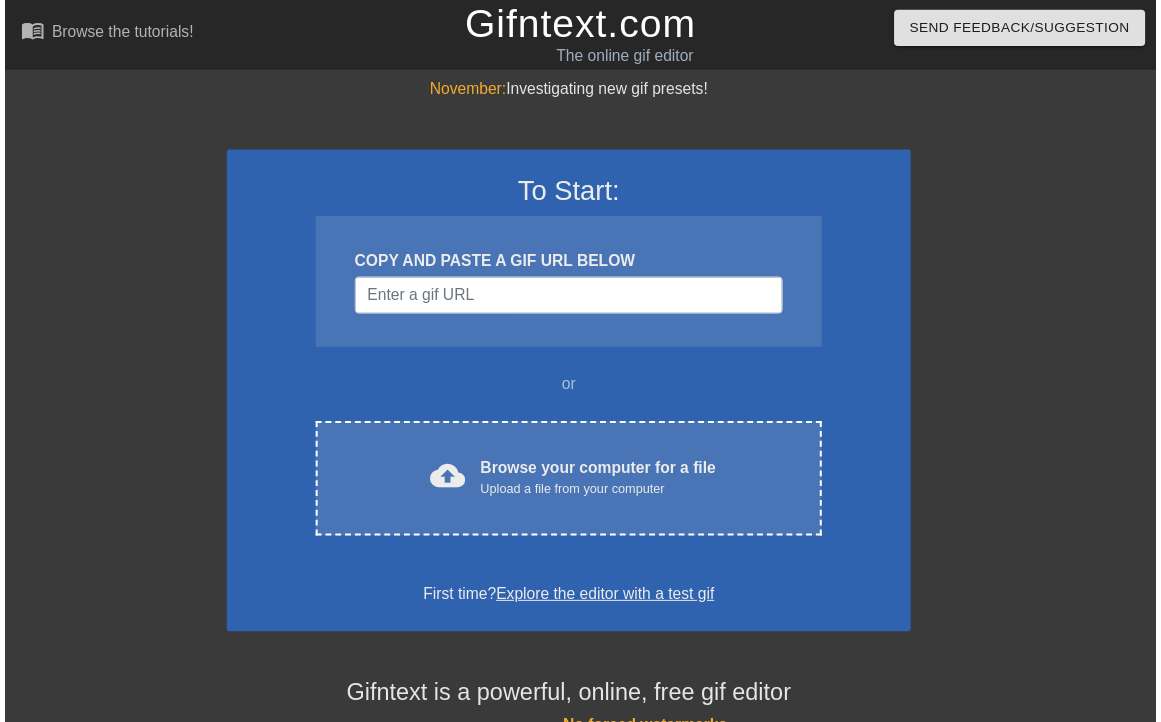 scroll, scrollTop: 0, scrollLeft: 0, axis: both 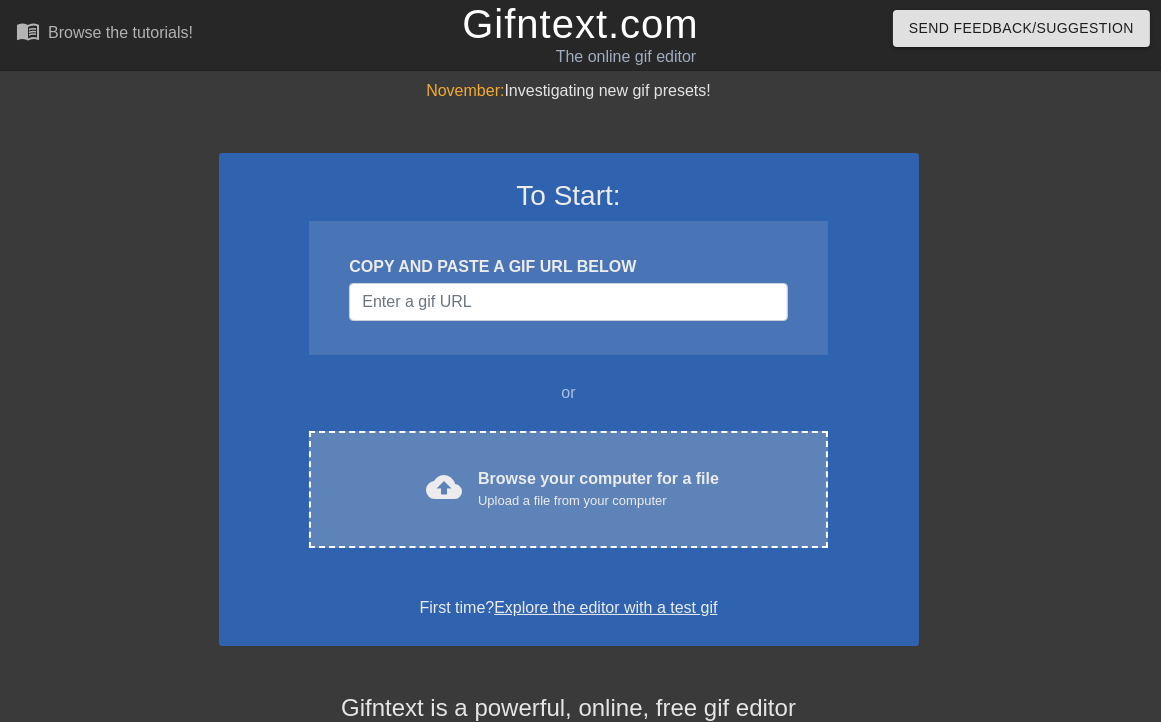click on "cloud_upload Browse your computer for a file Upload a file from your computer Choose files" at bounding box center [568, 489] 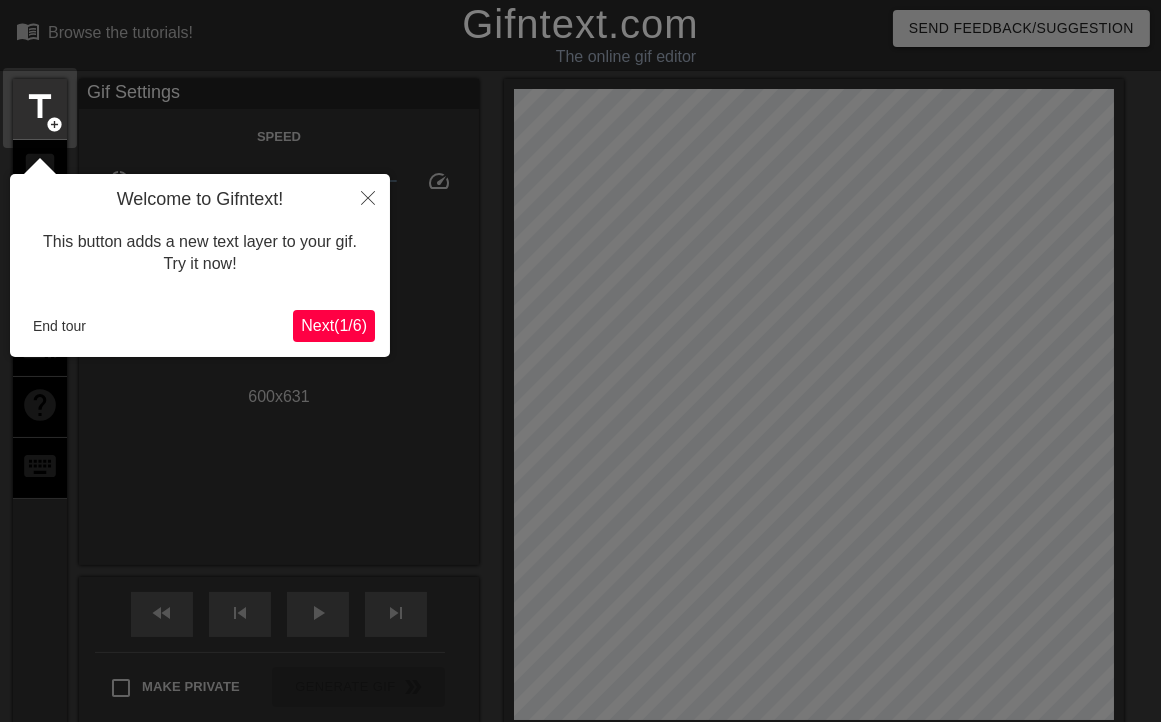 scroll, scrollTop: 49, scrollLeft: 0, axis: vertical 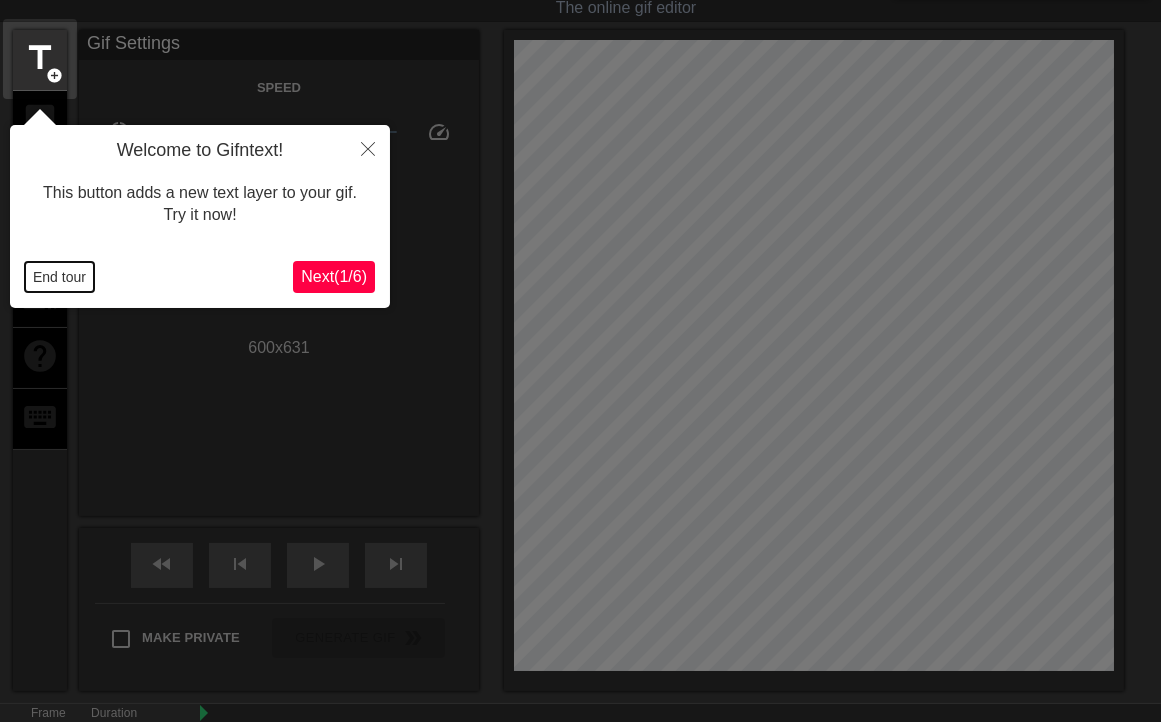 click on "End tour" at bounding box center [59, 277] 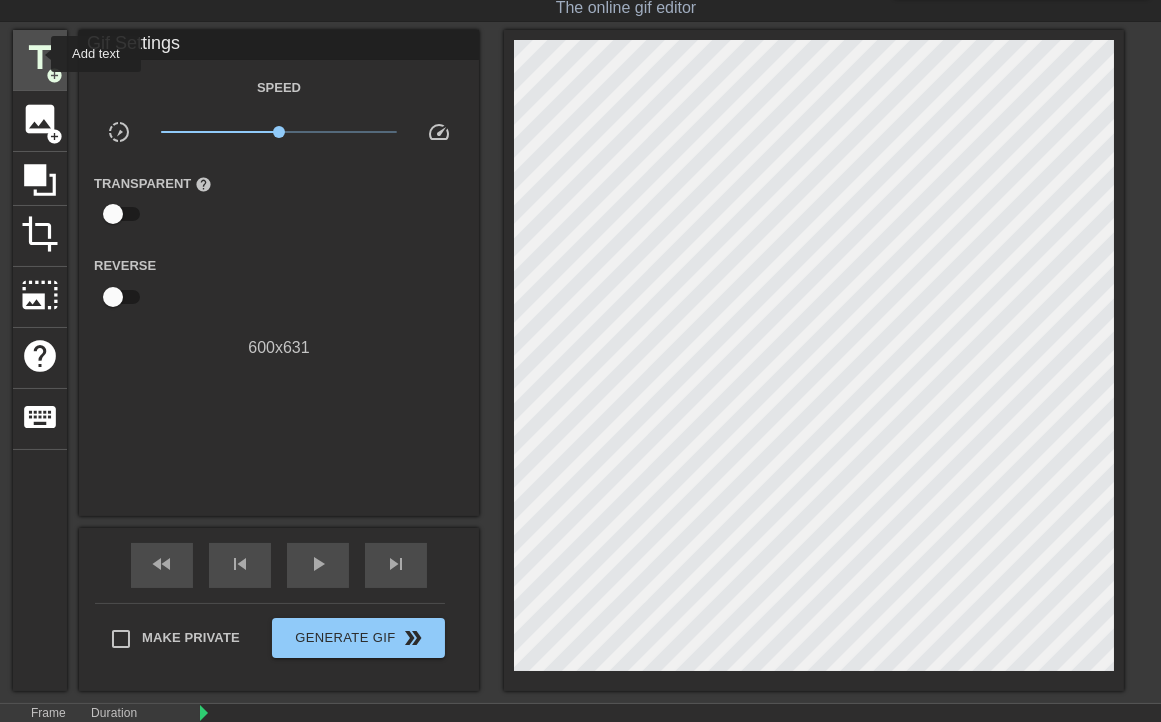 click on "title" at bounding box center (40, 58) 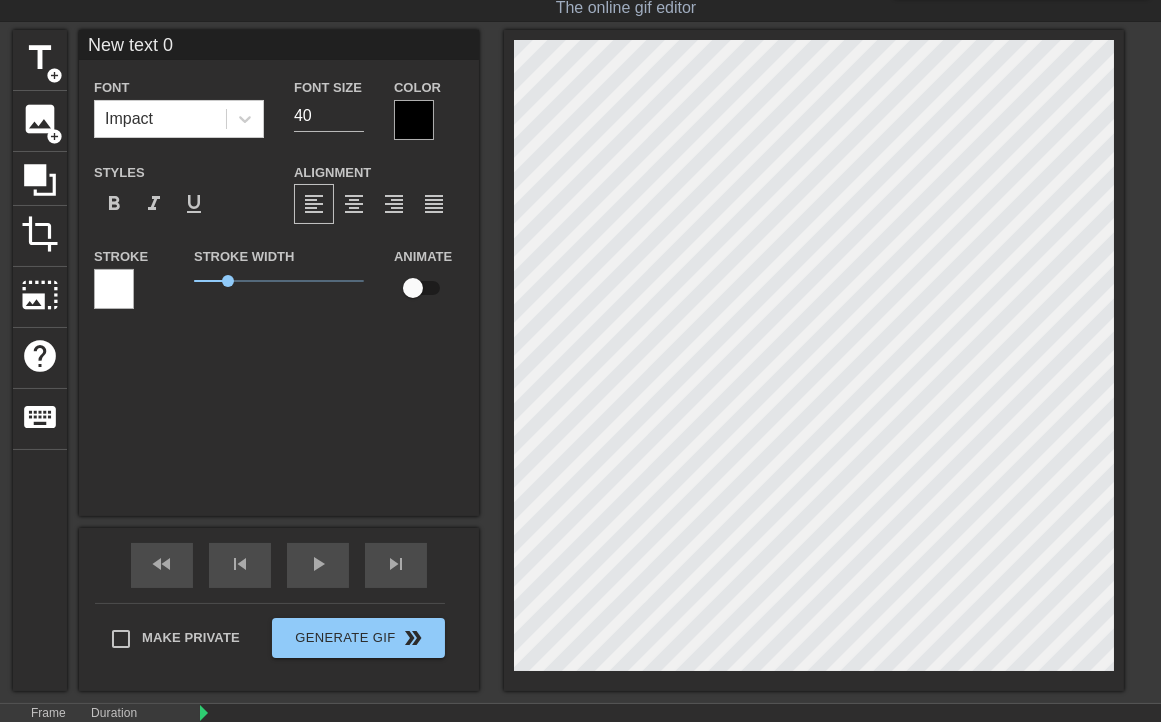 click at bounding box center [414, 120] 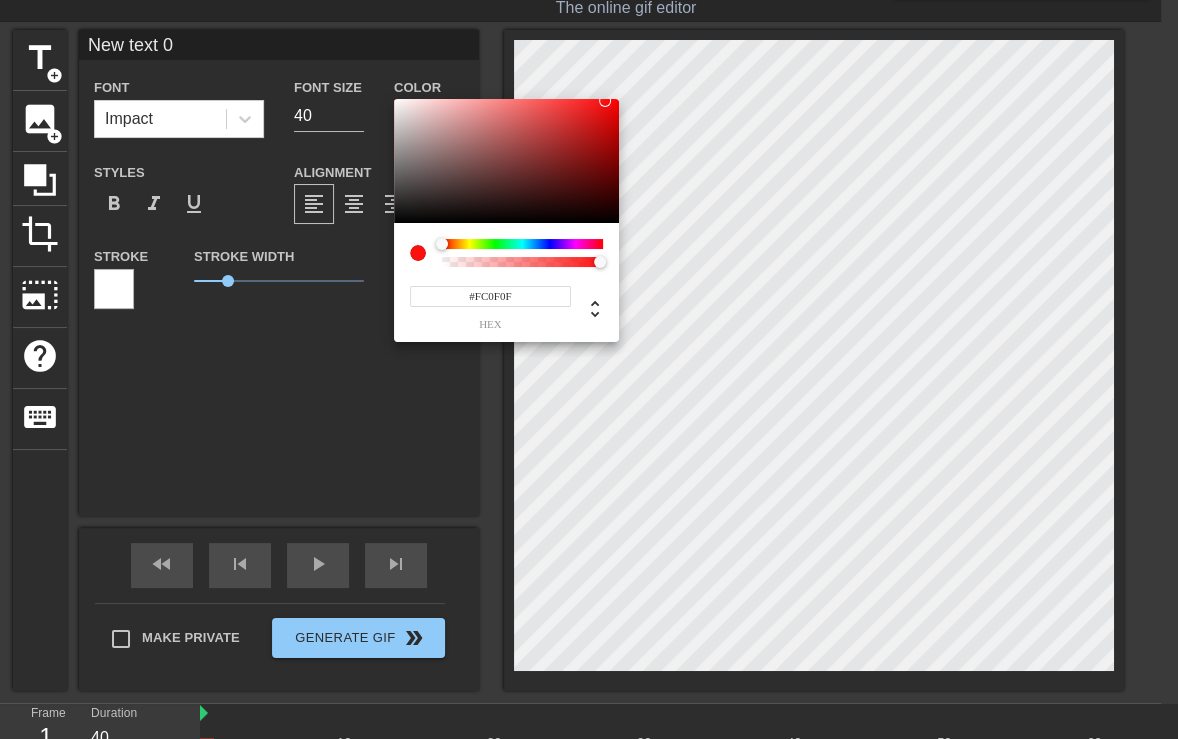 click at bounding box center [506, 161] 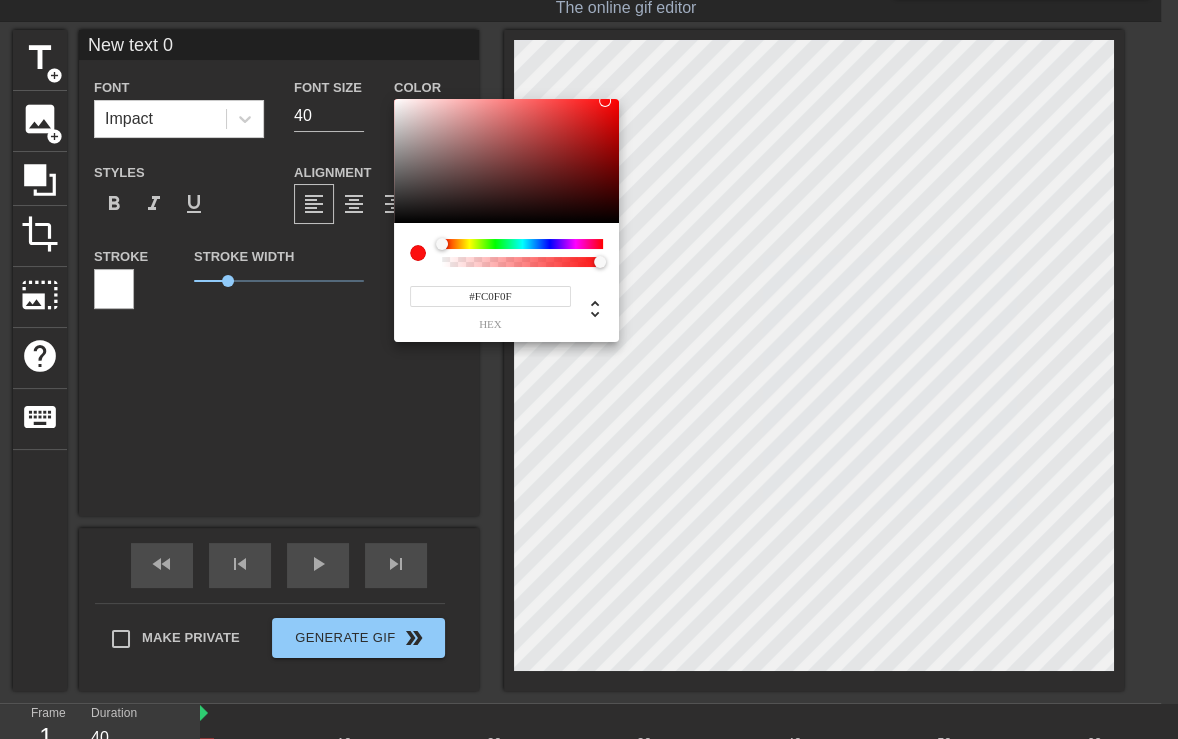 click at bounding box center (506, 161) 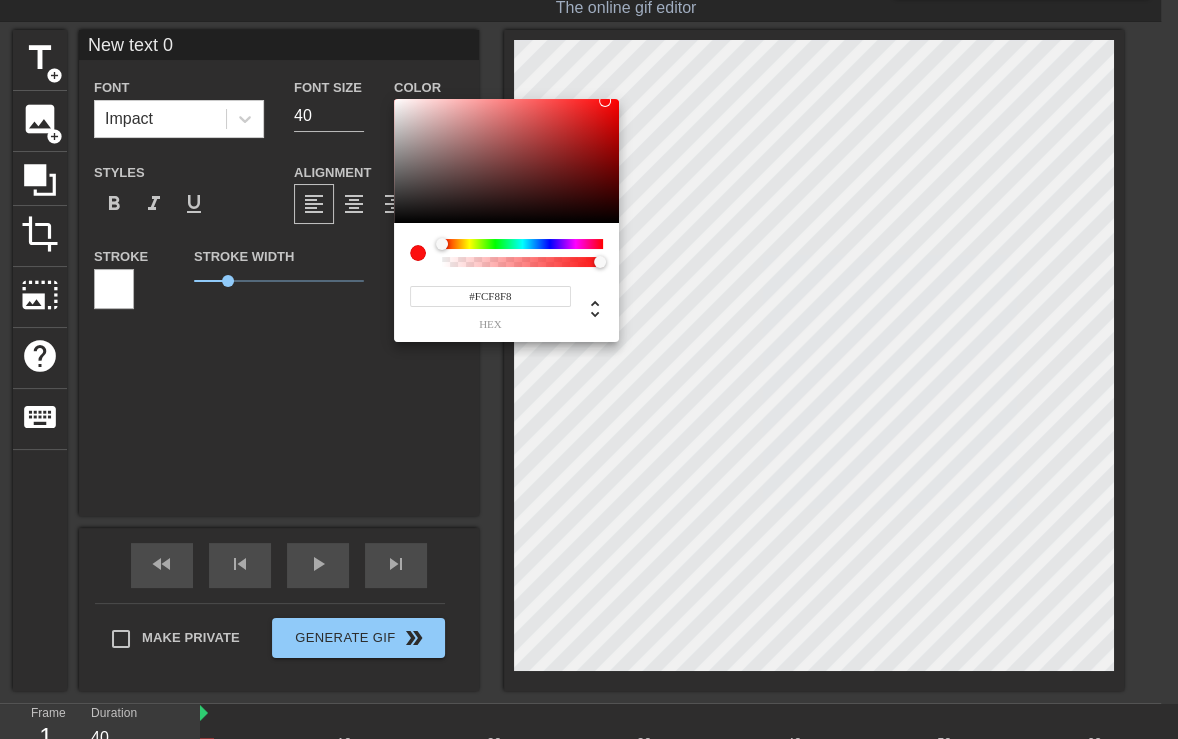 click at bounding box center [506, 161] 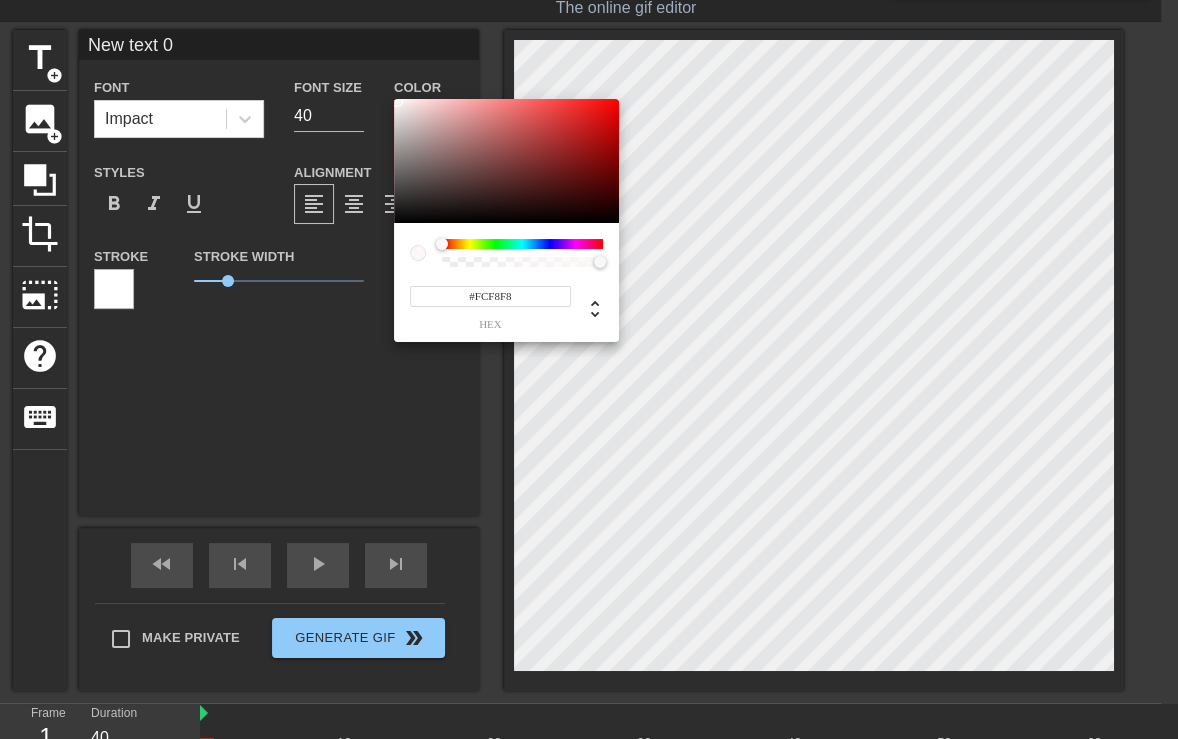 type on "#FAF7F7" 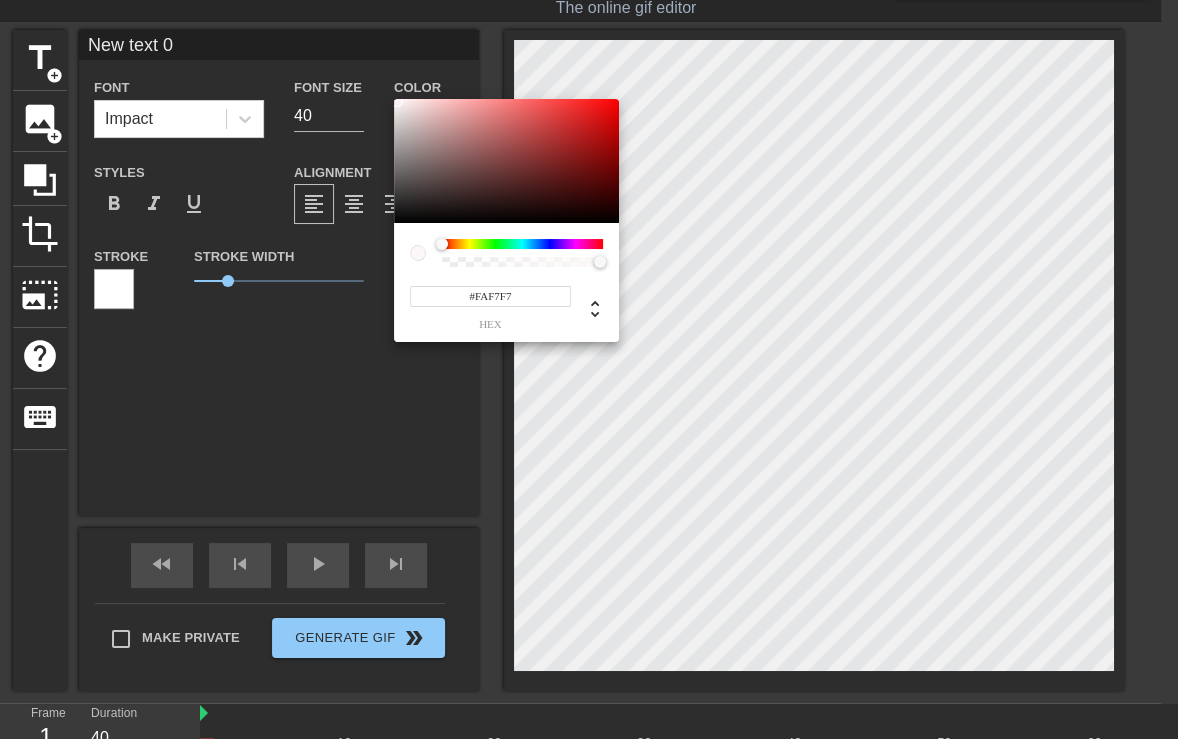 click at bounding box center [397, 101] 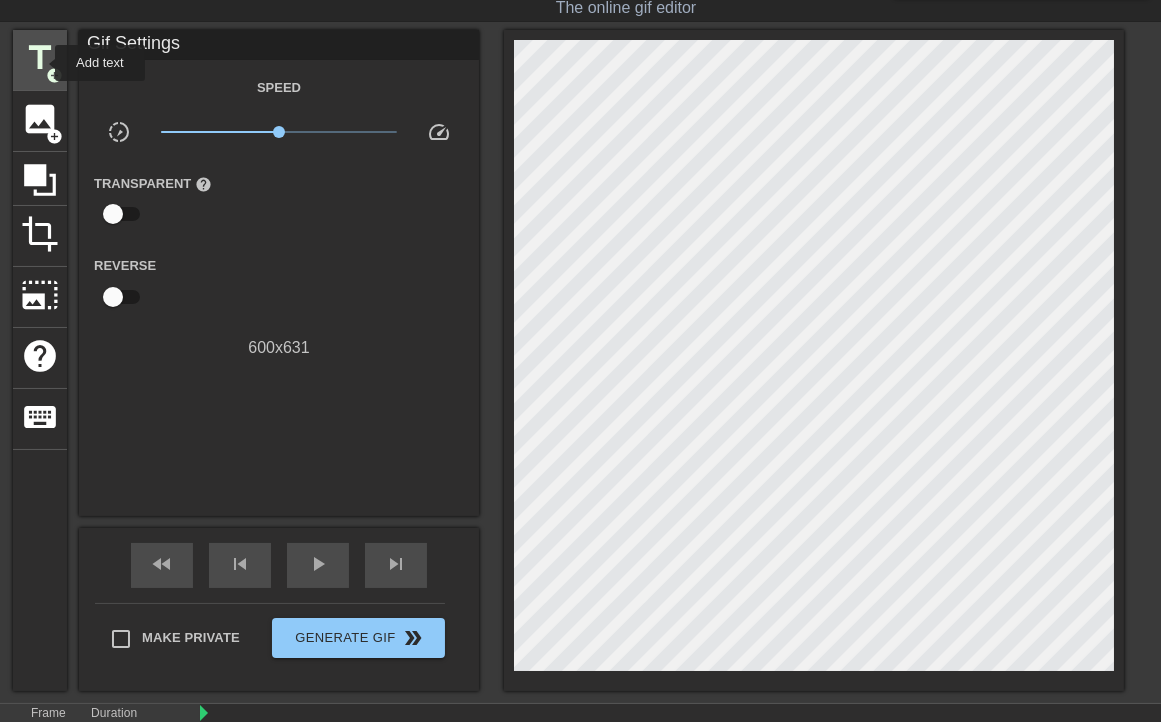 click on "title" at bounding box center (40, 58) 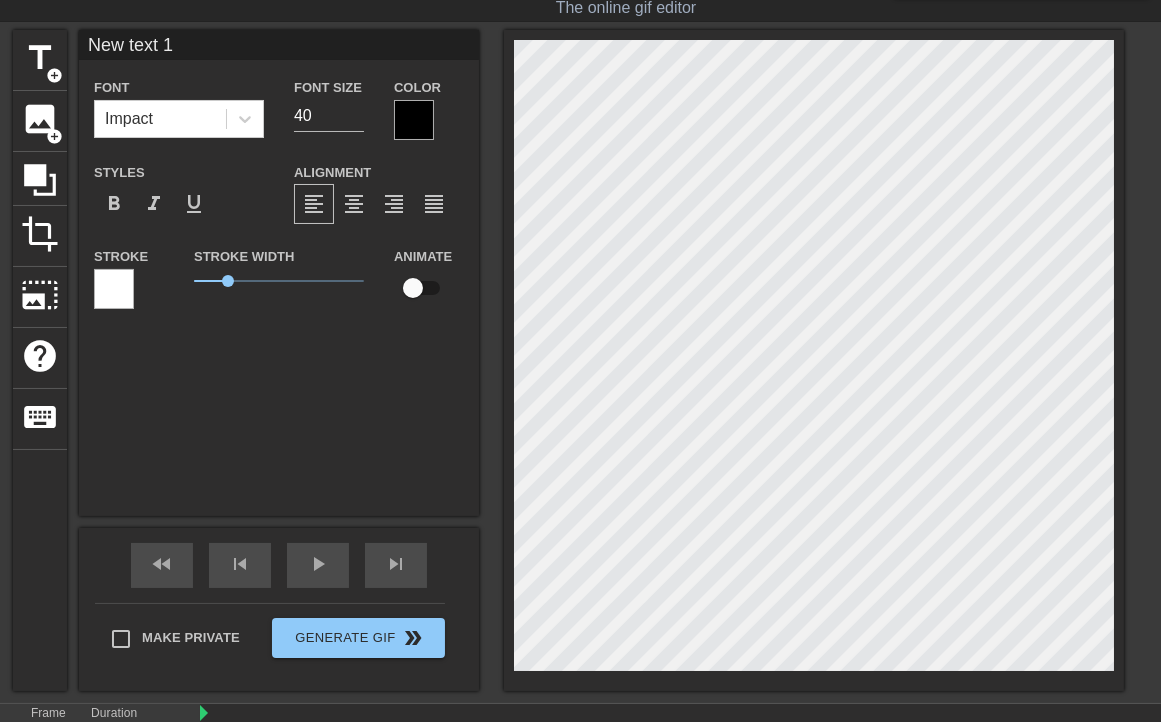 scroll, scrollTop: 2, scrollLeft: 3, axis: both 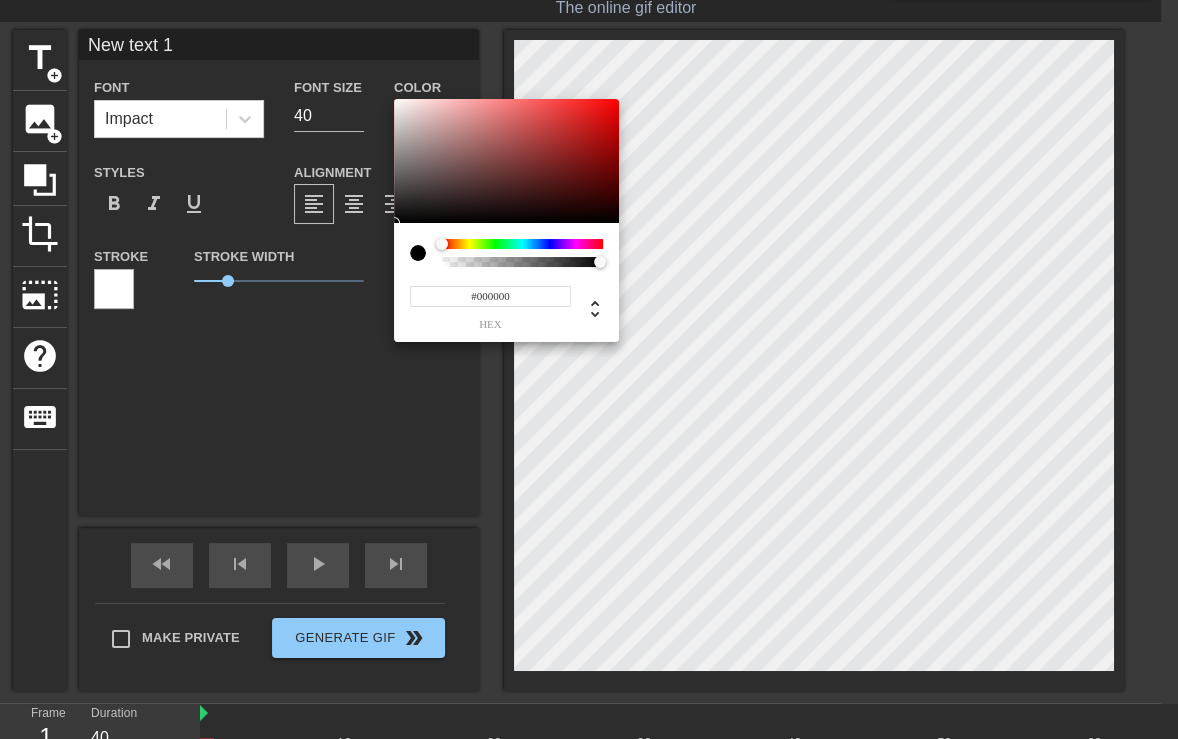 type on "#FAF6F6" 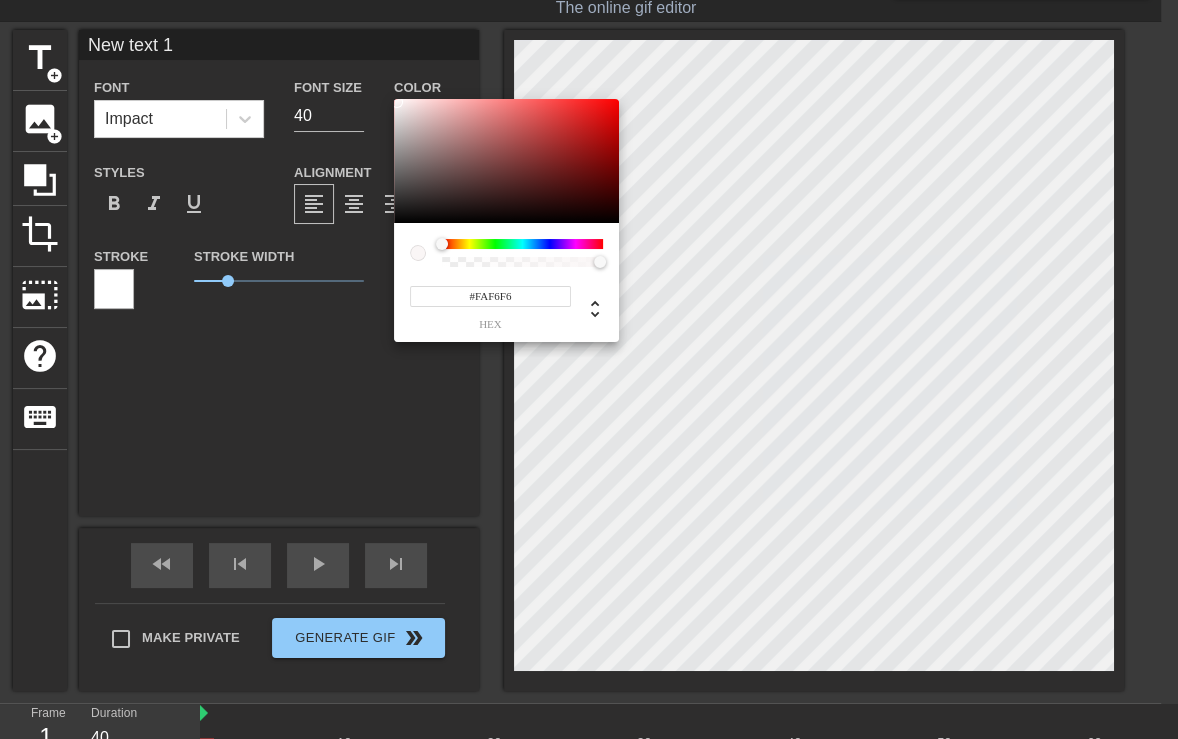 click at bounding box center (506, 161) 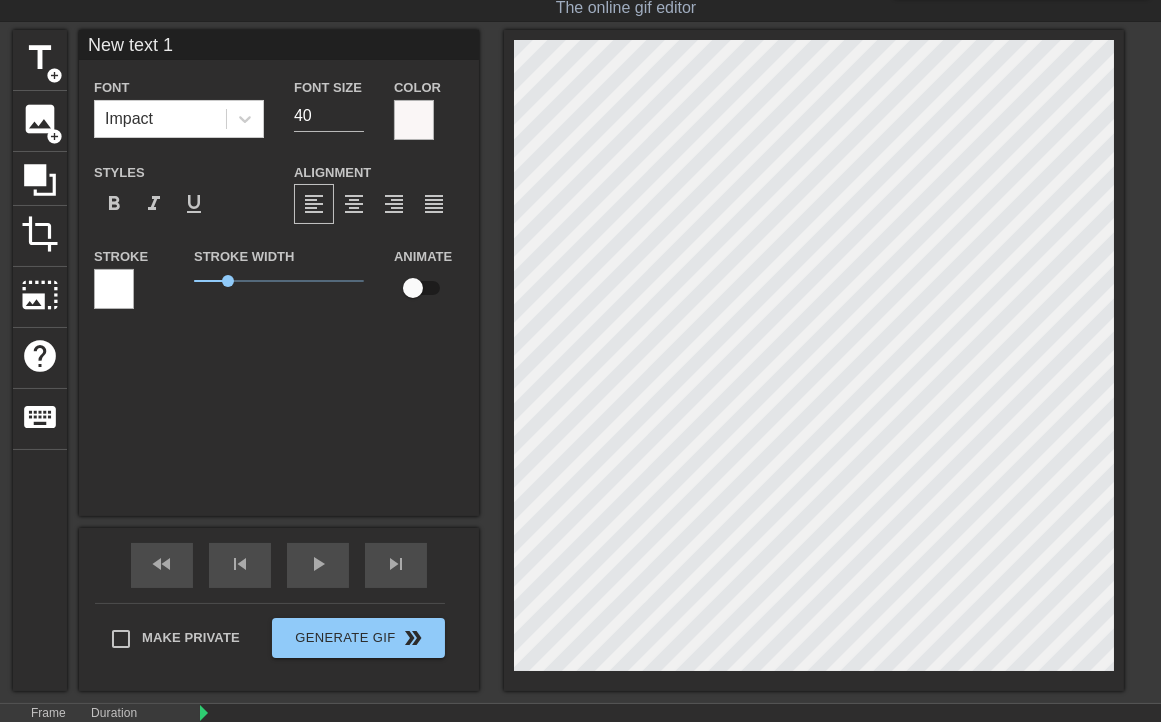 click at bounding box center [114, 289] 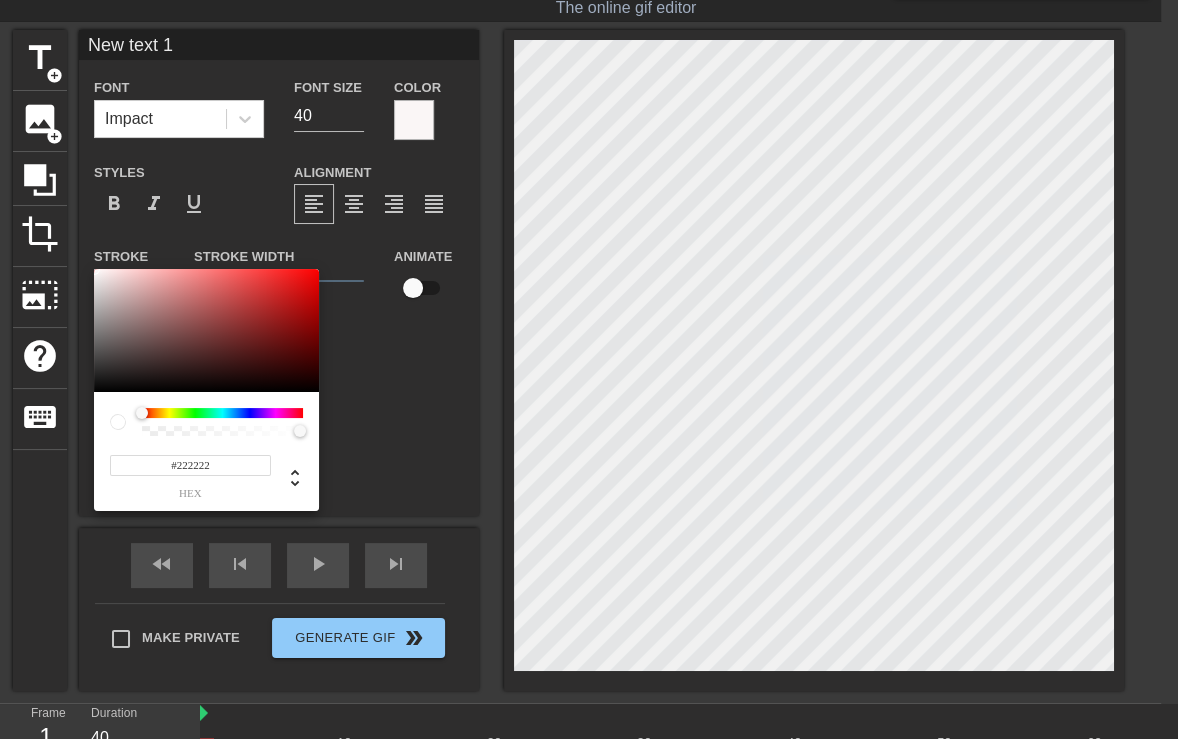 click at bounding box center (206, 331) 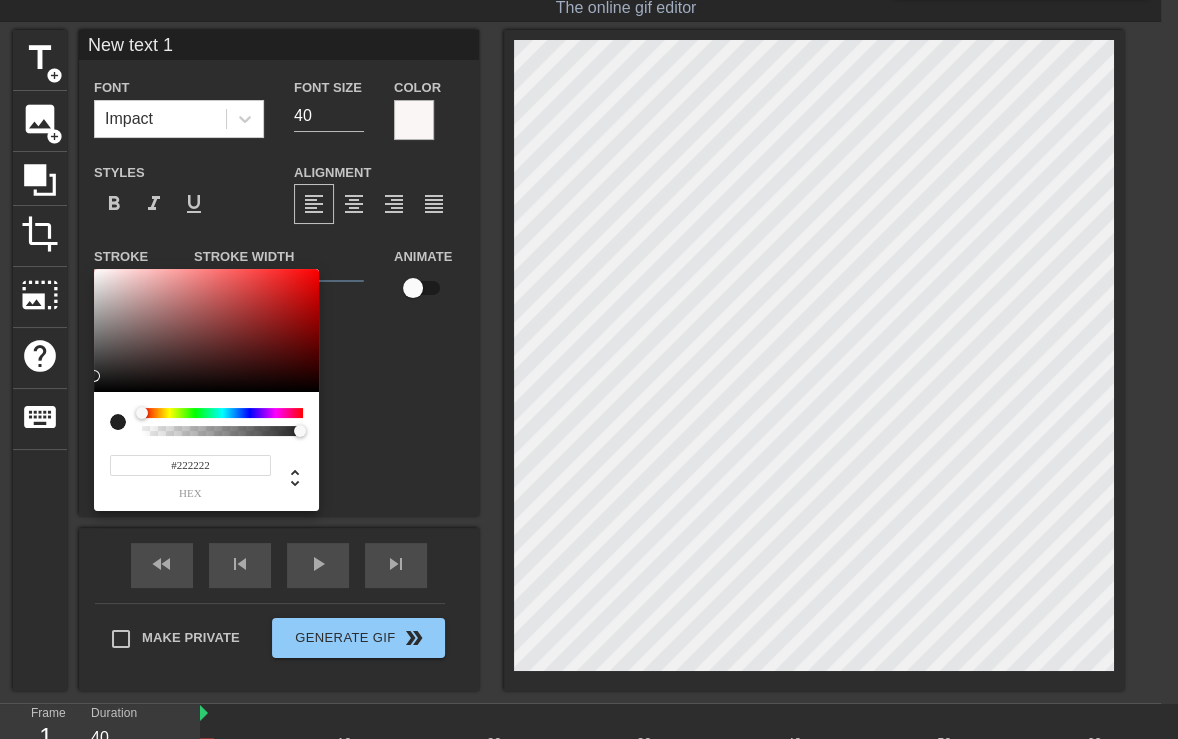 click at bounding box center [222, 413] 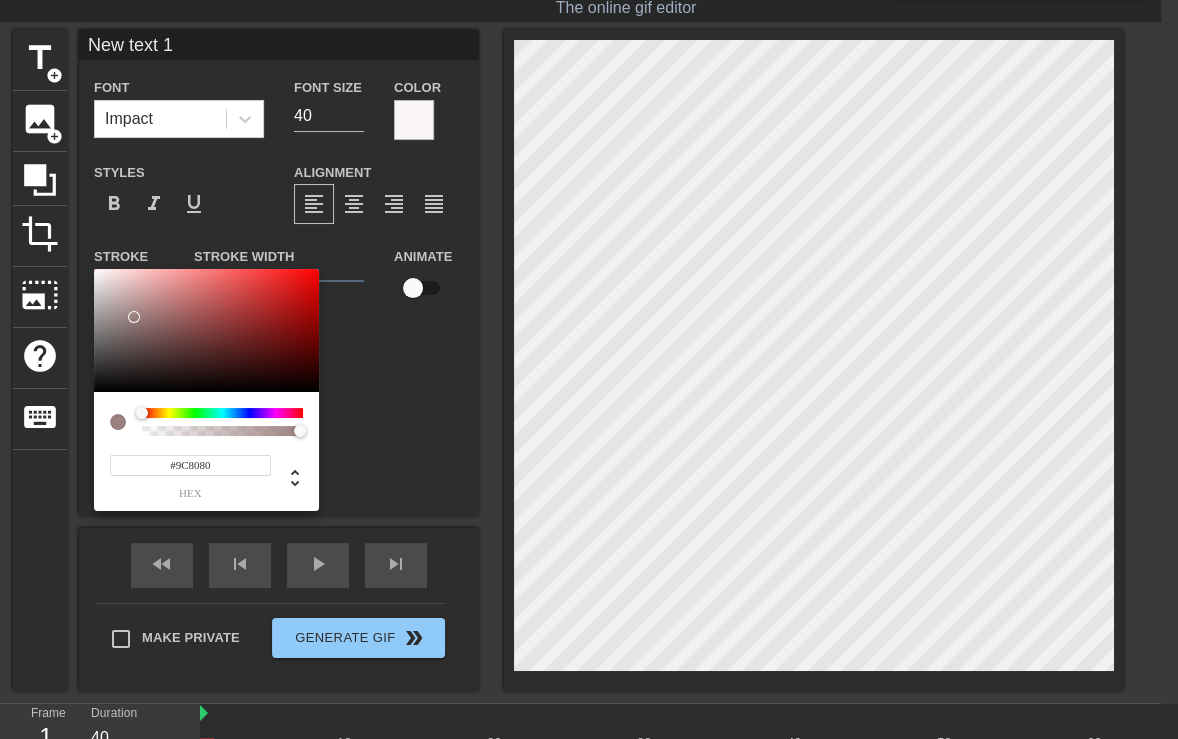 click at bounding box center [206, 331] 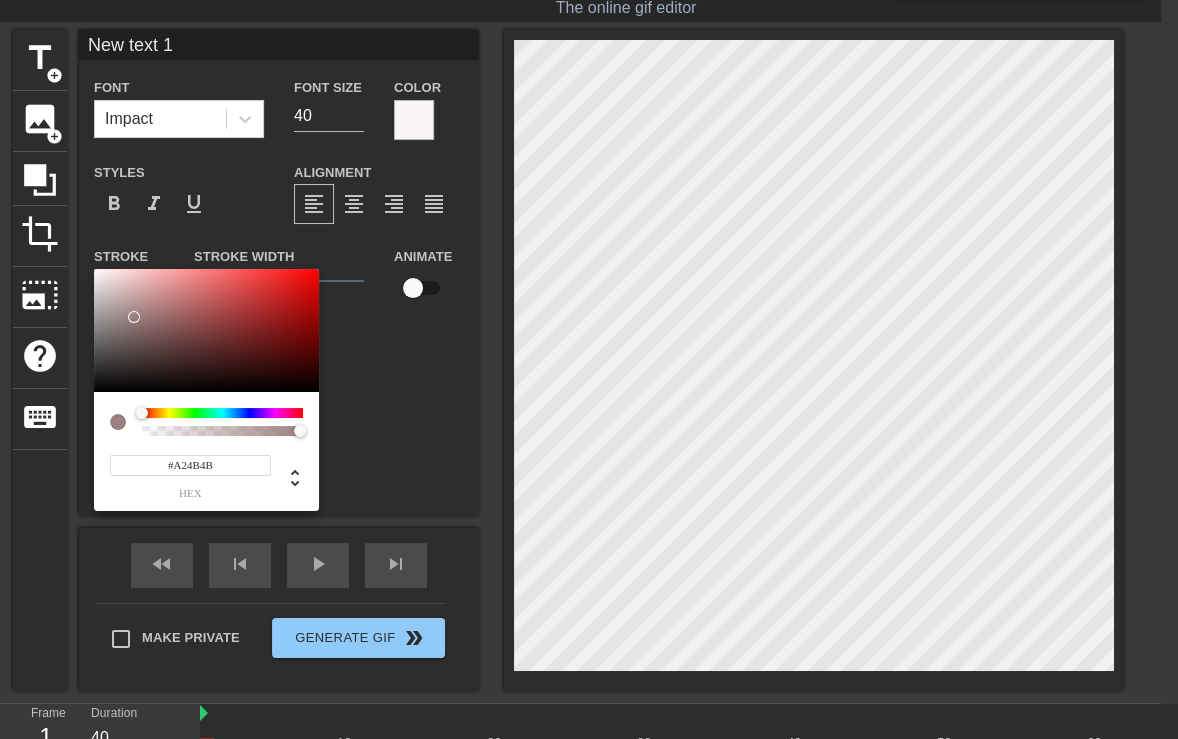 click at bounding box center (206, 331) 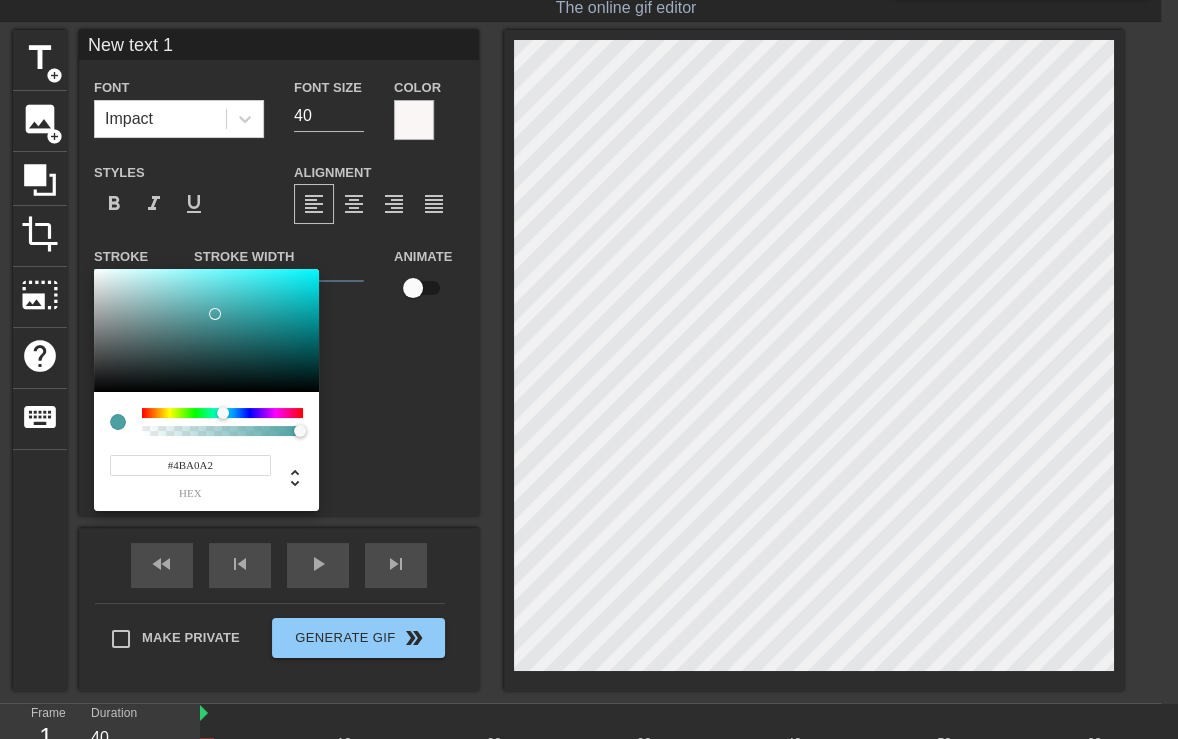 click at bounding box center [222, 413] 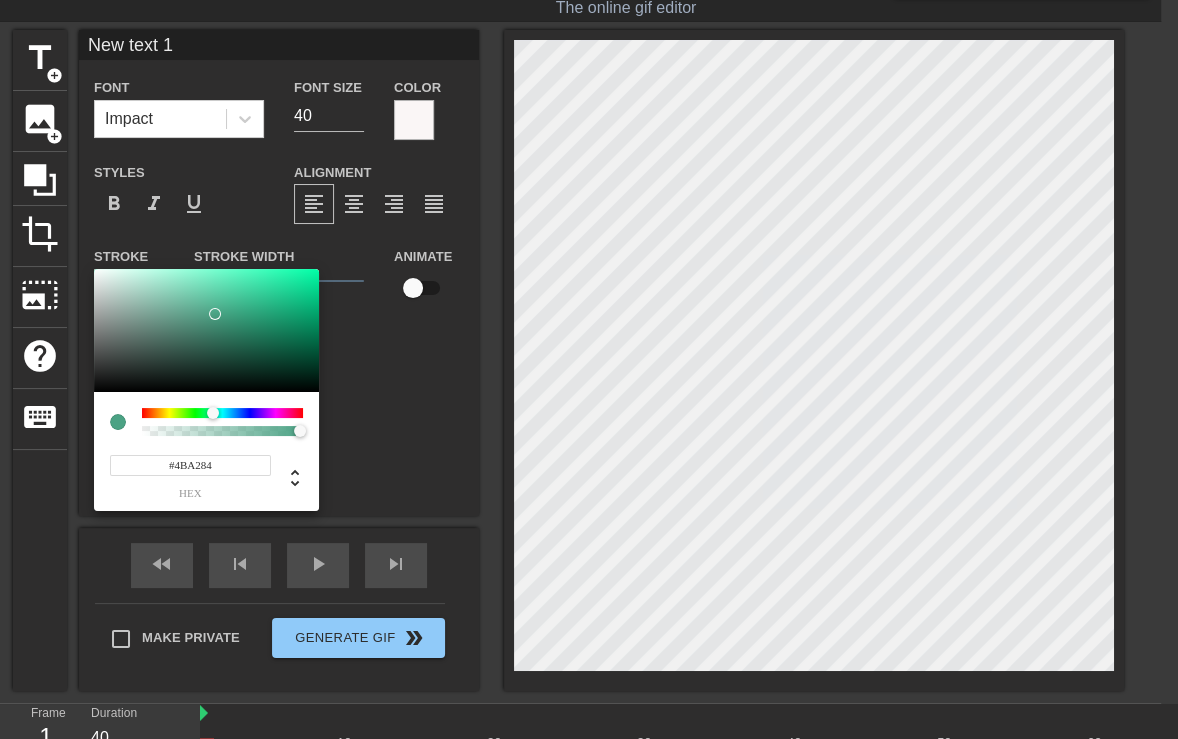 click at bounding box center (222, 413) 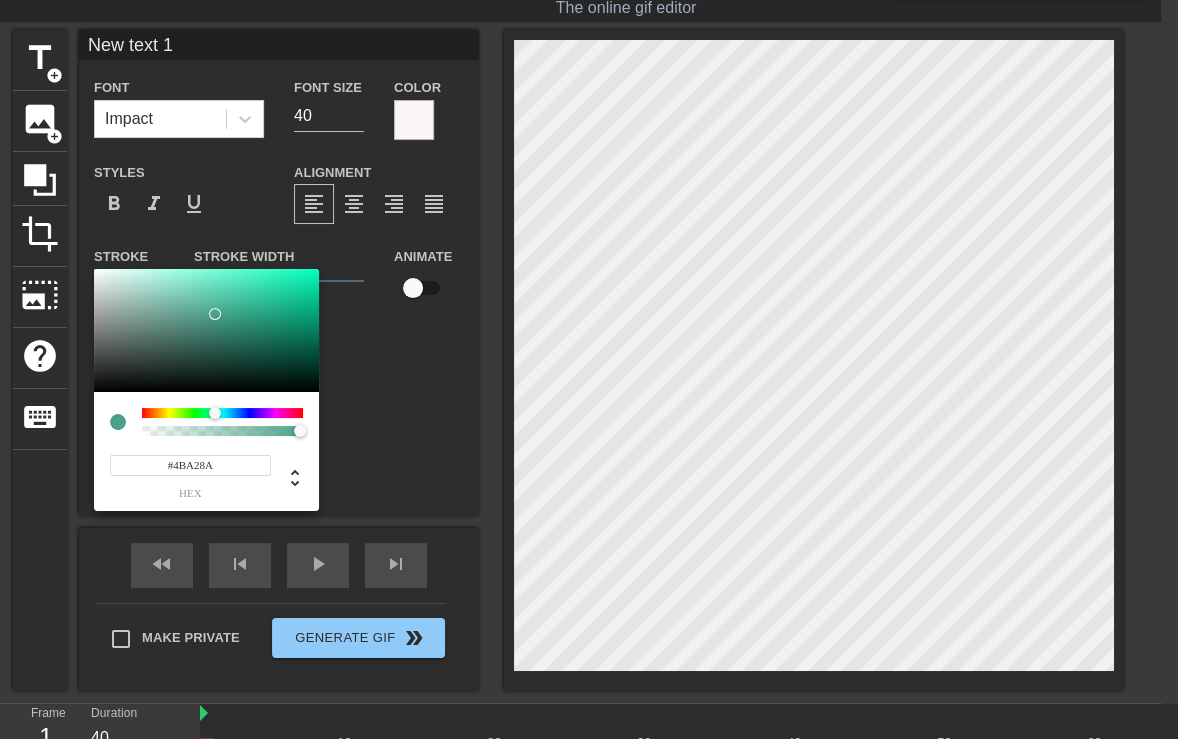 click at bounding box center [215, 413] 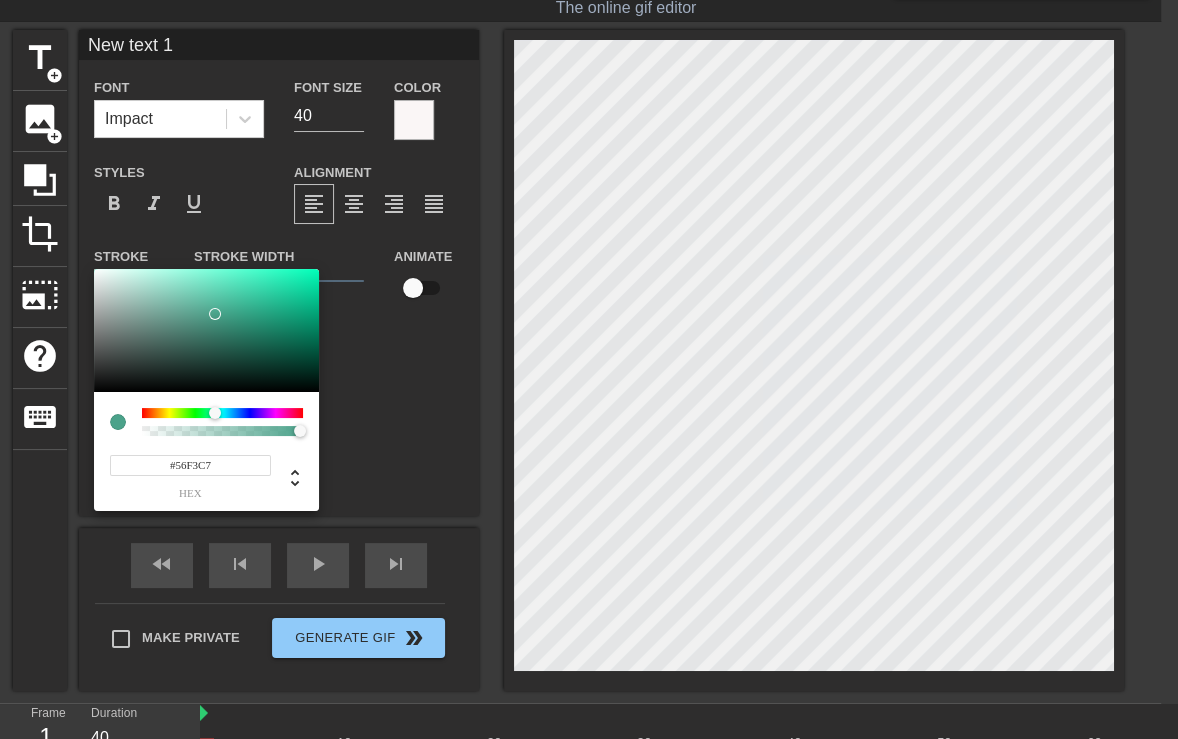 click at bounding box center (206, 331) 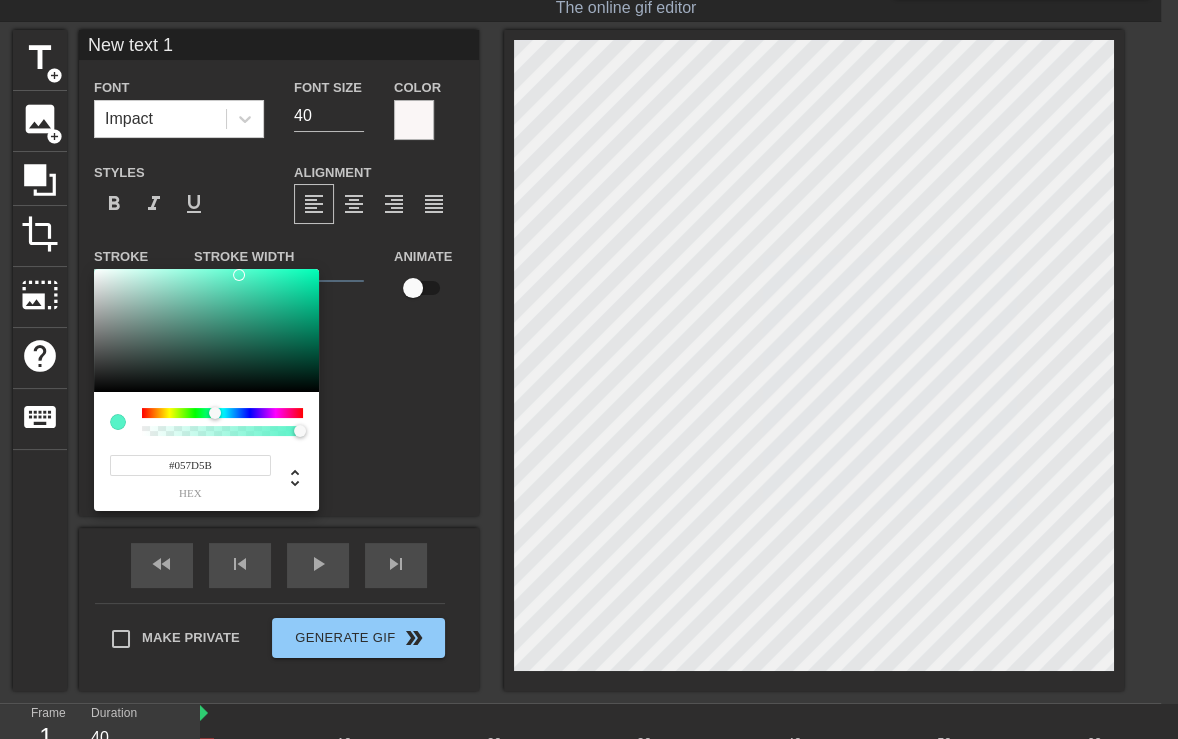 click at bounding box center [206, 331] 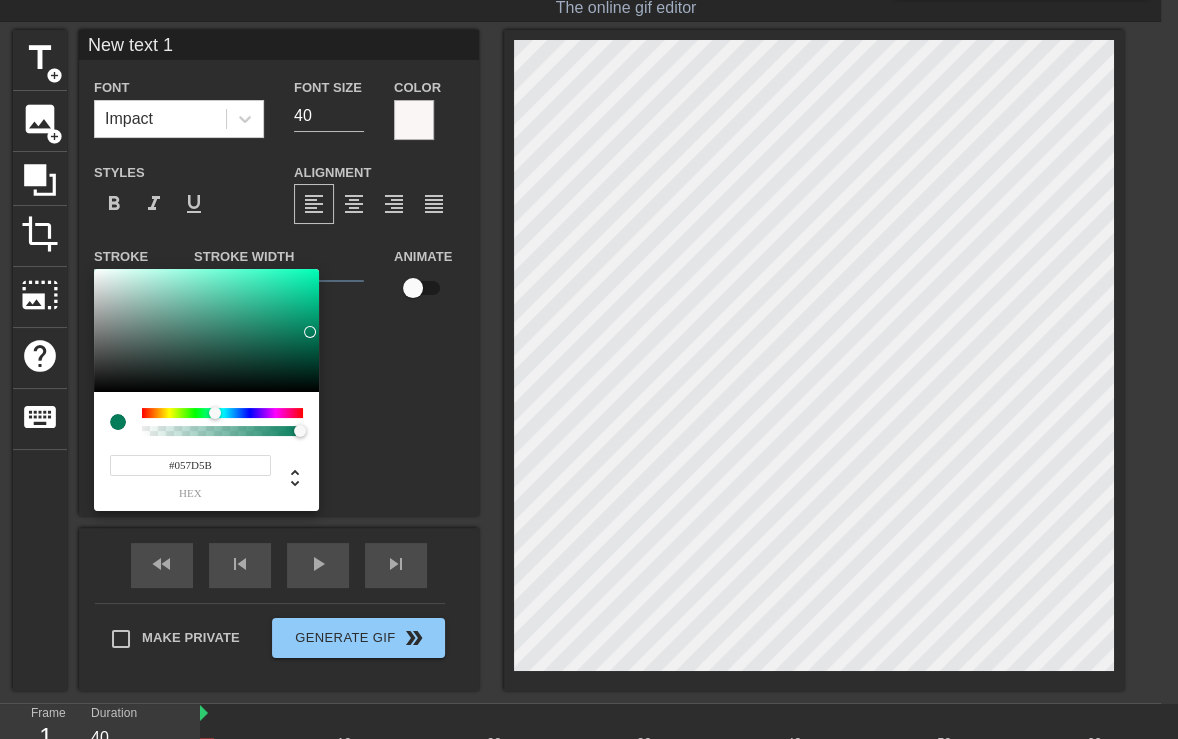 type on "#069C72" 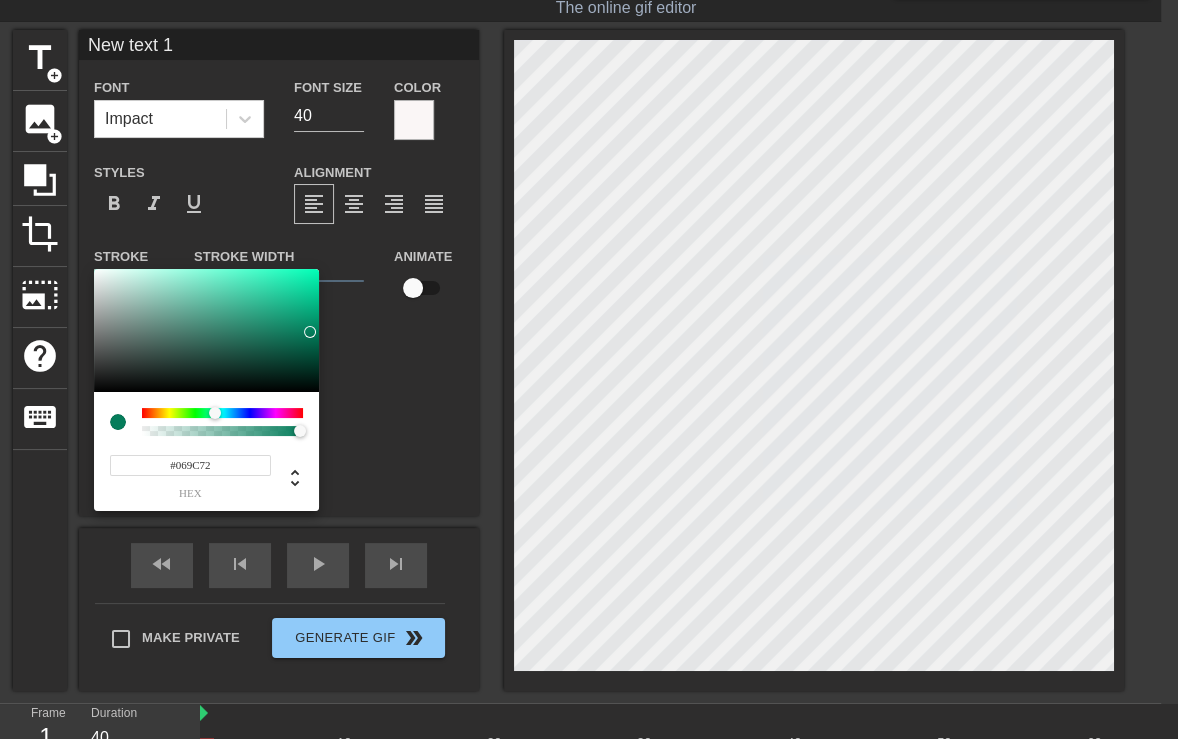 click at bounding box center (206, 331) 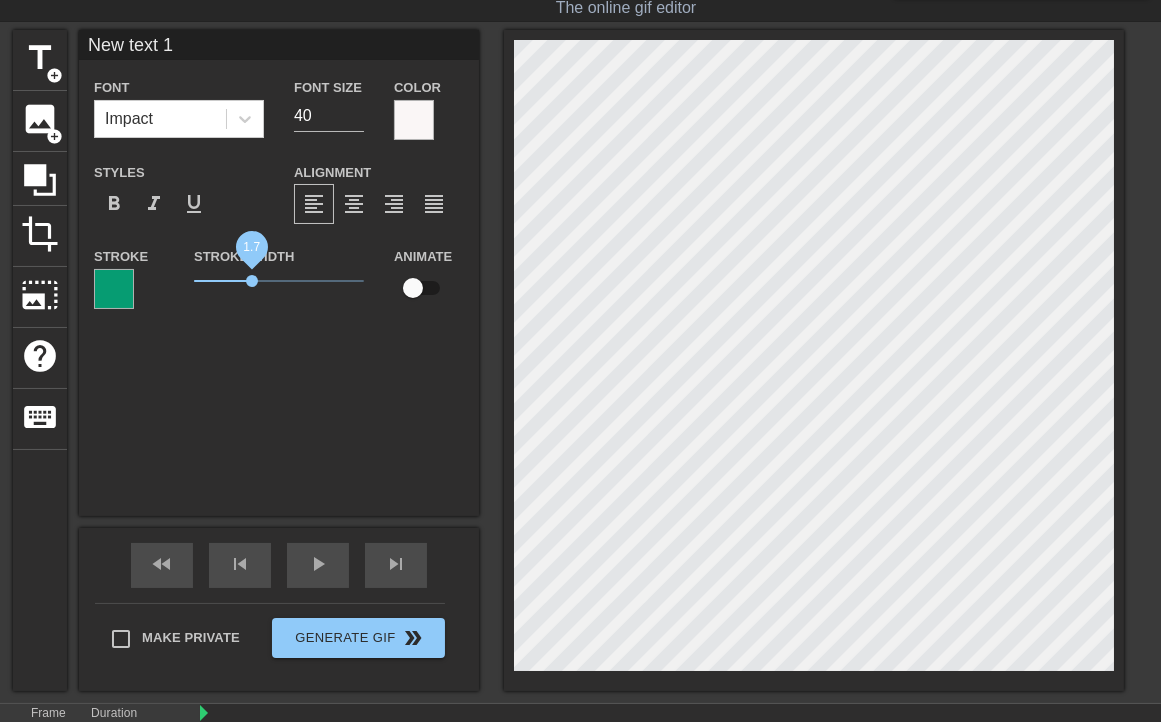 drag, startPoint x: 228, startPoint y: 279, endPoint x: 252, endPoint y: 279, distance: 24 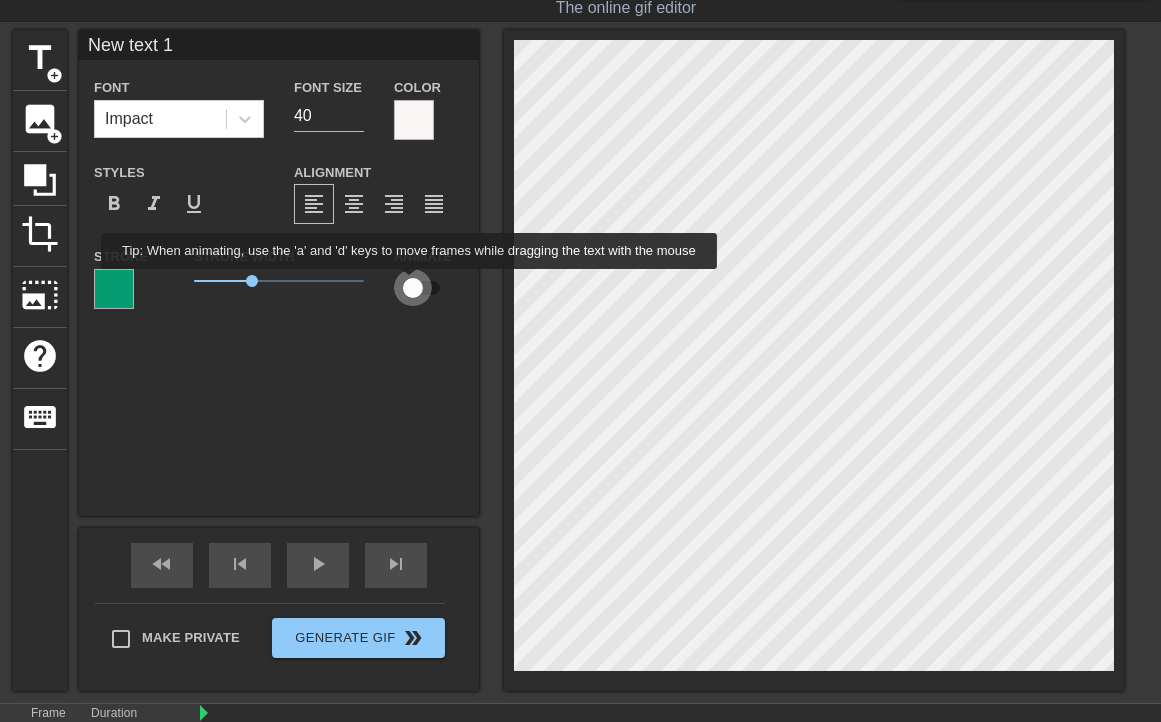 click at bounding box center (413, 288) 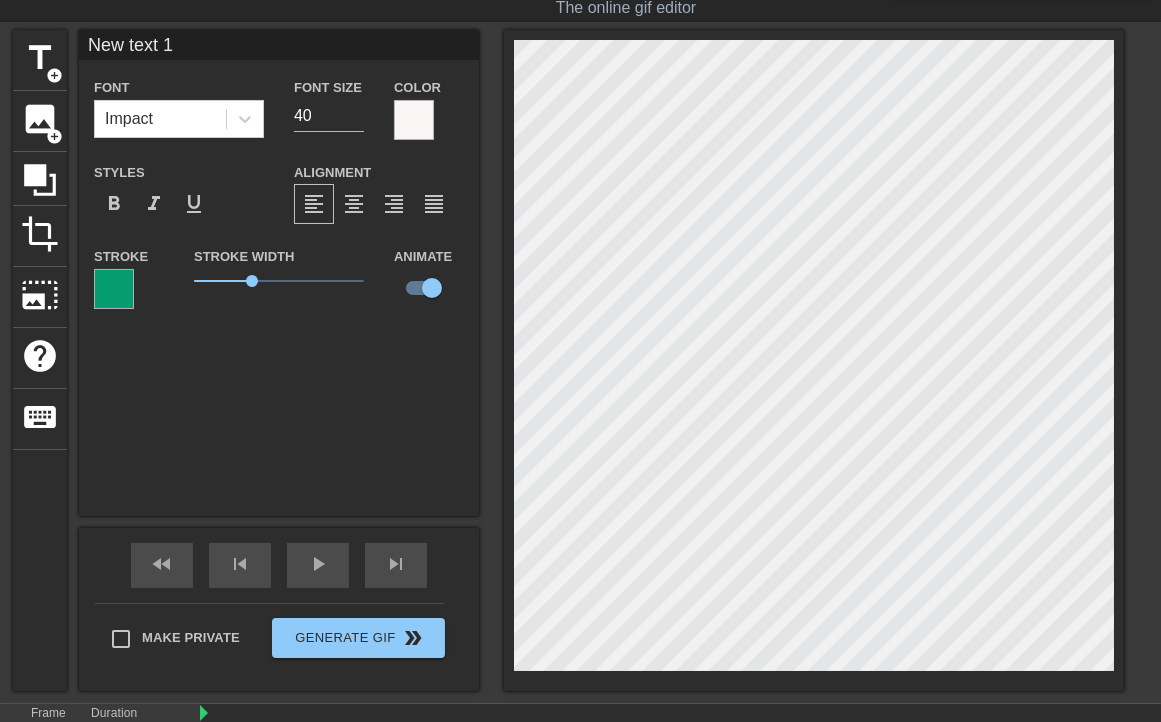 scroll, scrollTop: 2, scrollLeft: 4, axis: both 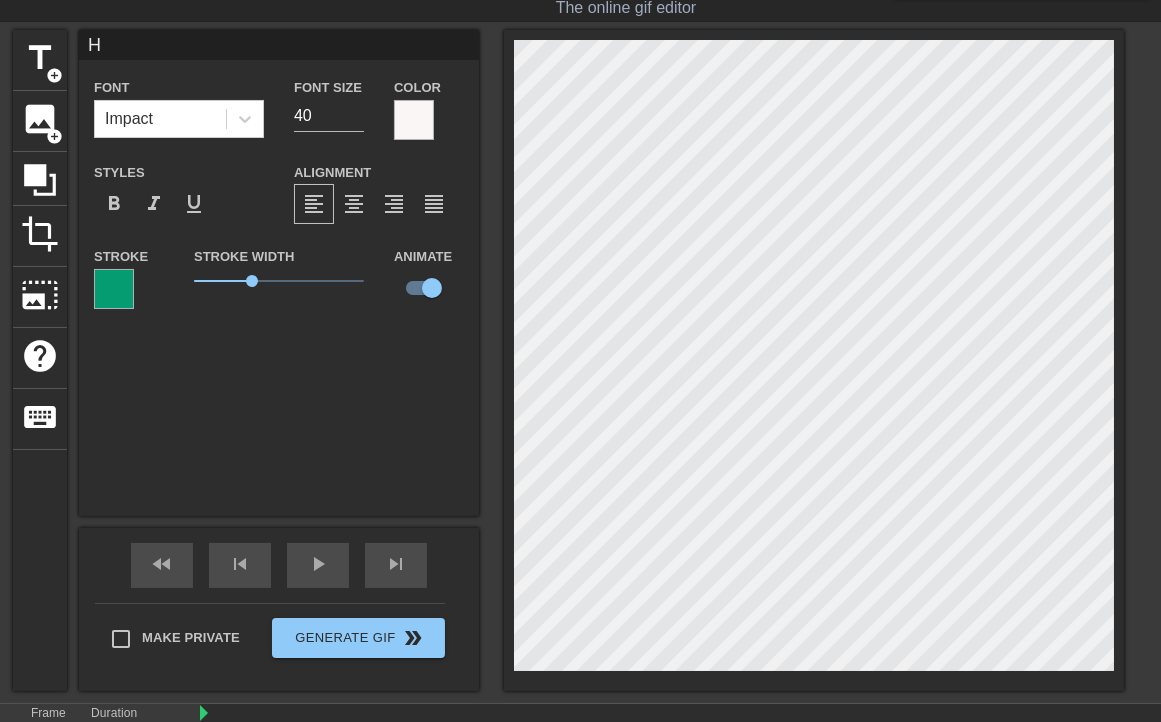 type on "HA" 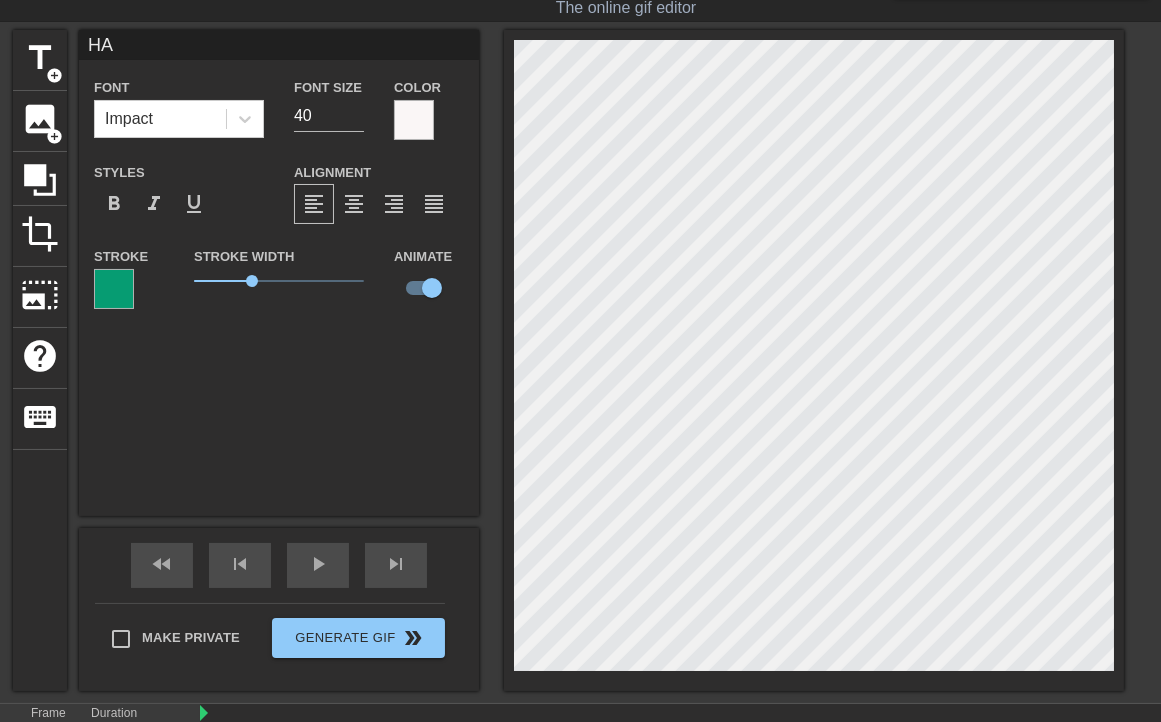 type on "HAP" 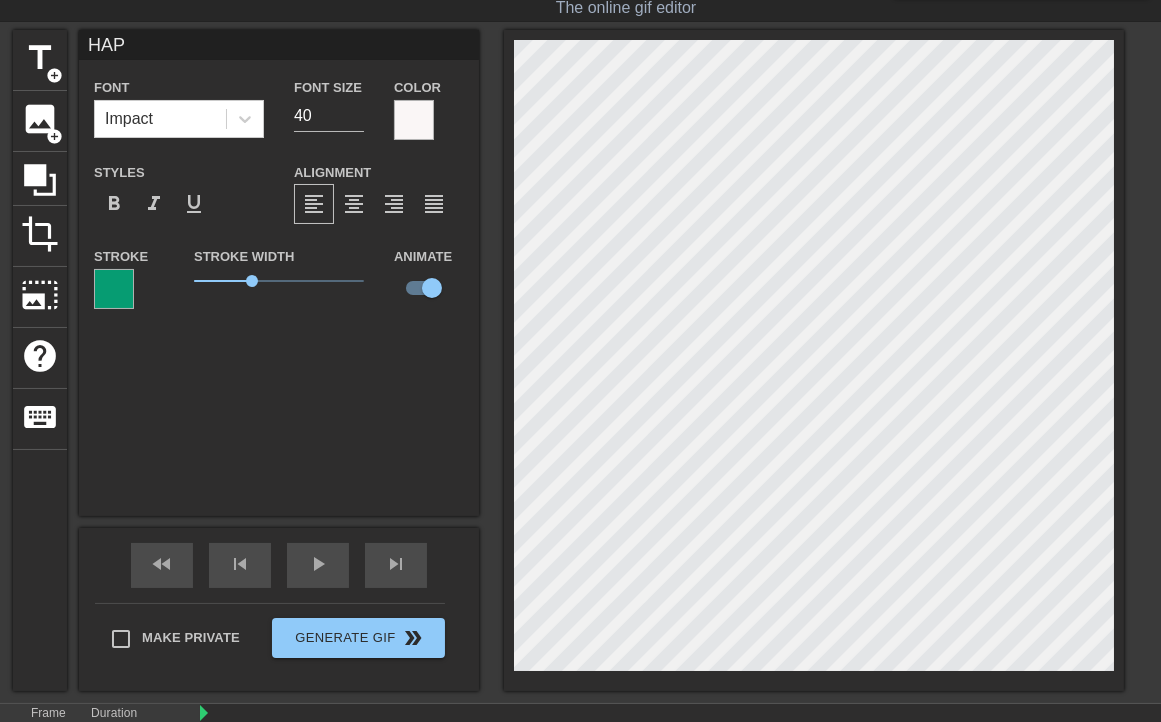 type on "HAPP" 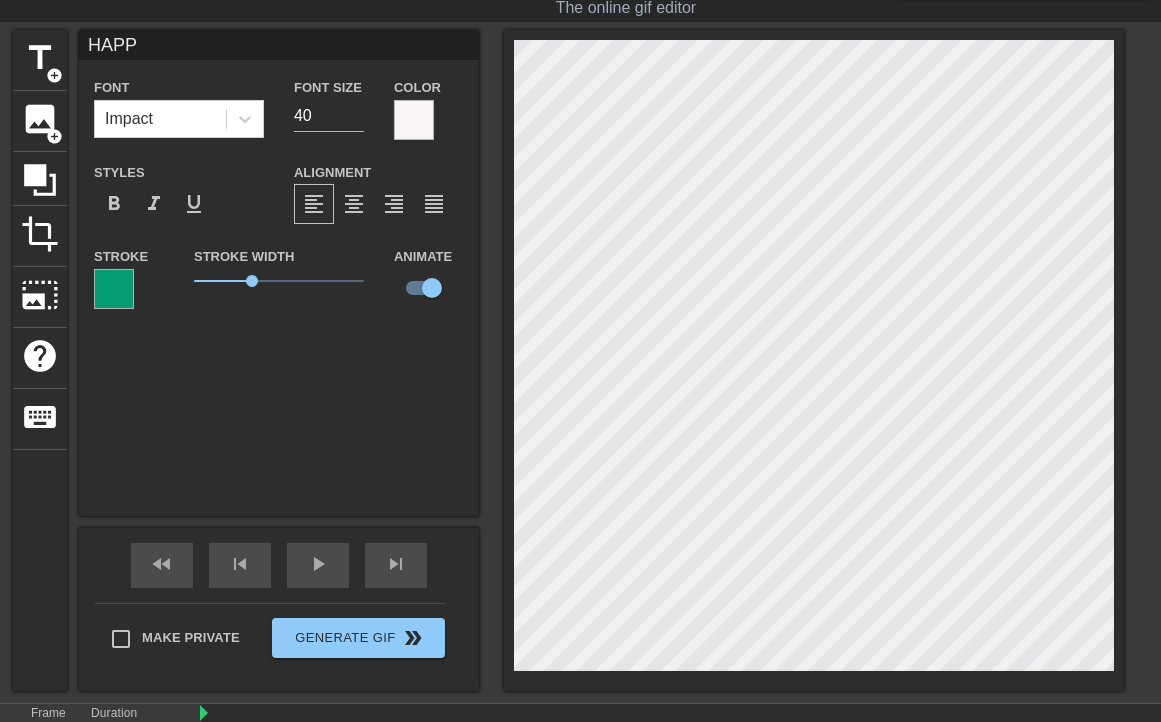 type on "HAPPY" 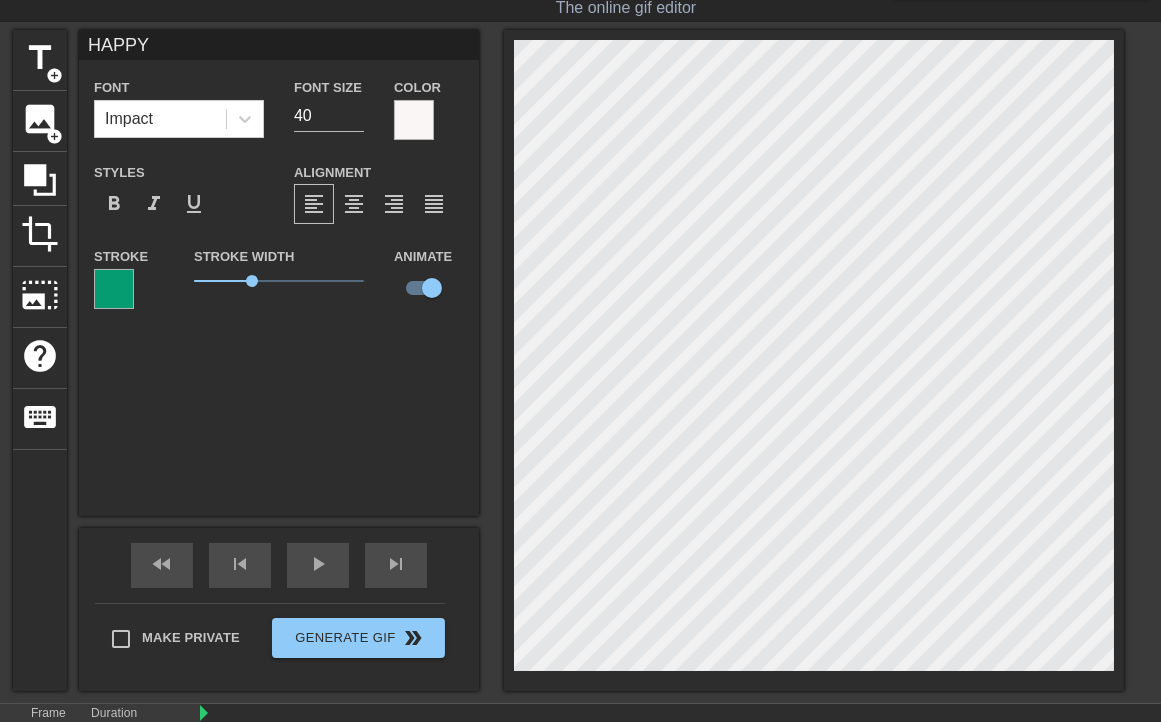 type on "HAPPY" 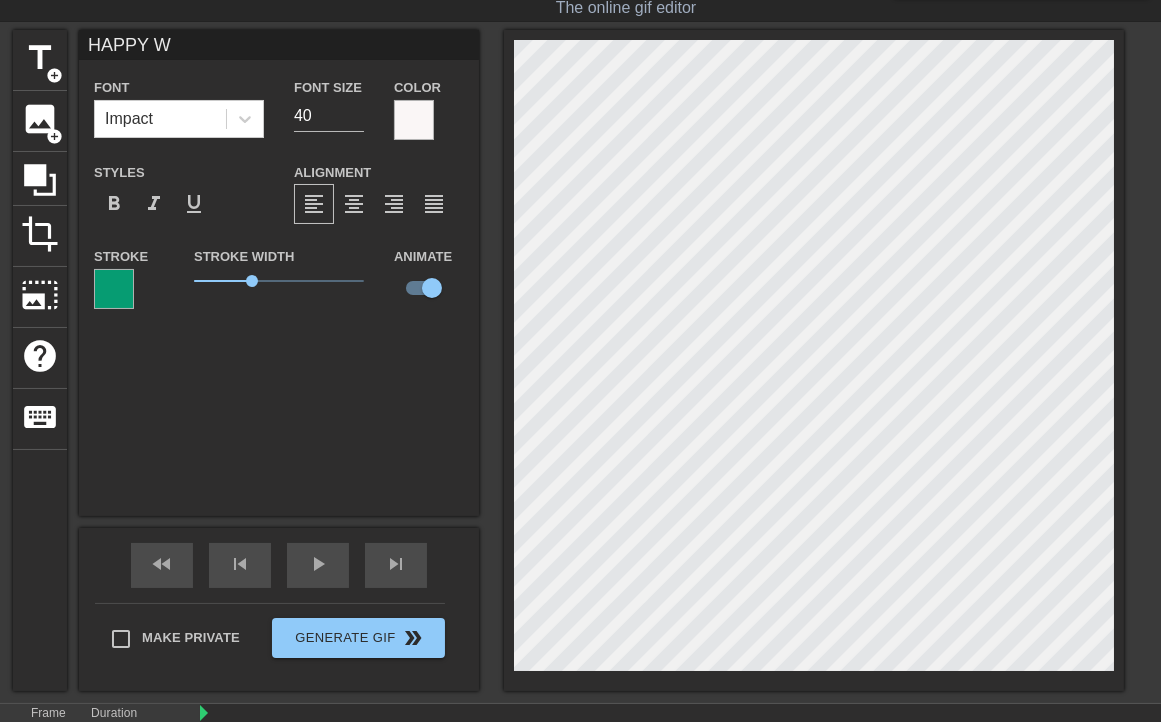 type on "HAPPY WE" 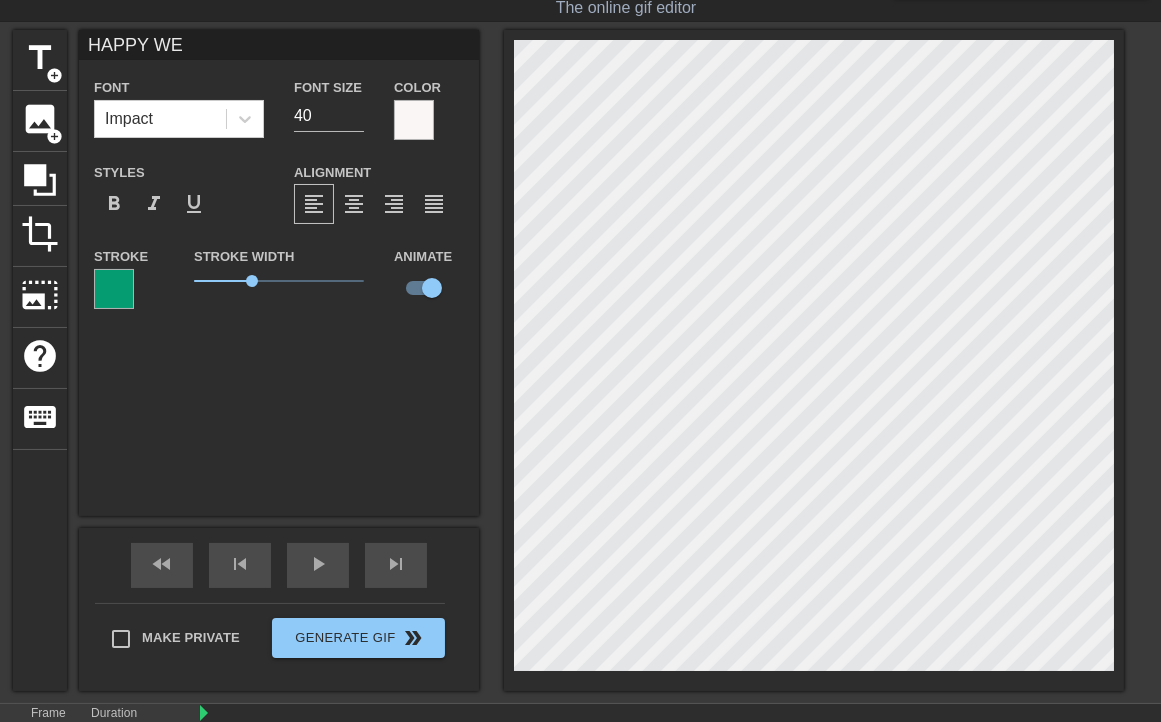 type on "HAPPY WEE" 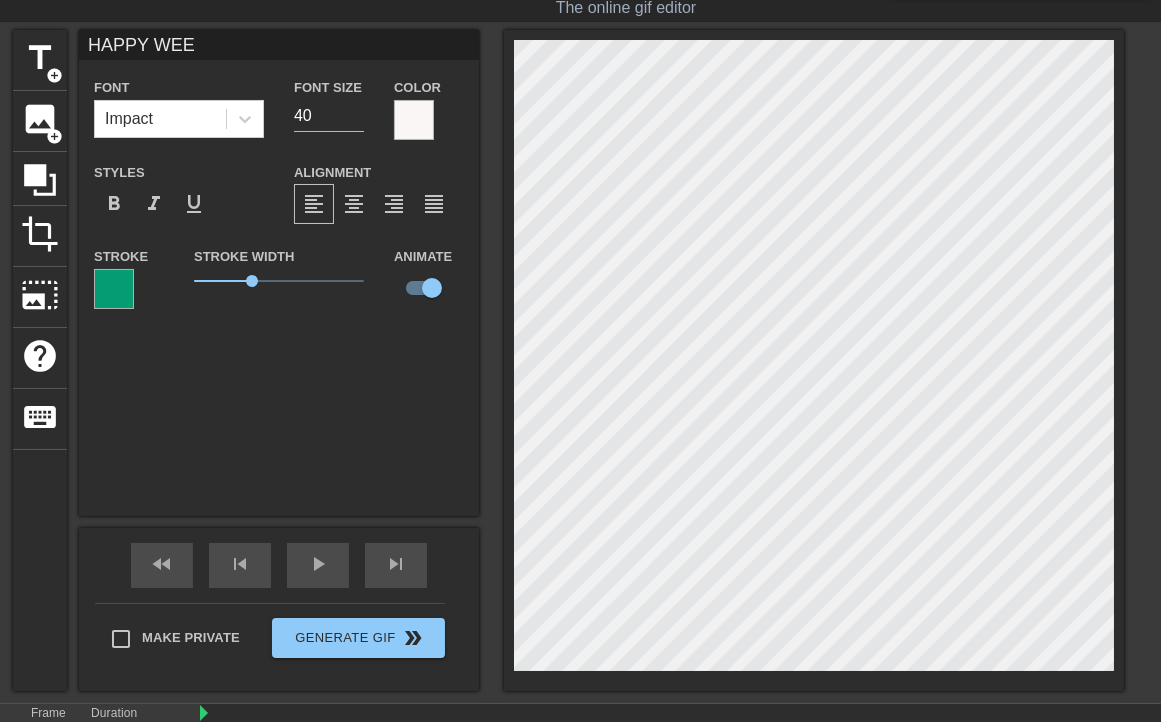 type on "HAPPY WEEK" 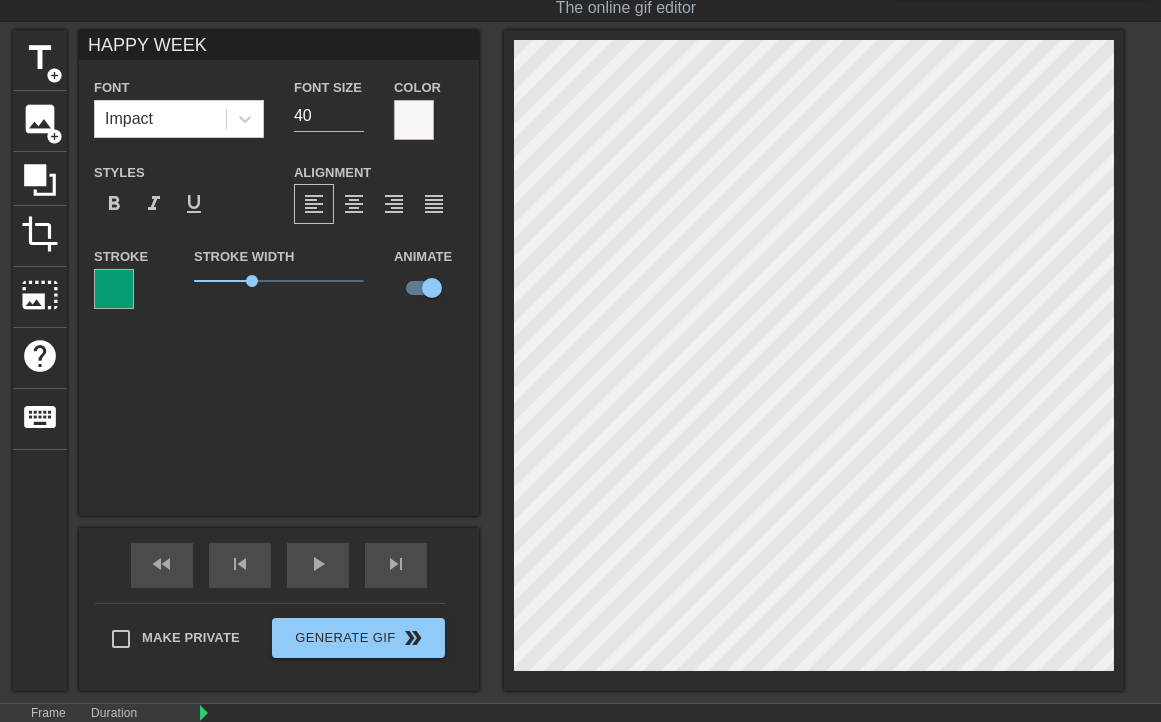 type on "HAPPY WEEKE" 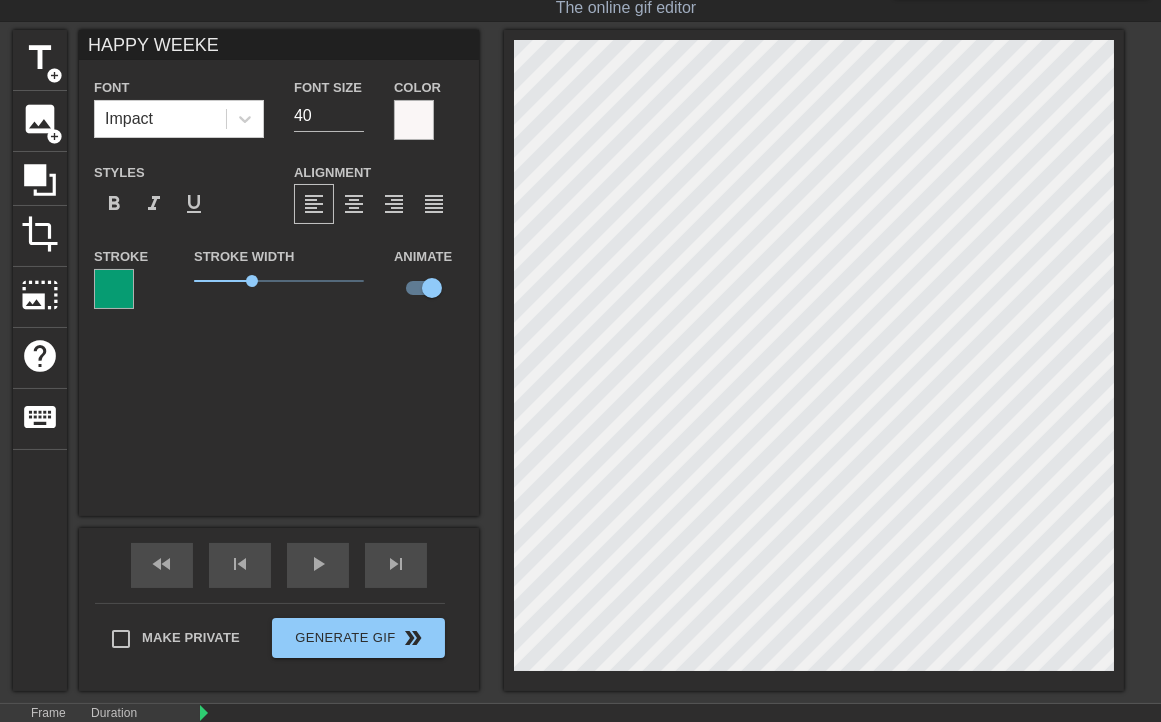 type on "HAPPY WEEKEN" 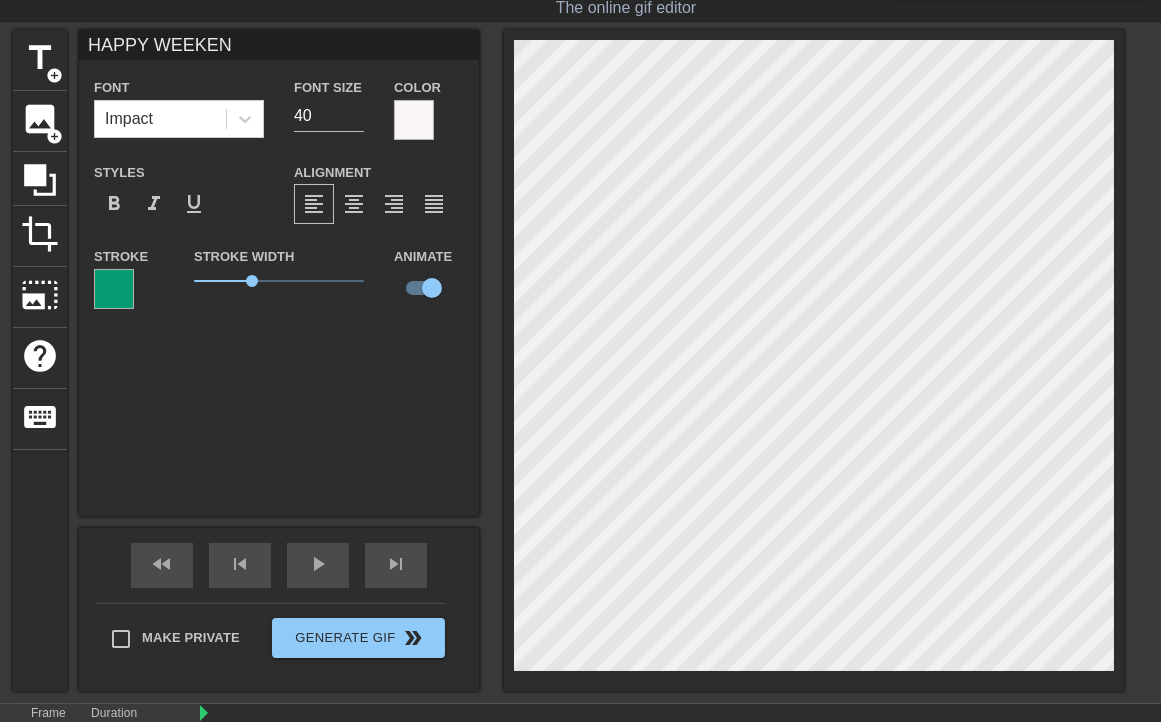 scroll, scrollTop: 2, scrollLeft: 7, axis: both 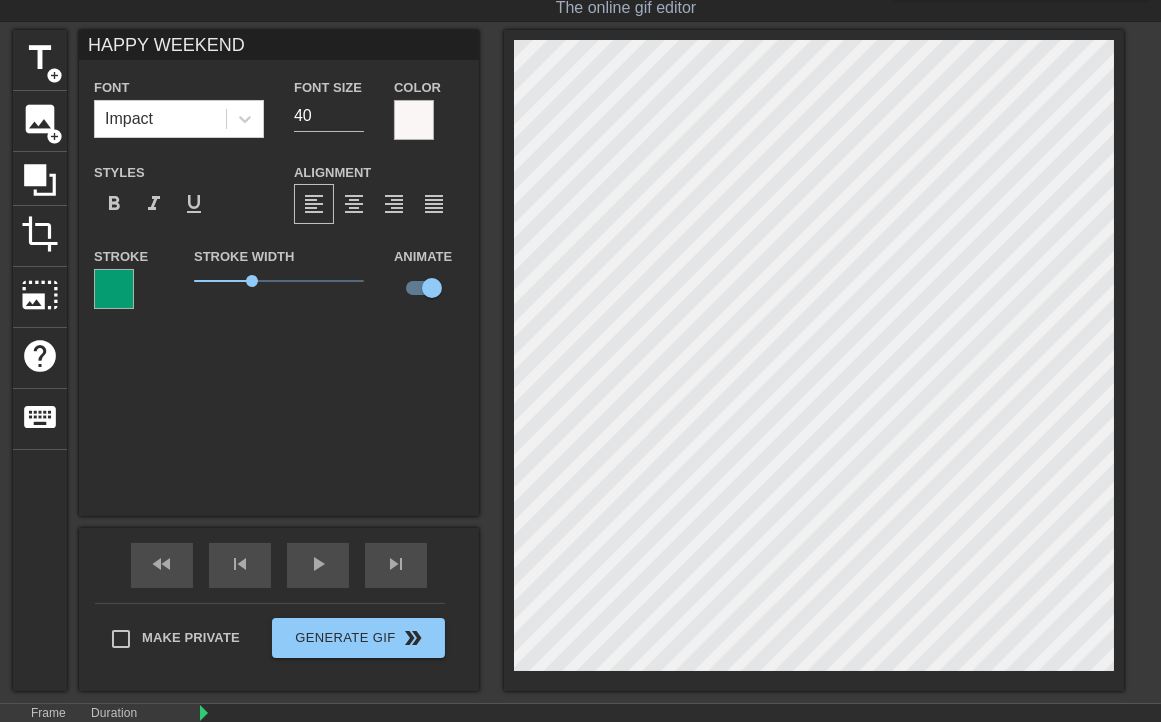 type on "HAPPY WEEKEND" 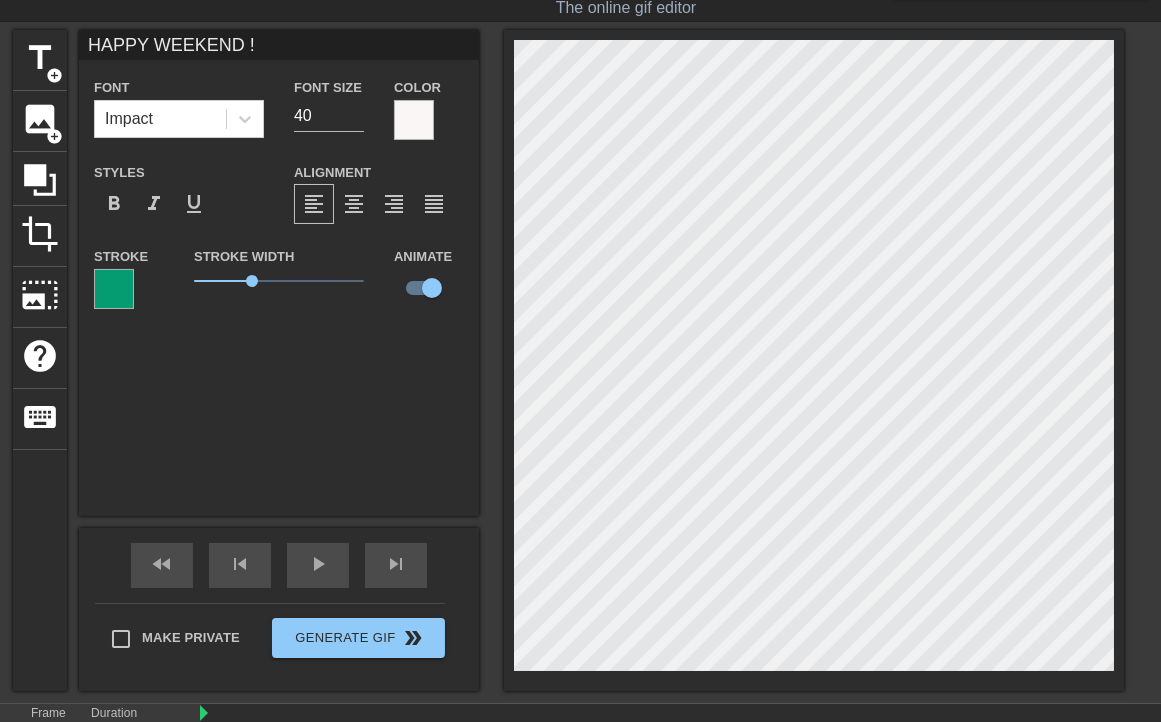 type on "HAPPY WEEKEND !" 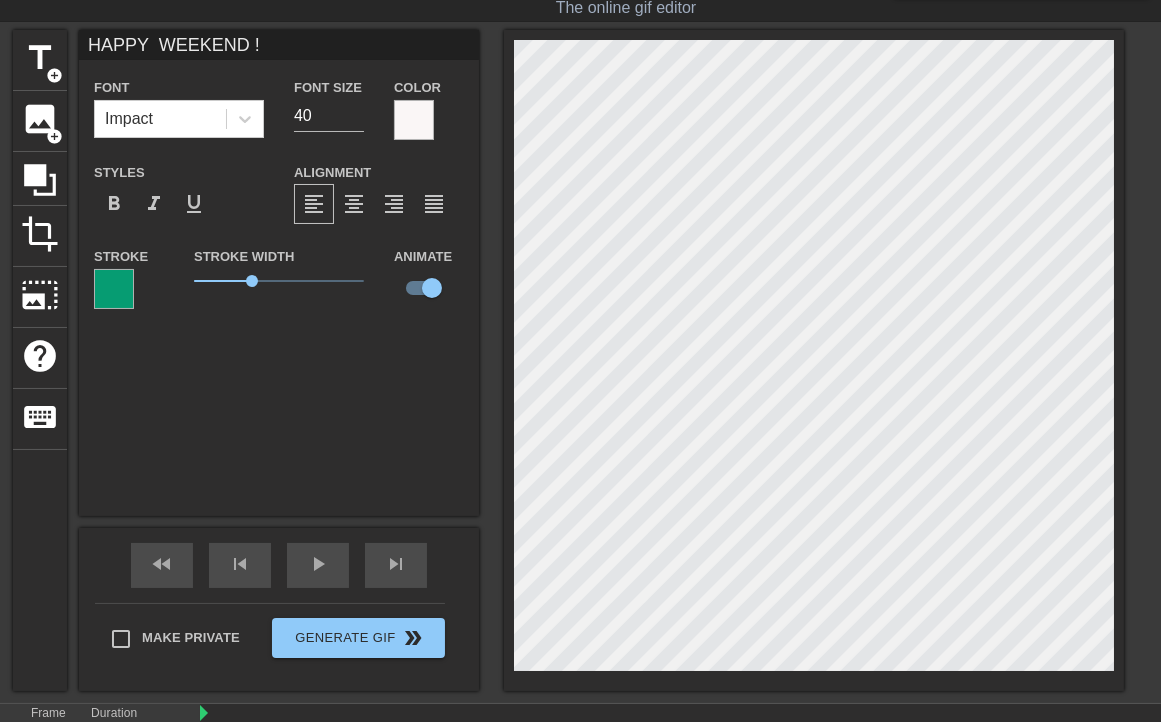 scroll, scrollTop: 2, scrollLeft: 6, axis: both 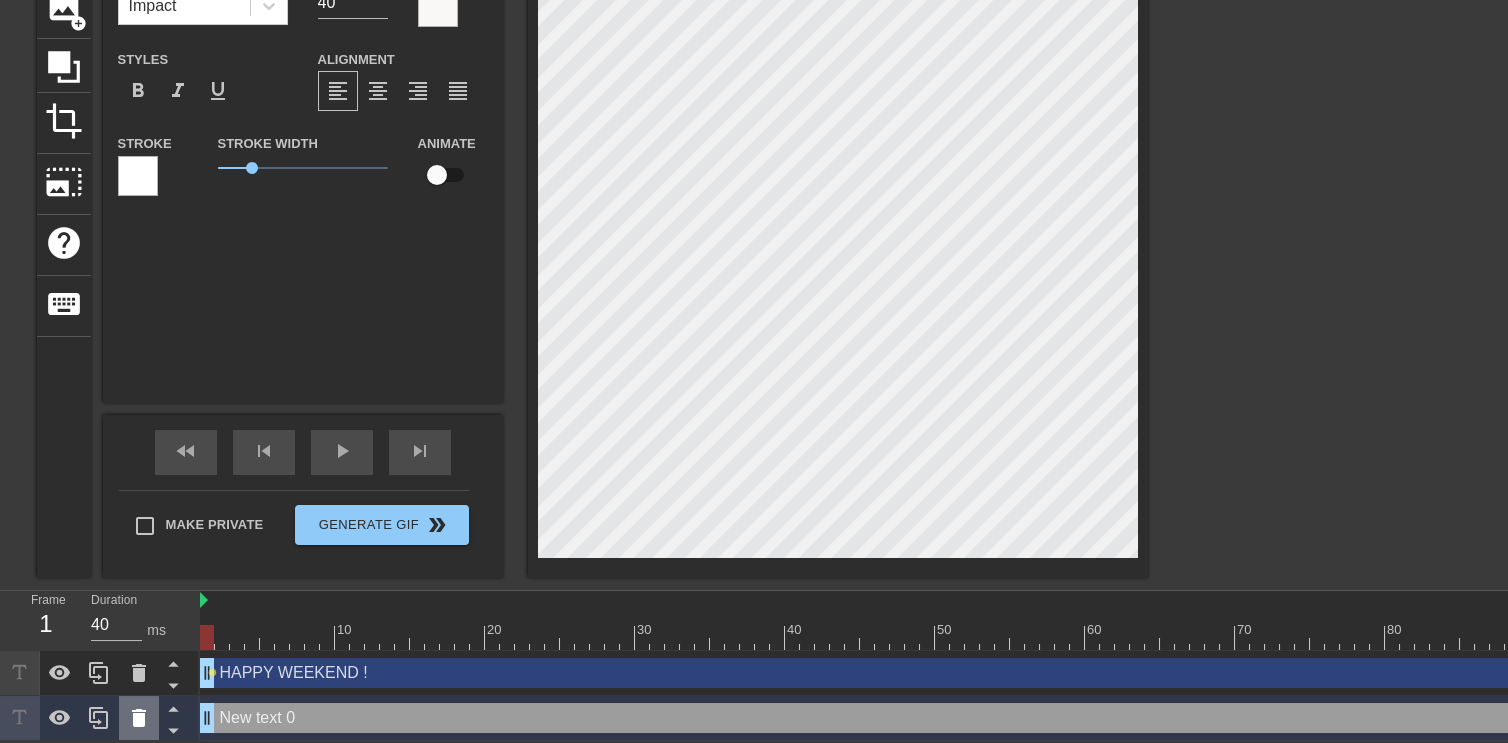 click 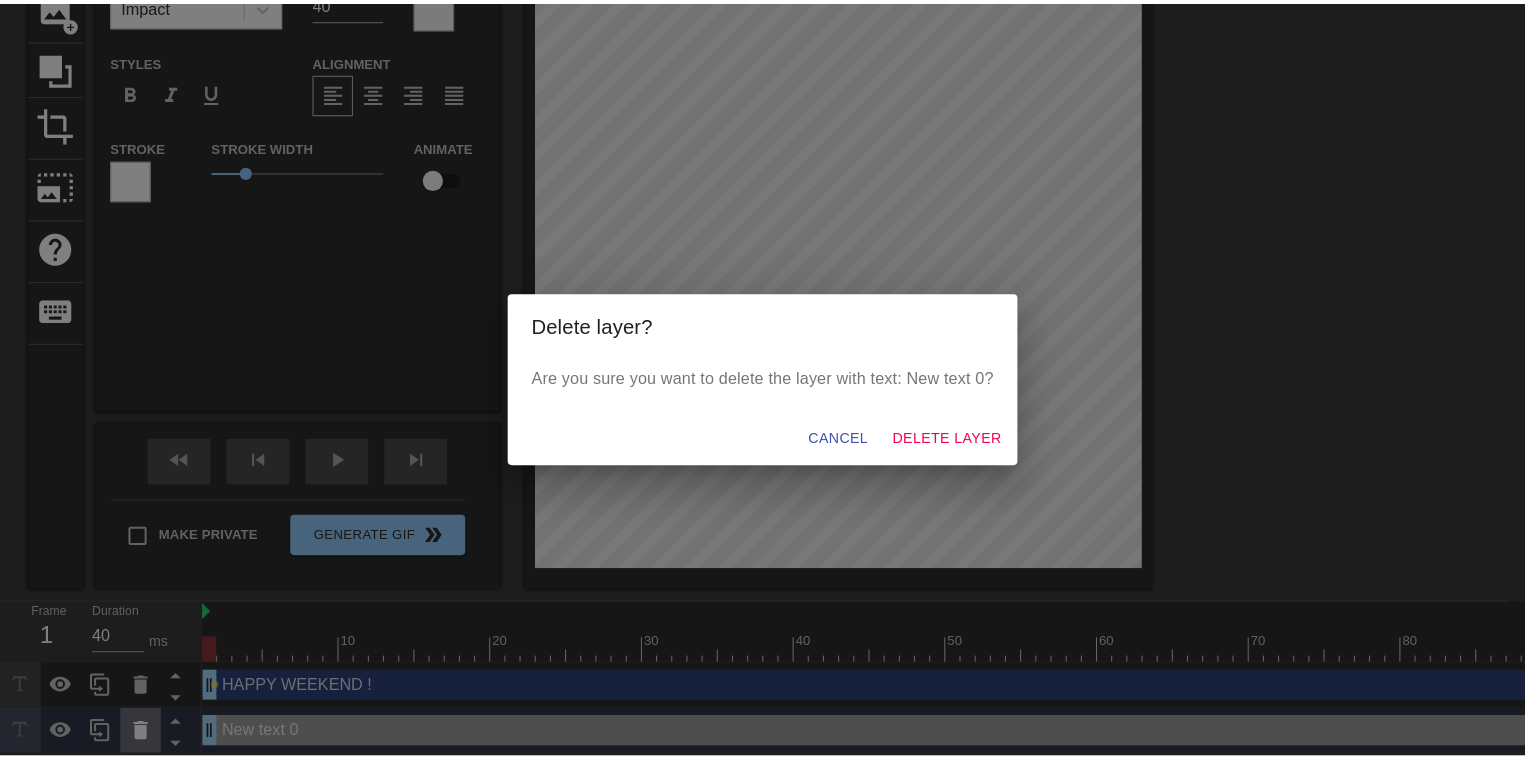 scroll, scrollTop: 159, scrollLeft: 0, axis: vertical 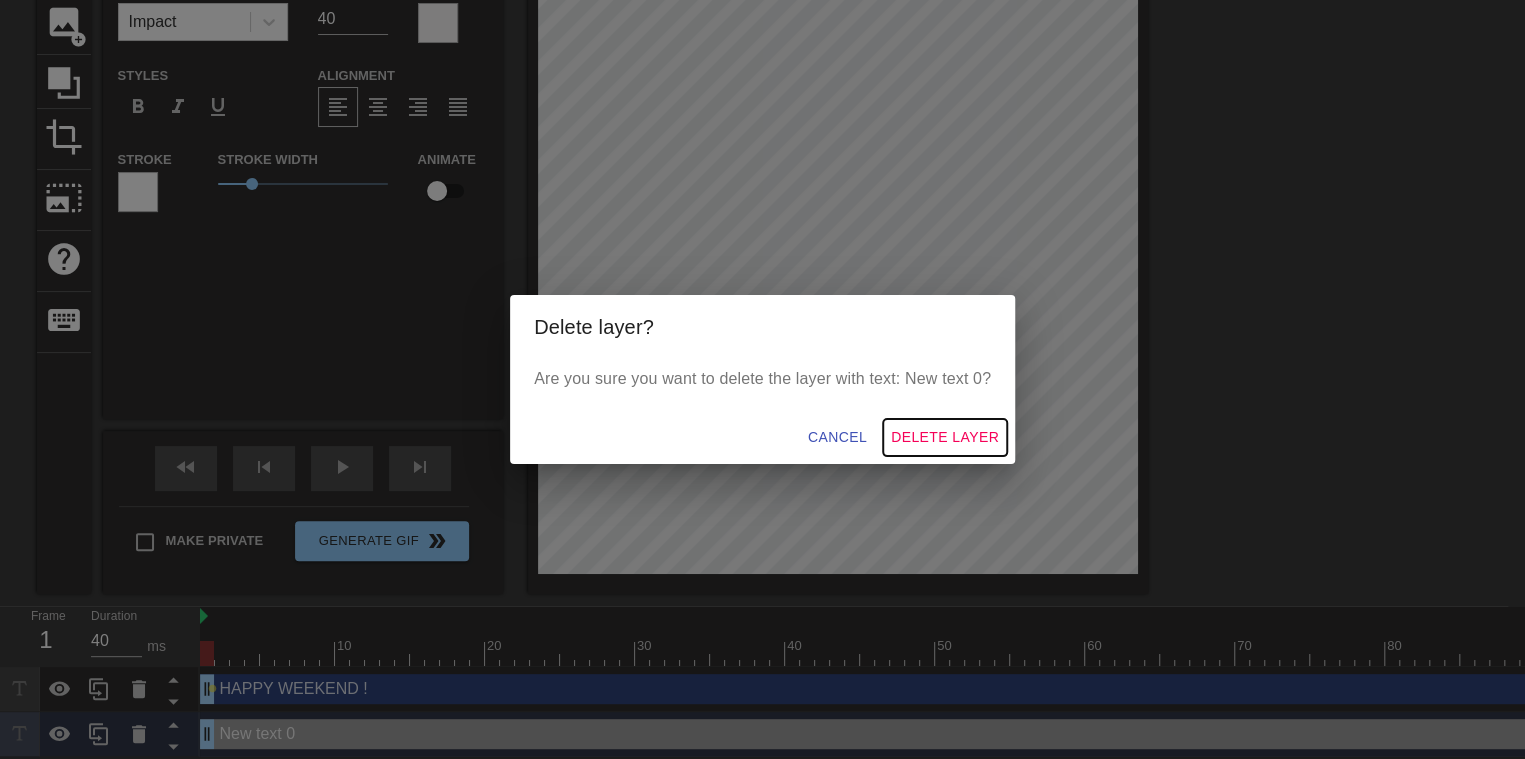click on "Delete Layer" at bounding box center (945, 437) 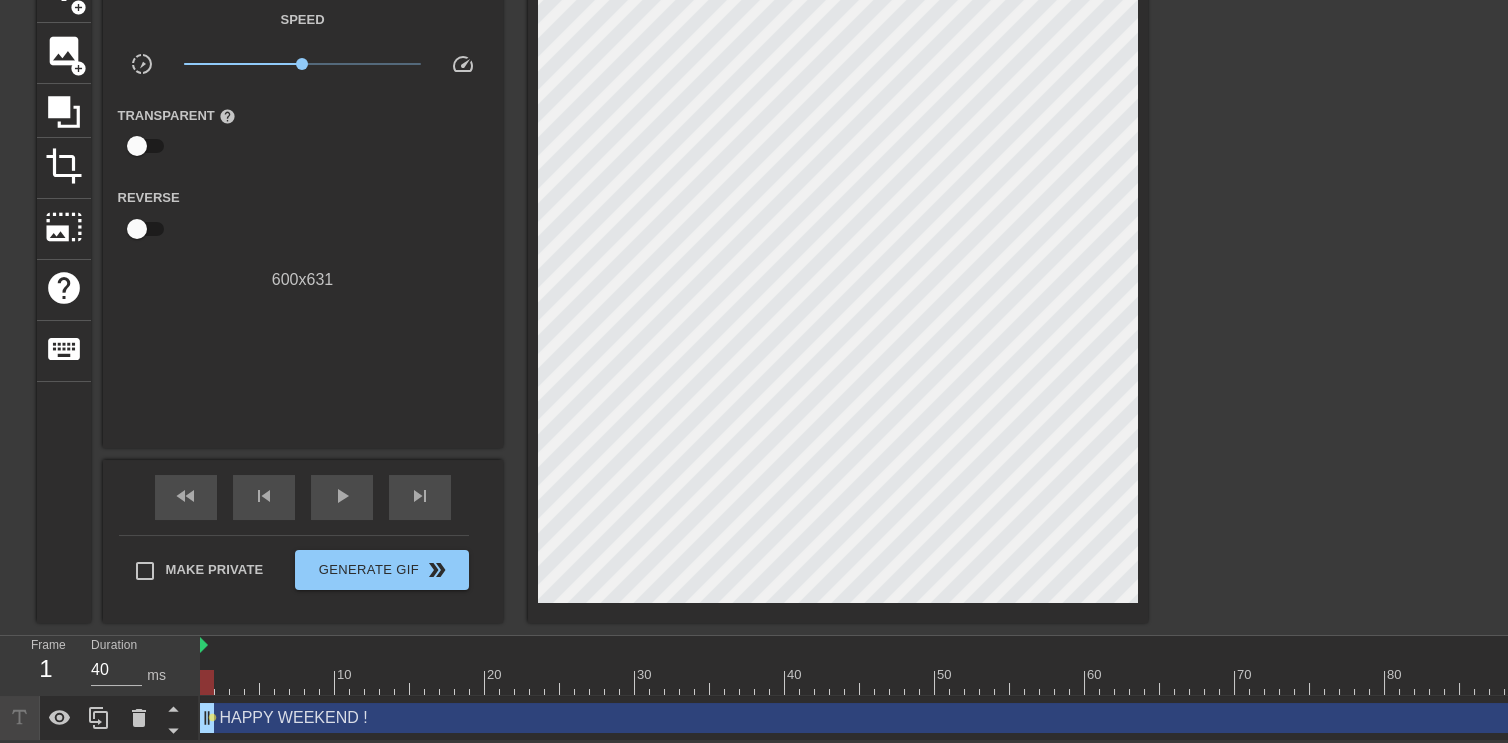 scroll, scrollTop: 0, scrollLeft: 0, axis: both 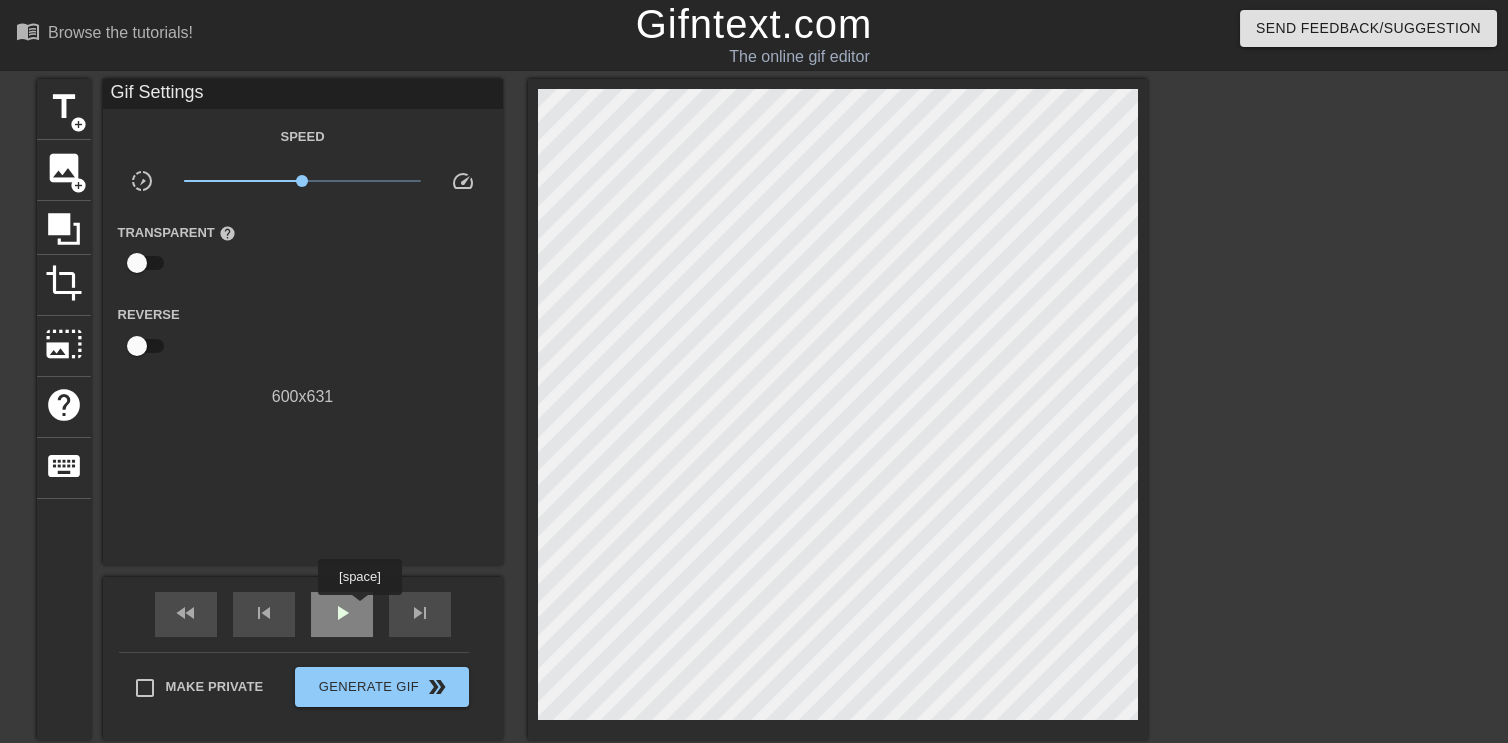 click on "play_arrow" at bounding box center [342, 614] 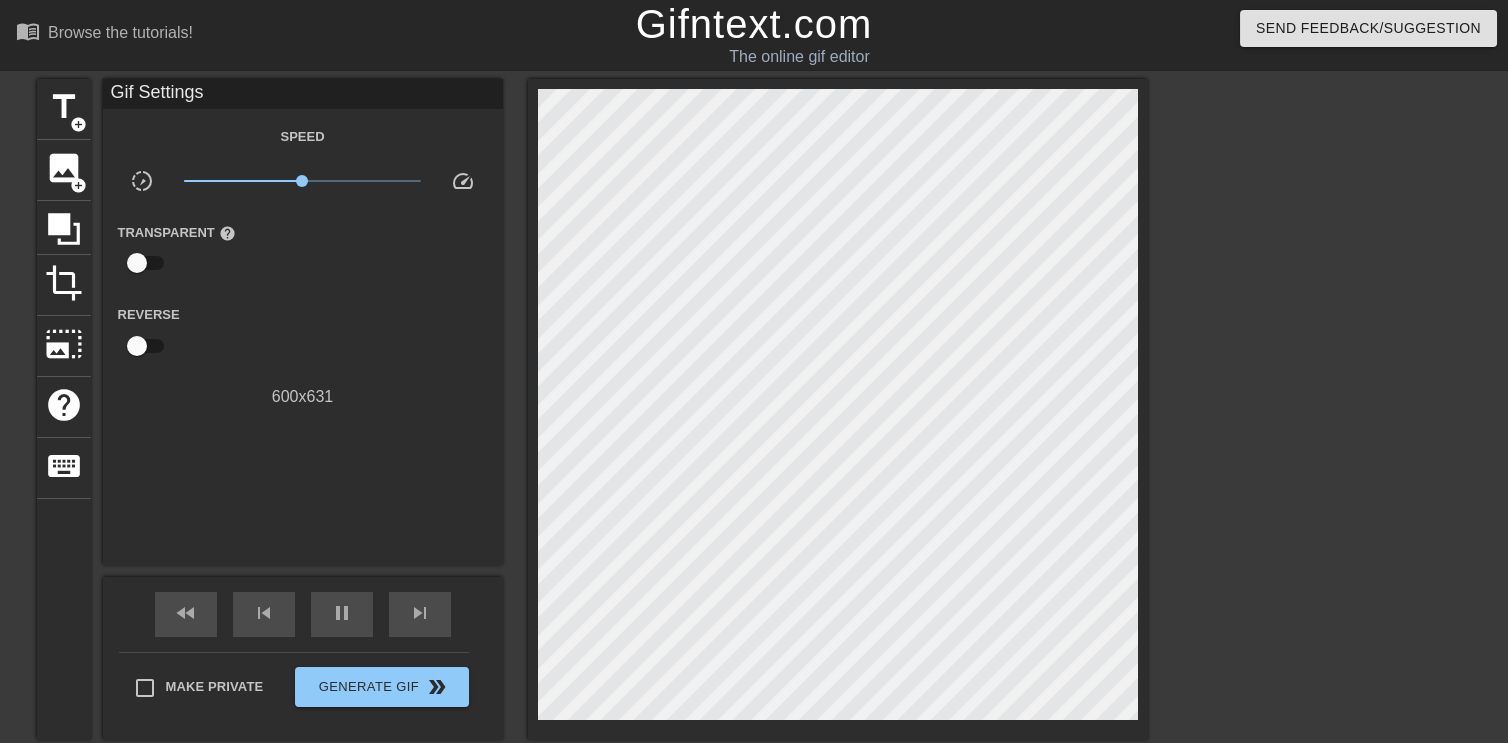 scroll, scrollTop: 131, scrollLeft: 0, axis: vertical 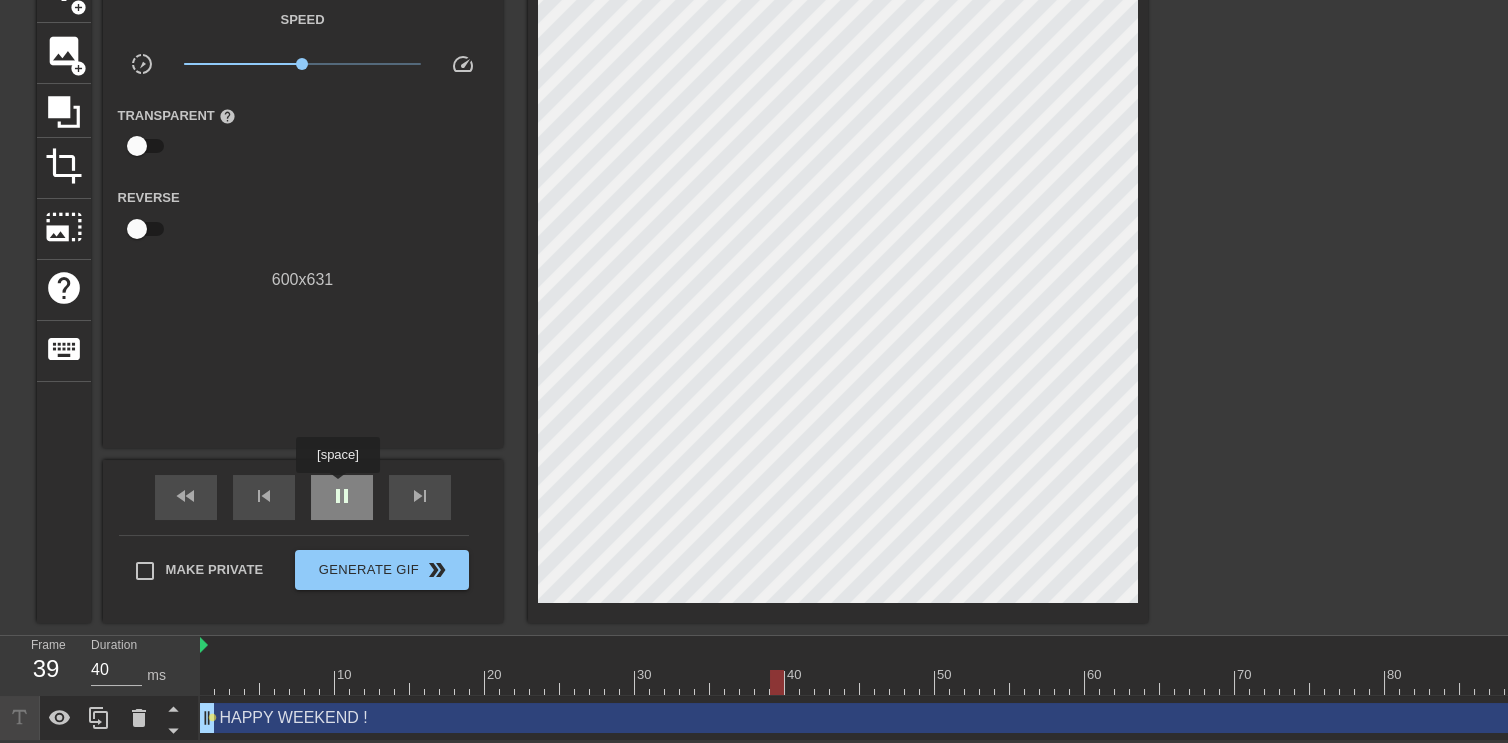 click on "pause" at bounding box center (342, 496) 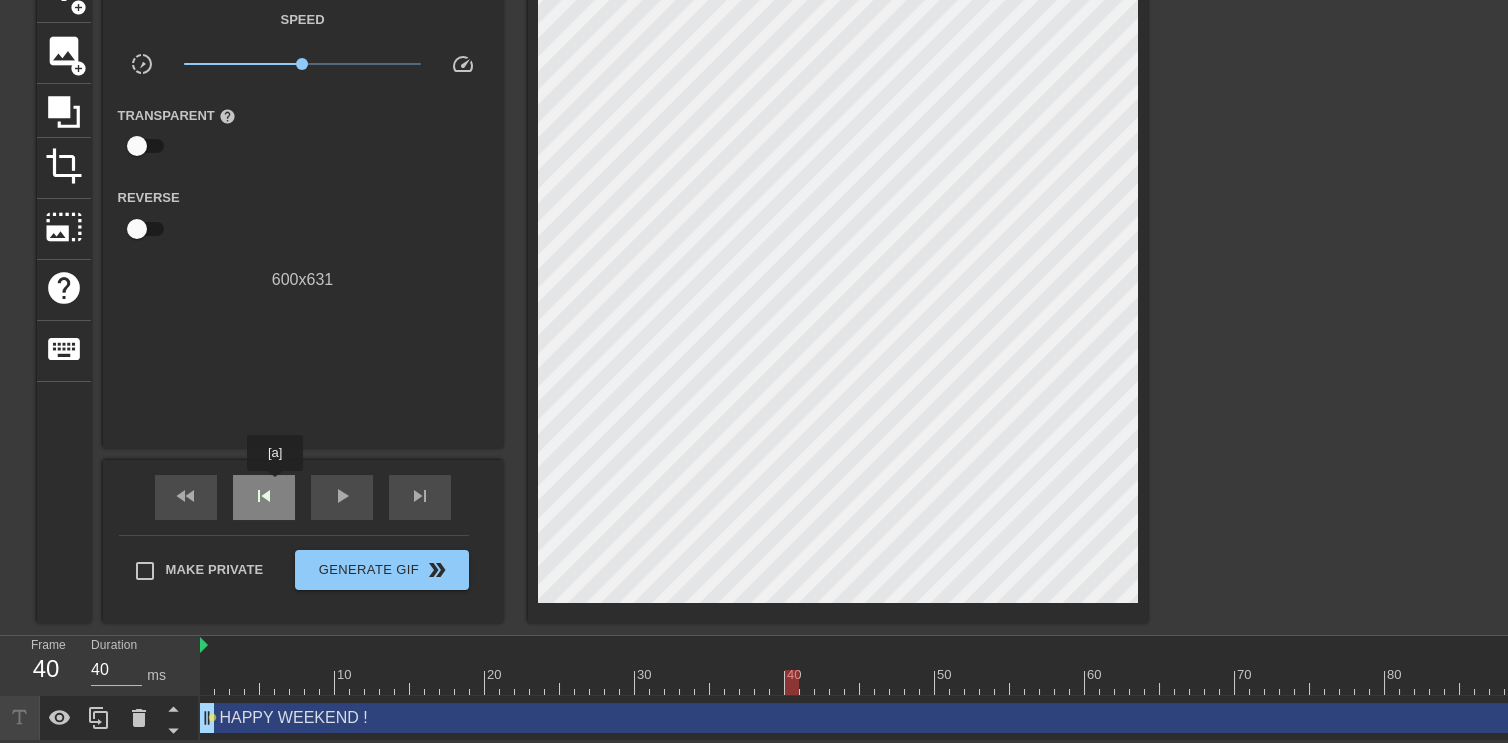 click on "skip_previous" at bounding box center [264, 496] 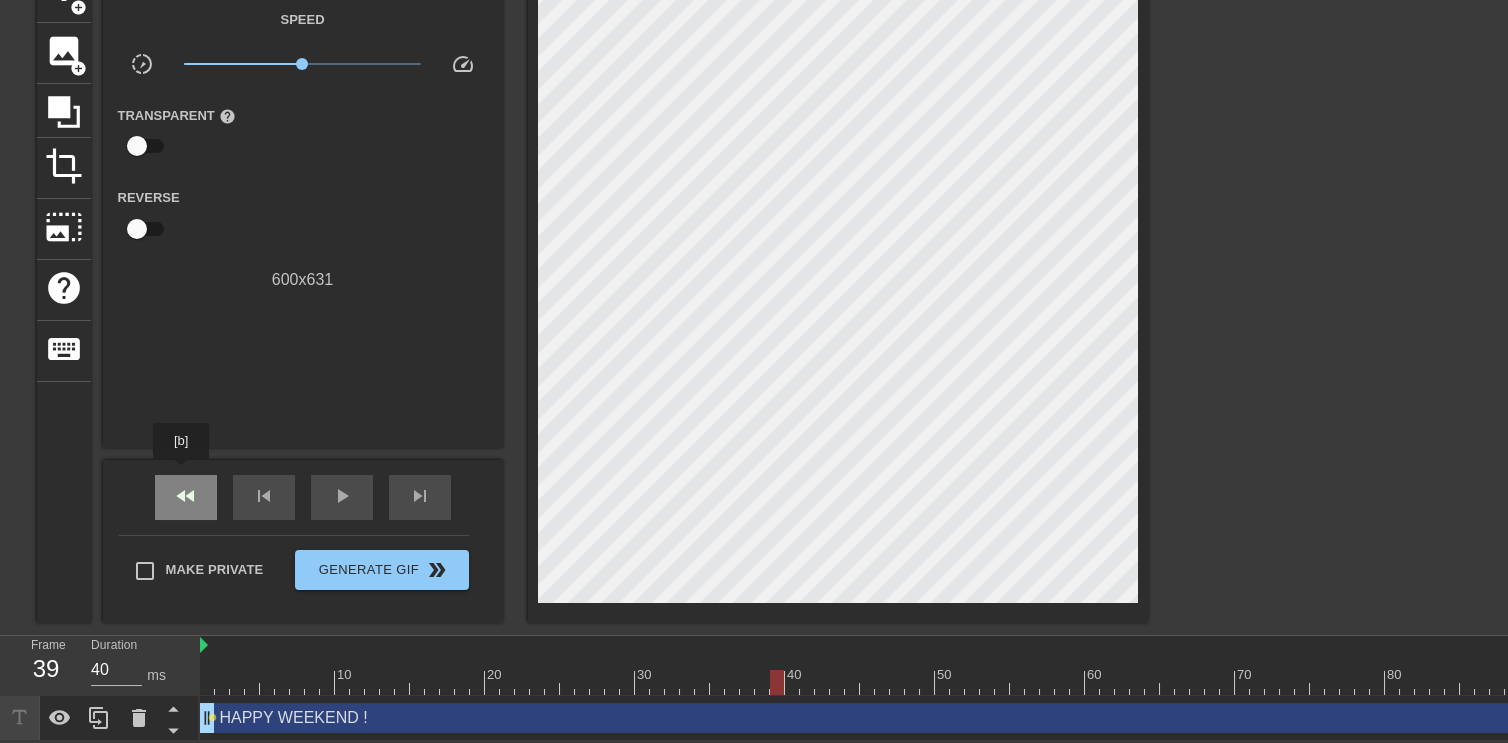 click on "fast_rewind" at bounding box center (186, 496) 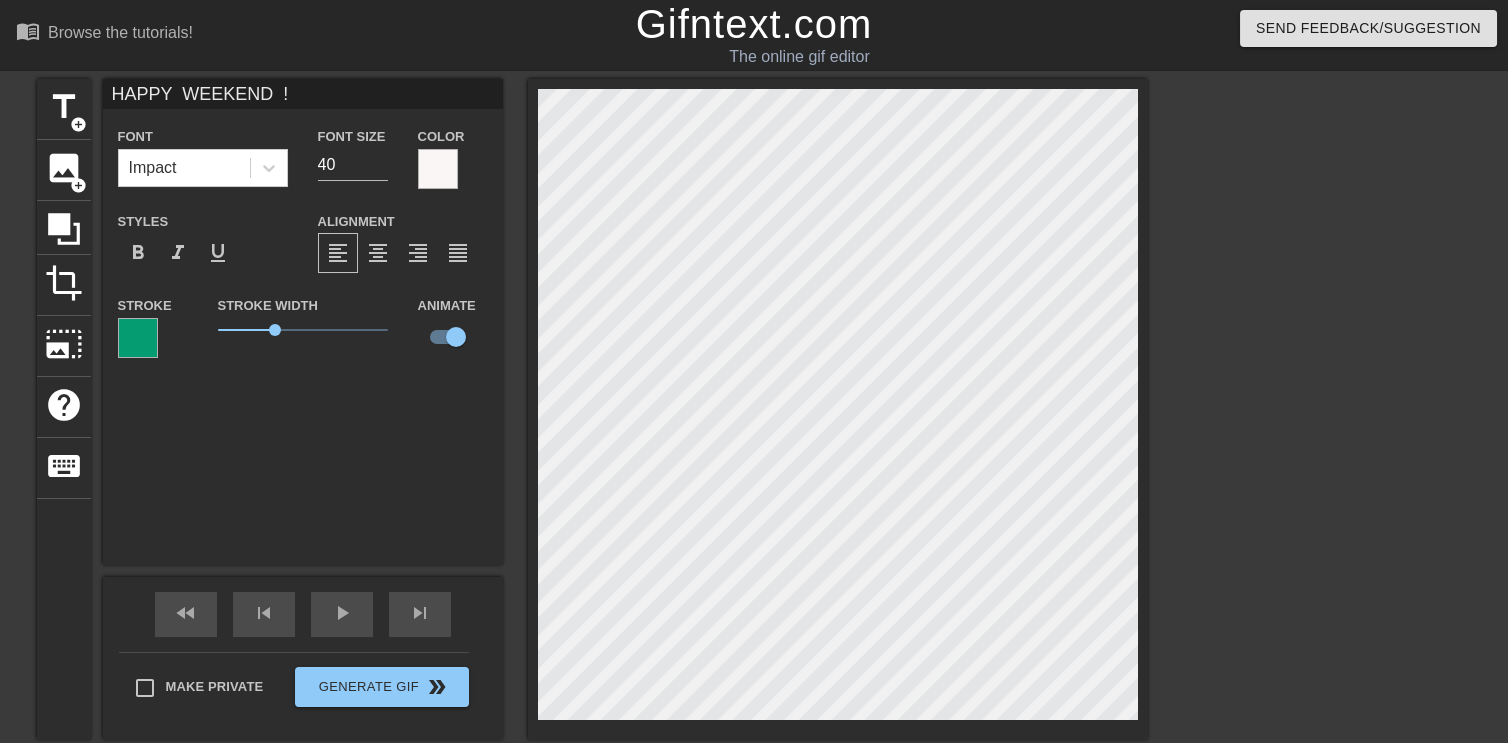 scroll, scrollTop: 131, scrollLeft: 0, axis: vertical 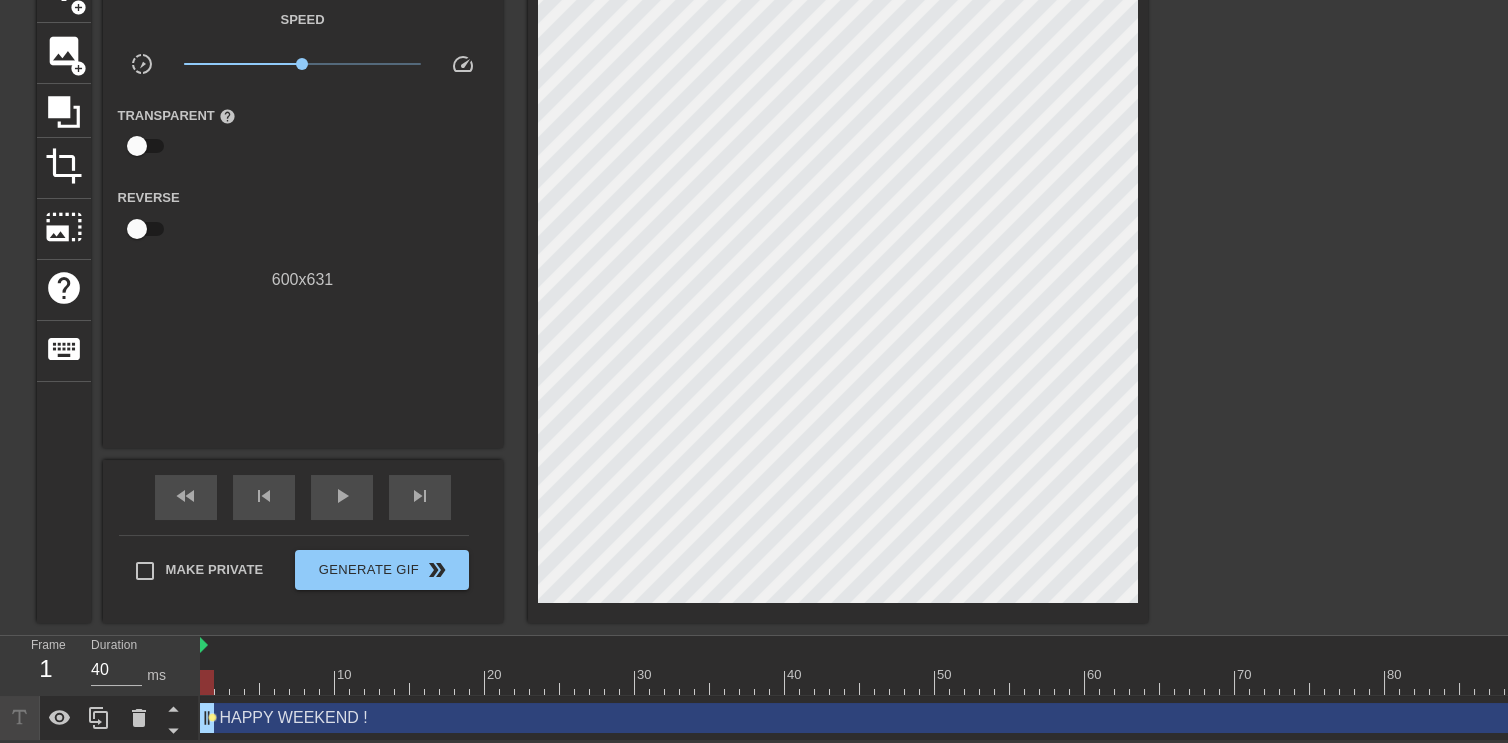 click on "lens" at bounding box center [212, 717] 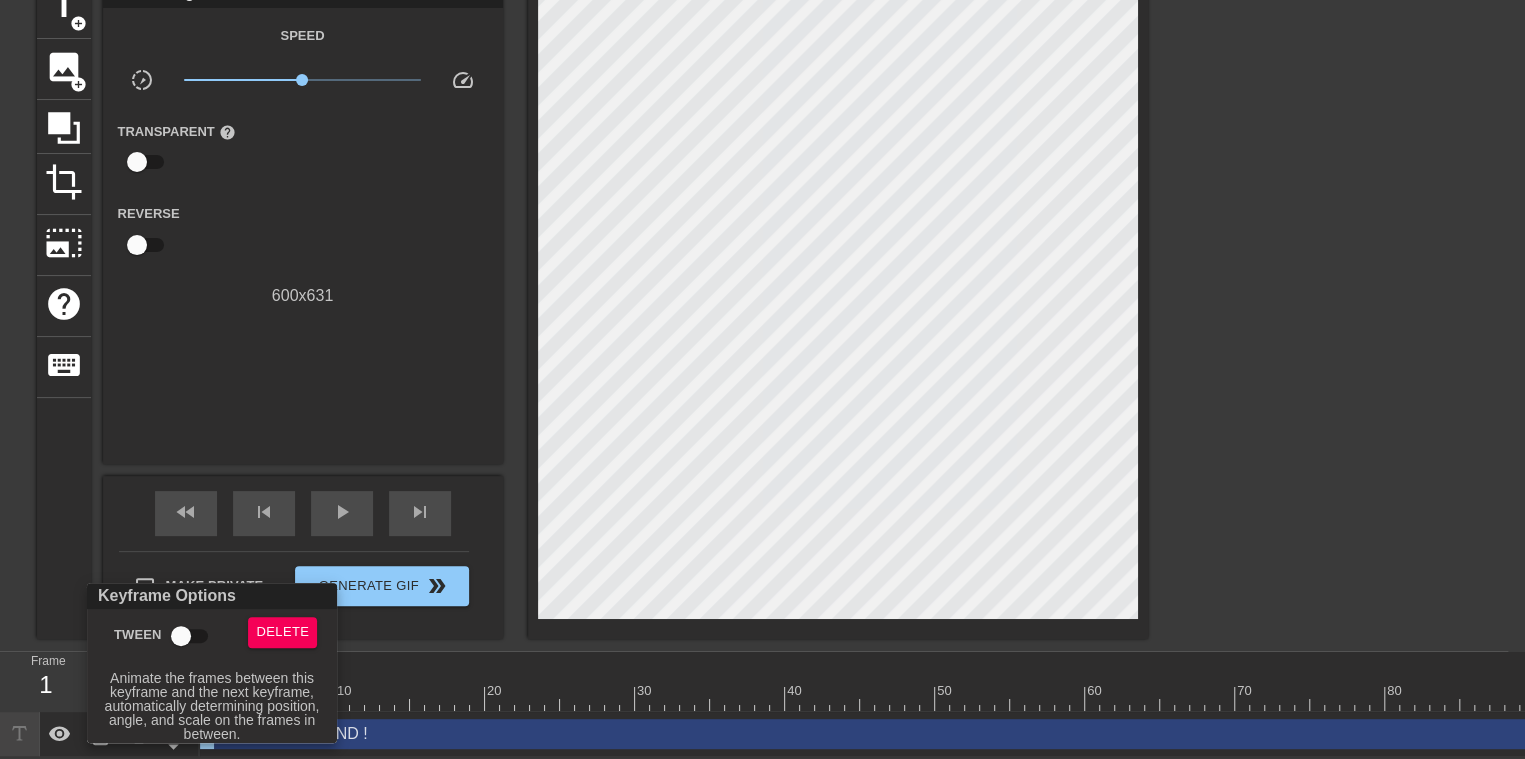 click on "Tween" at bounding box center [181, 636] 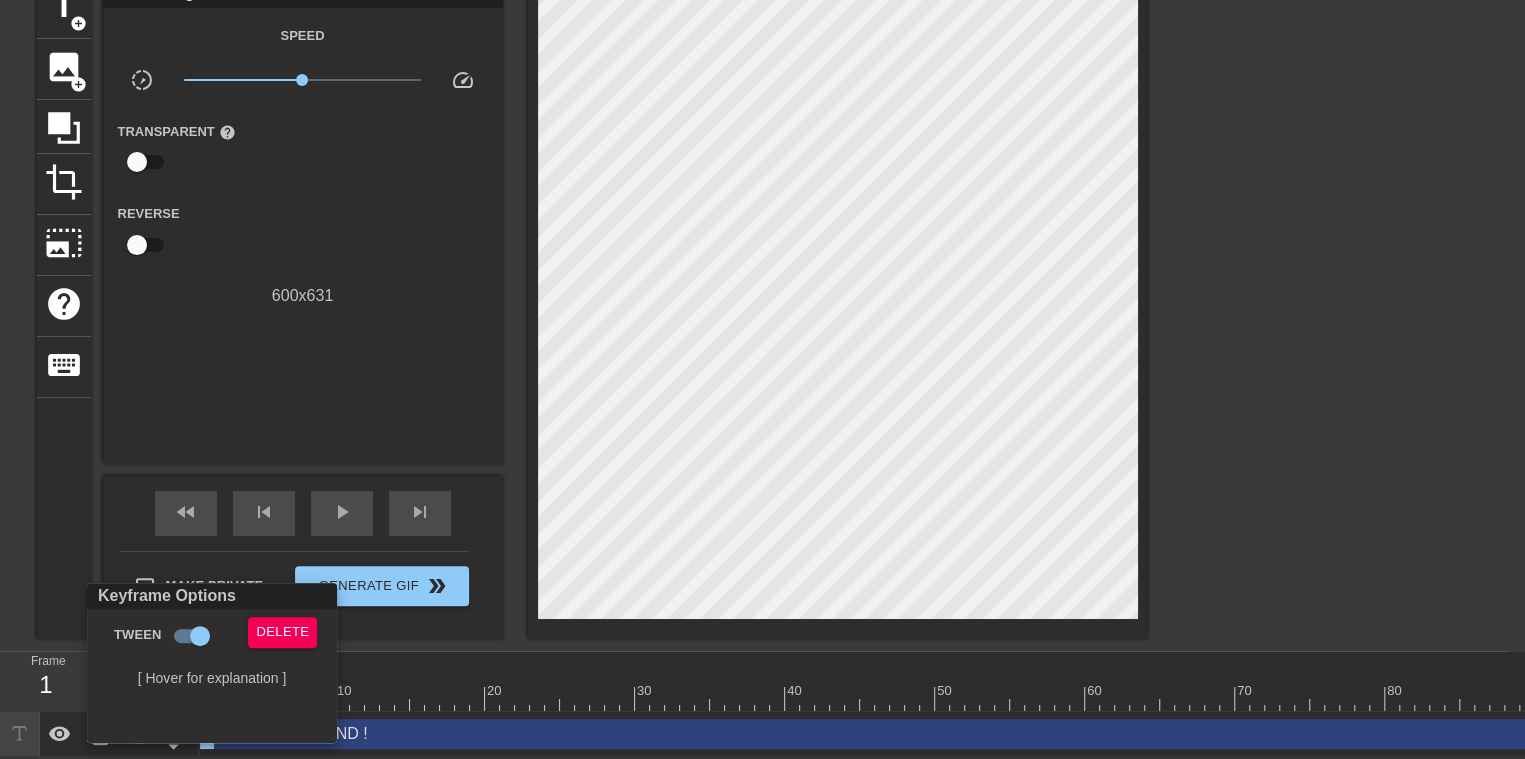 click at bounding box center [762, 379] 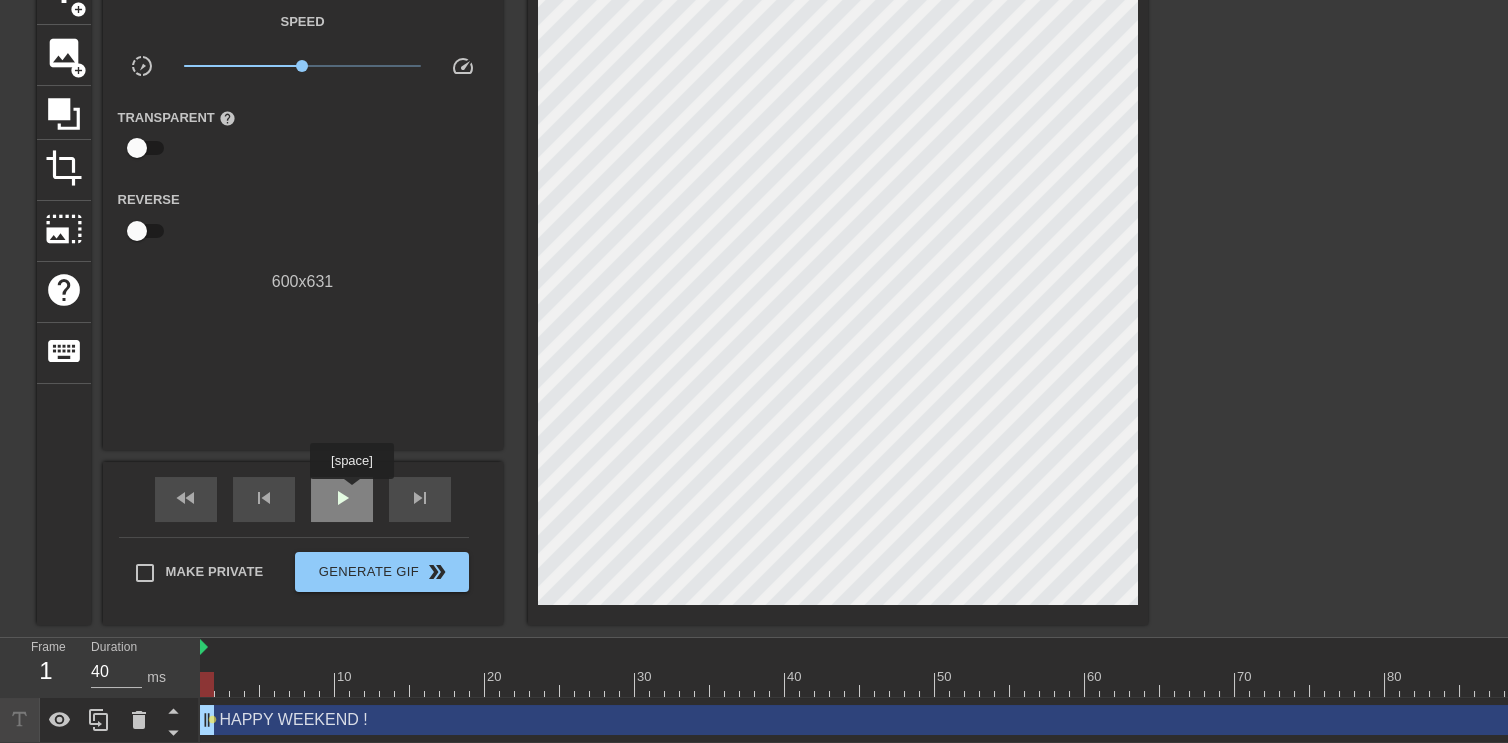 click on "play_arrow" at bounding box center [342, 498] 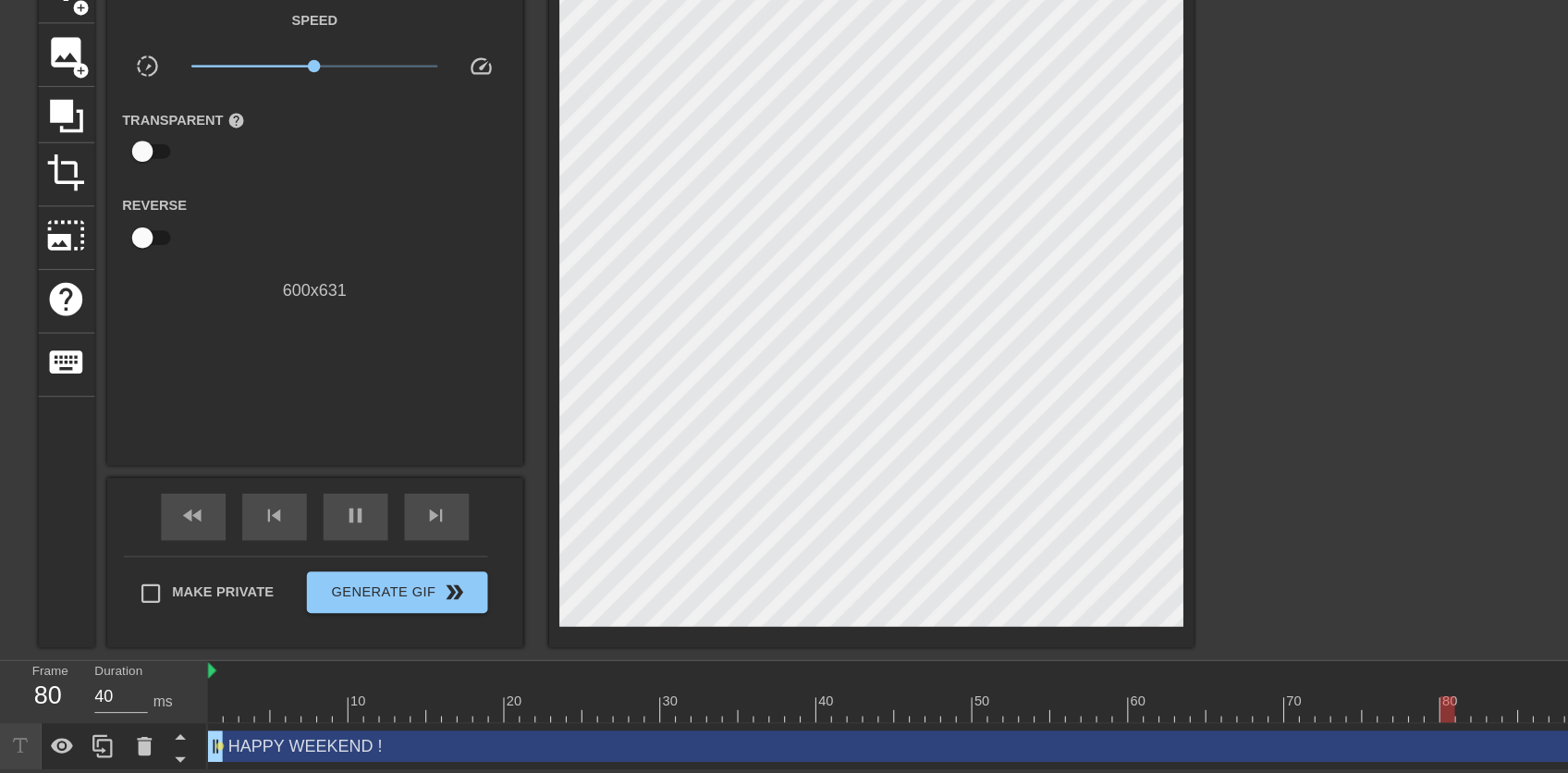 scroll, scrollTop: 23, scrollLeft: 0, axis: vertical 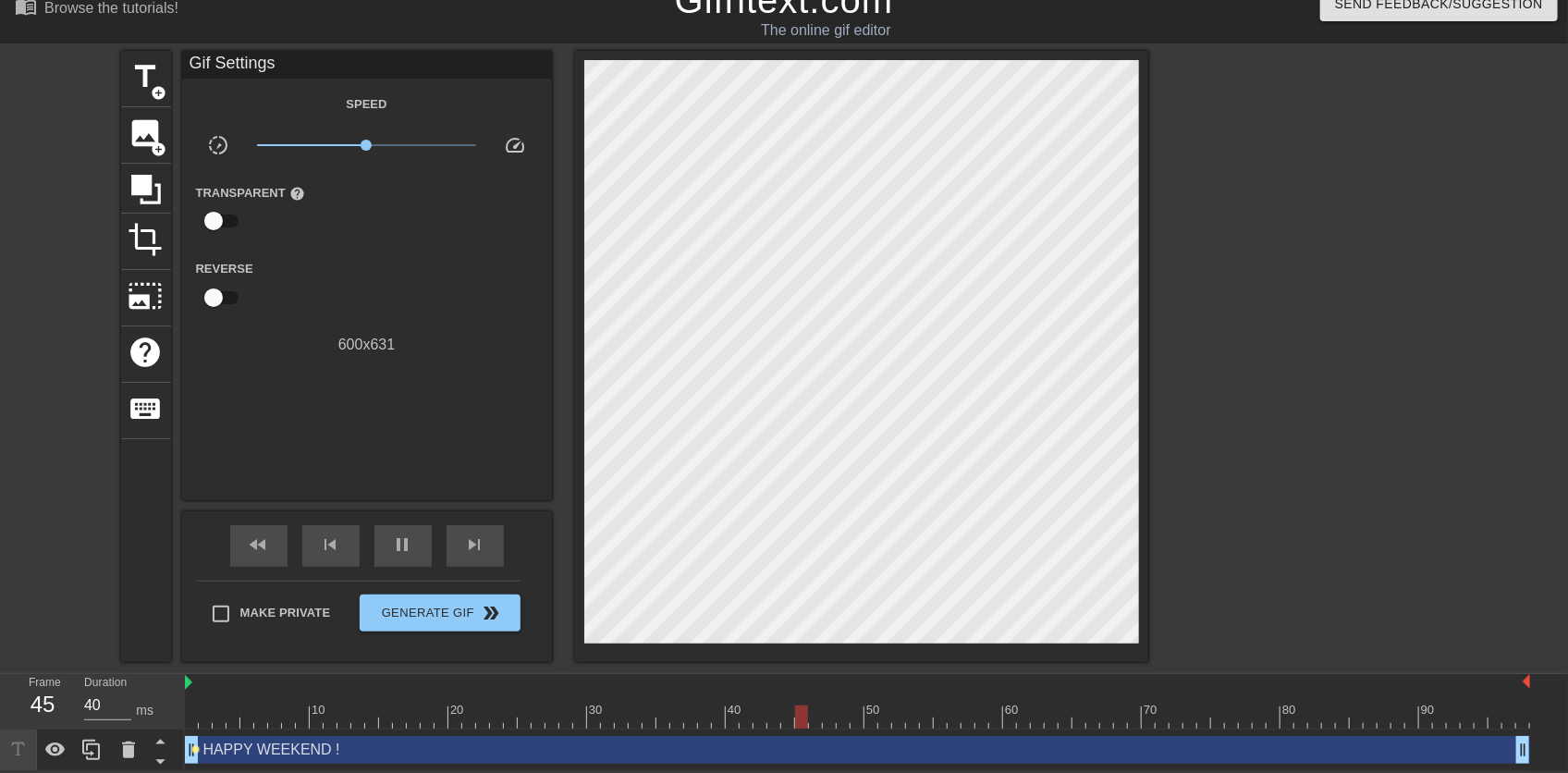 click on "lens" at bounding box center (196, 749) 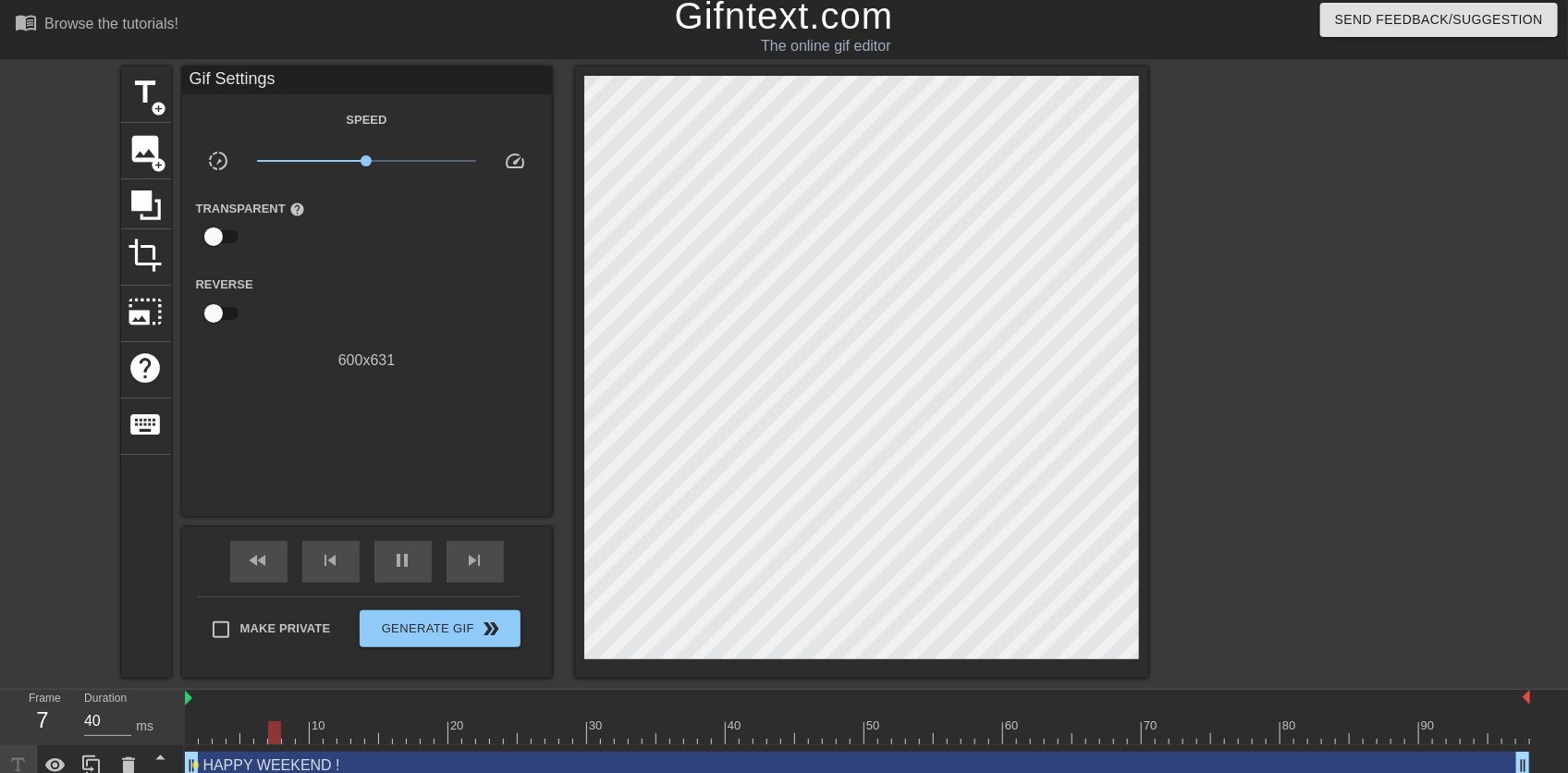 drag, startPoint x: 195, startPoint y: 764, endPoint x: 435, endPoint y: 762, distance: 240.0083 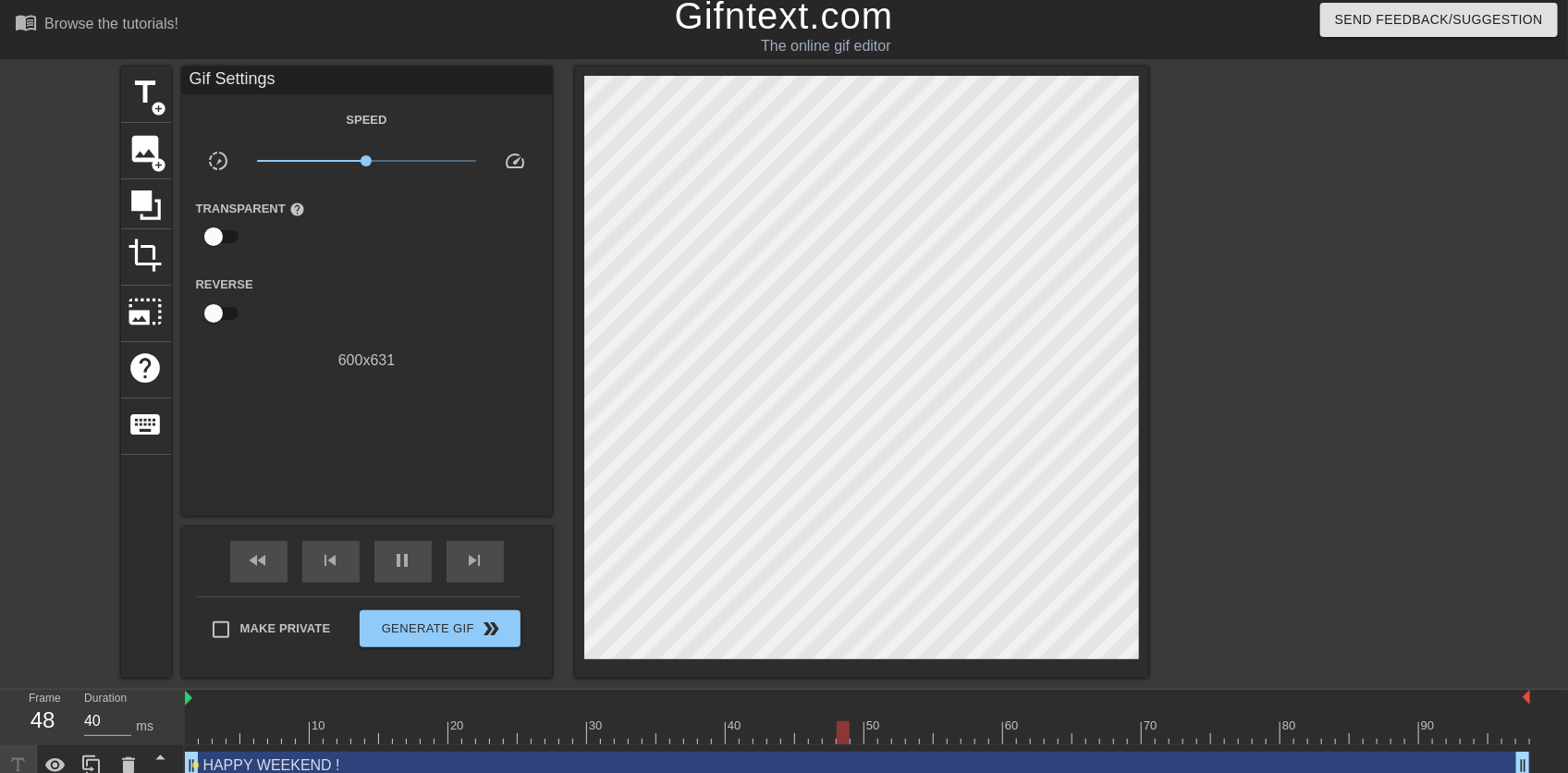 scroll, scrollTop: 23, scrollLeft: 0, axis: vertical 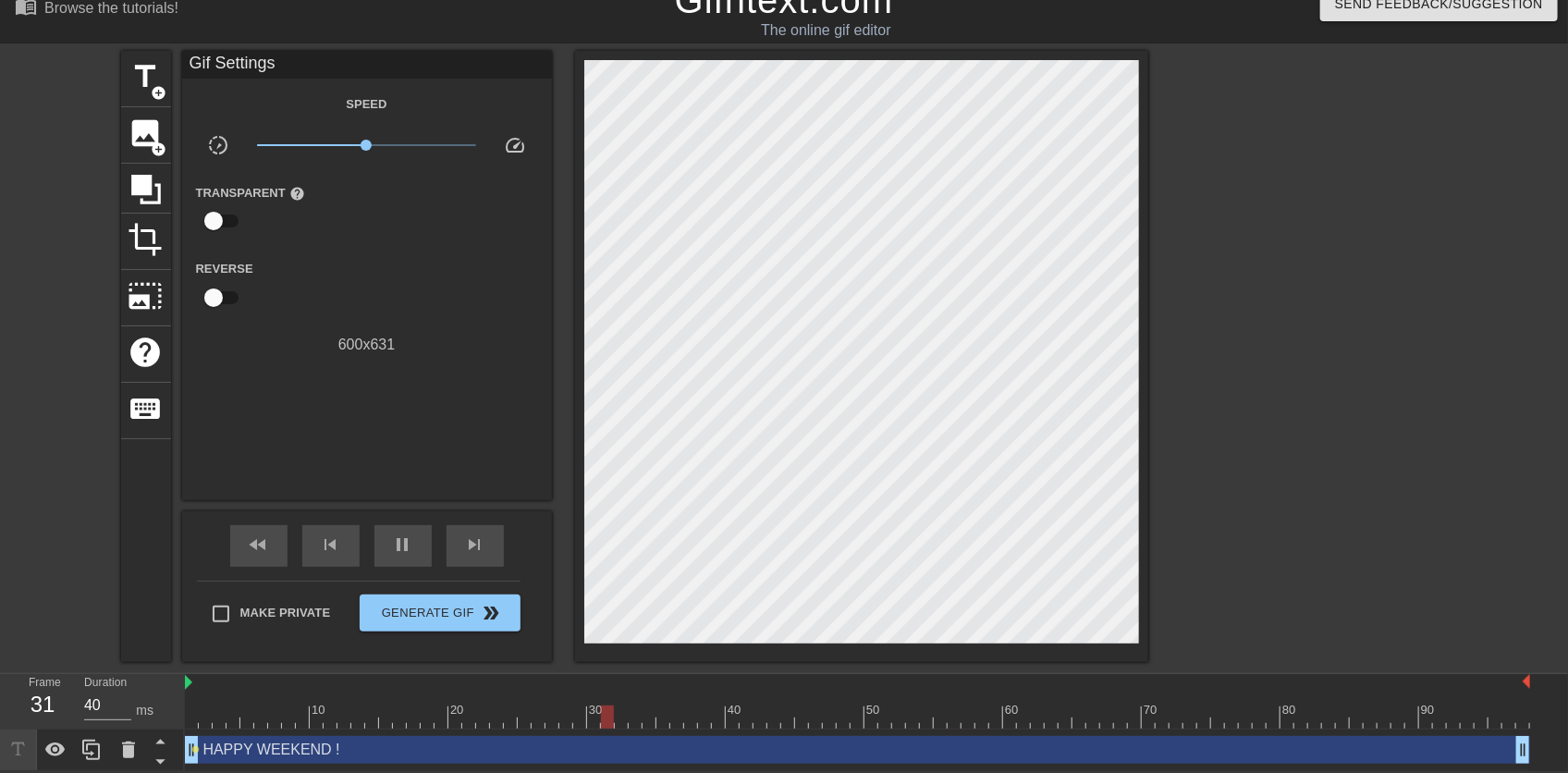 drag, startPoint x: 195, startPoint y: 744, endPoint x: 505, endPoint y: 742, distance: 310.00645 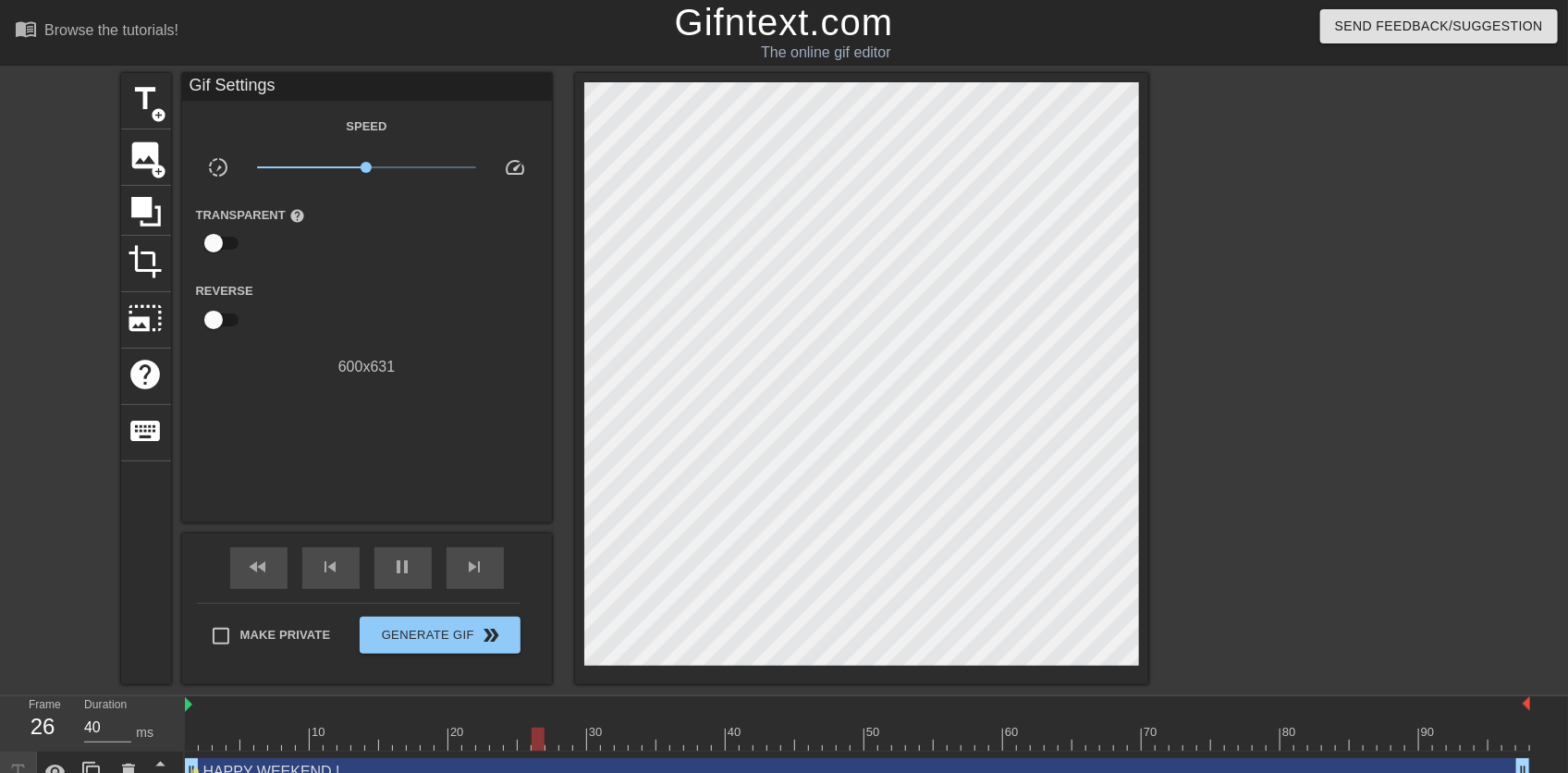 scroll, scrollTop: 23, scrollLeft: 0, axis: vertical 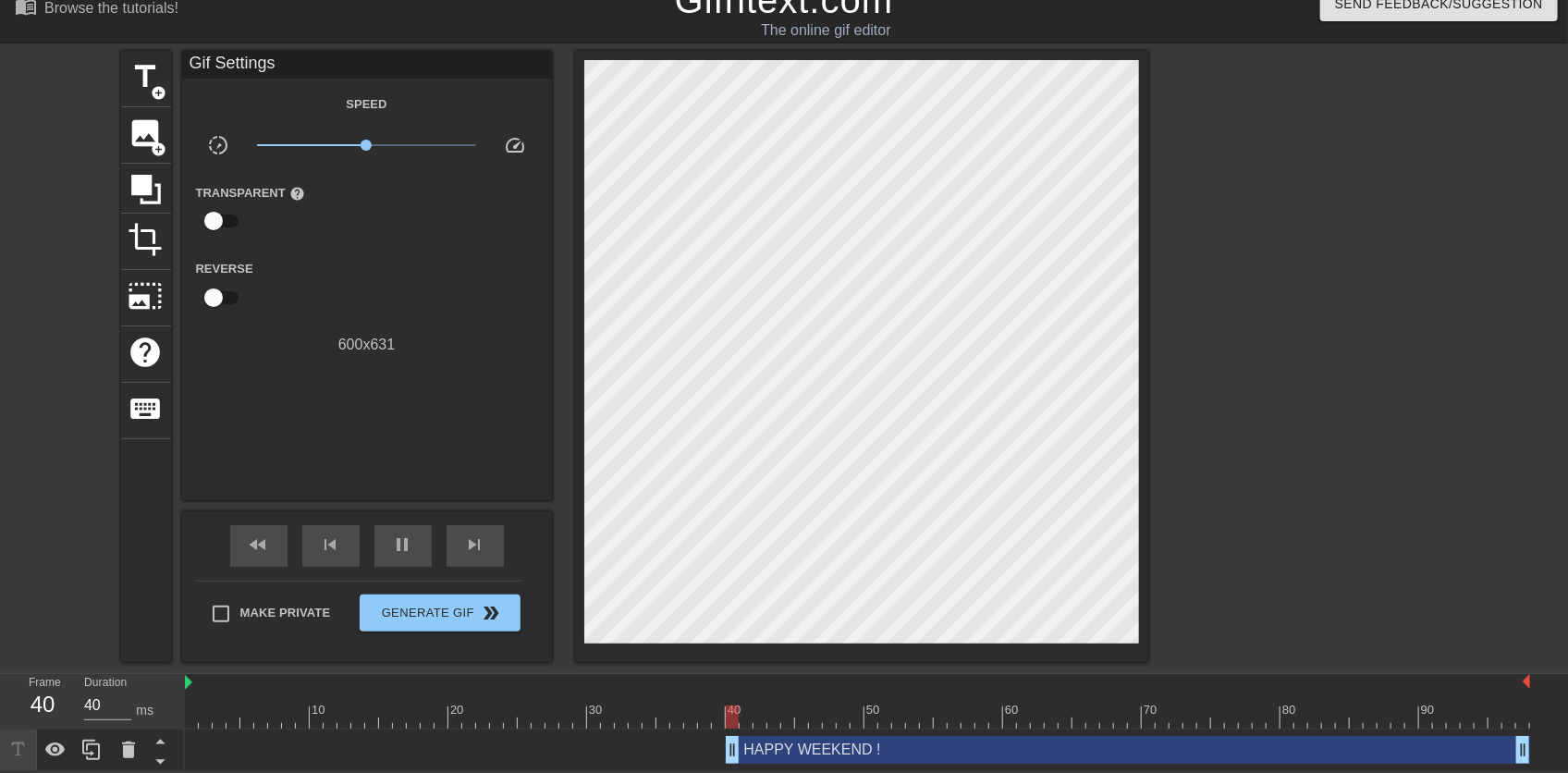 drag, startPoint x: 189, startPoint y: 748, endPoint x: 724, endPoint y: 745, distance: 535.00841 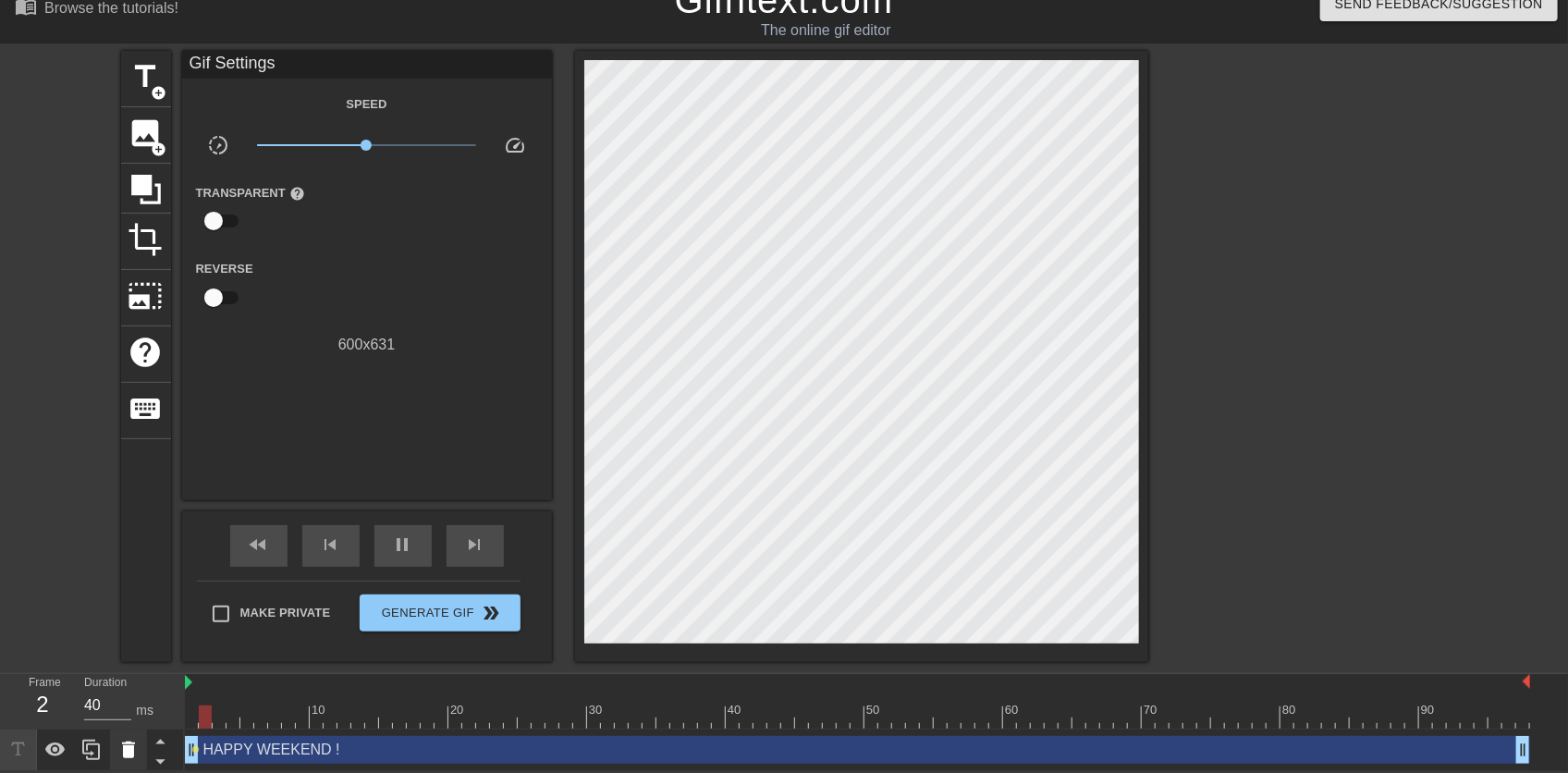 drag, startPoint x: 734, startPoint y: 749, endPoint x: 139, endPoint y: 741, distance: 595.05378 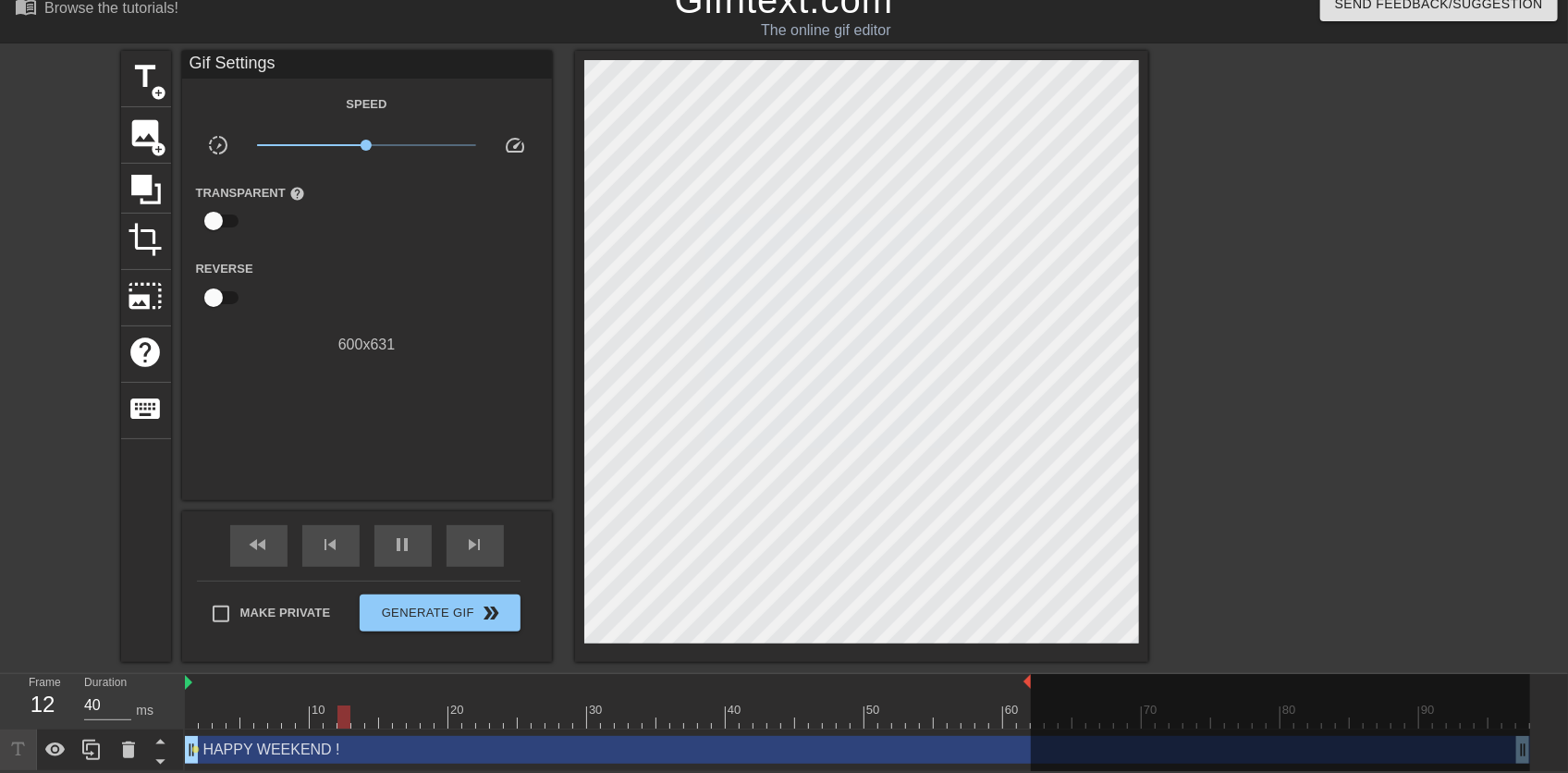 drag, startPoint x: 1528, startPoint y: 679, endPoint x: 1030, endPoint y: 674, distance: 498.0251 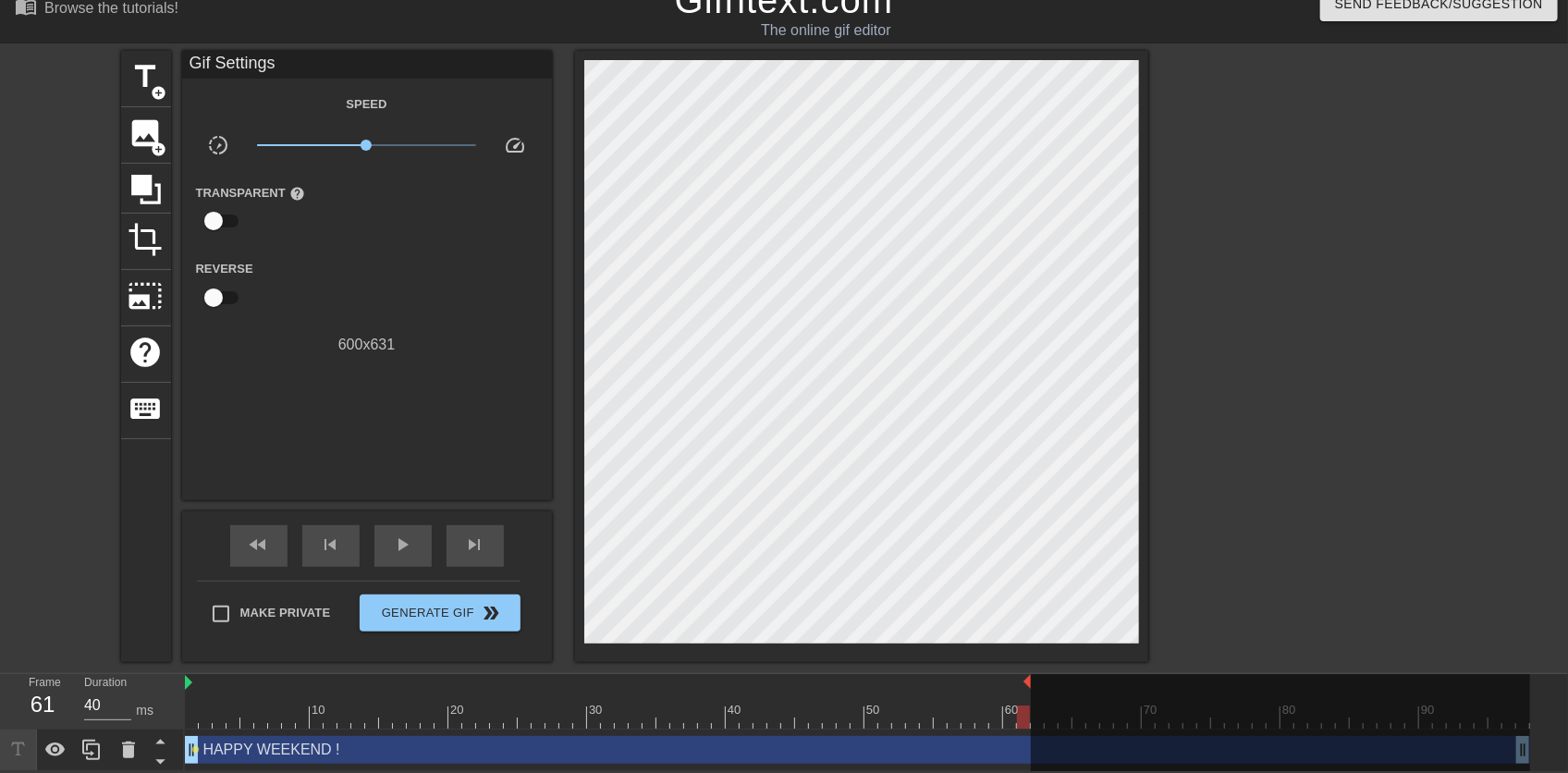 drag, startPoint x: 1030, startPoint y: 679, endPoint x: 1292, endPoint y: 679, distance: 262 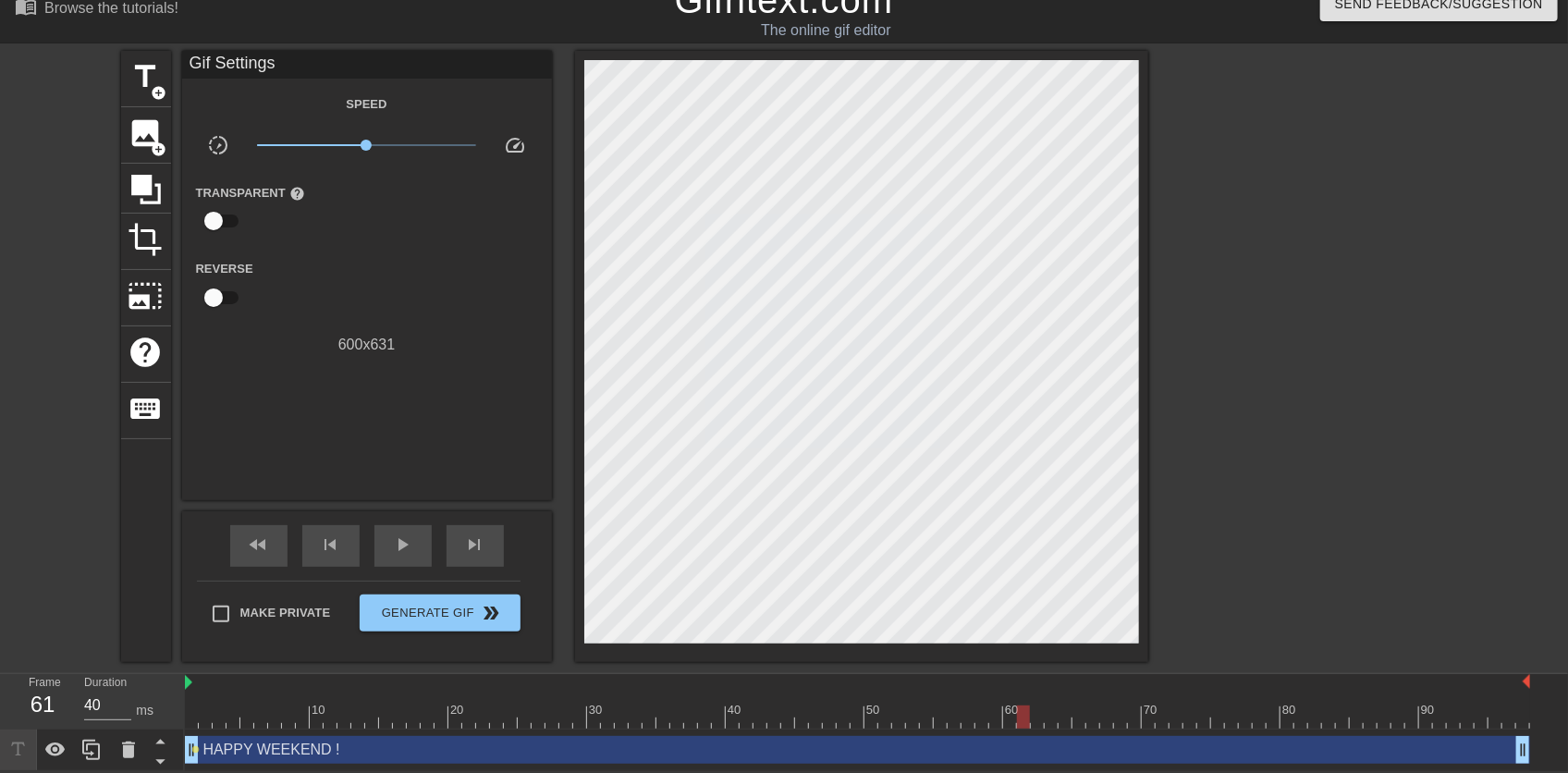 drag, startPoint x: 1029, startPoint y: 677, endPoint x: 1563, endPoint y: 679, distance: 534.0037 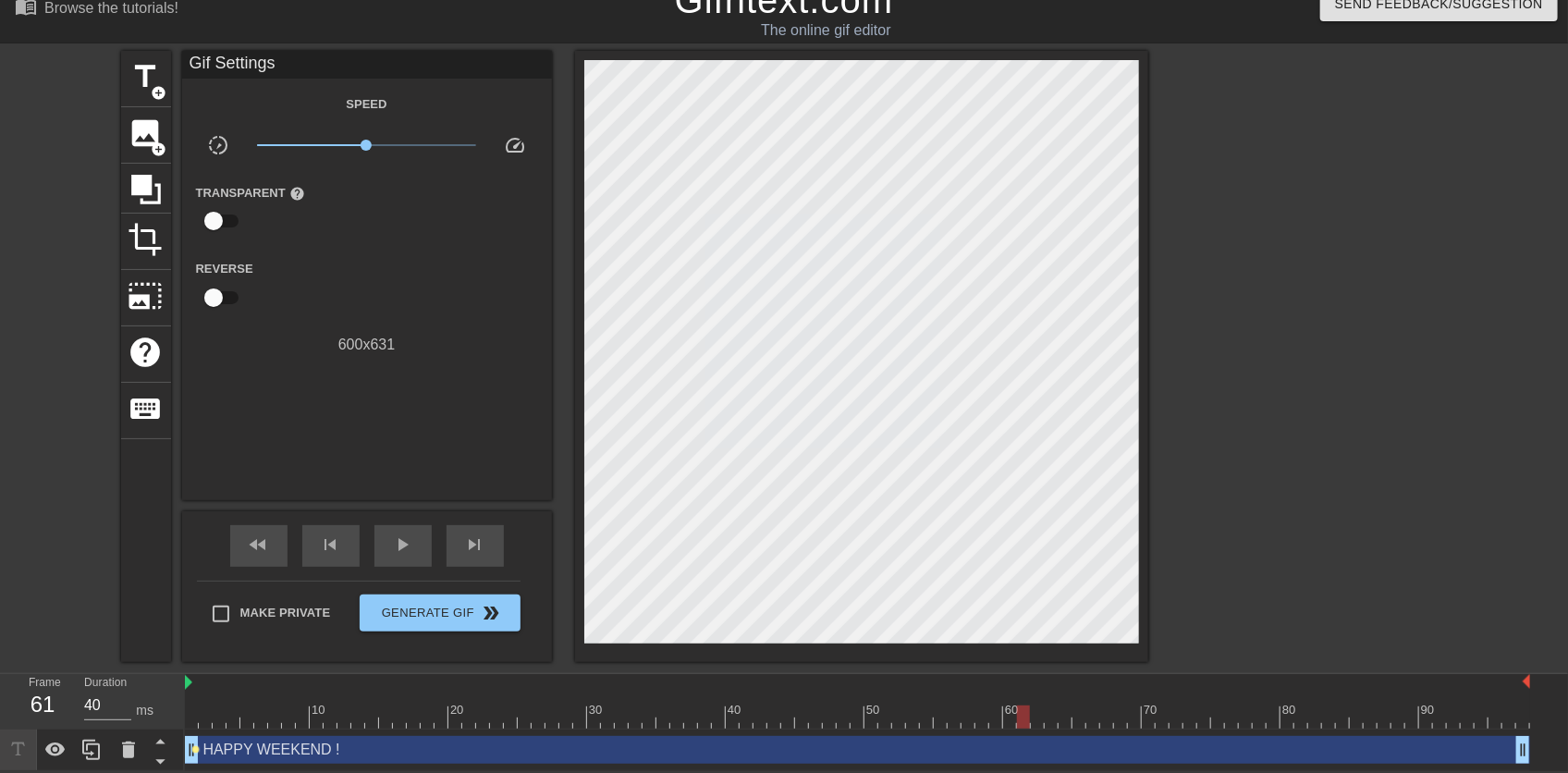 click on "lens" at bounding box center [196, 749] 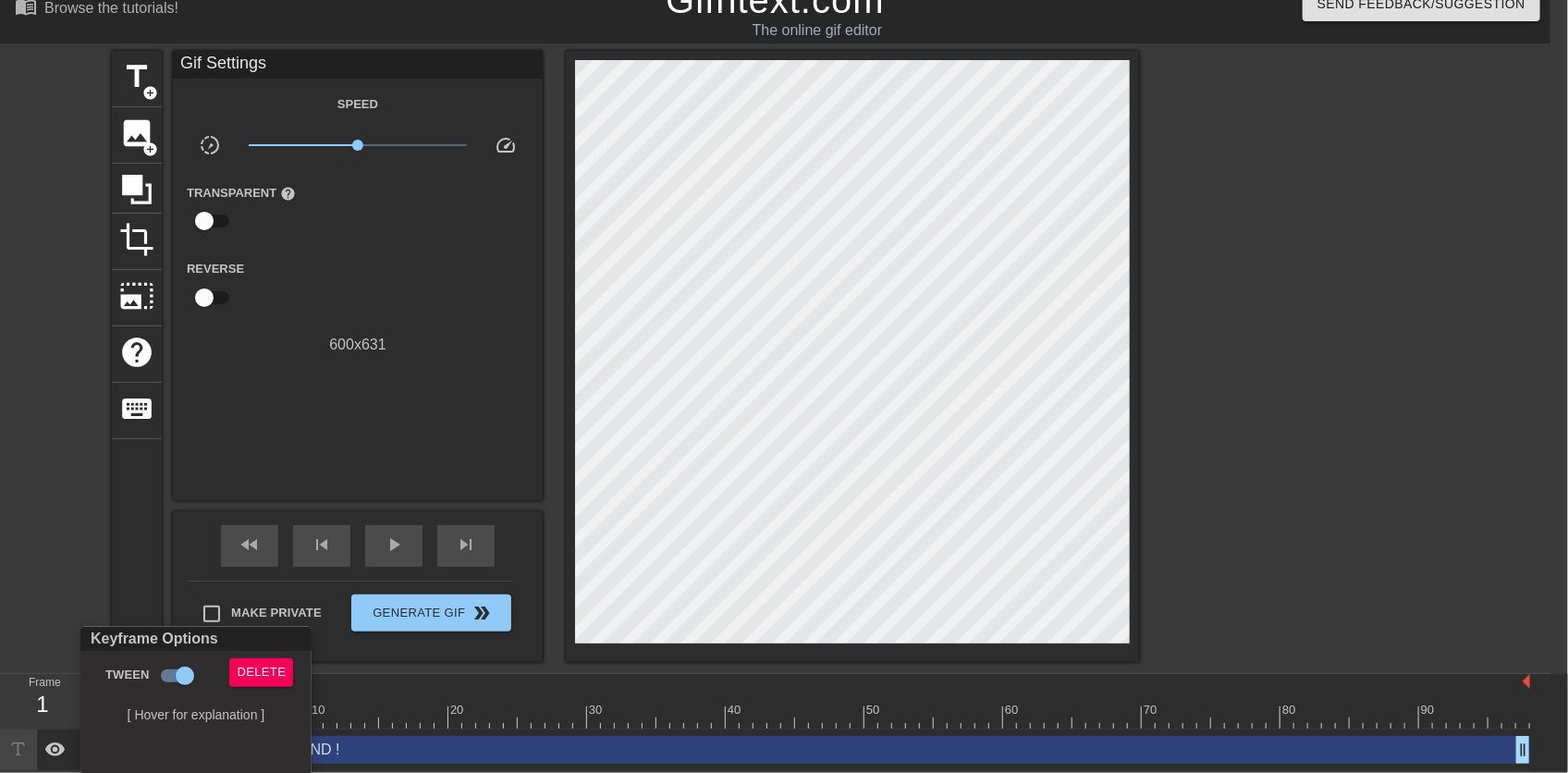 scroll, scrollTop: 6, scrollLeft: 0, axis: vertical 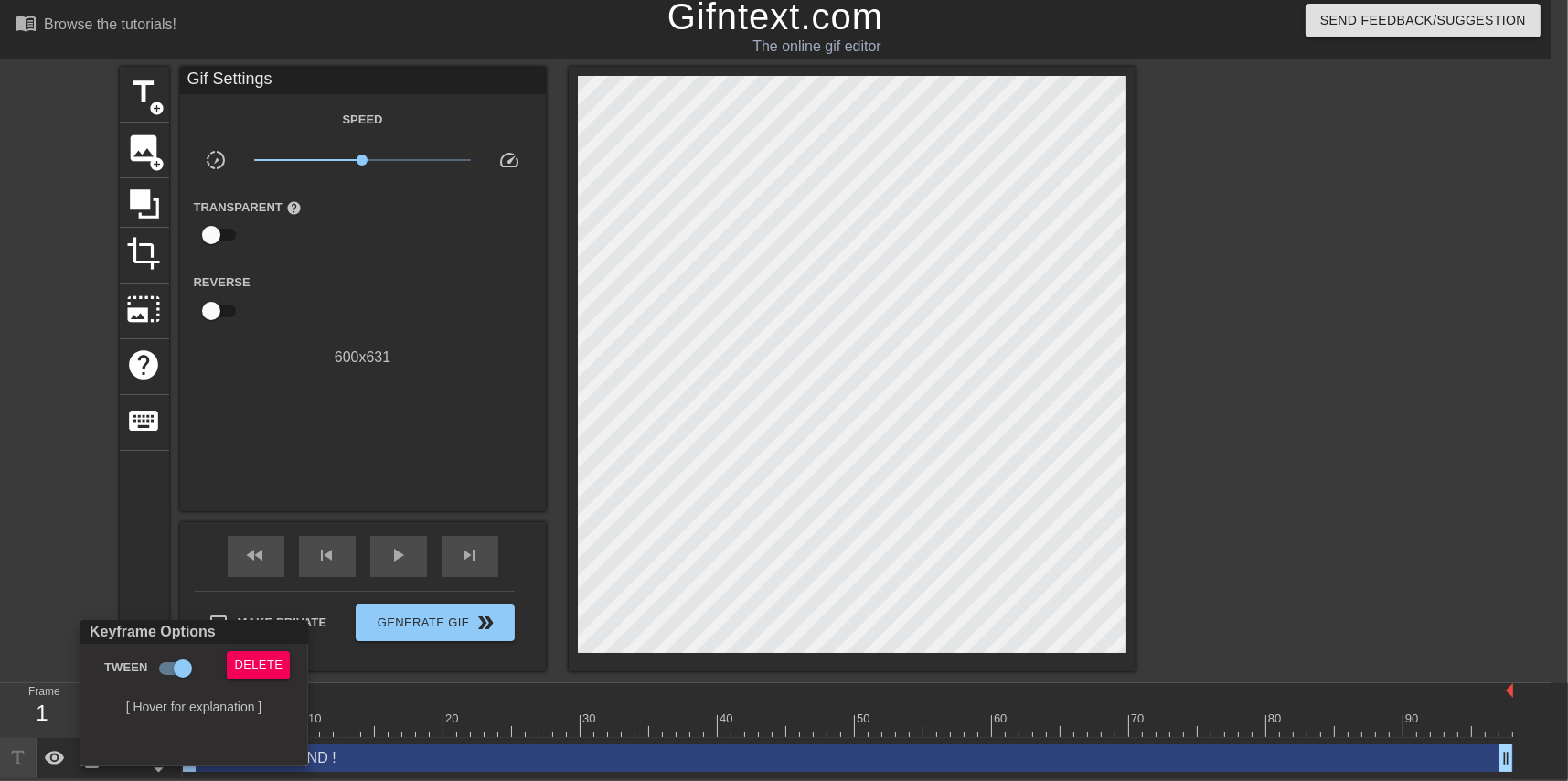 click at bounding box center [784, 390] 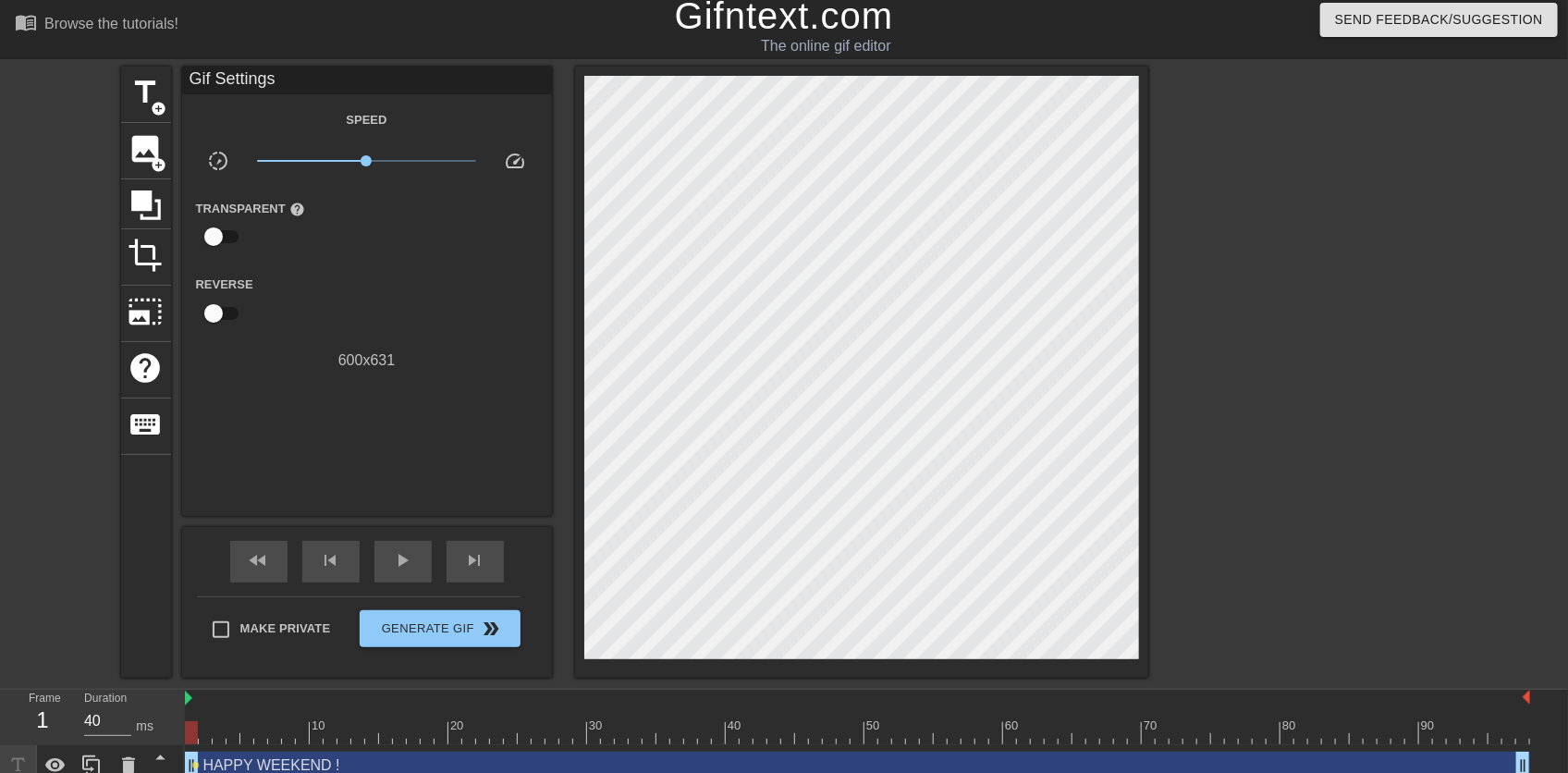 click on "HAPPY  WEEKEND  ! drag_handle drag_handle" at bounding box center (857, 766) 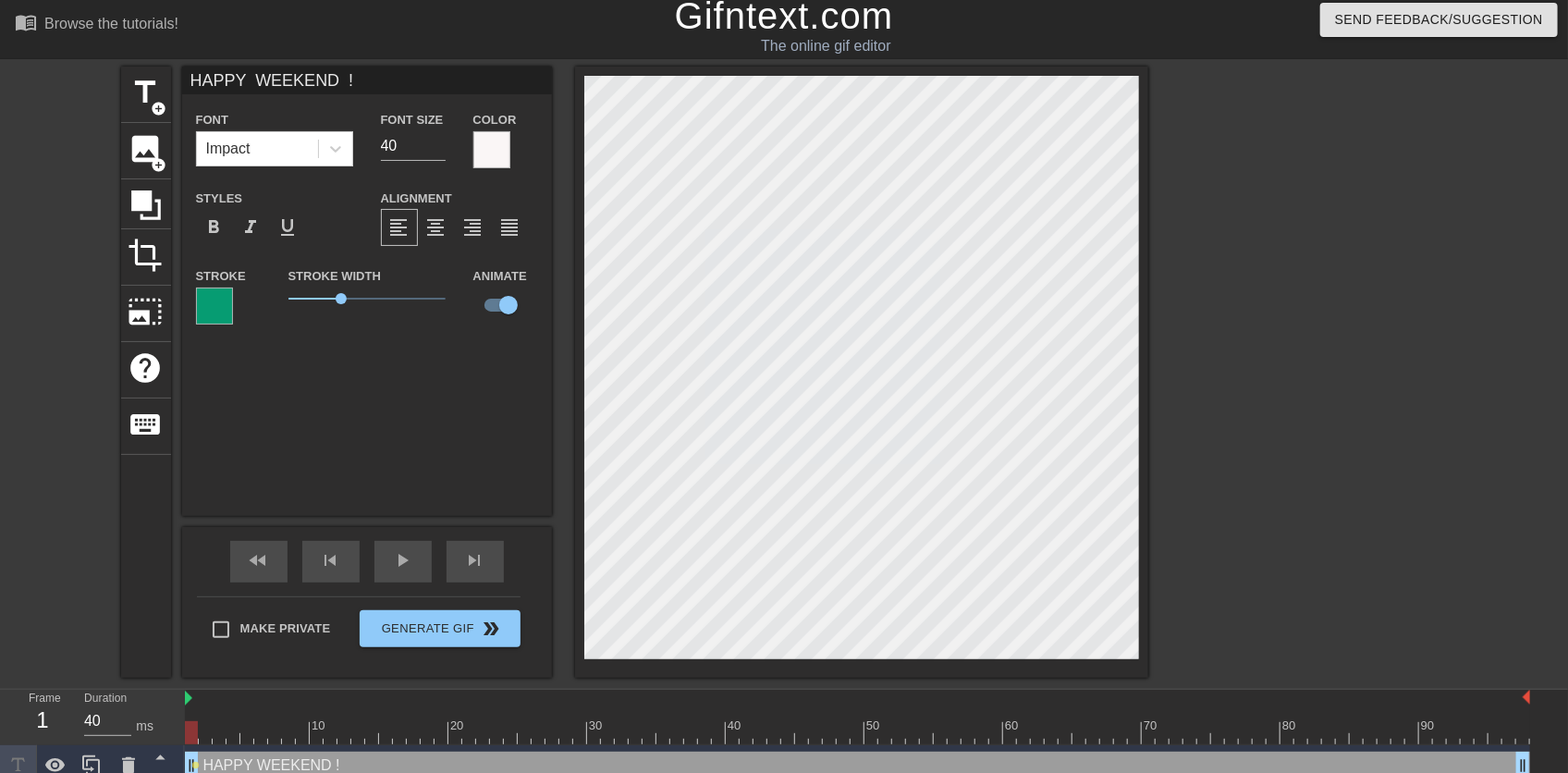 click on "HAPPY  WEEKEND  ! drag_handle drag_handle" at bounding box center (857, 766) 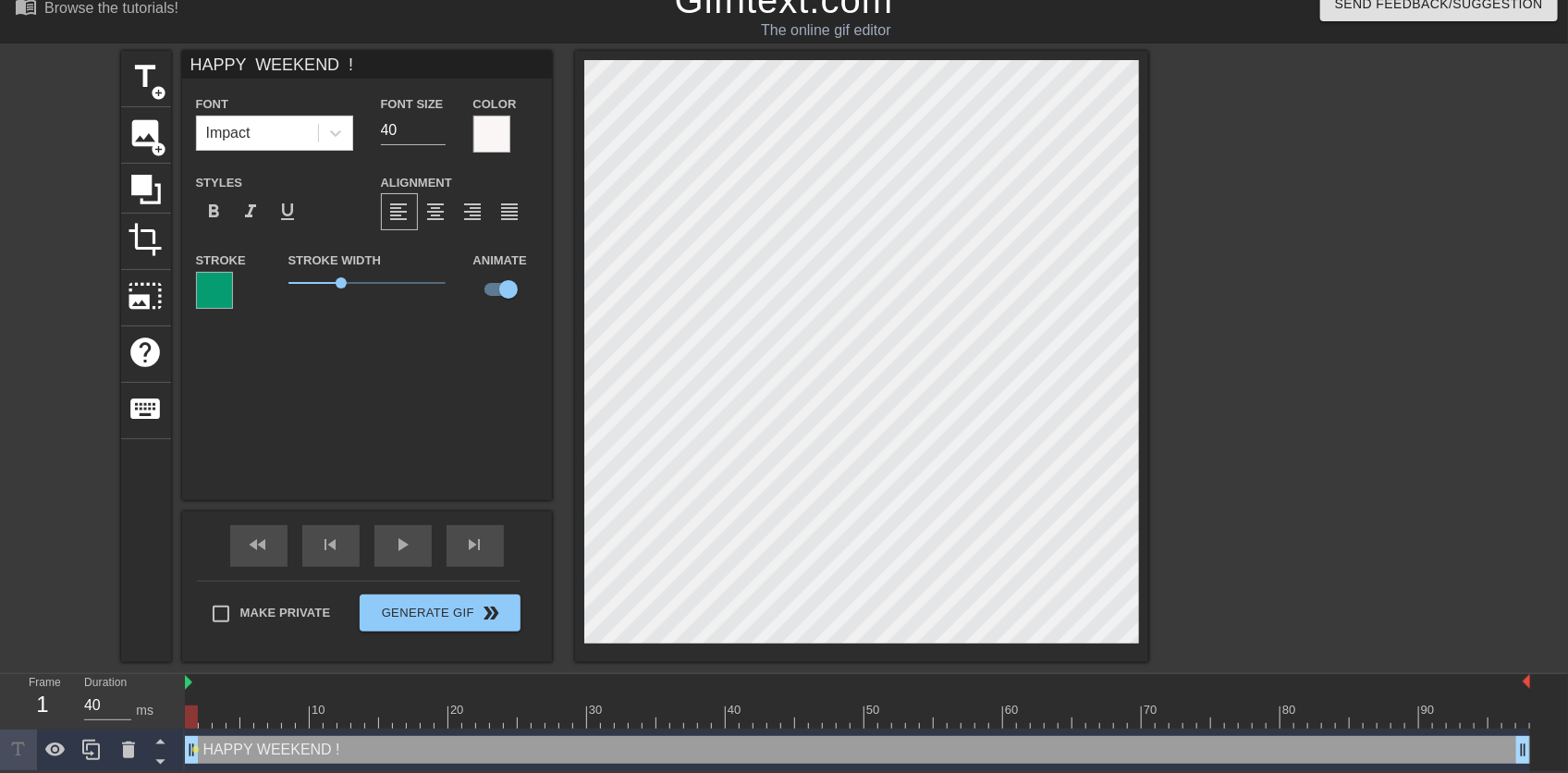 click on "HAPPY  WEEKEND  ! drag_handle drag_handle" at bounding box center (857, 750) 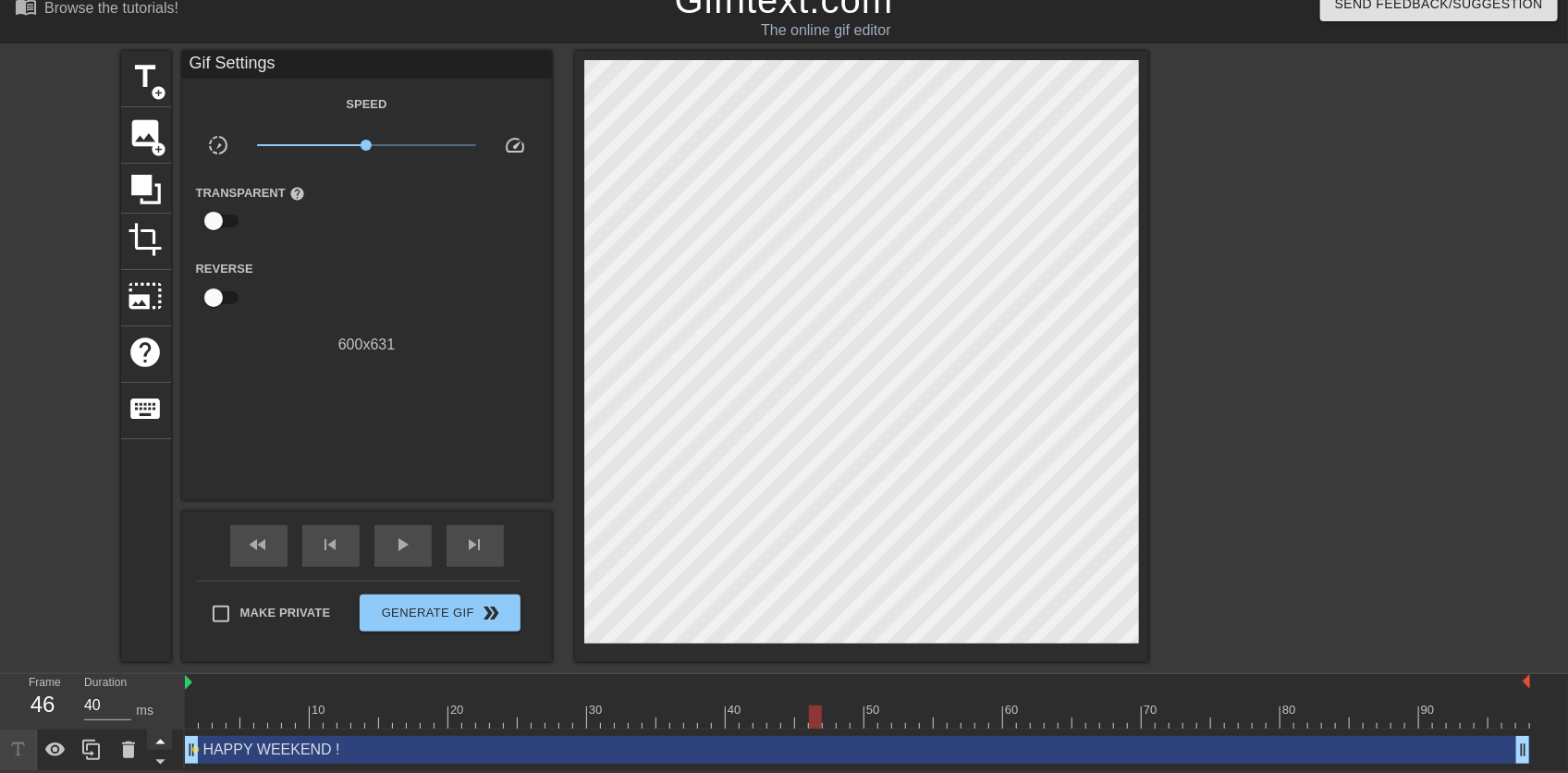 drag, startPoint x: 197, startPoint y: 746, endPoint x: 153, endPoint y: 744, distance: 44.04543 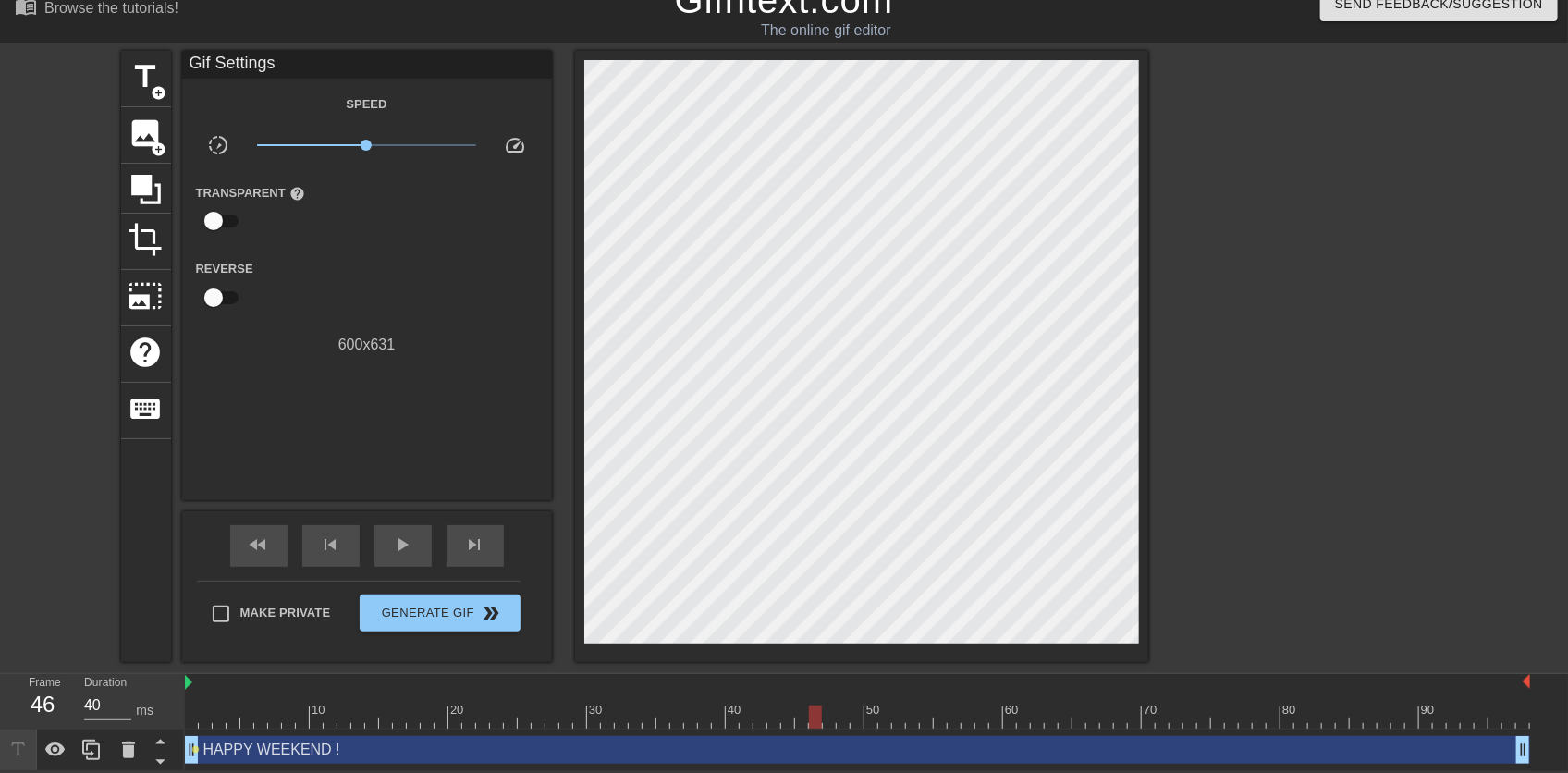 drag, startPoint x: 191, startPoint y: 749, endPoint x: 273, endPoint y: 751, distance: 82.02439 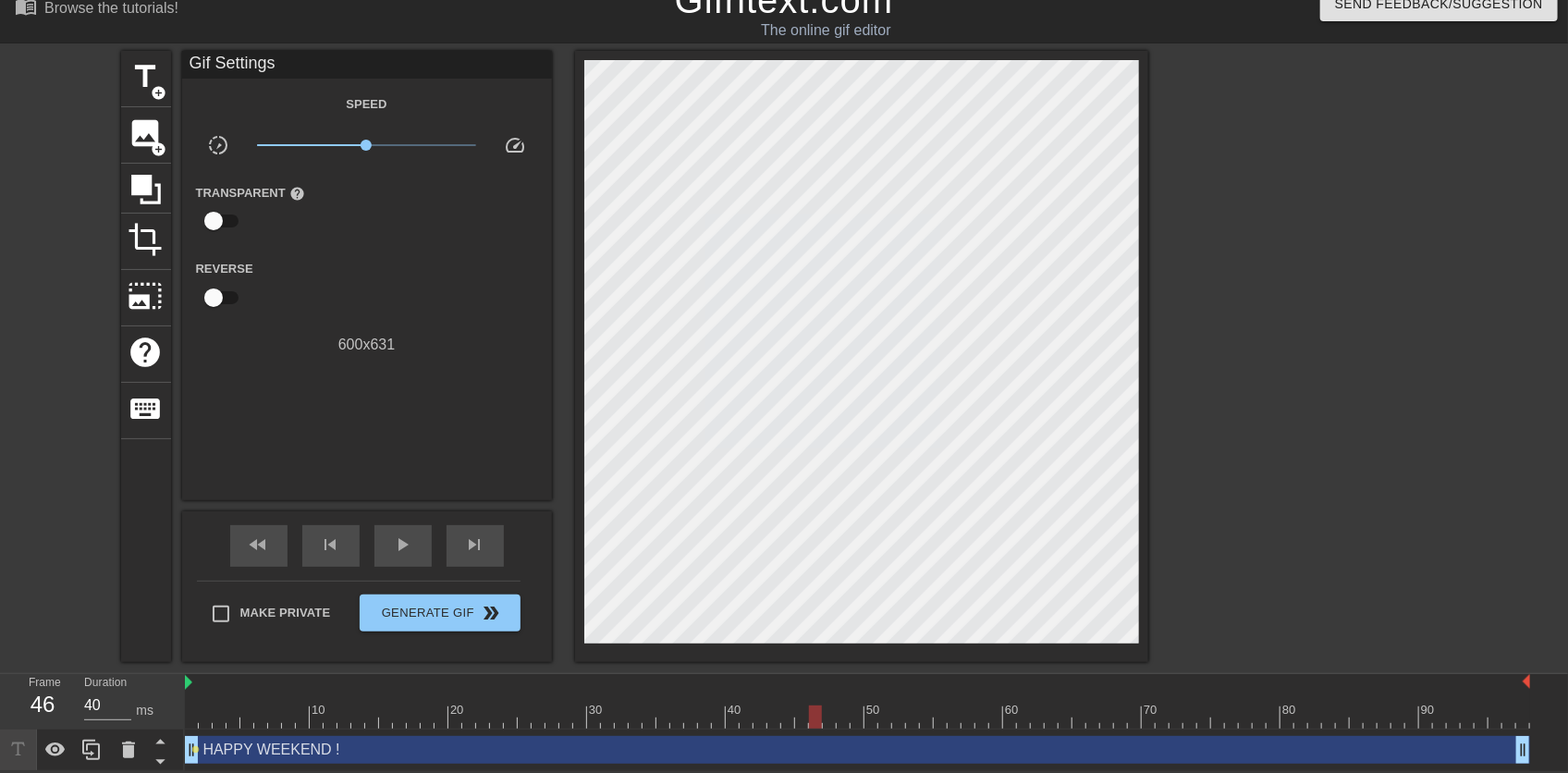 click on "HAPPY  WEEKEND  ! drag_handle drag_handle" at bounding box center (857, 750) 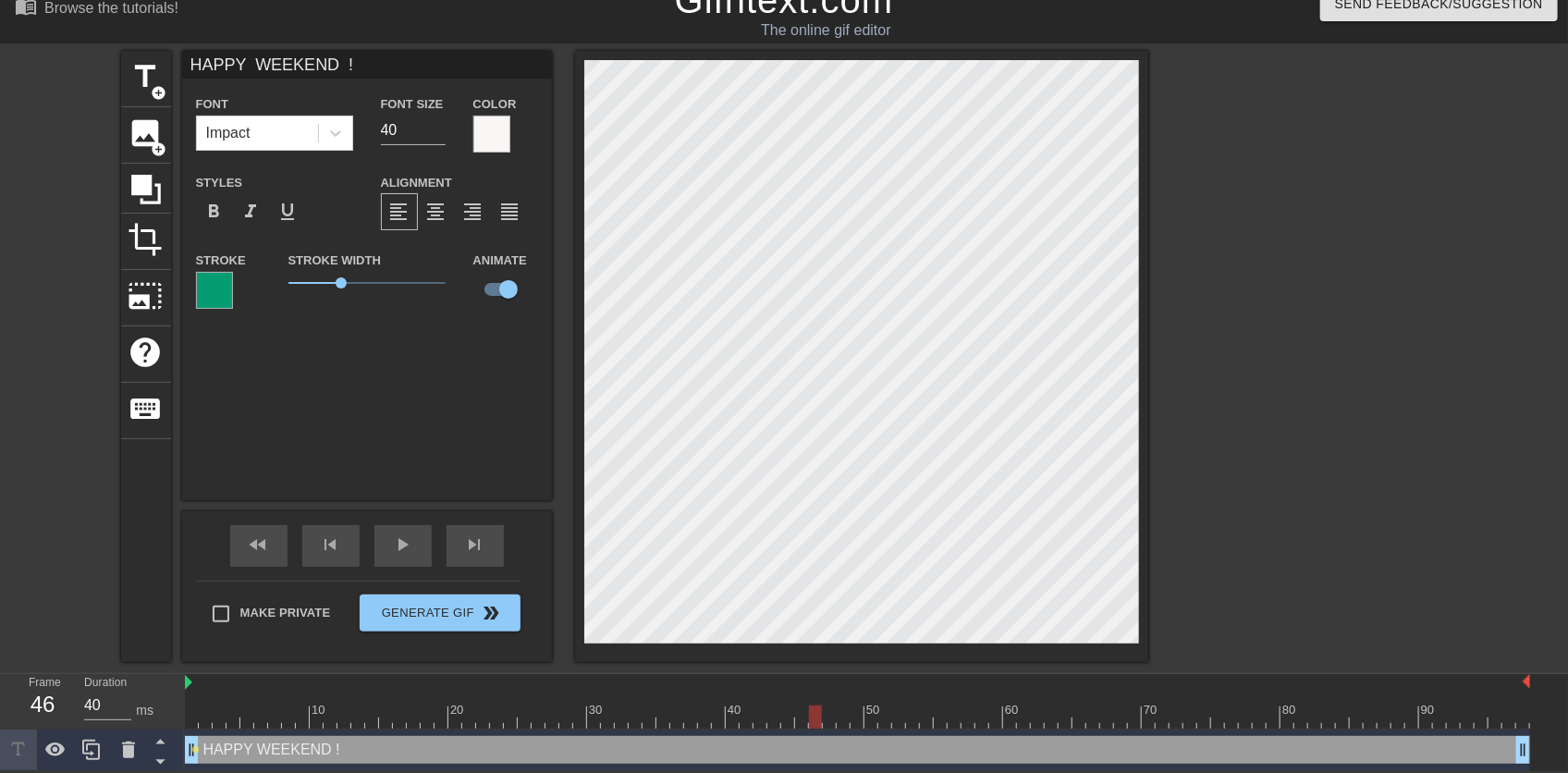 click on "HAPPY  WEEKEND  ! drag_handle drag_handle" at bounding box center (857, 750) 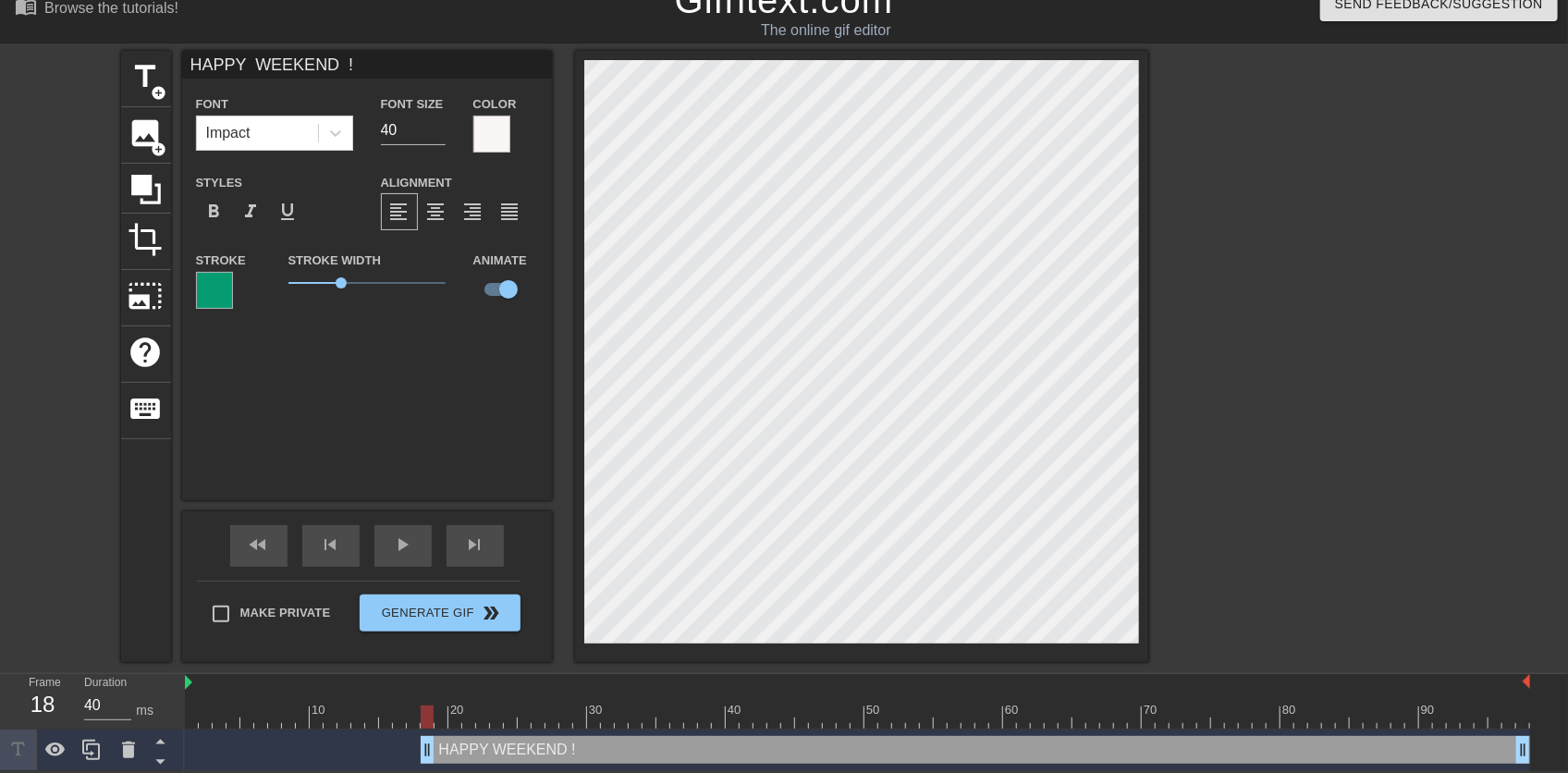 drag, startPoint x: 185, startPoint y: 753, endPoint x: 420, endPoint y: 758, distance: 235.05319 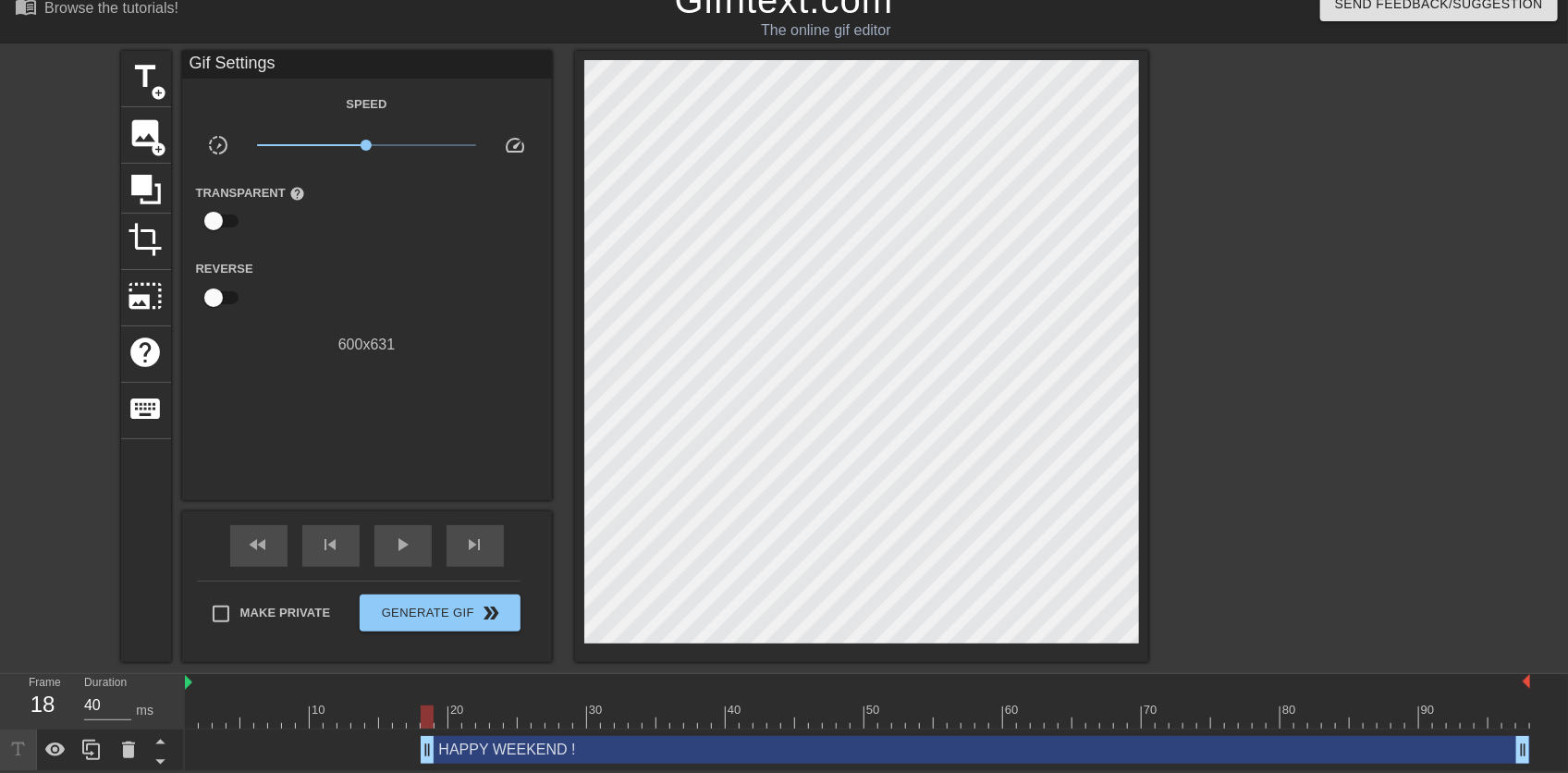click on "HAPPY  WEEKEND  ! drag_handle drag_handle" at bounding box center (857, 750) 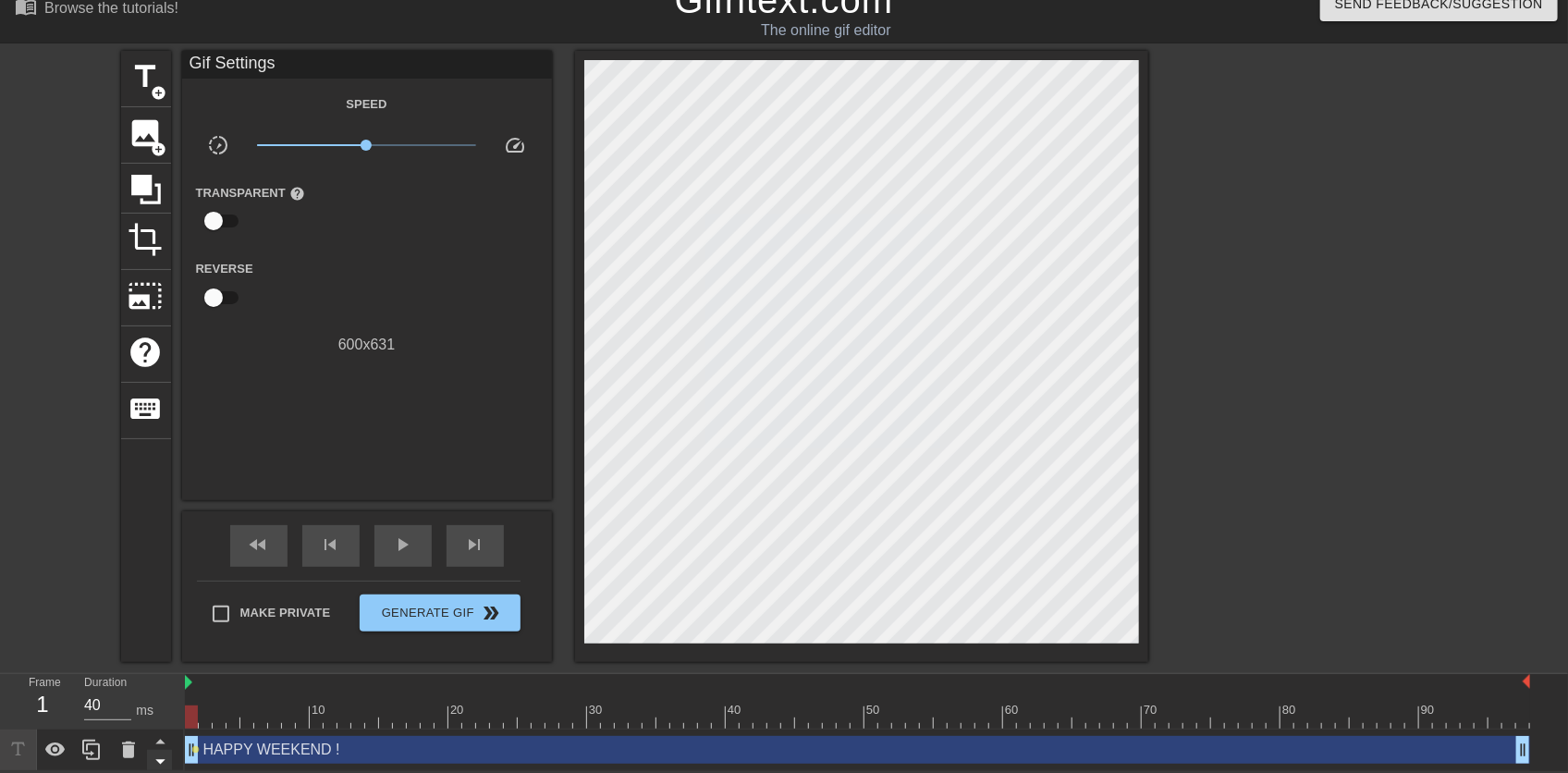 drag, startPoint x: 424, startPoint y: 755, endPoint x: 154, endPoint y: 753, distance: 270.0074 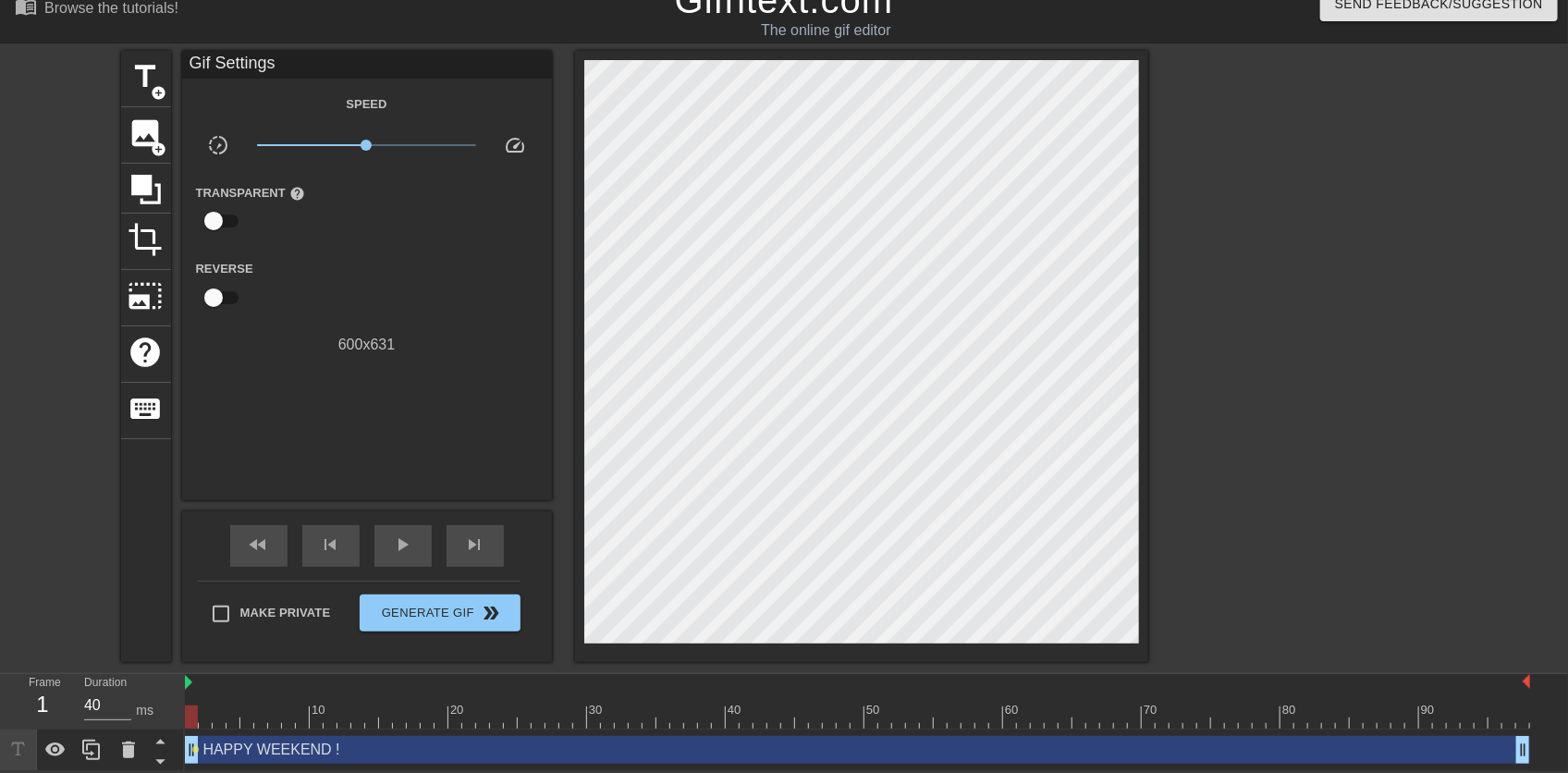 drag, startPoint x: 192, startPoint y: 715, endPoint x: 156, endPoint y: 697, distance: 40.249224 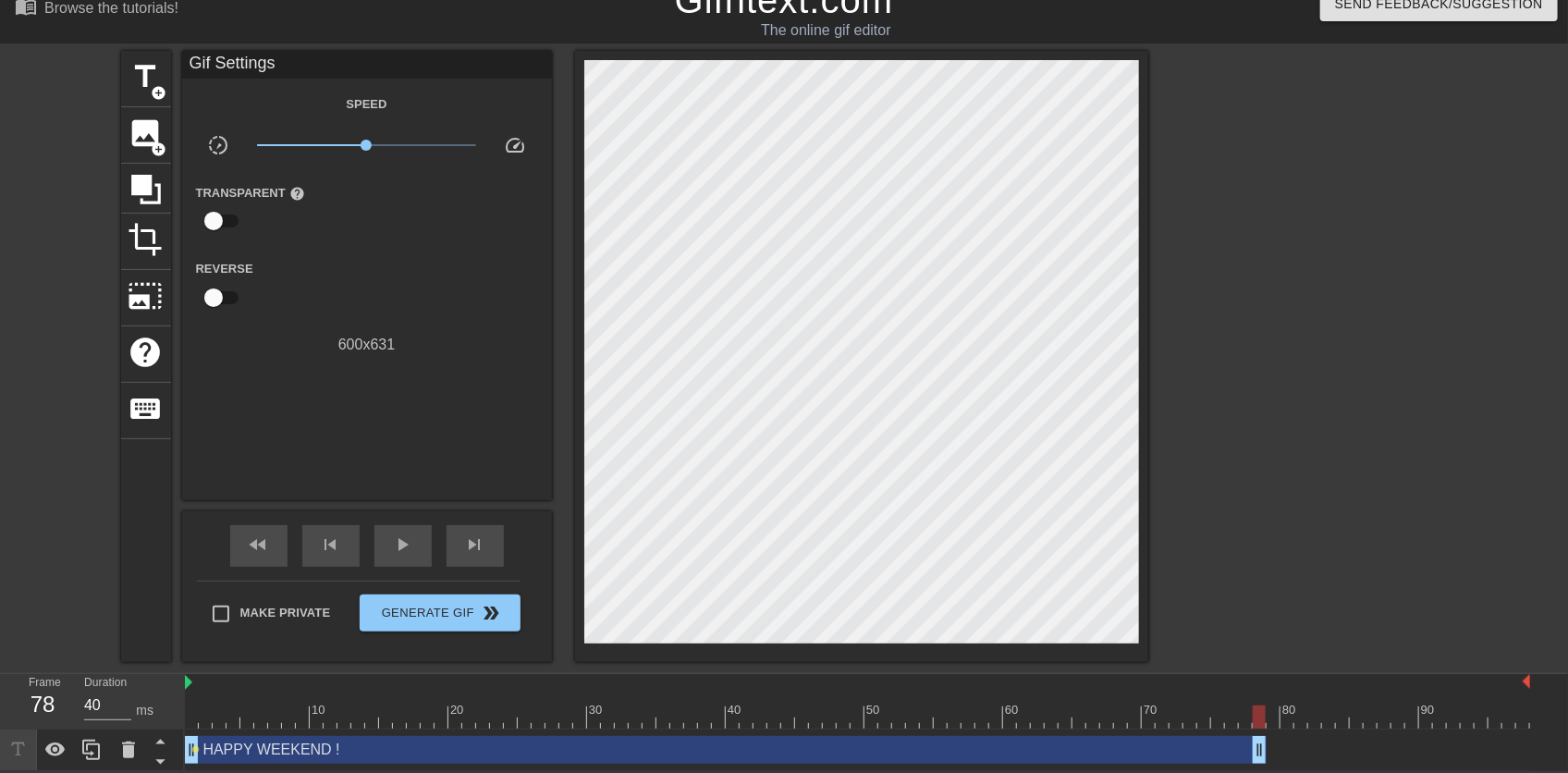 drag, startPoint x: 1525, startPoint y: 749, endPoint x: 1263, endPoint y: 742, distance: 262.09349 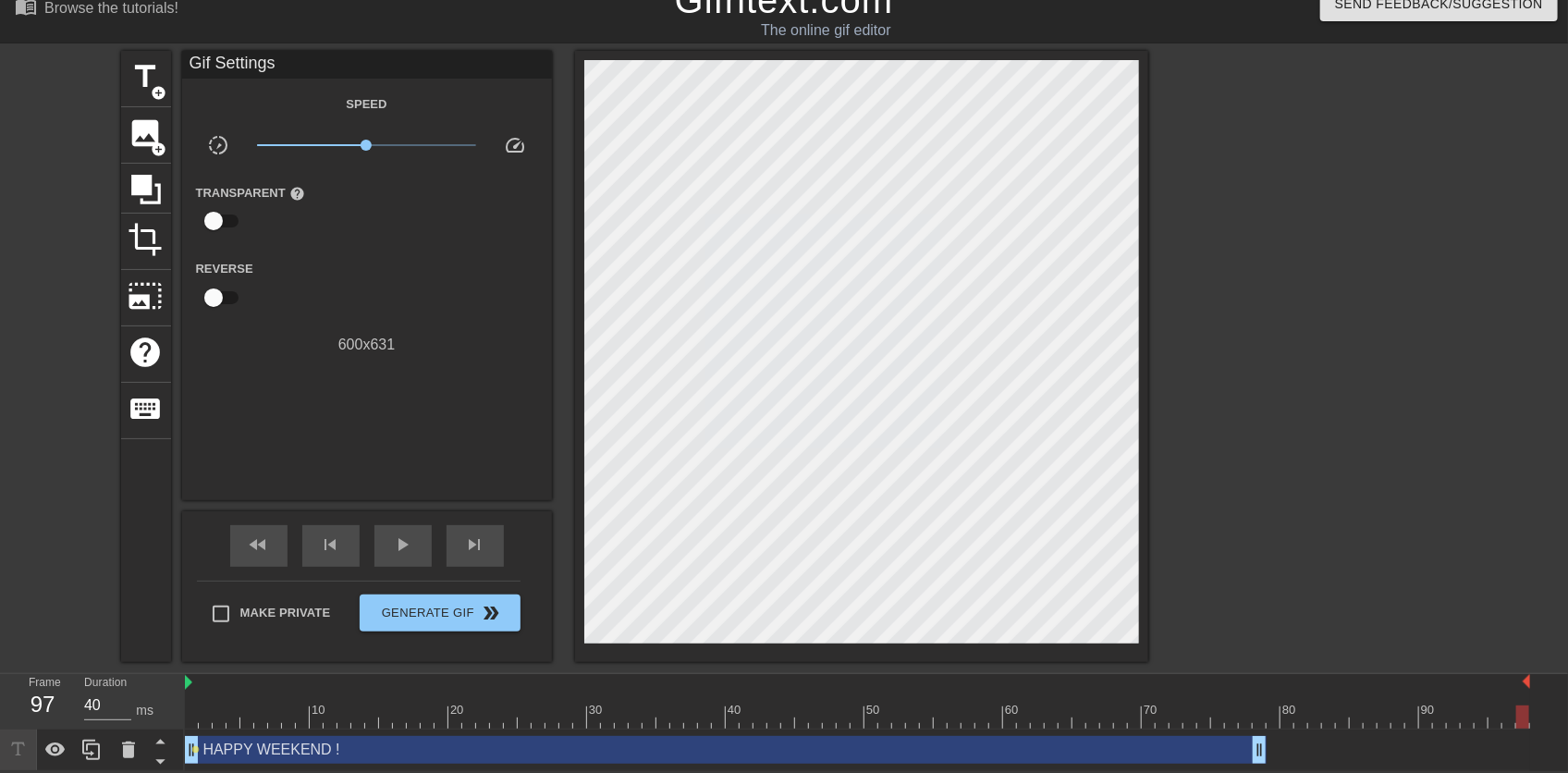 drag, startPoint x: 1263, startPoint y: 715, endPoint x: 1520, endPoint y: 710, distance: 257.04863 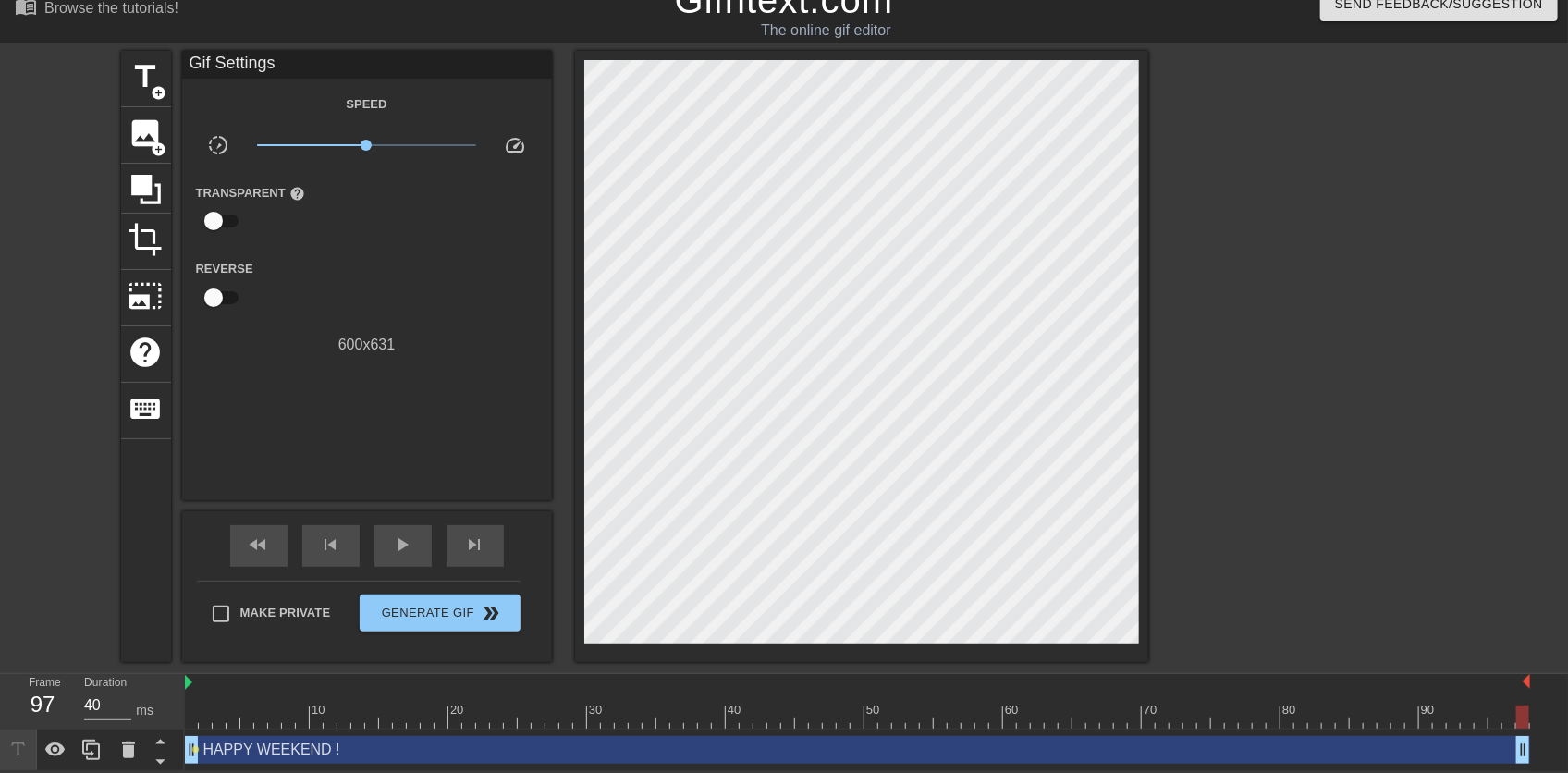 drag, startPoint x: 1257, startPoint y: 744, endPoint x: 1584, endPoint y: 744, distance: 327 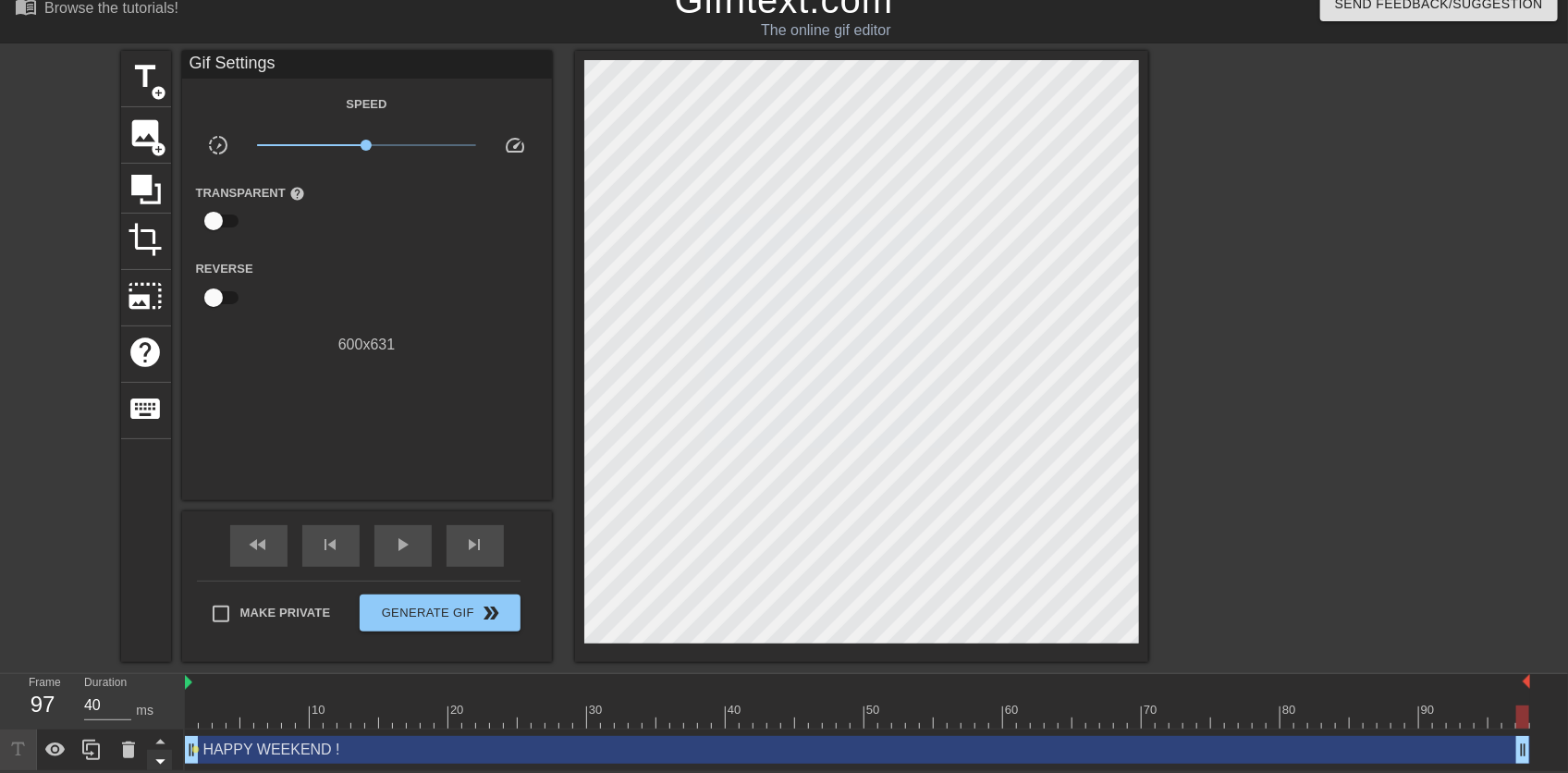 click 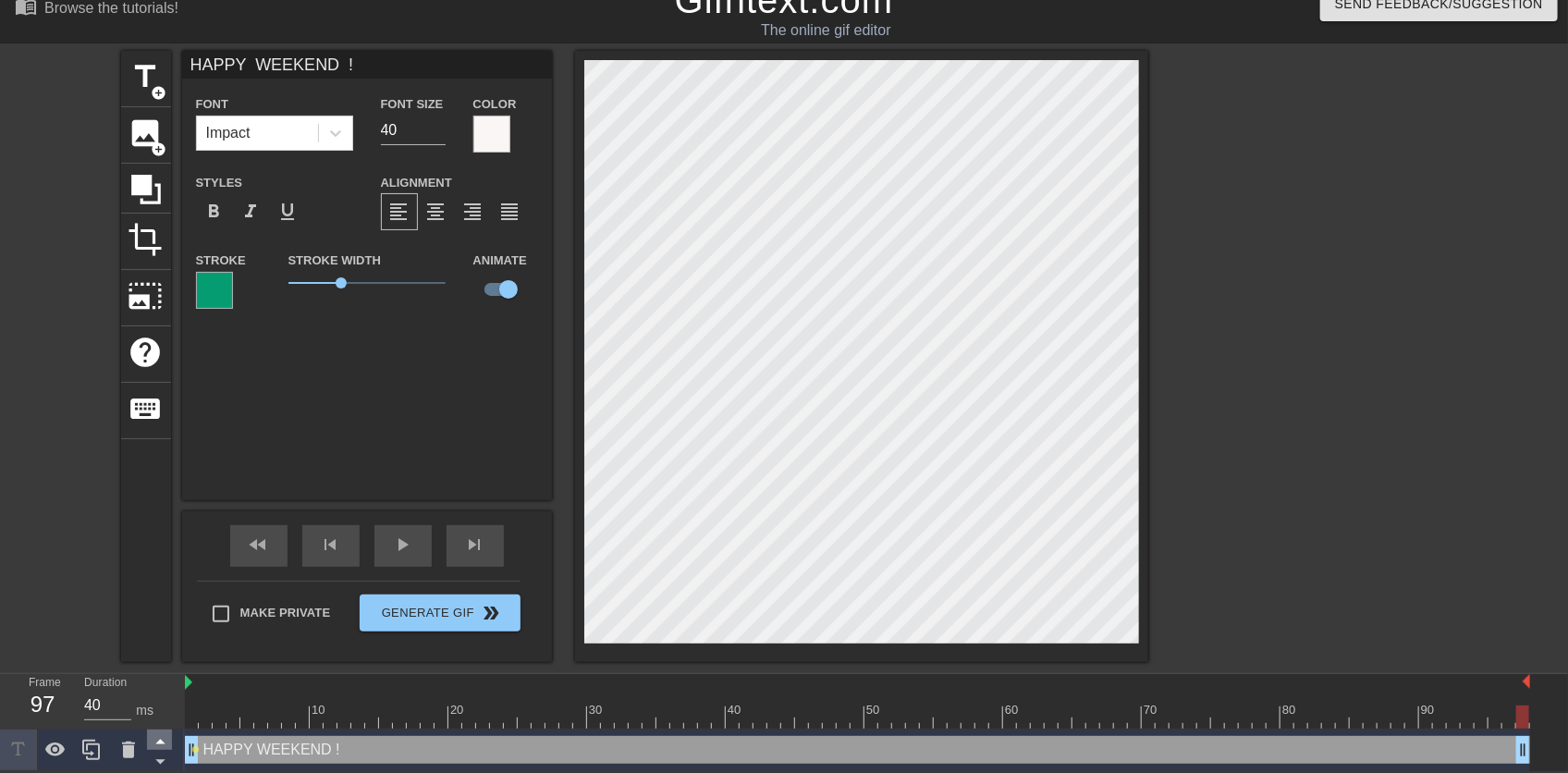 click 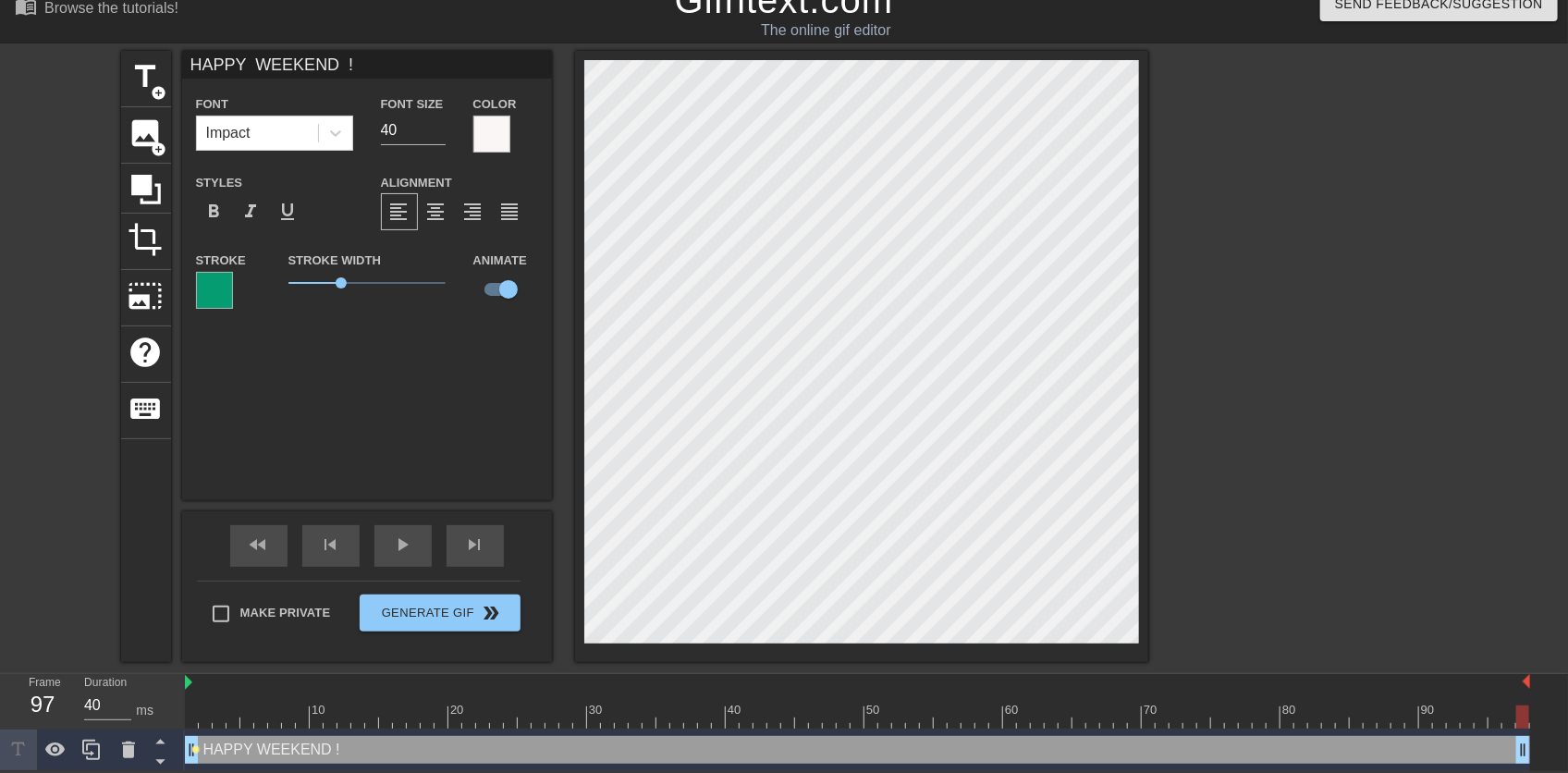 click on "lens" at bounding box center [196, 749] 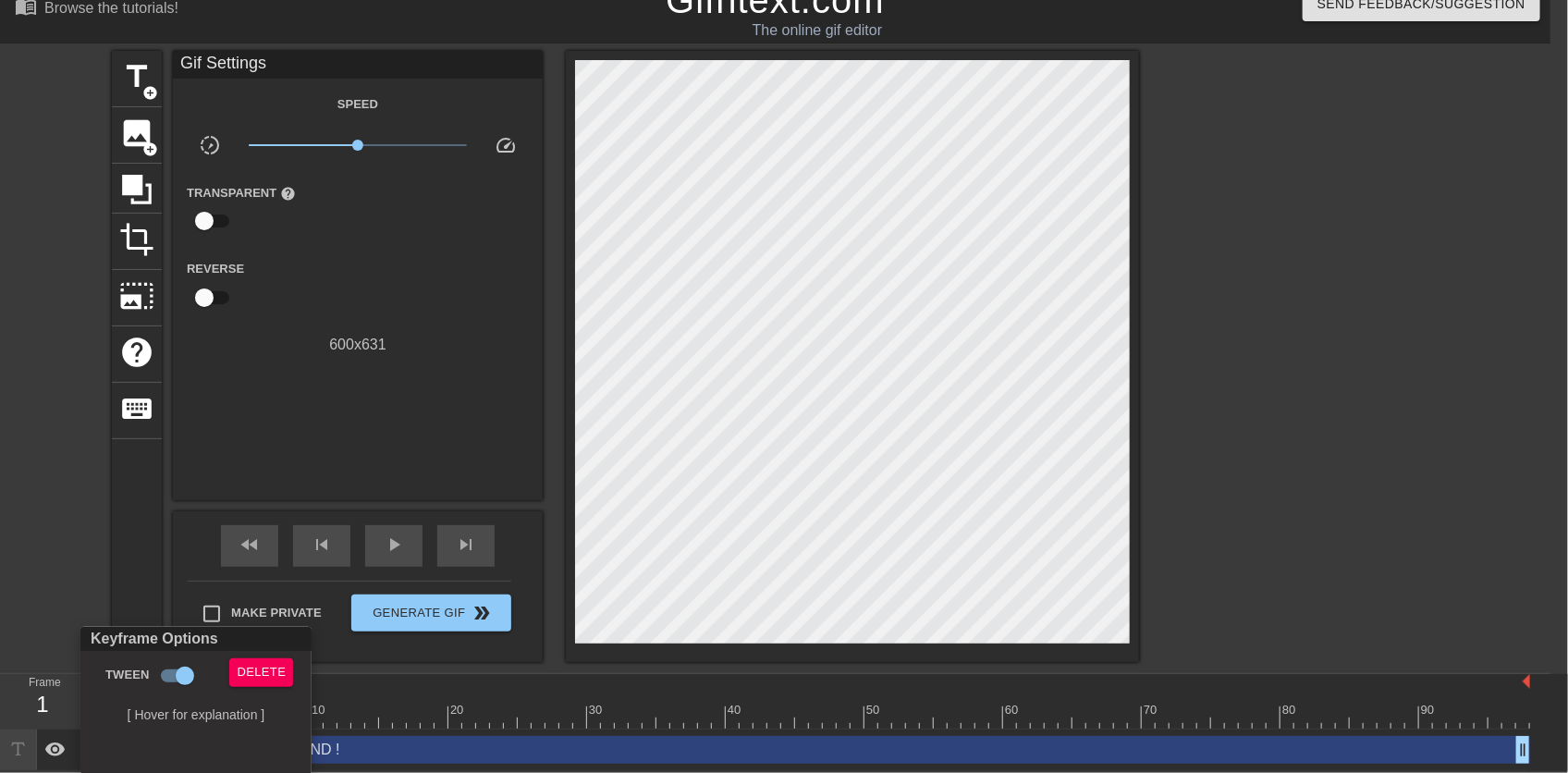 scroll, scrollTop: 6, scrollLeft: 0, axis: vertical 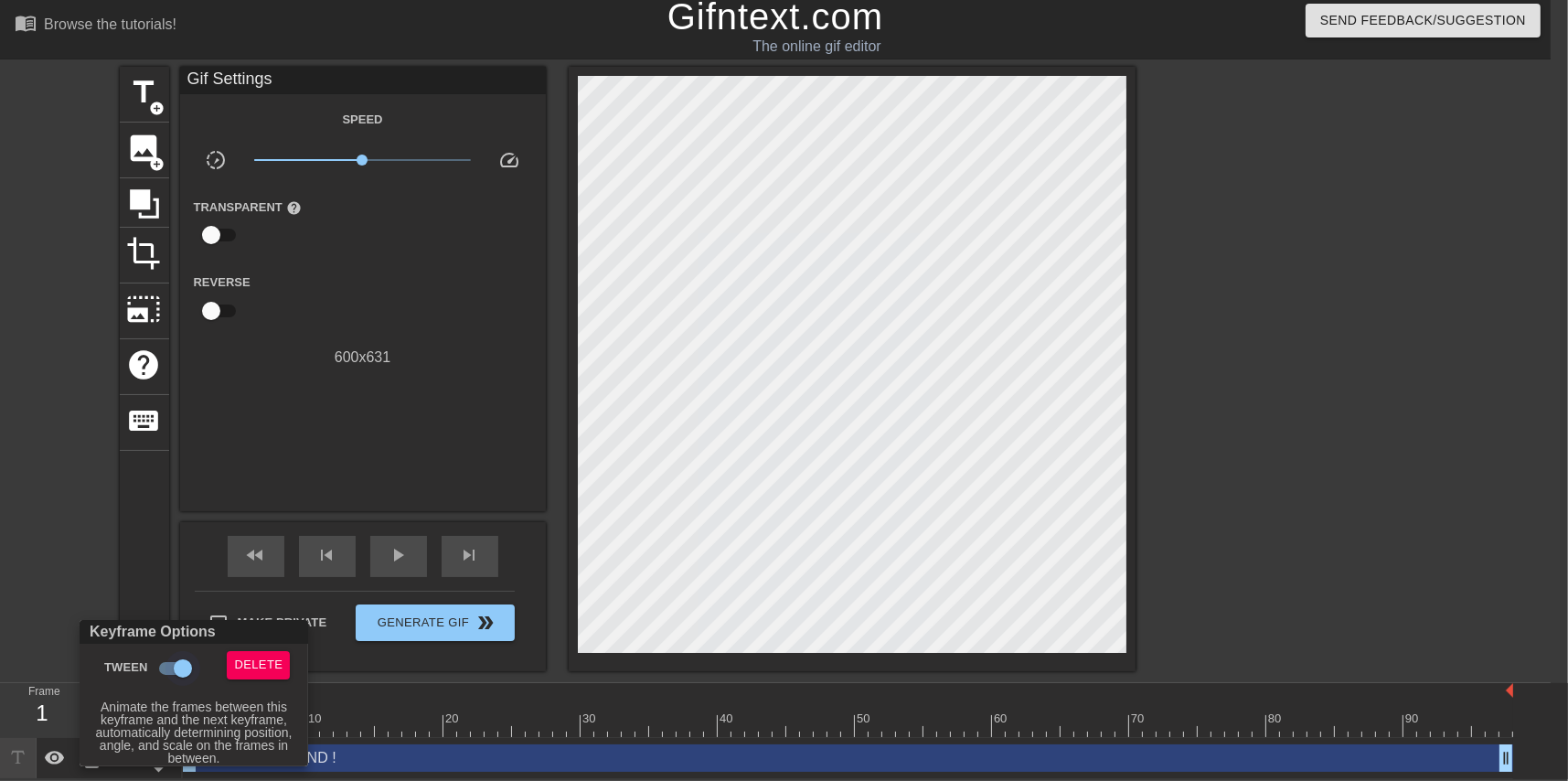 click on "Tween" at bounding box center (183, 669) 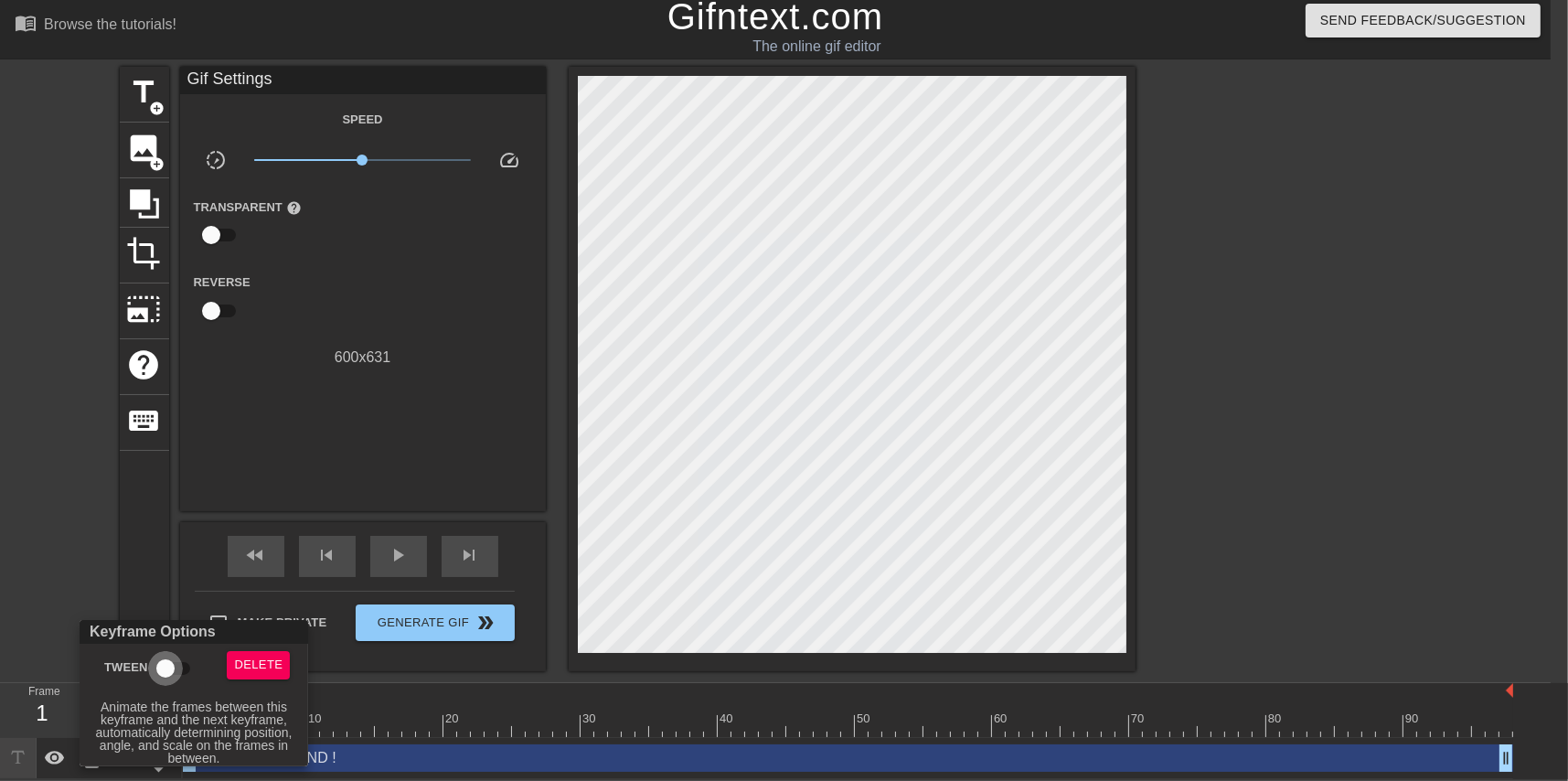 click on "Tween" at bounding box center (165, 669) 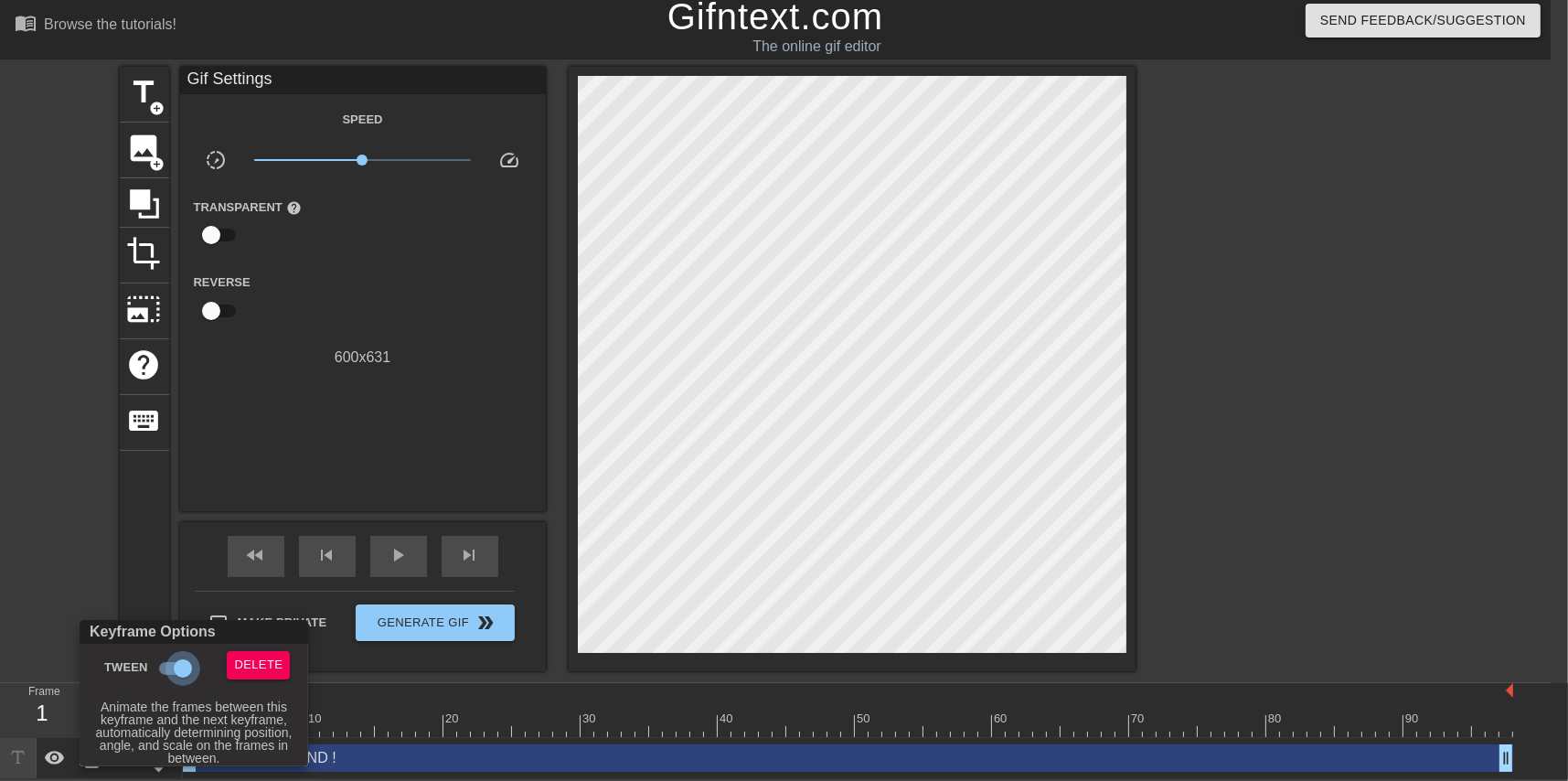 click on "Tween" at bounding box center (183, 669) 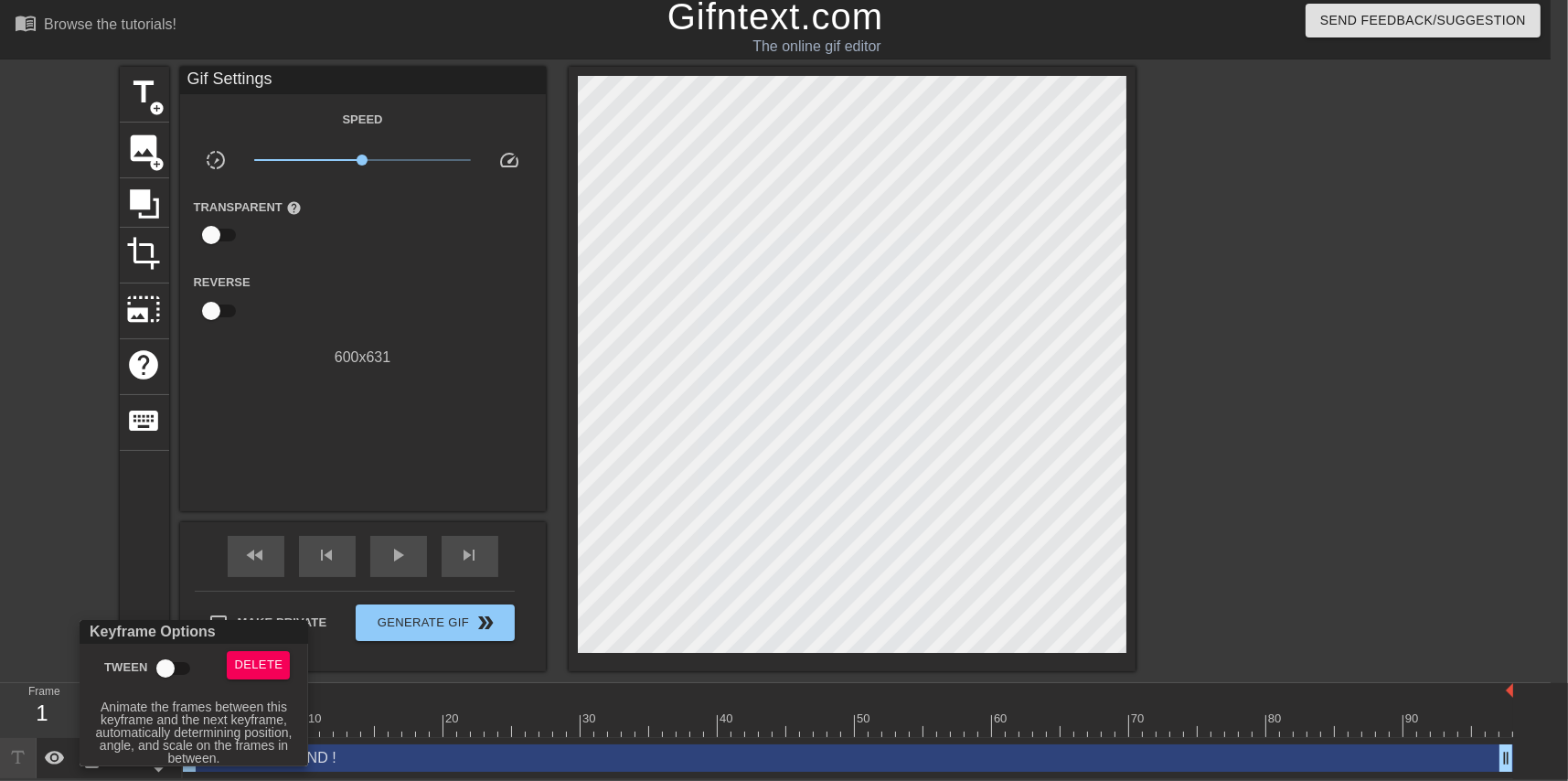 click on "Tween" at bounding box center [165, 669] 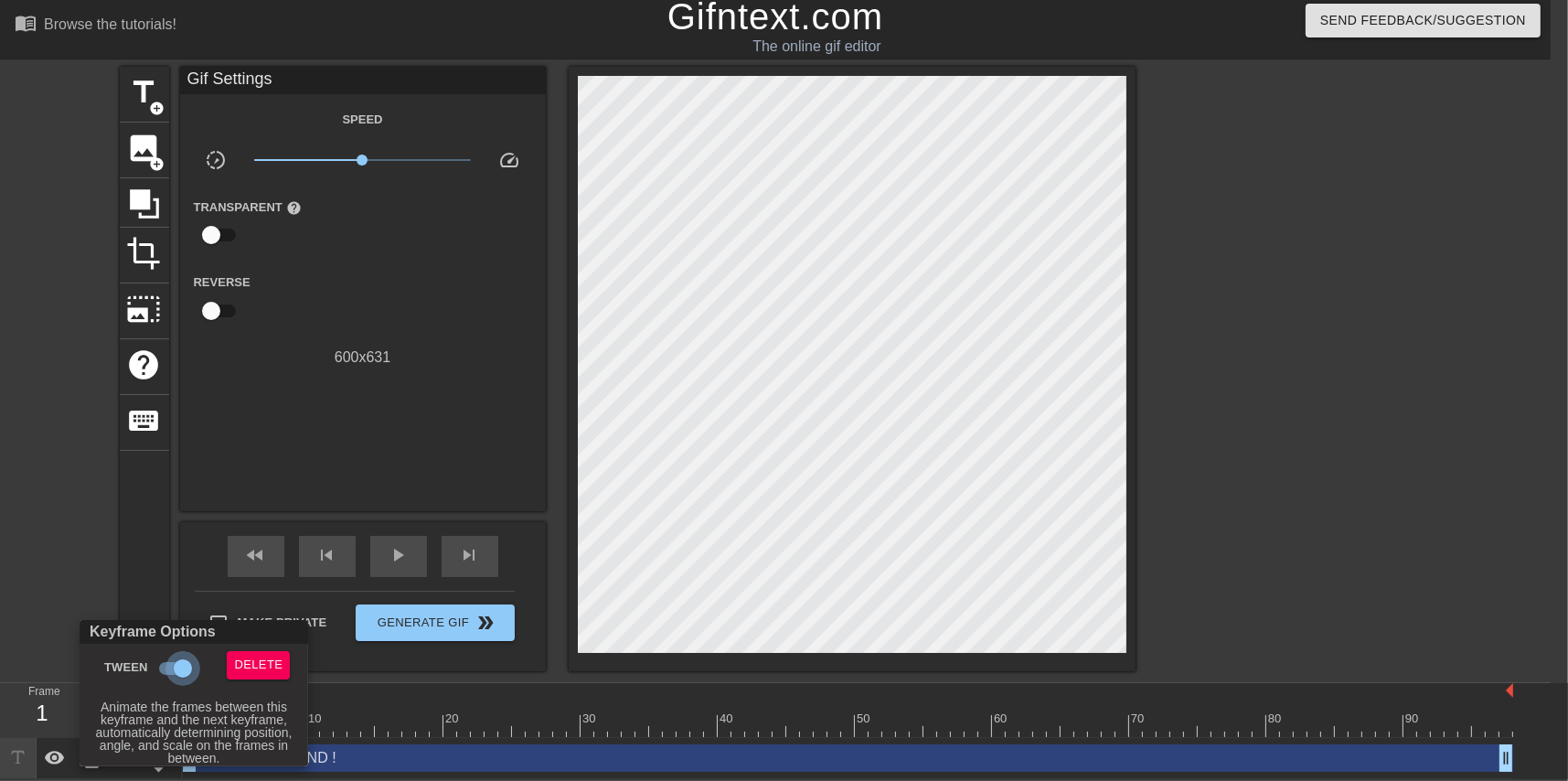 click on "Tween" at bounding box center [183, 669] 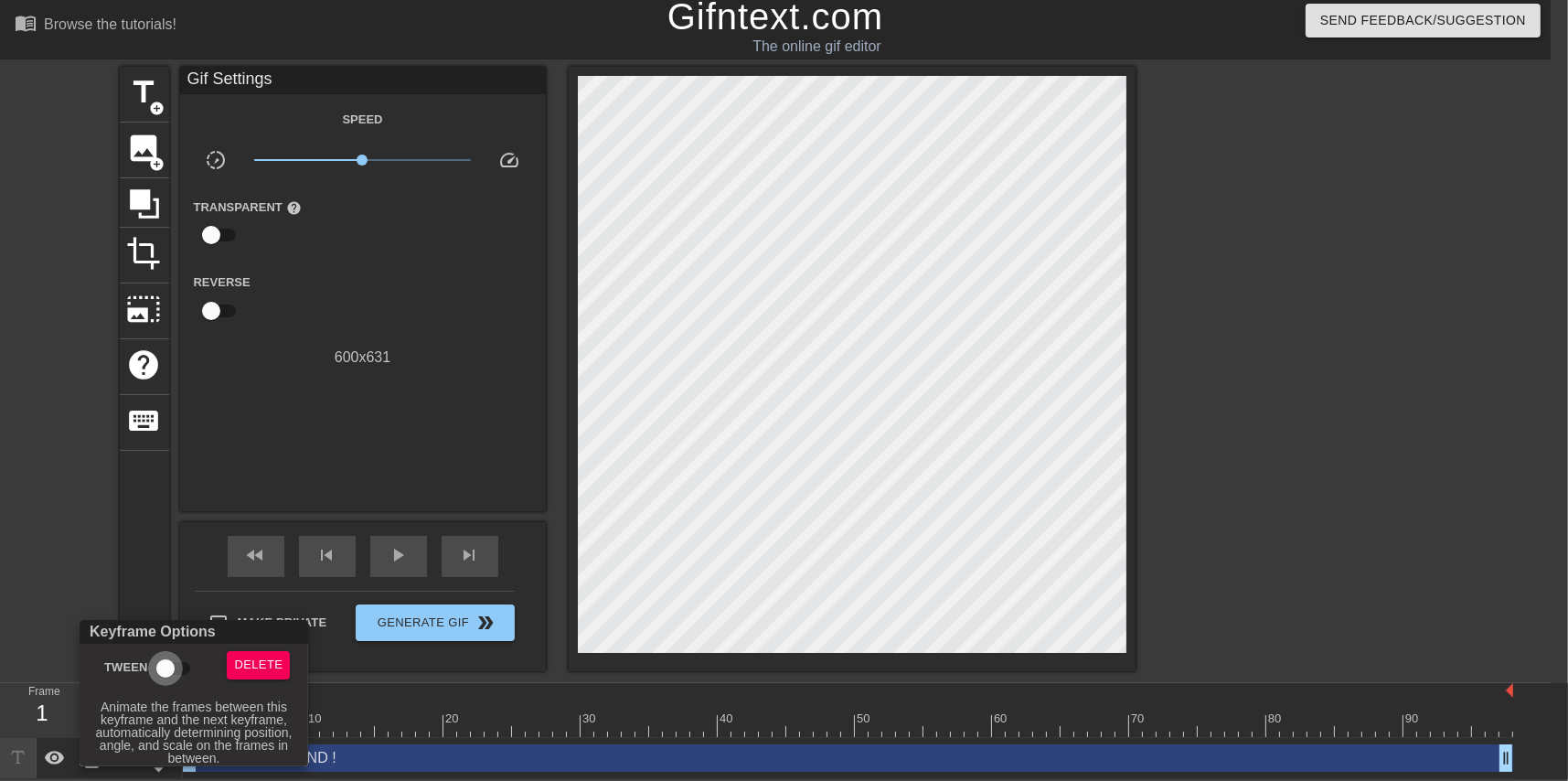 click on "Tween" at bounding box center (165, 669) 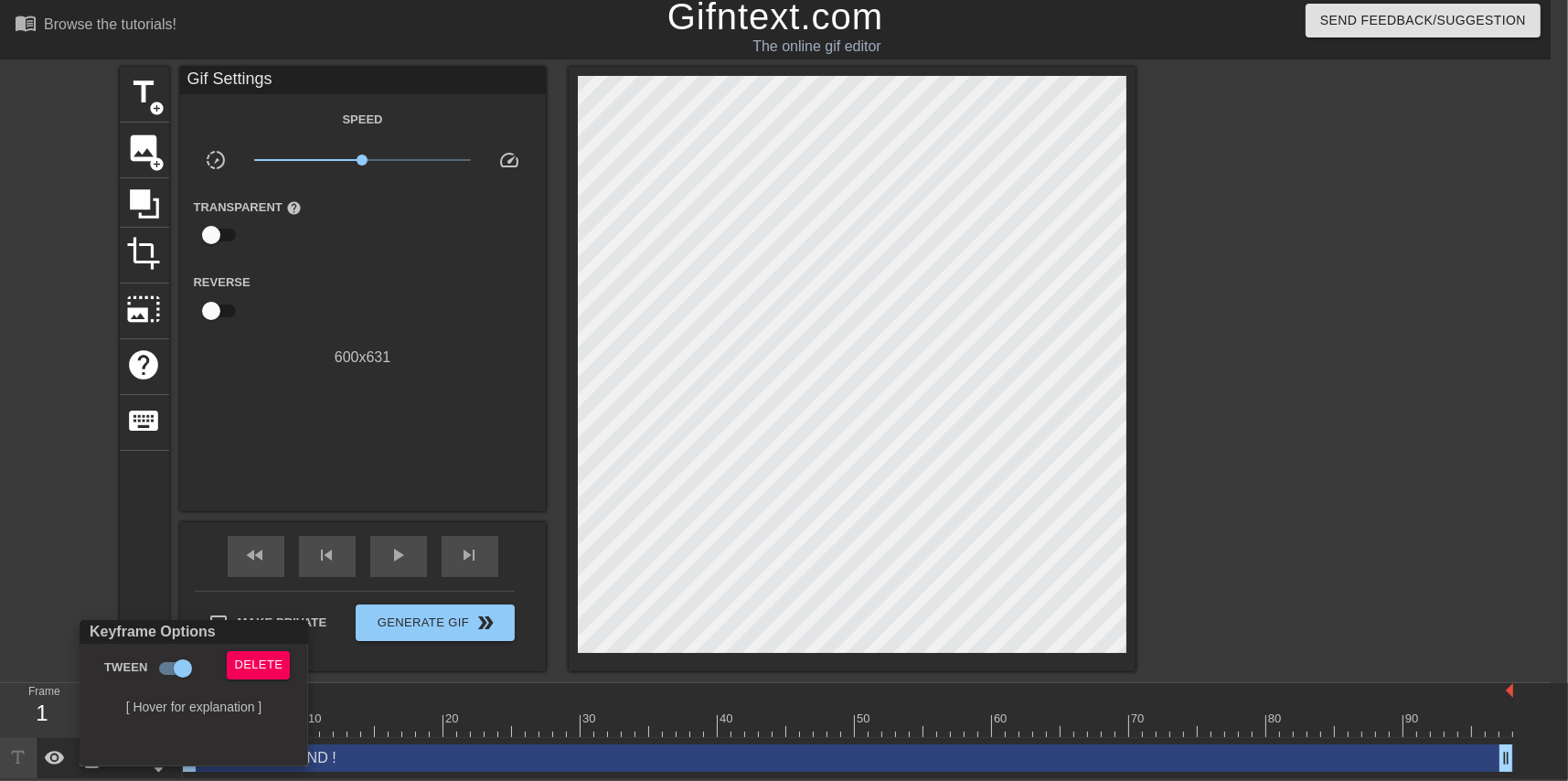 click at bounding box center (784, 390) 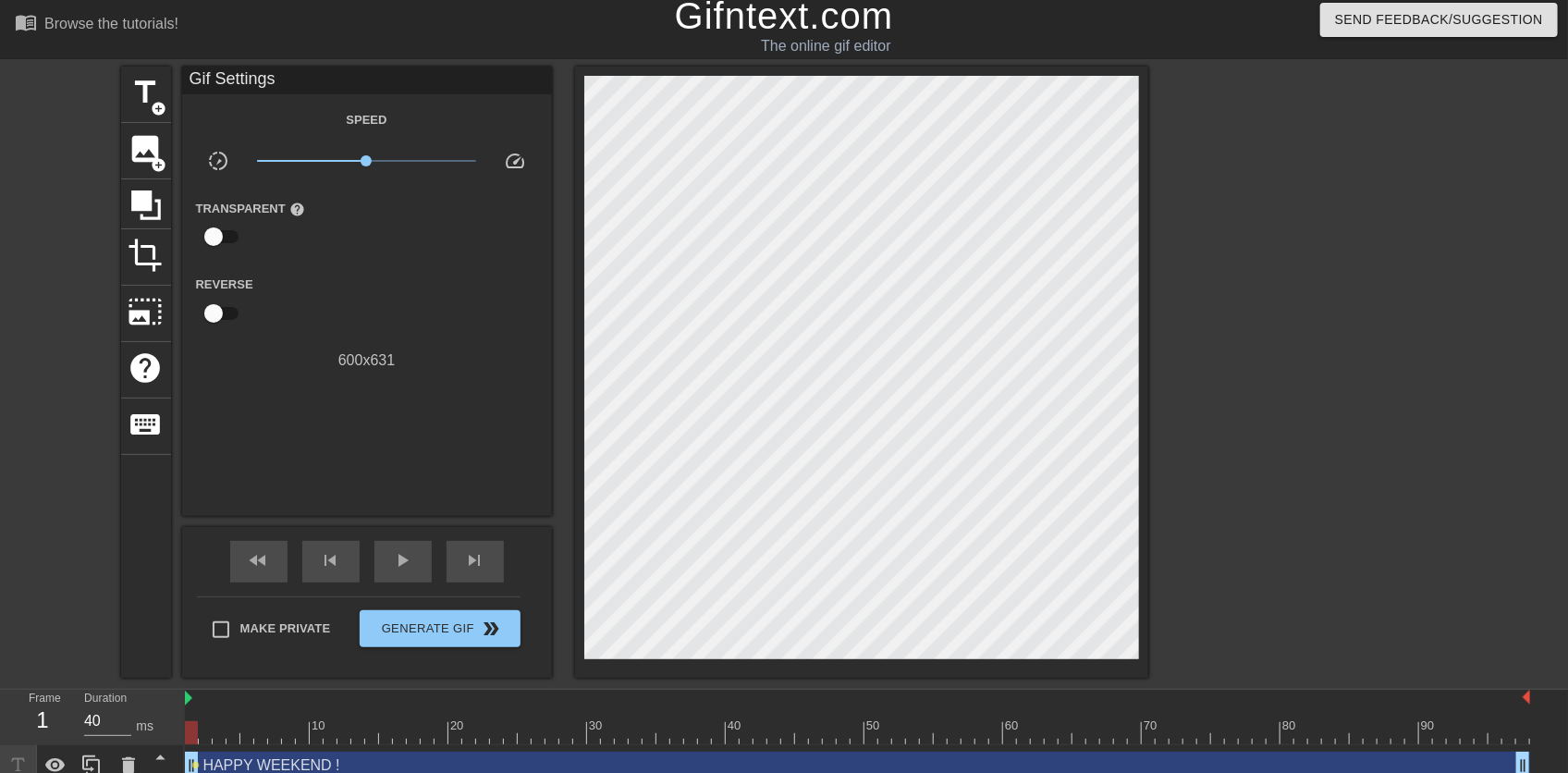 click on "HAPPY  WEEKEND  ! drag_handle drag_handle" at bounding box center (857, 766) 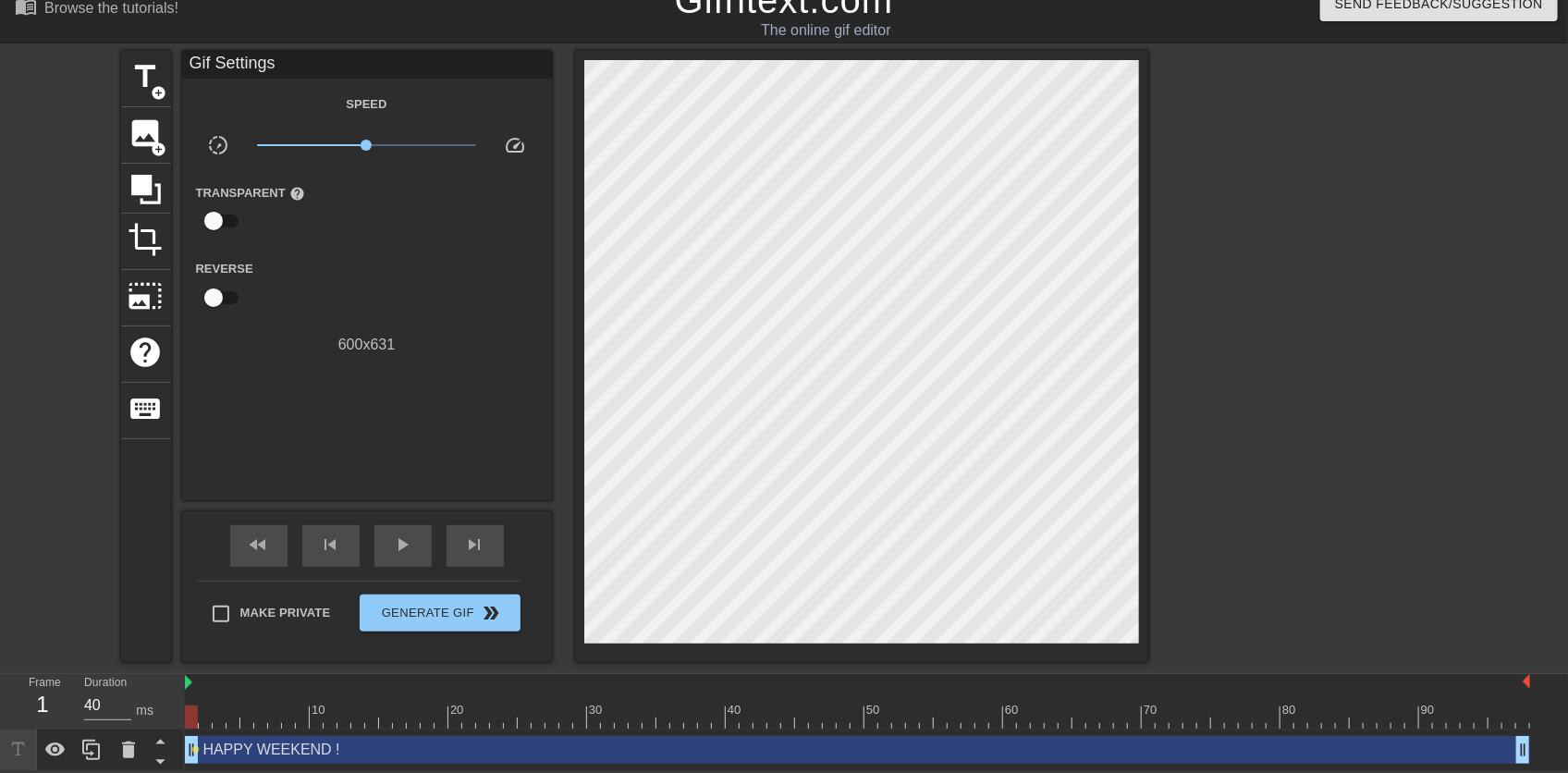 scroll, scrollTop: 0, scrollLeft: 0, axis: both 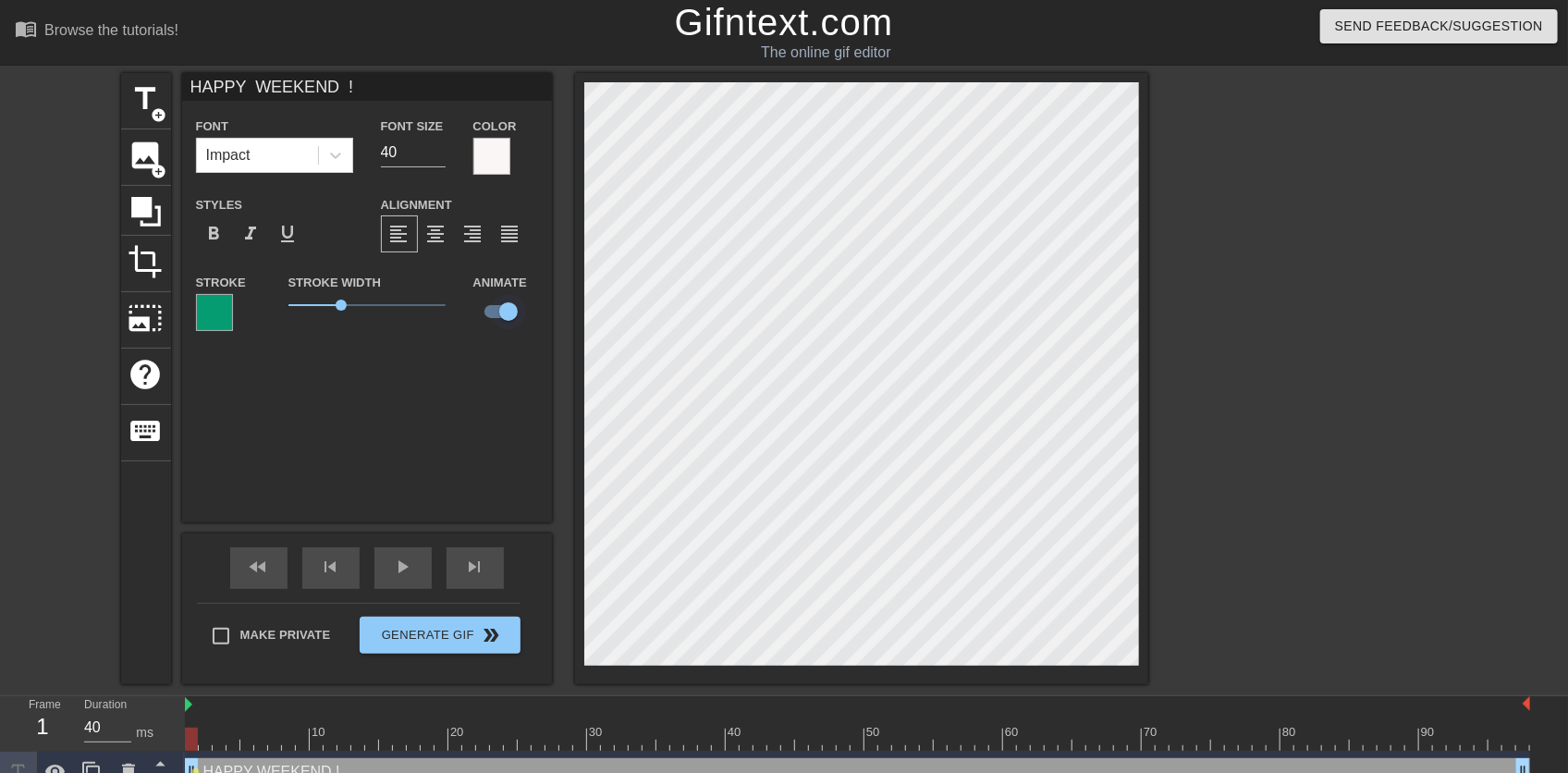 click at bounding box center [508, 312] 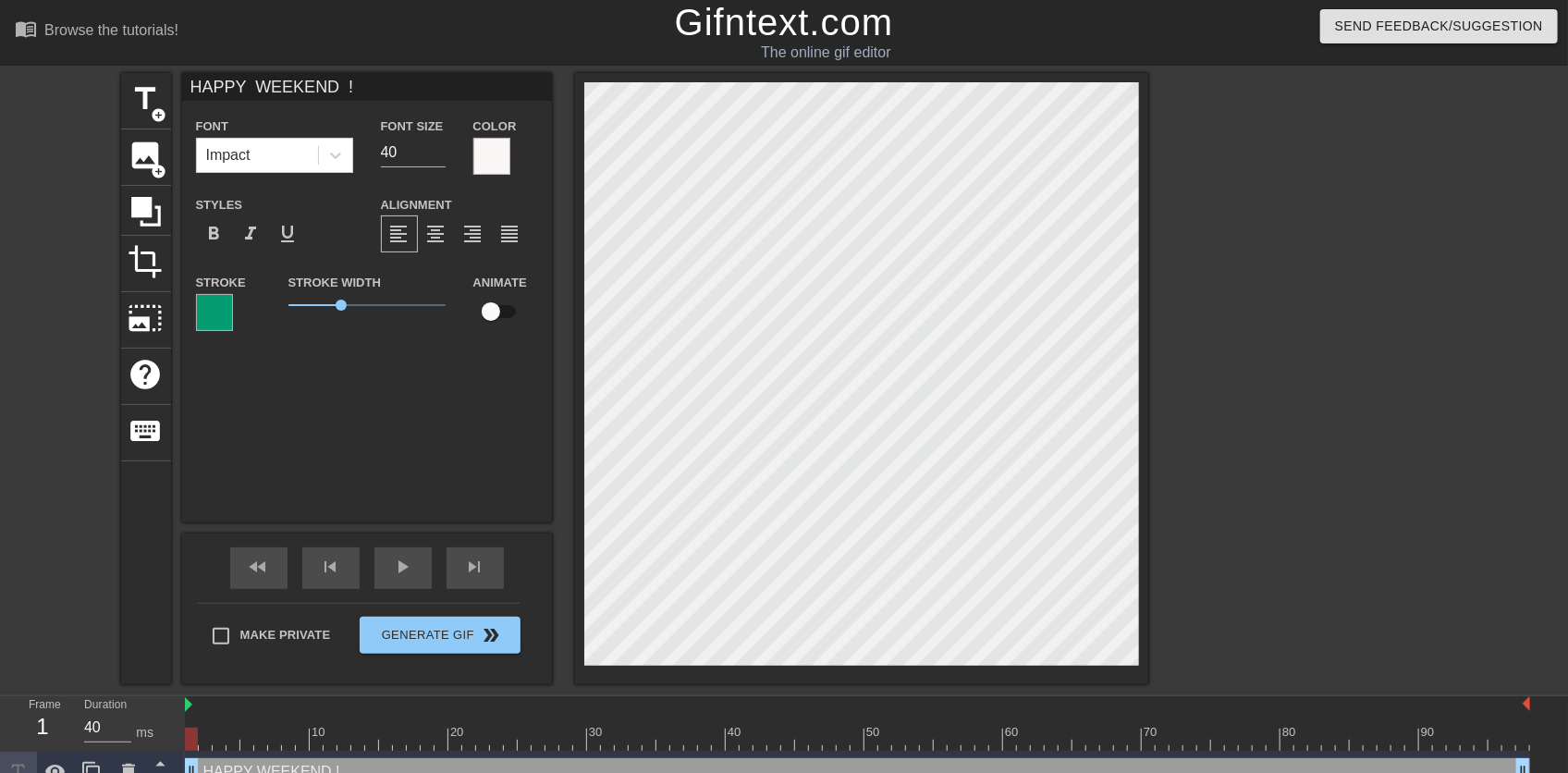 scroll, scrollTop: 23, scrollLeft: 0, axis: vertical 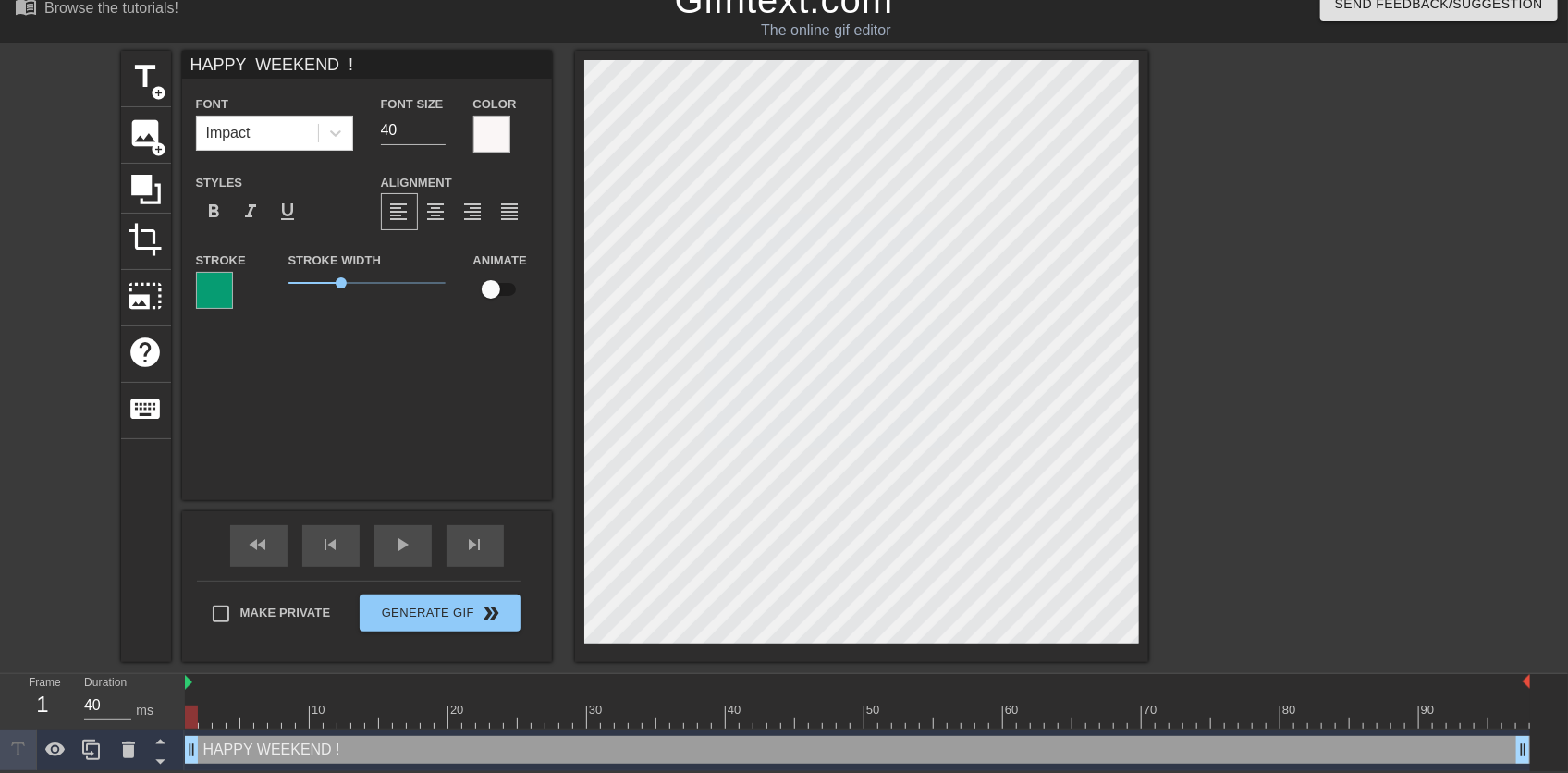 click at bounding box center (491, 289) 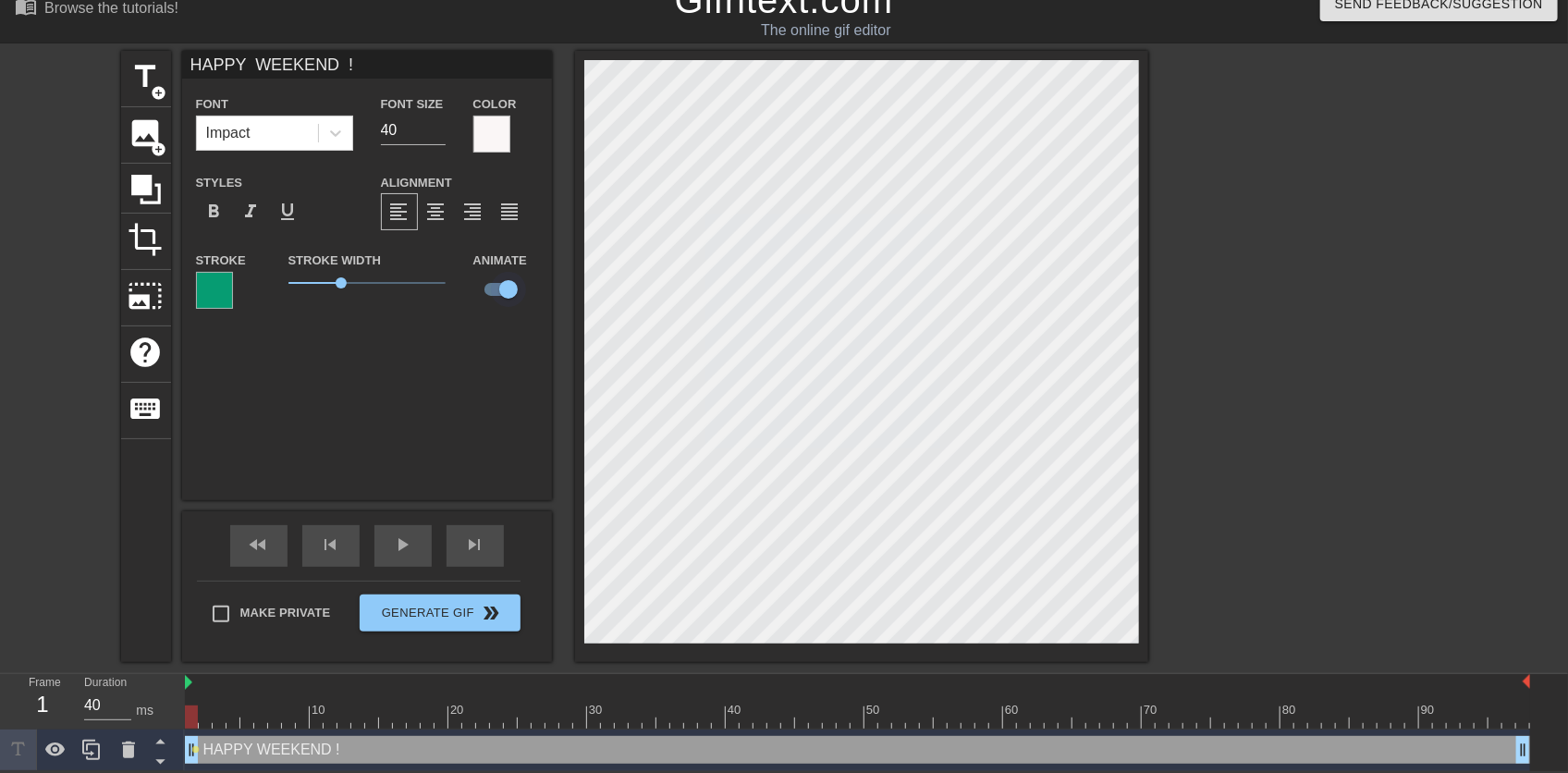 click at bounding box center (508, 289) 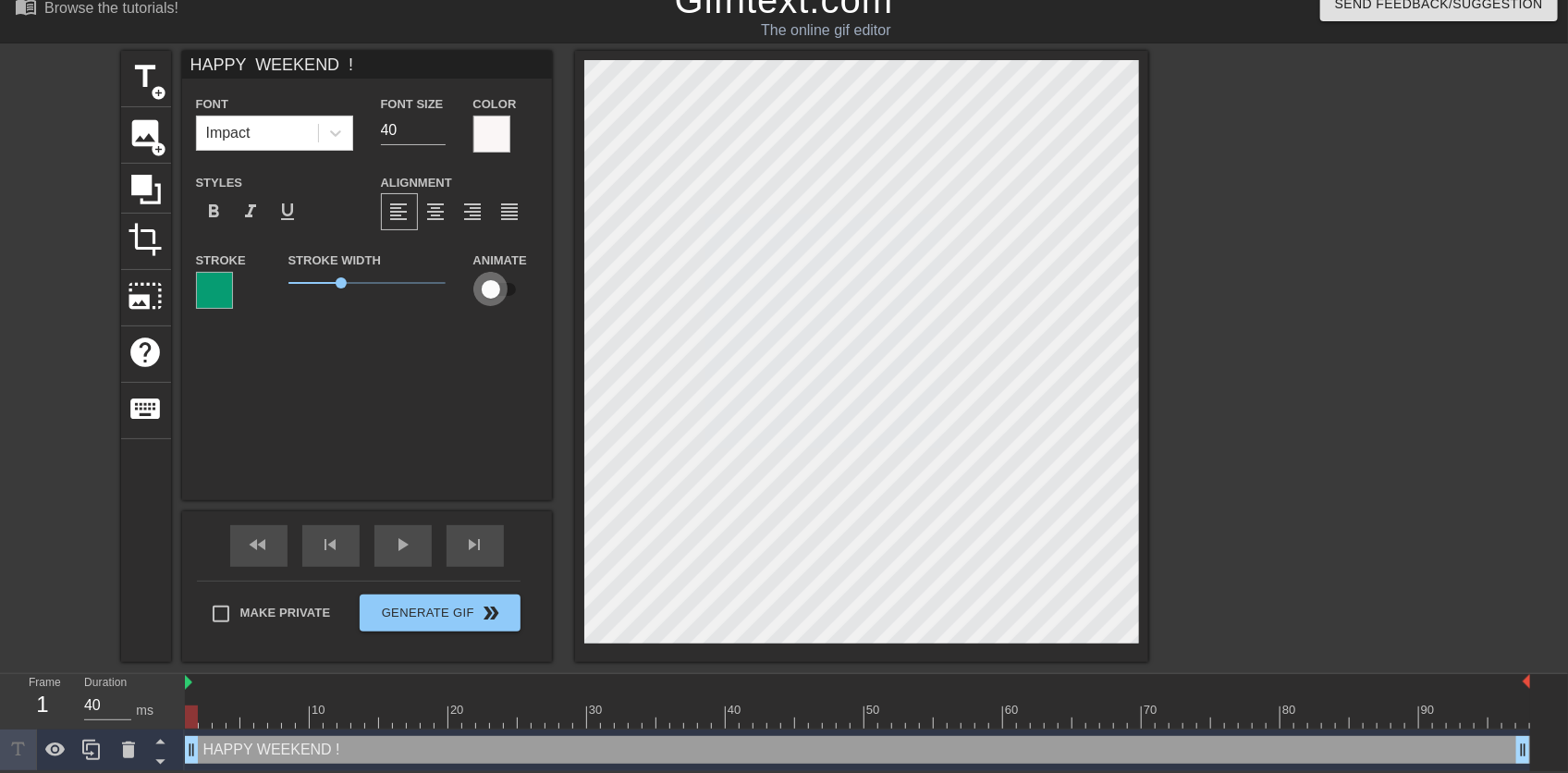 click at bounding box center [491, 289] 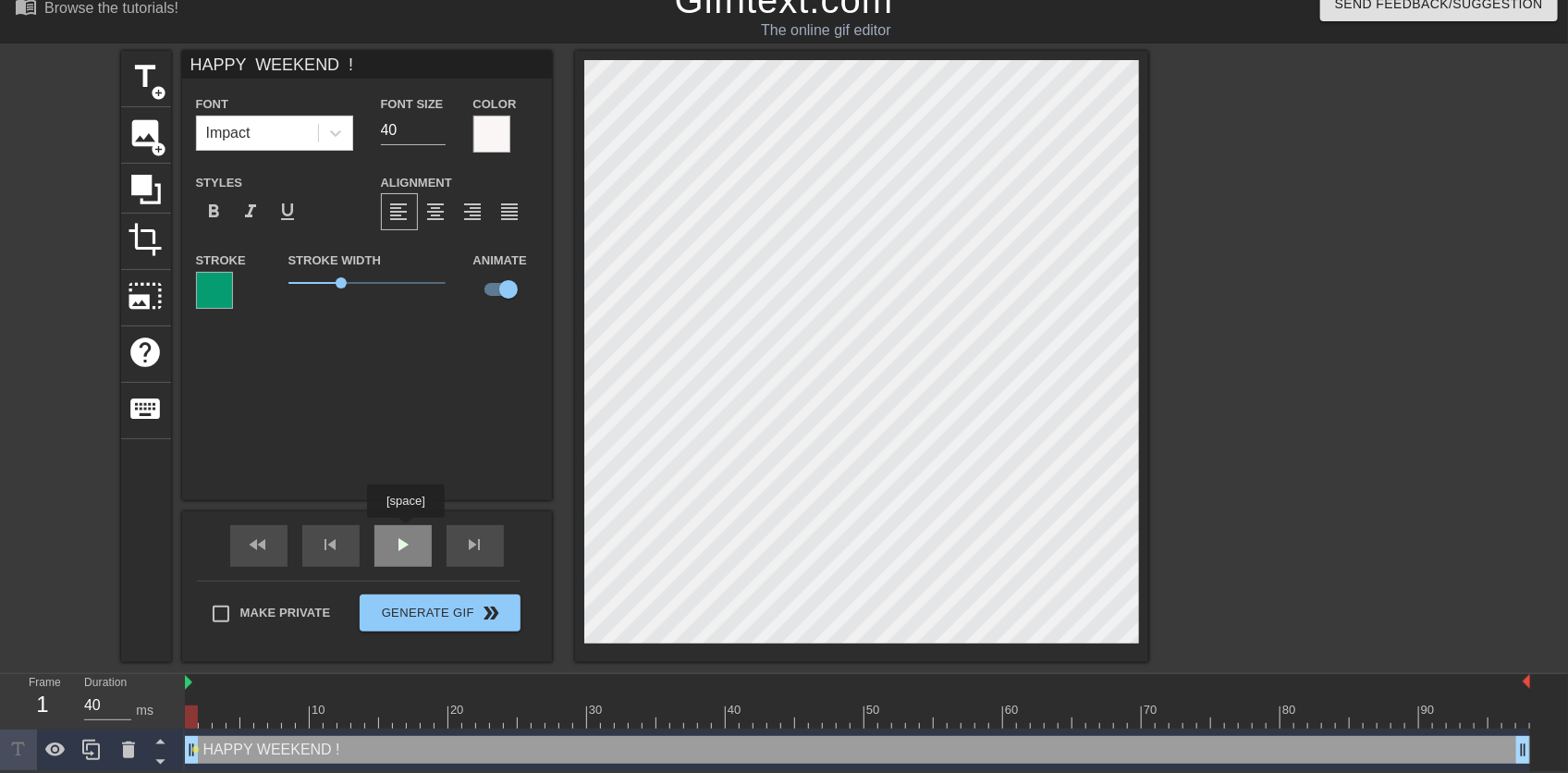 click on "play_arrow" at bounding box center [403, 545] 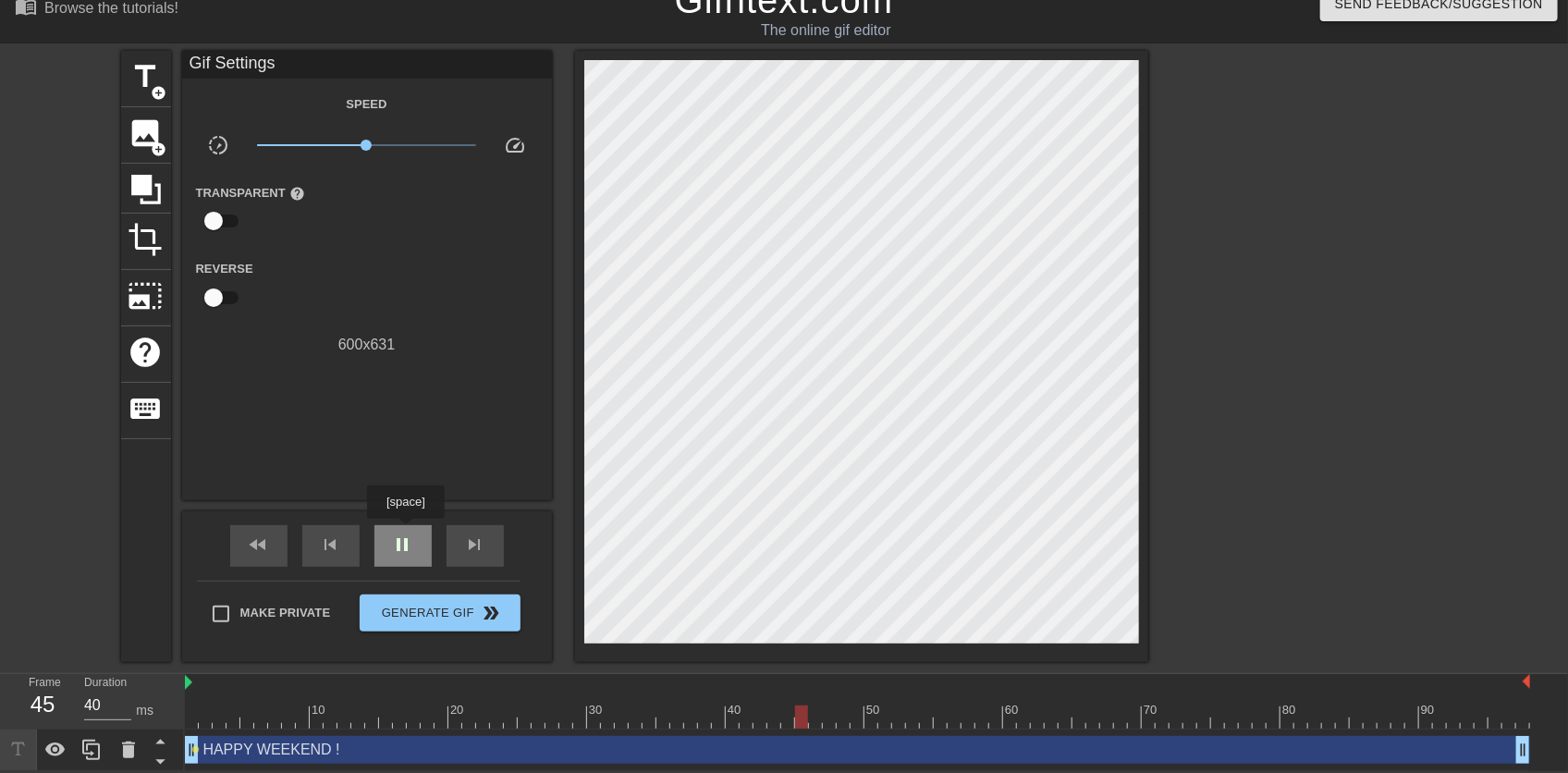 click on "pause" at bounding box center (403, 545) 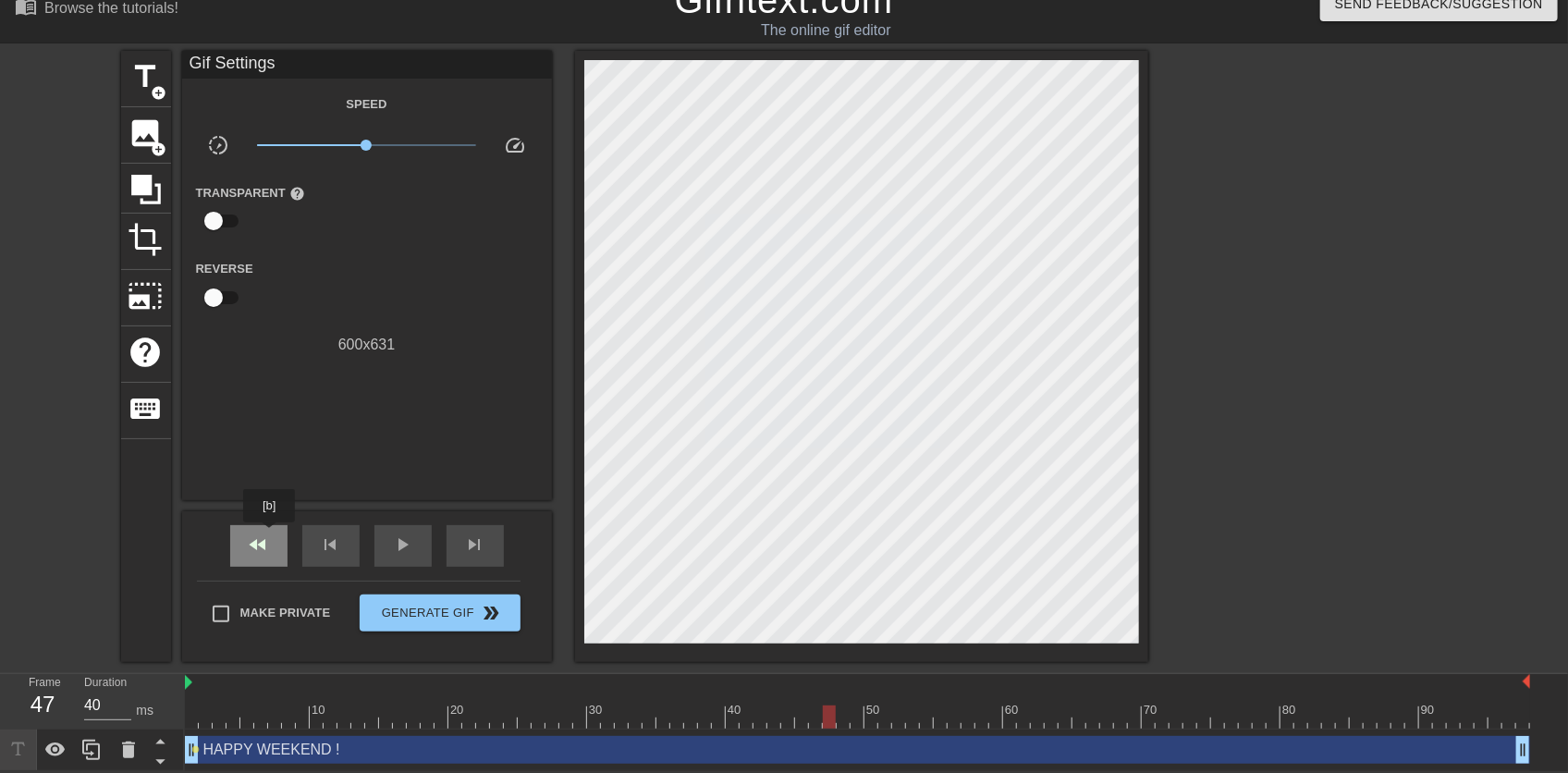 click on "fast_rewind" at bounding box center [259, 546] 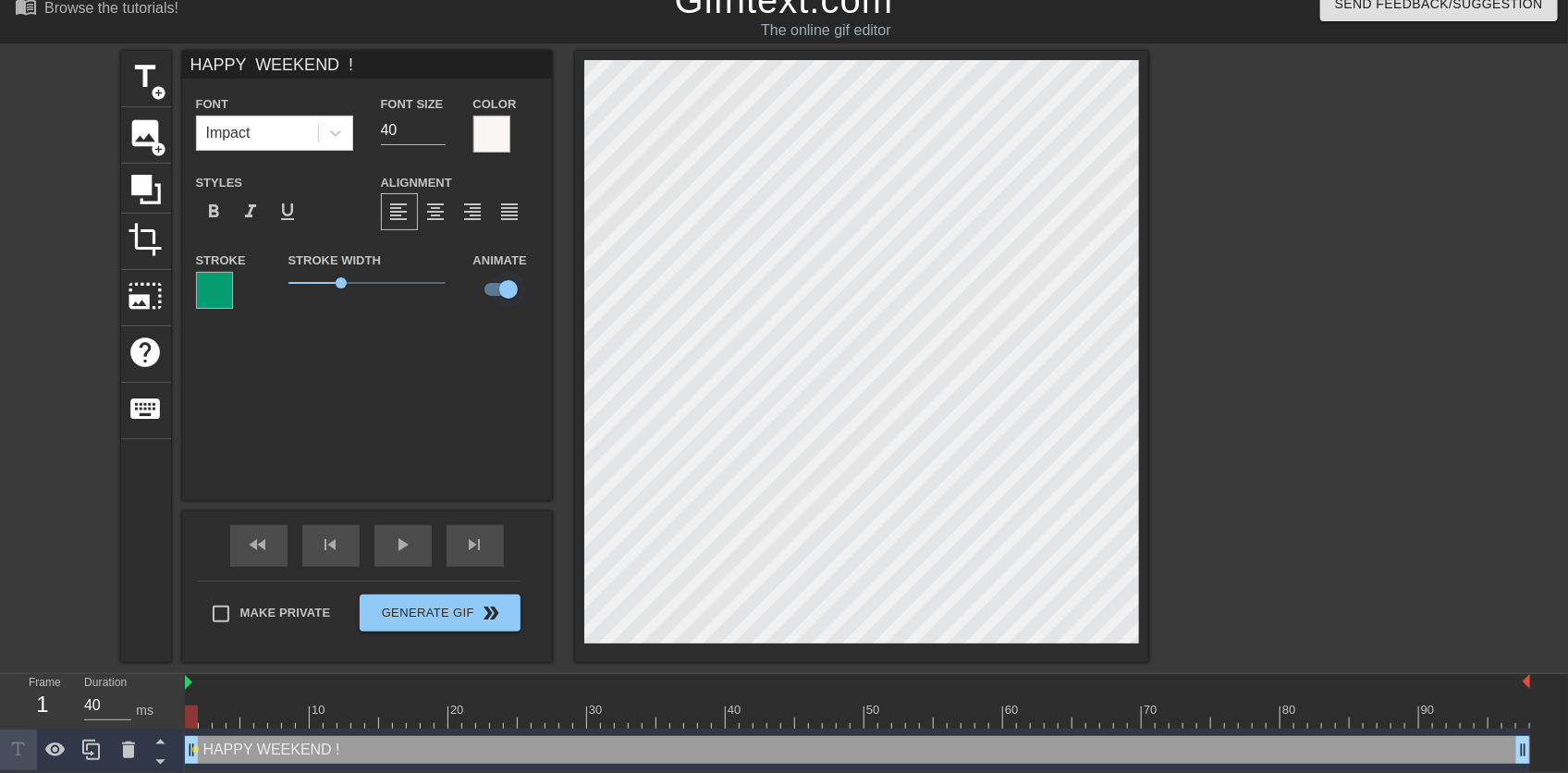 click at bounding box center (508, 289) 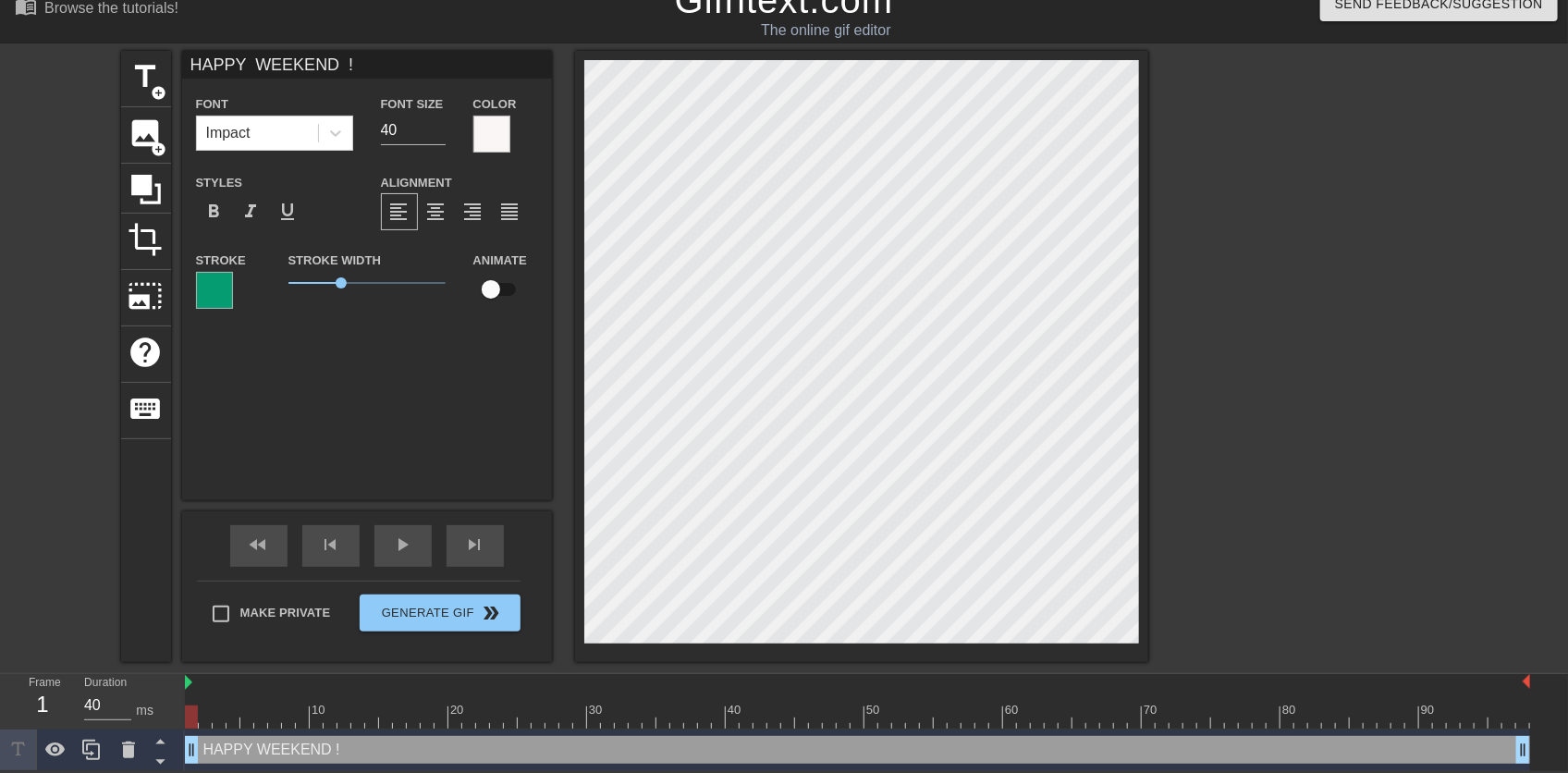 click at bounding box center [491, 289] 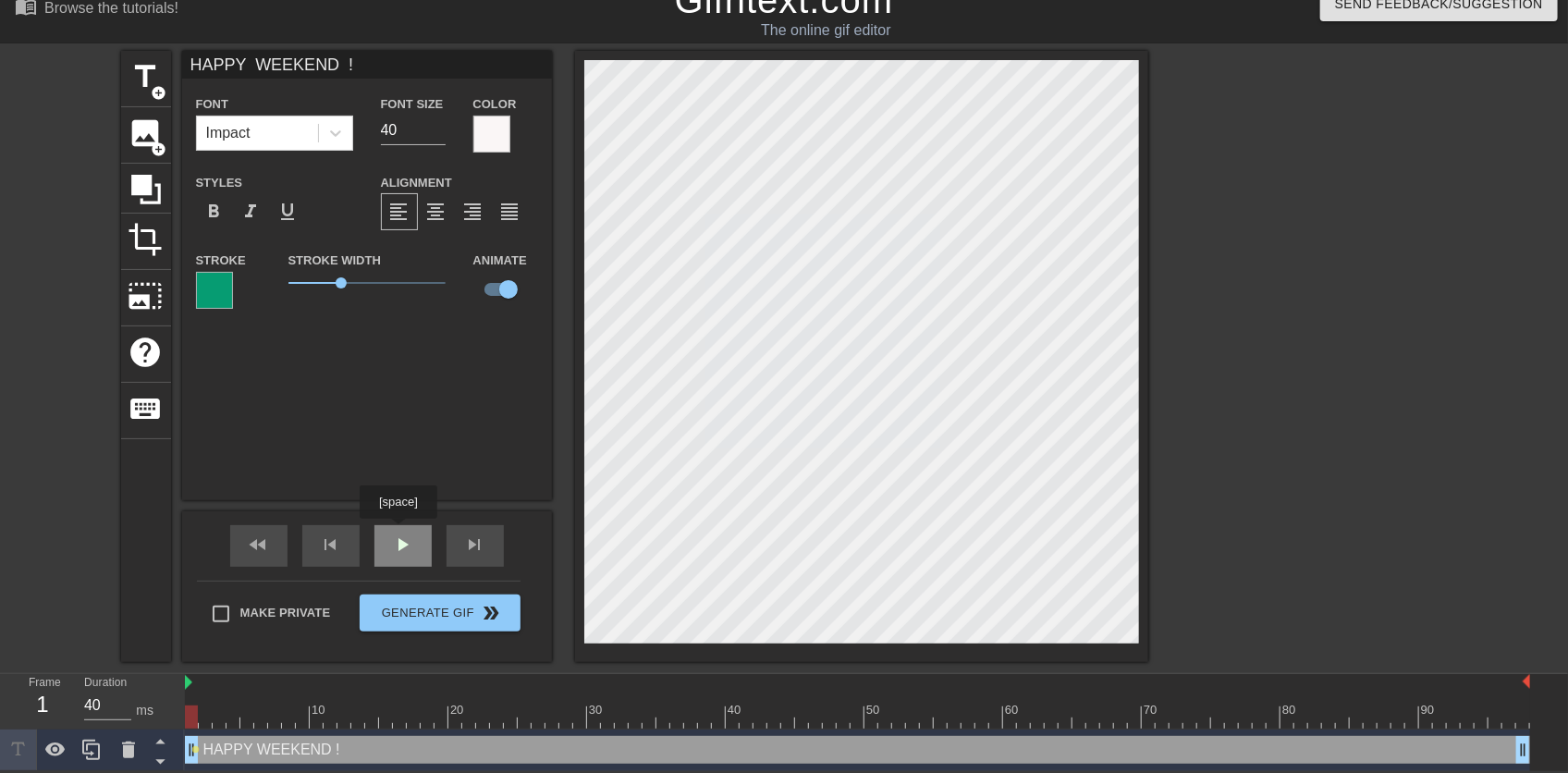 click on "play_arrow" at bounding box center (403, 545) 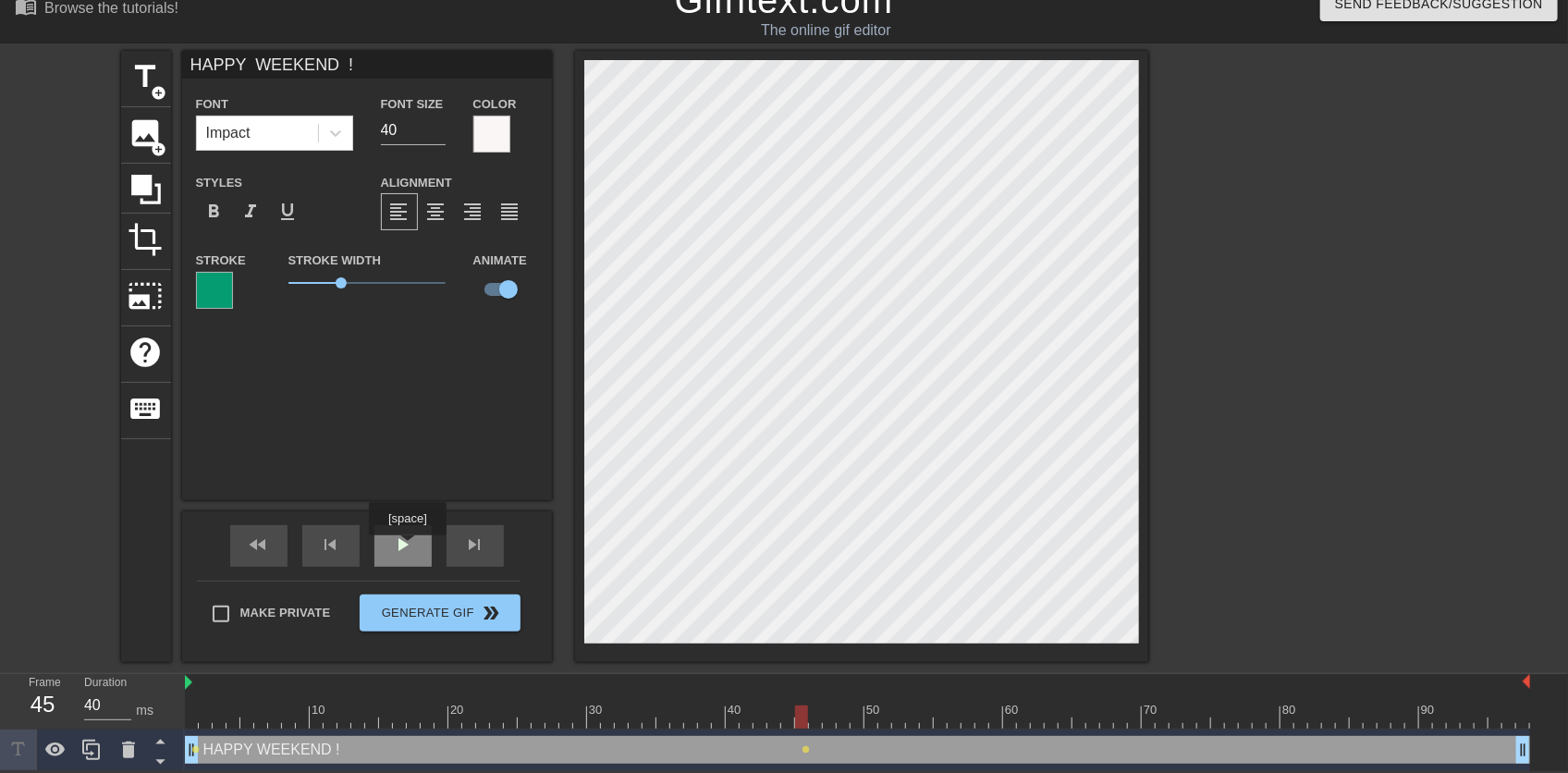 click on "play_arrow" at bounding box center [403, 545] 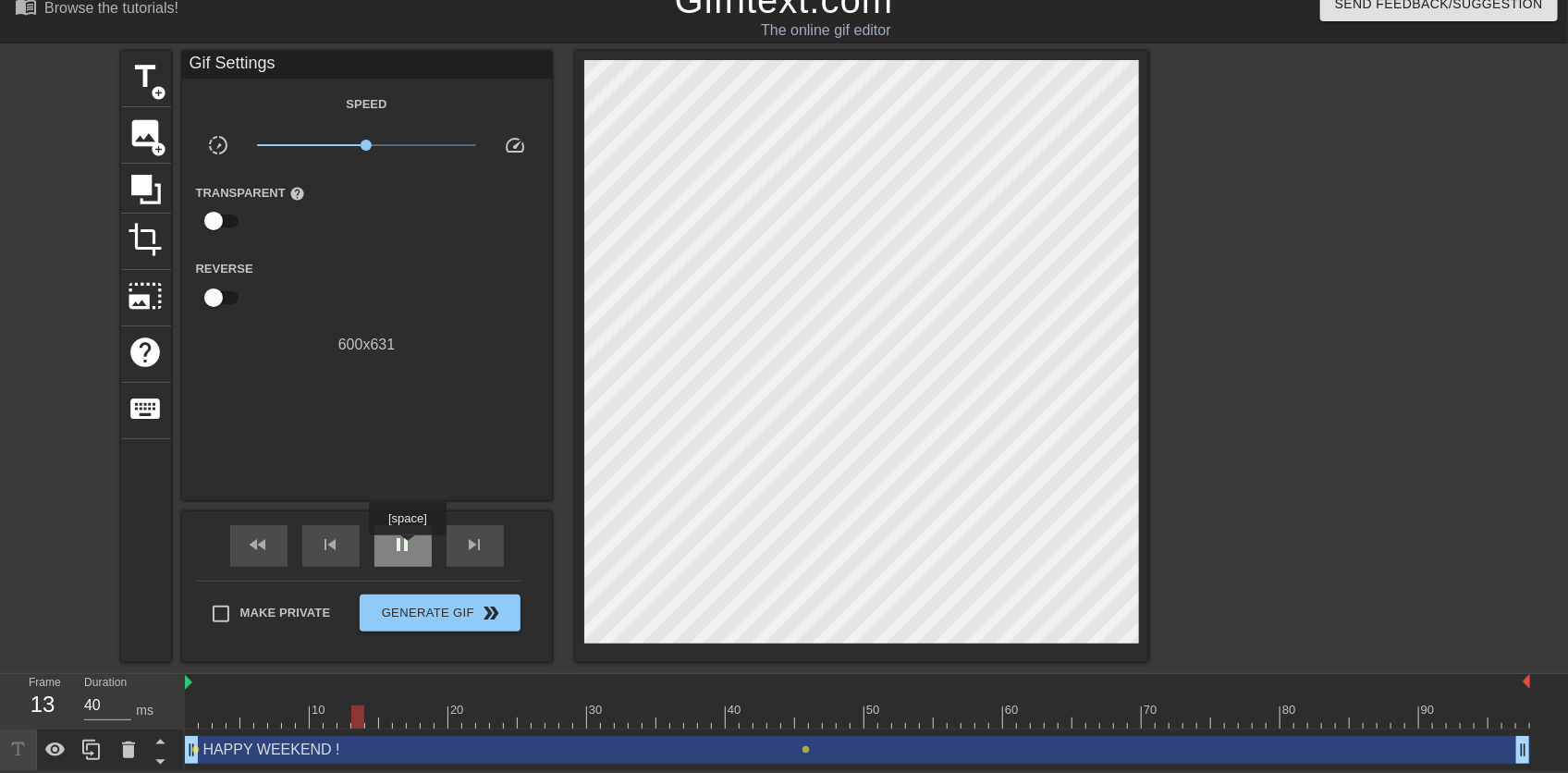 click on "pause" at bounding box center [403, 545] 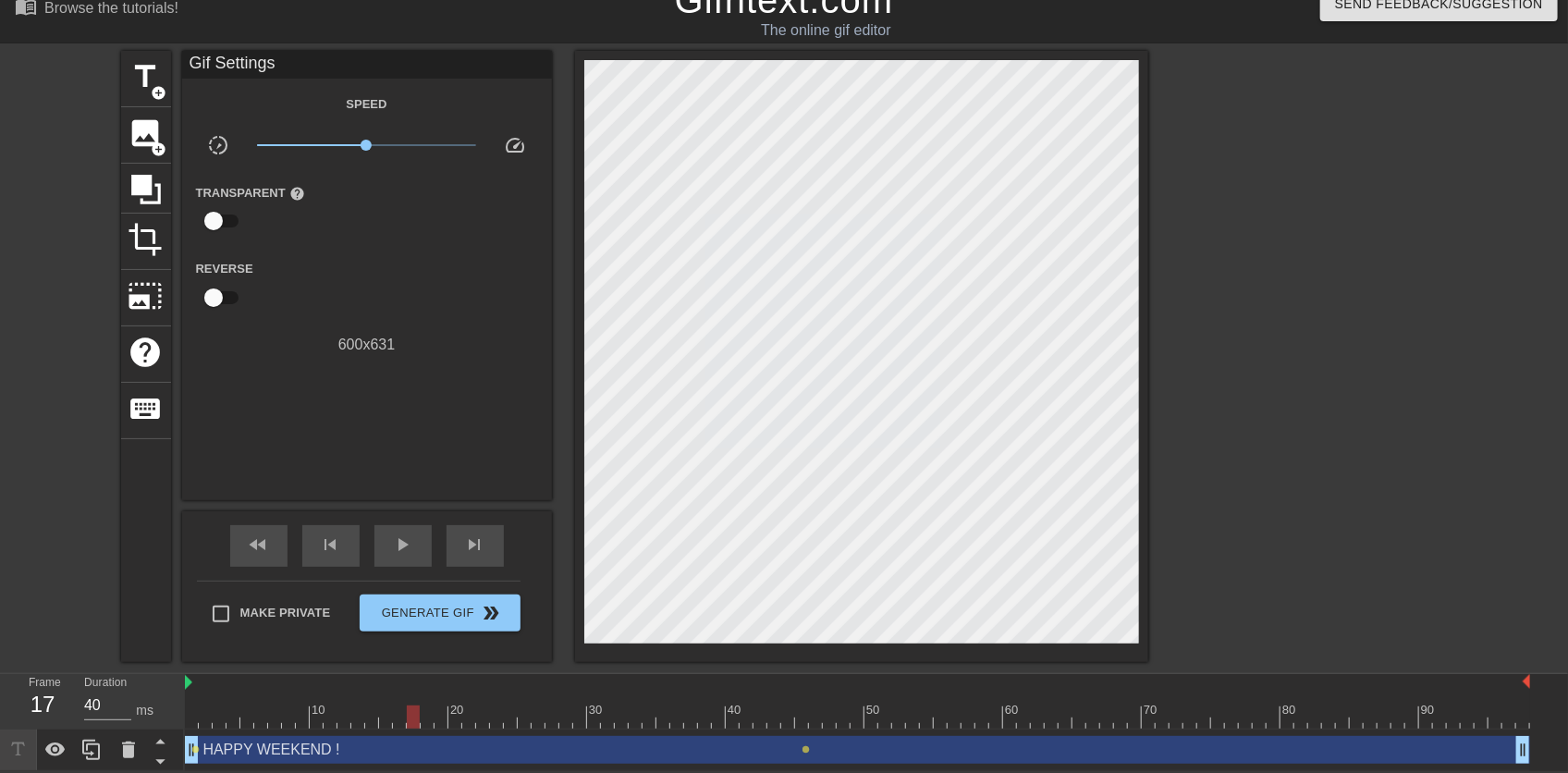 drag, startPoint x: 809, startPoint y: 747, endPoint x: 901, endPoint y: 747, distance: 92 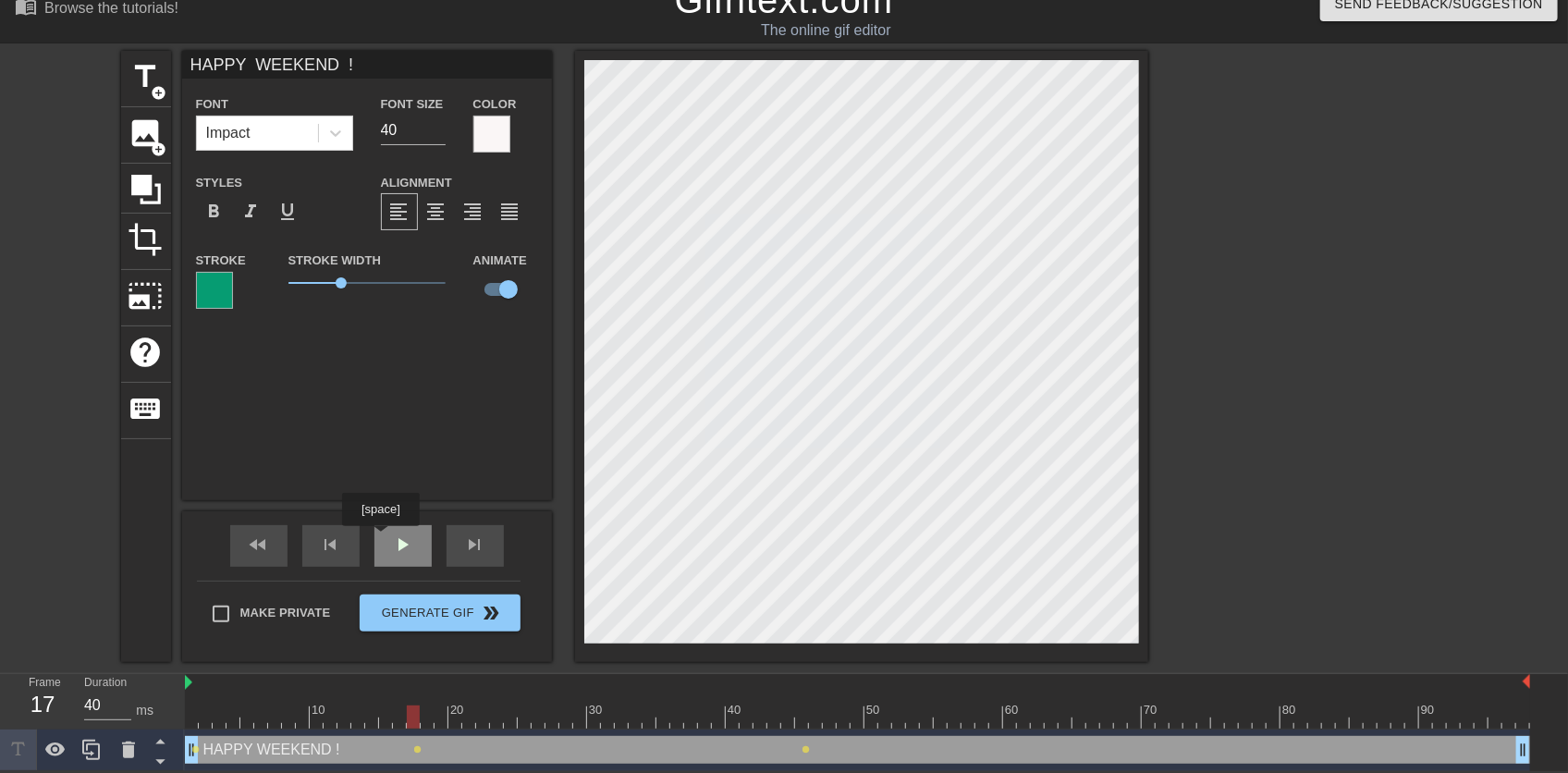 click on "play_arrow" at bounding box center (403, 545) 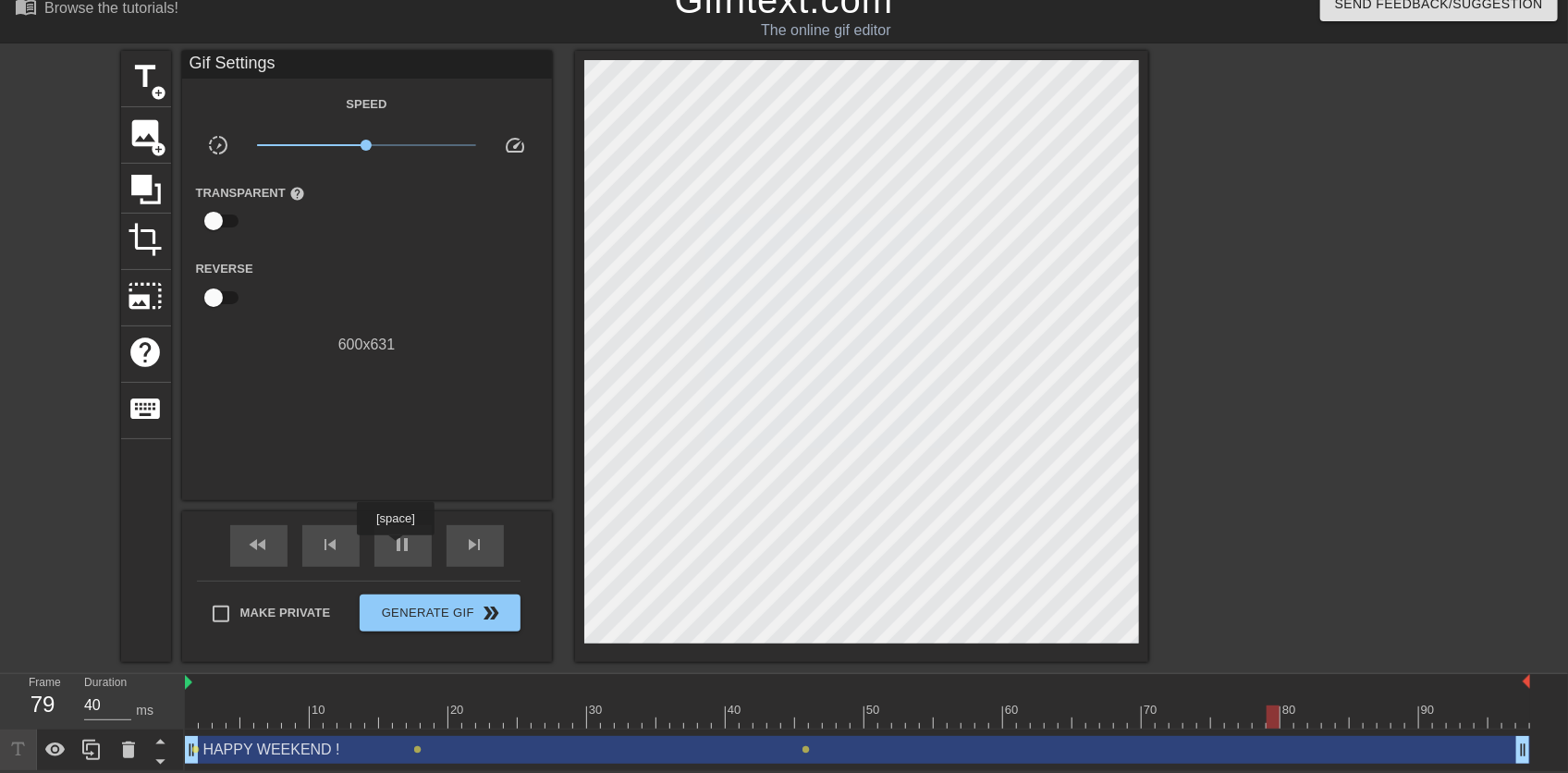 drag, startPoint x: 395, startPoint y: 548, endPoint x: 300, endPoint y: 534, distance: 96.02604 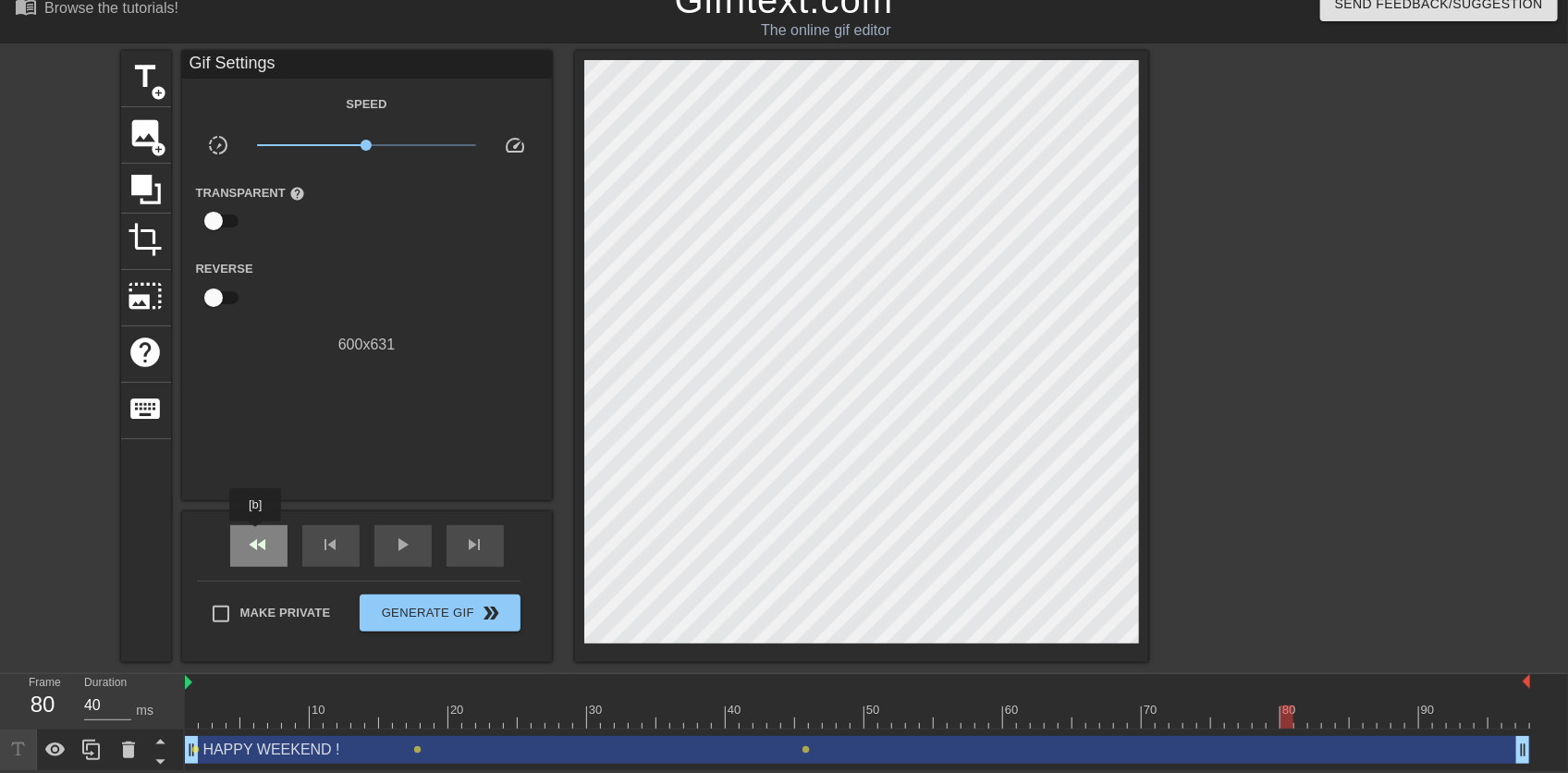click on "fast_rewind" at bounding box center (259, 545) 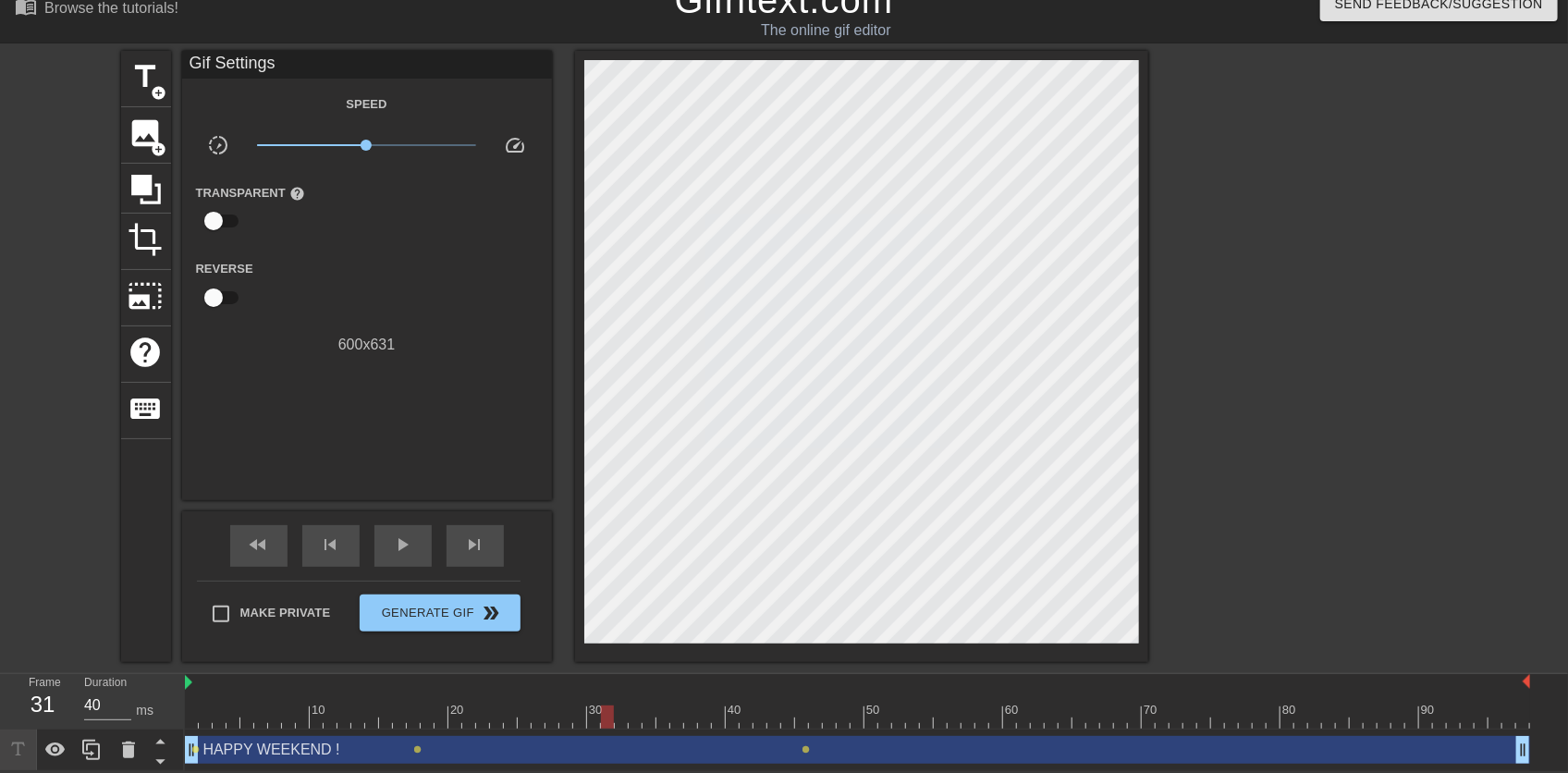 drag, startPoint x: 189, startPoint y: 716, endPoint x: 607, endPoint y: 717, distance: 418.0012 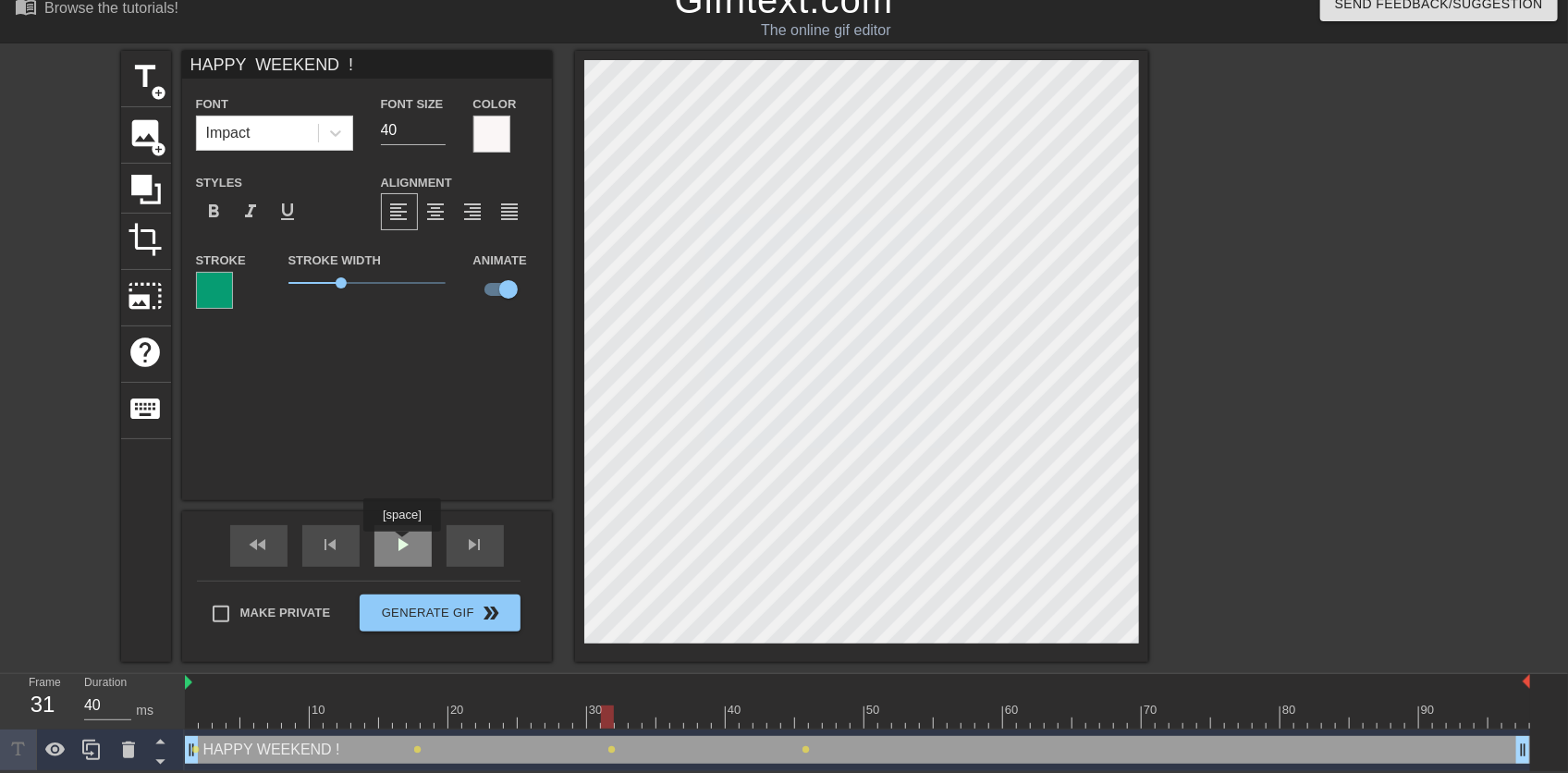 click on "play_arrow" at bounding box center (403, 545) 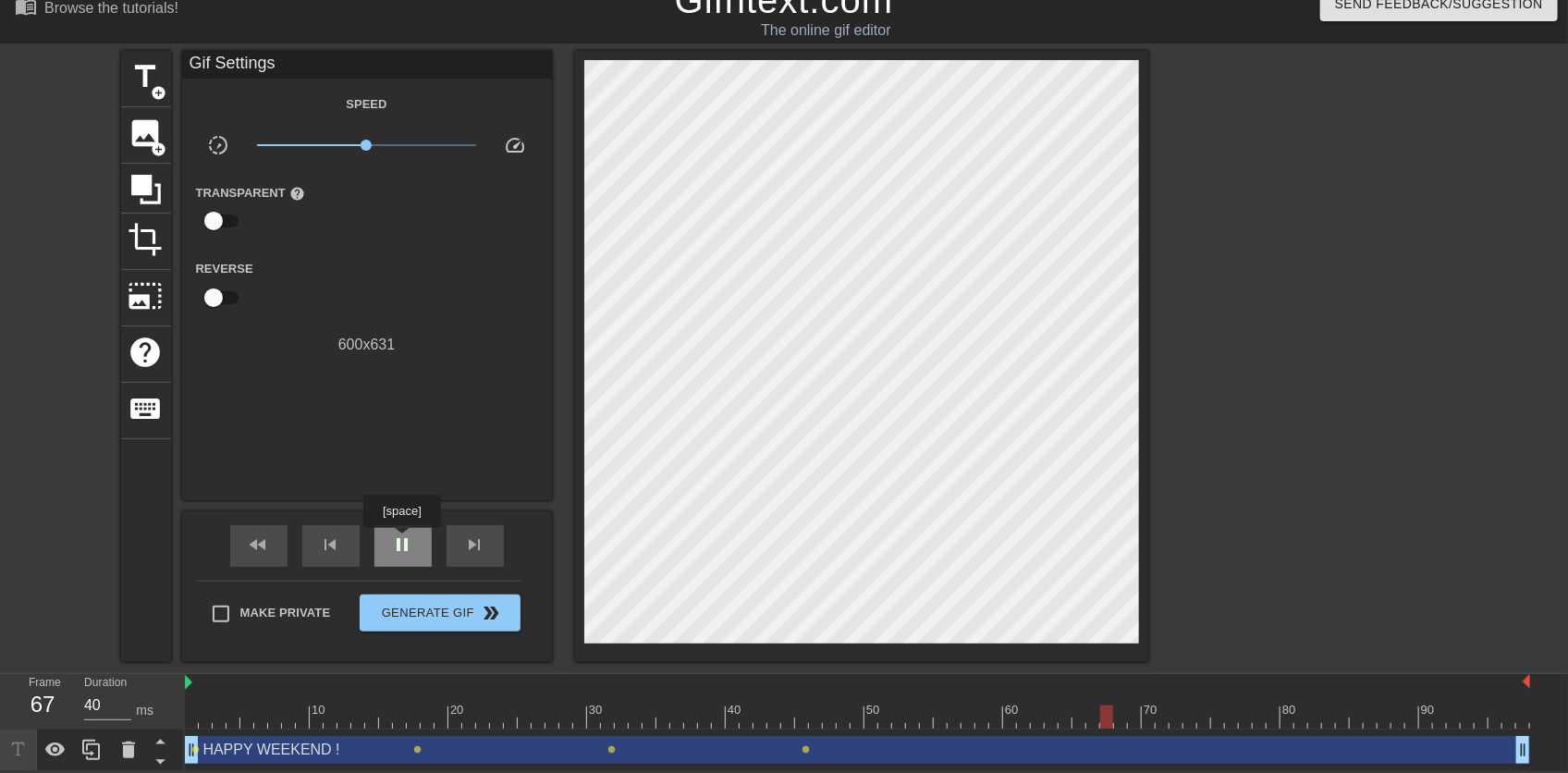 click on "pause" at bounding box center (403, 545) 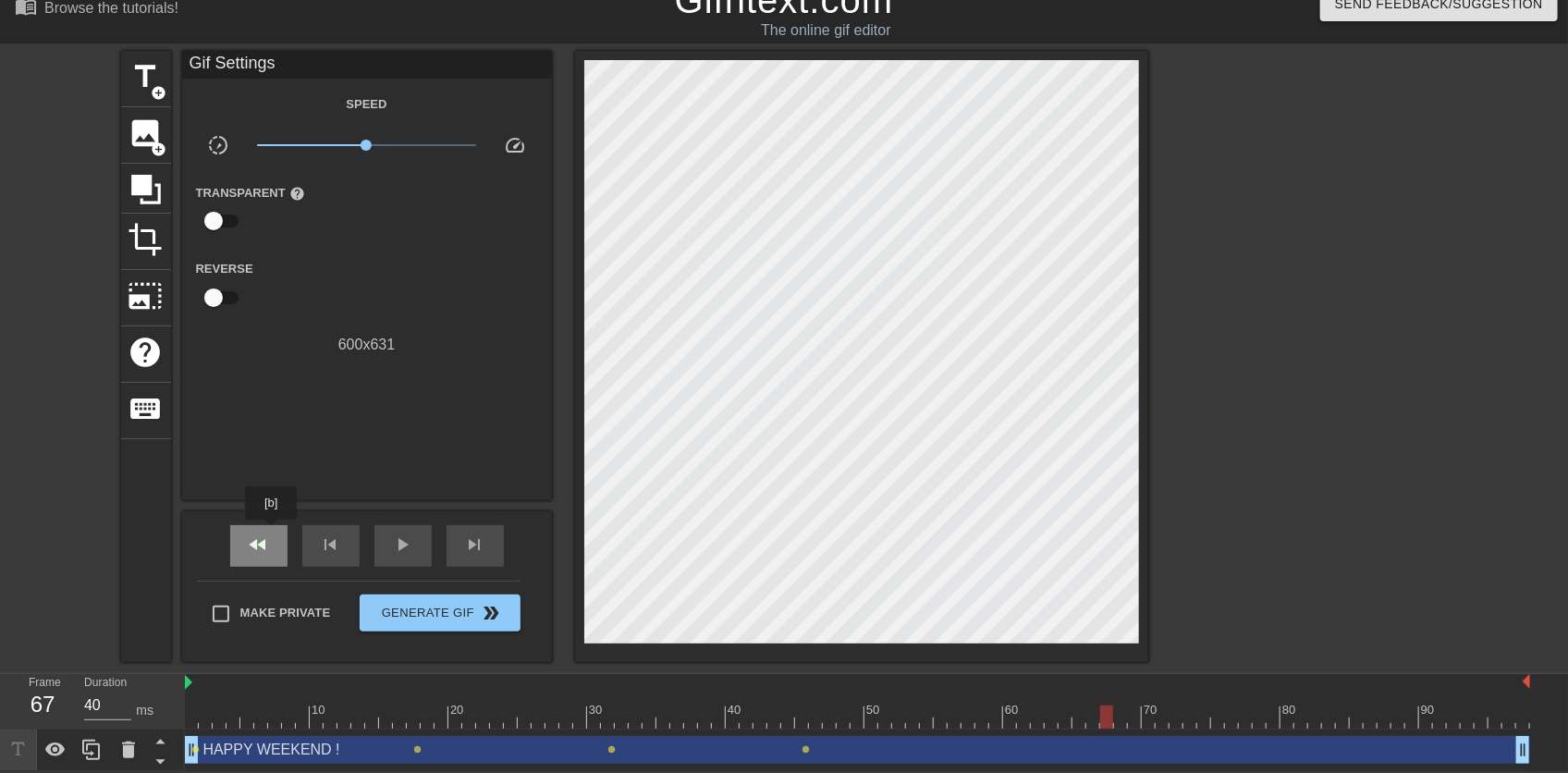 click on "fast_rewind" at bounding box center (259, 546) 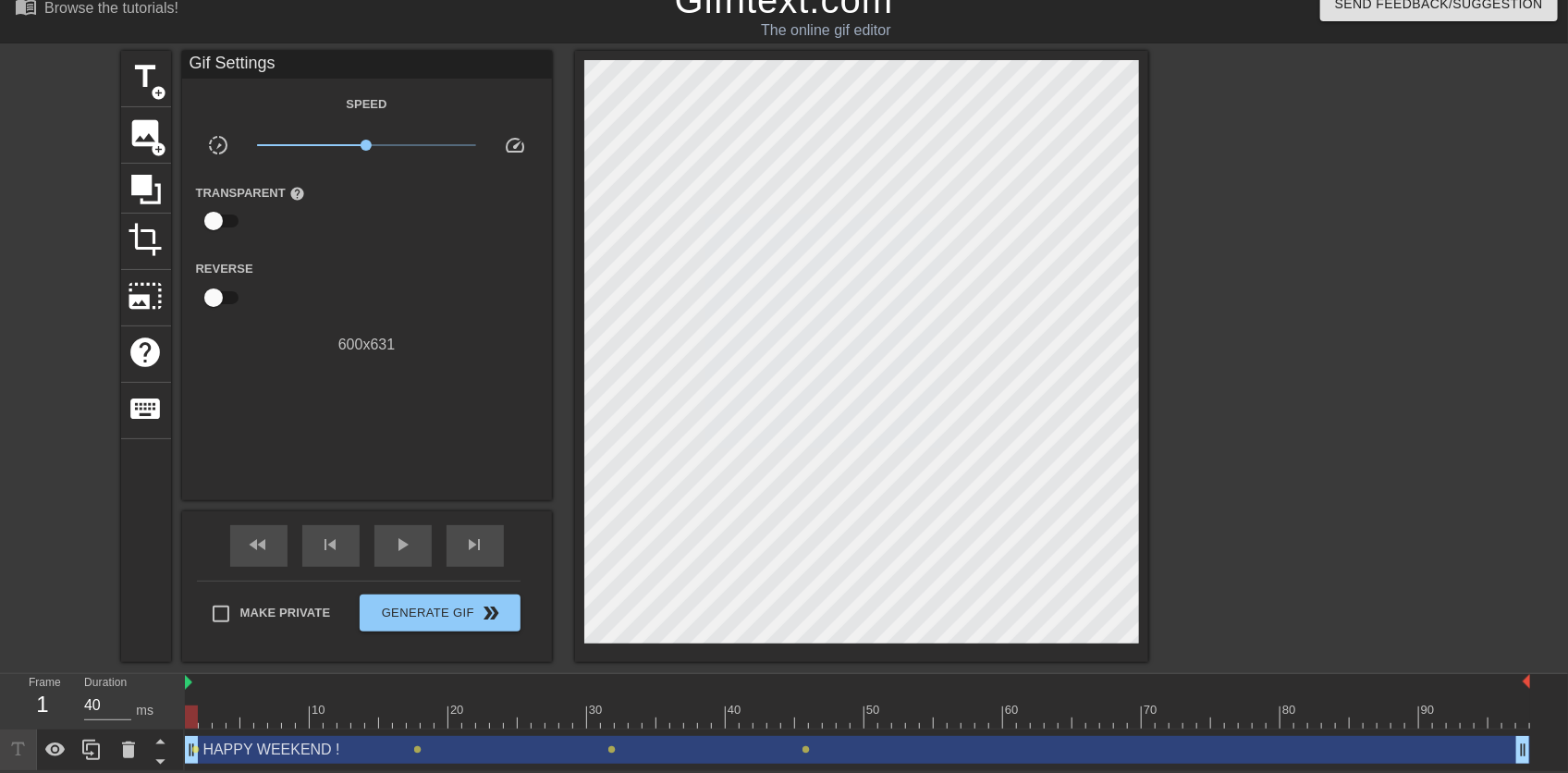 drag, startPoint x: 417, startPoint y: 745, endPoint x: 456, endPoint y: 746, distance: 39.0128 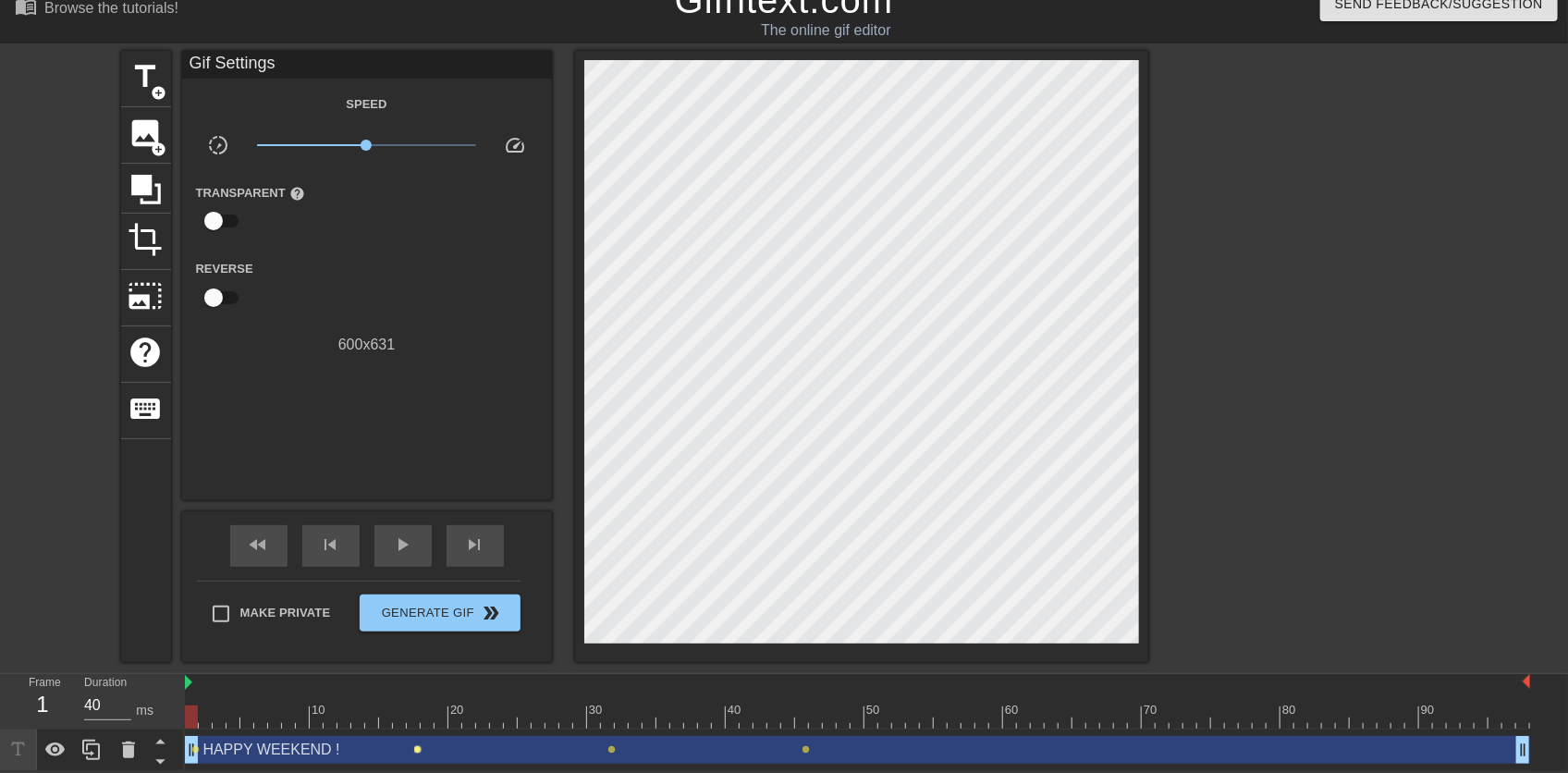 click on "lens" at bounding box center (418, 749) 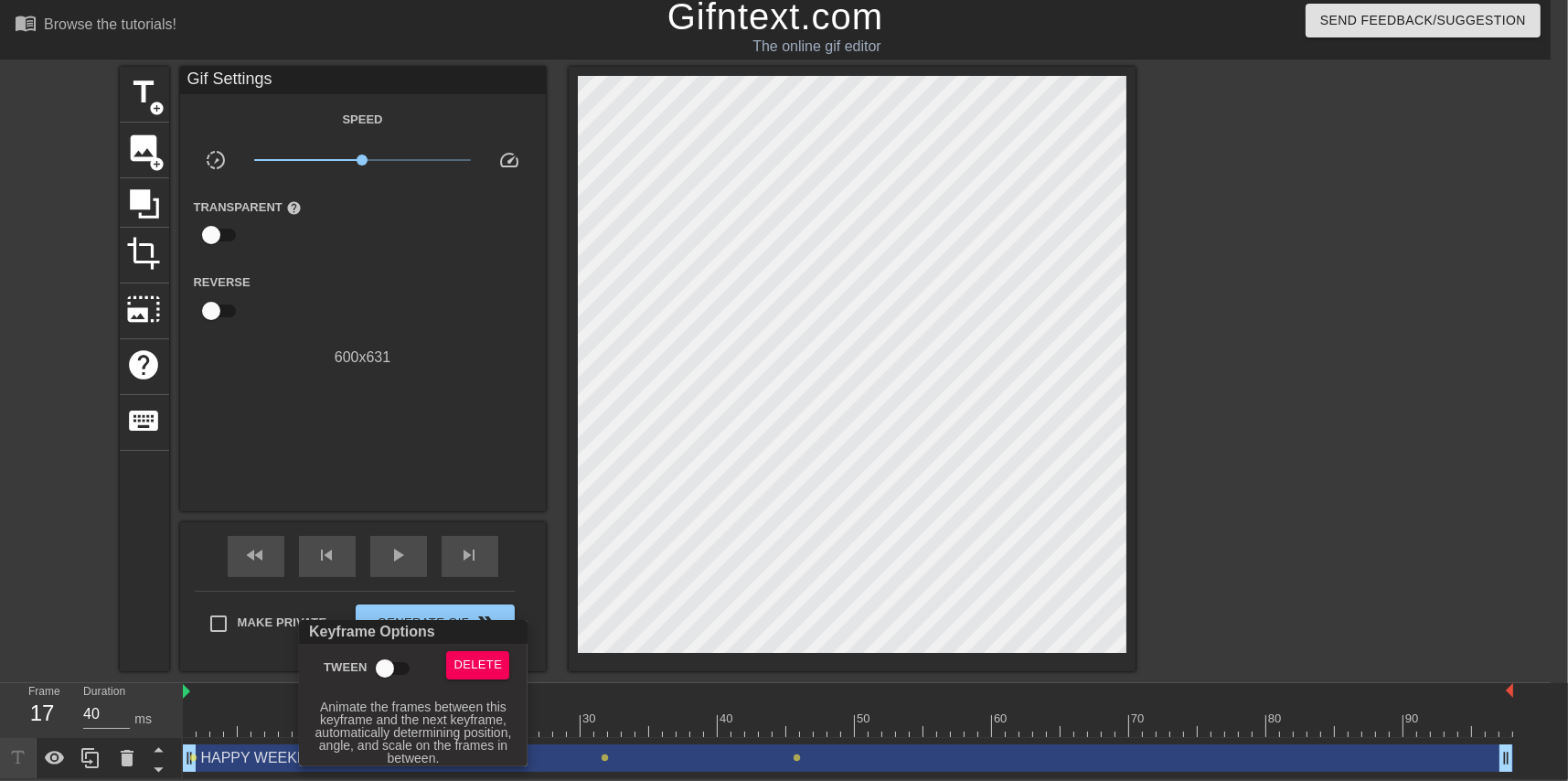 click on "Tween" at bounding box center [385, 669] 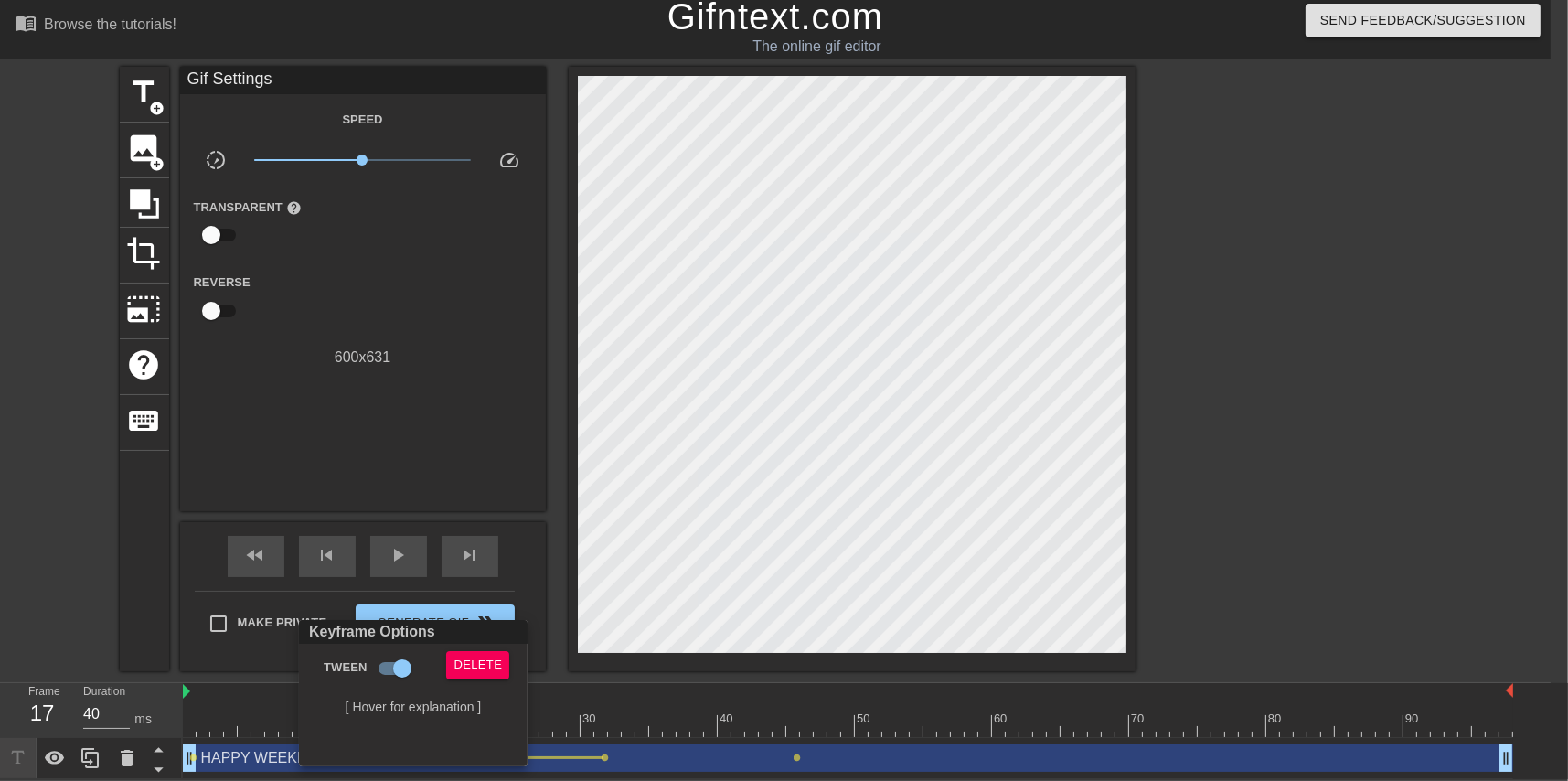 click at bounding box center [784, 390] 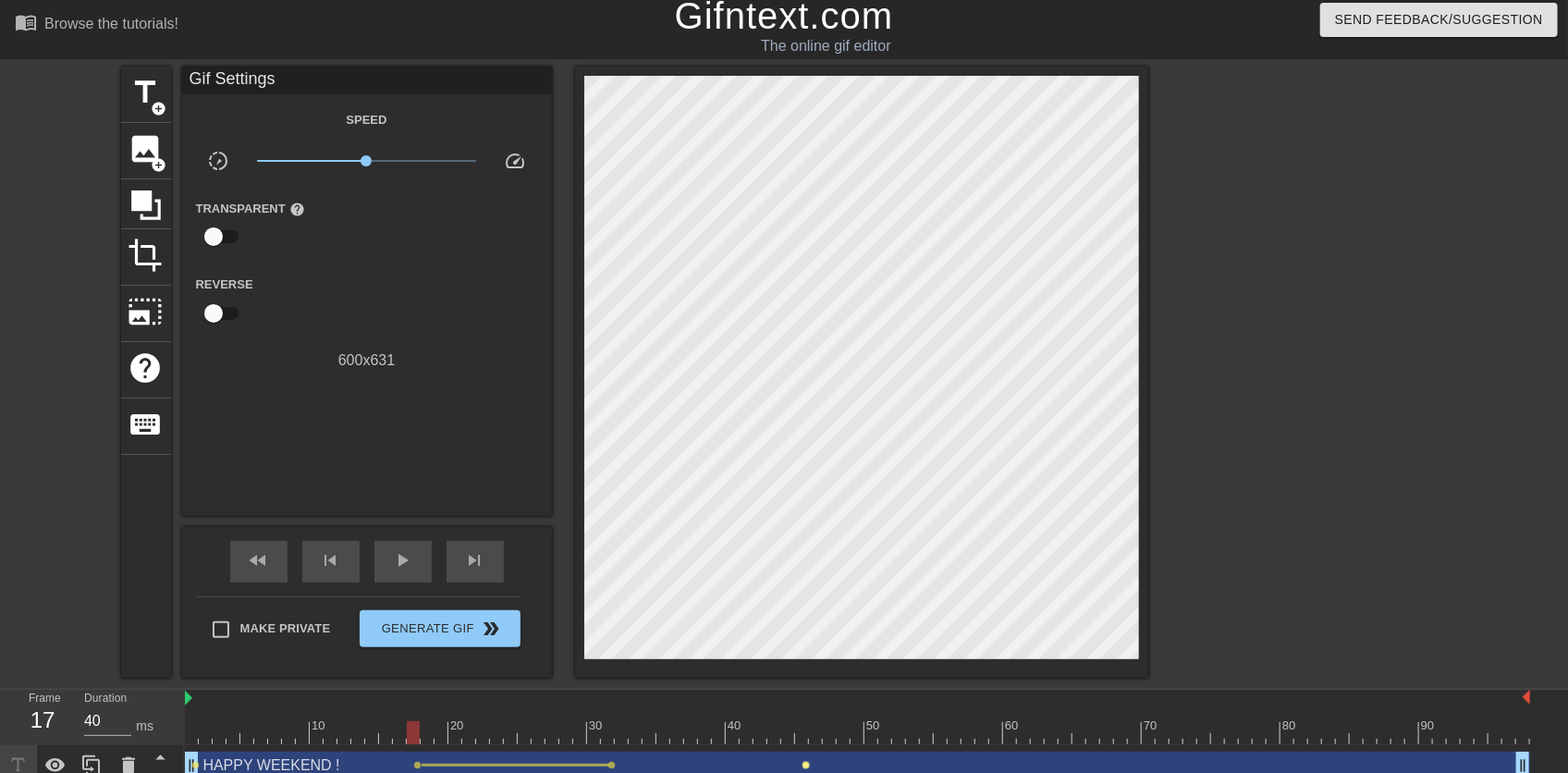 click on "lens" at bounding box center (806, 765) 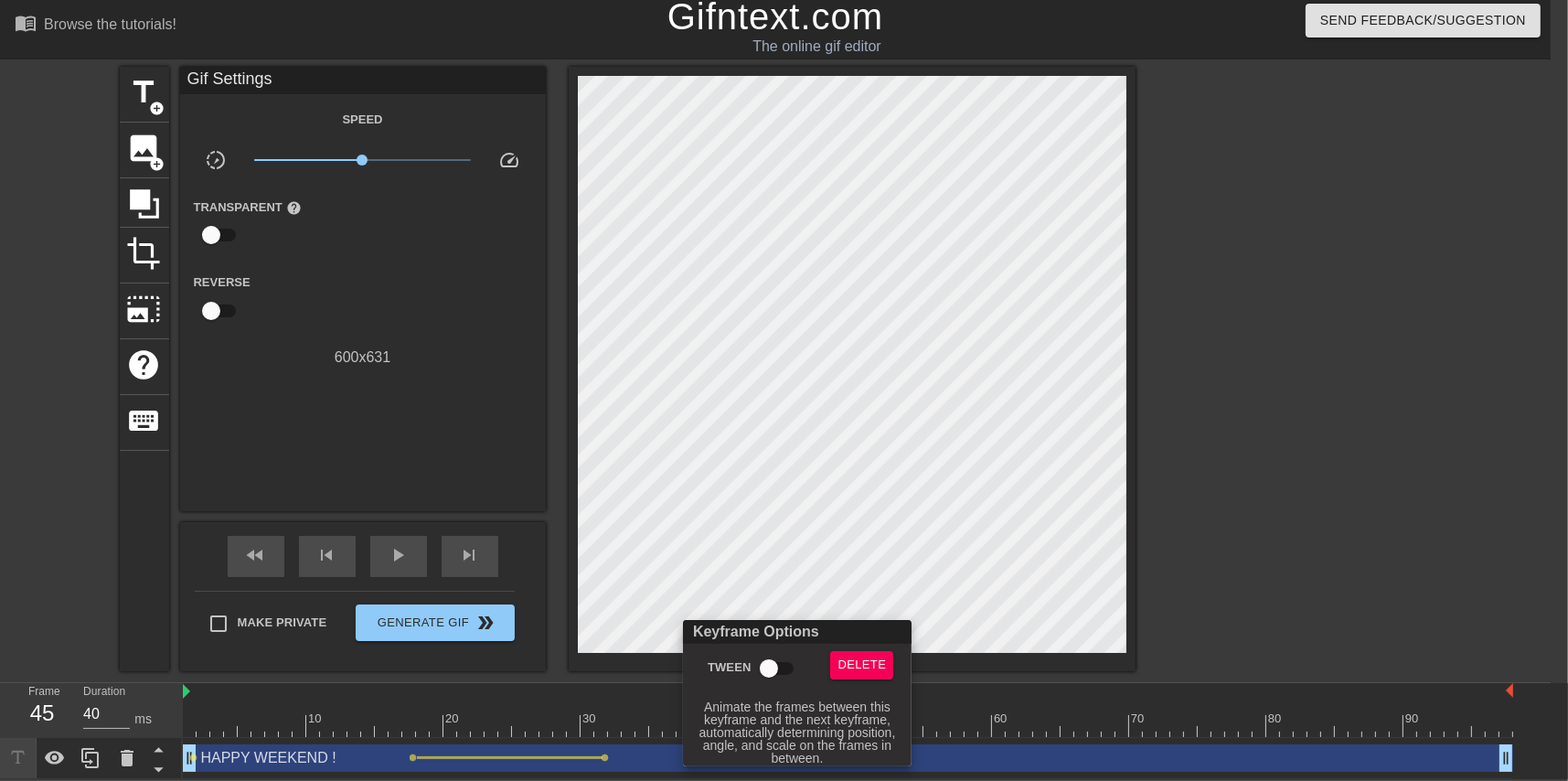 click on "Tween" at bounding box center (769, 669) 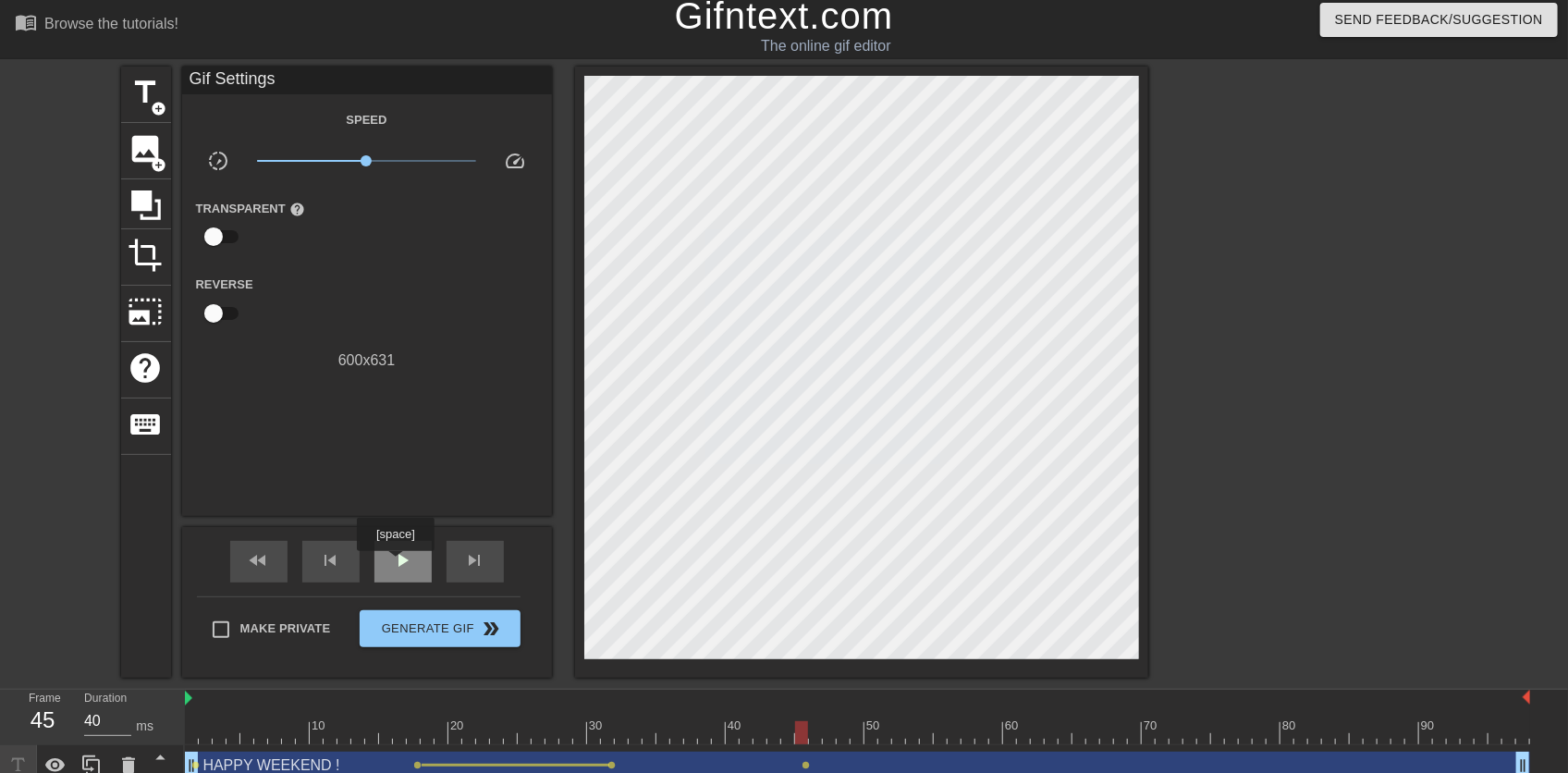 click on "play_arrow" at bounding box center (403, 560) 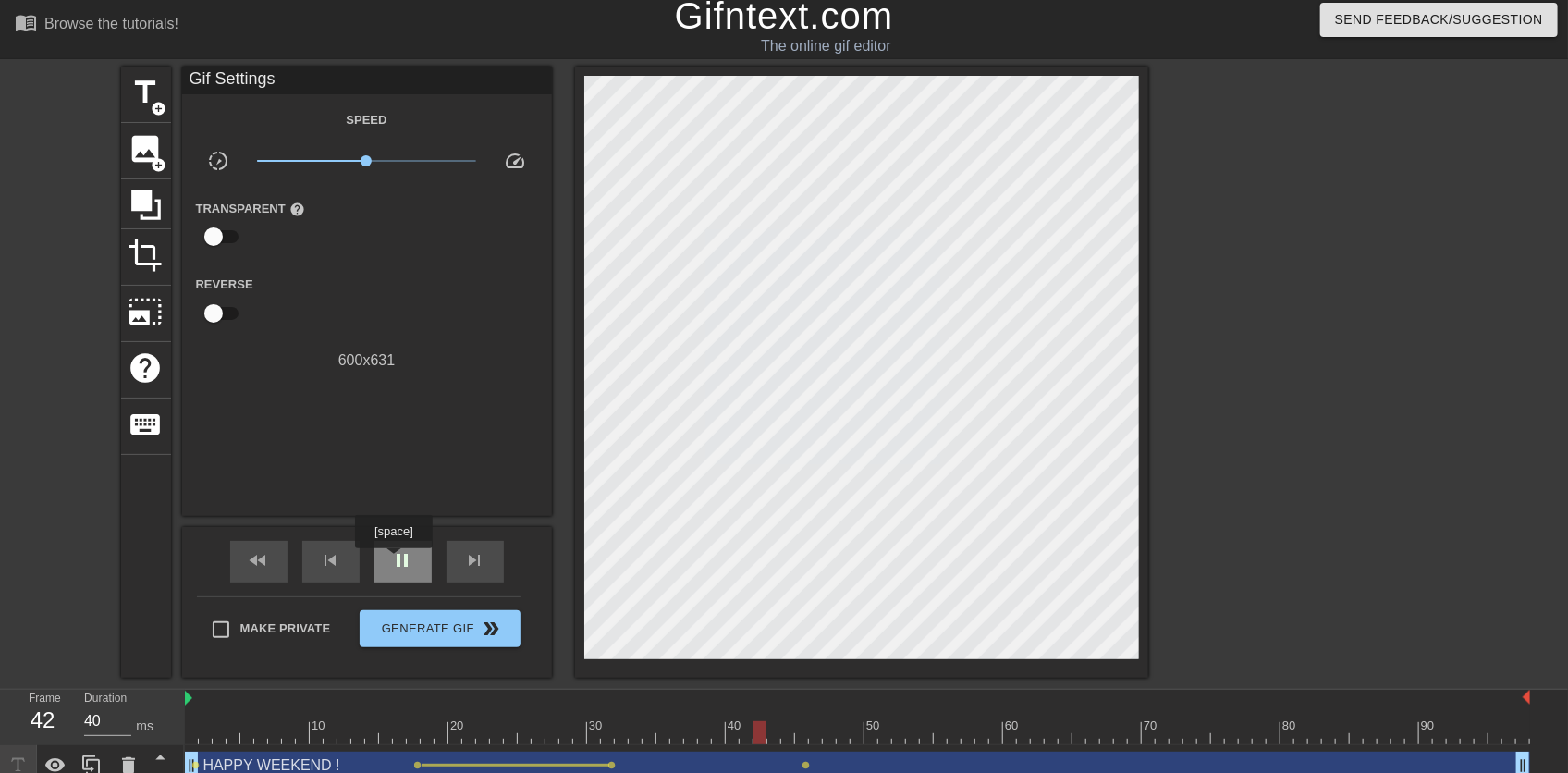click on "pause" at bounding box center [403, 560] 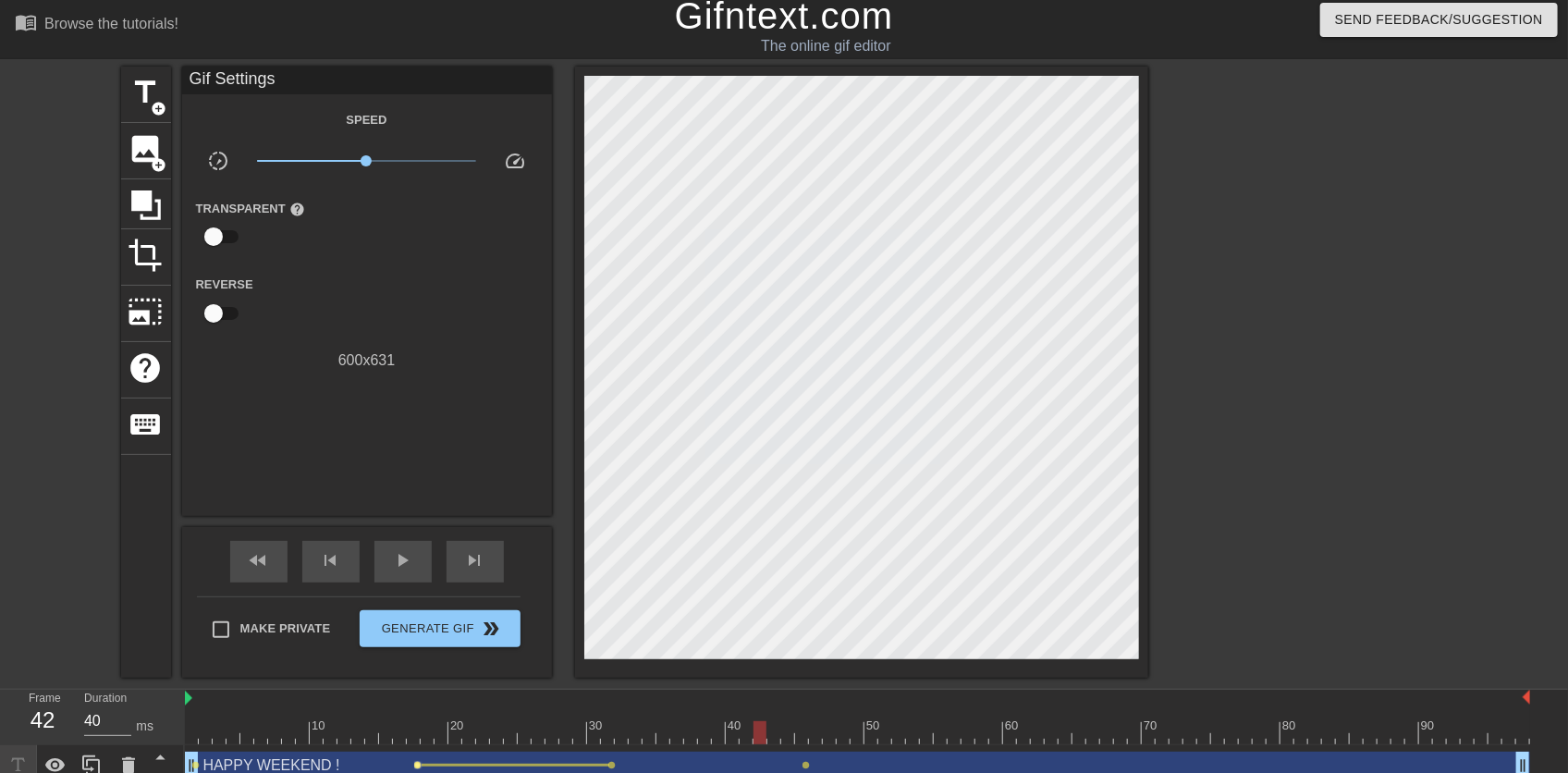 click on "lens" at bounding box center (418, 765) 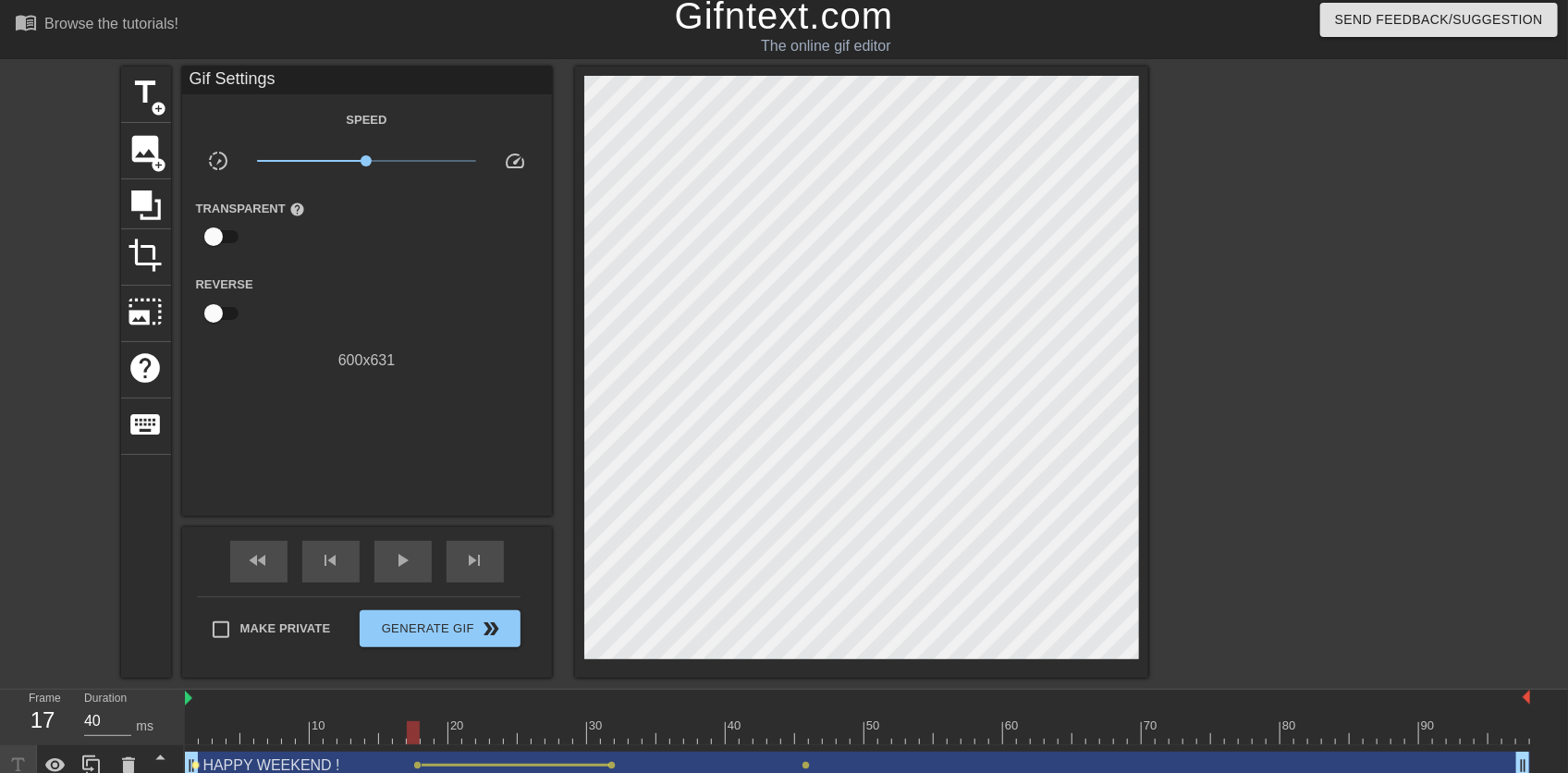 click on "lens" at bounding box center (196, 765) 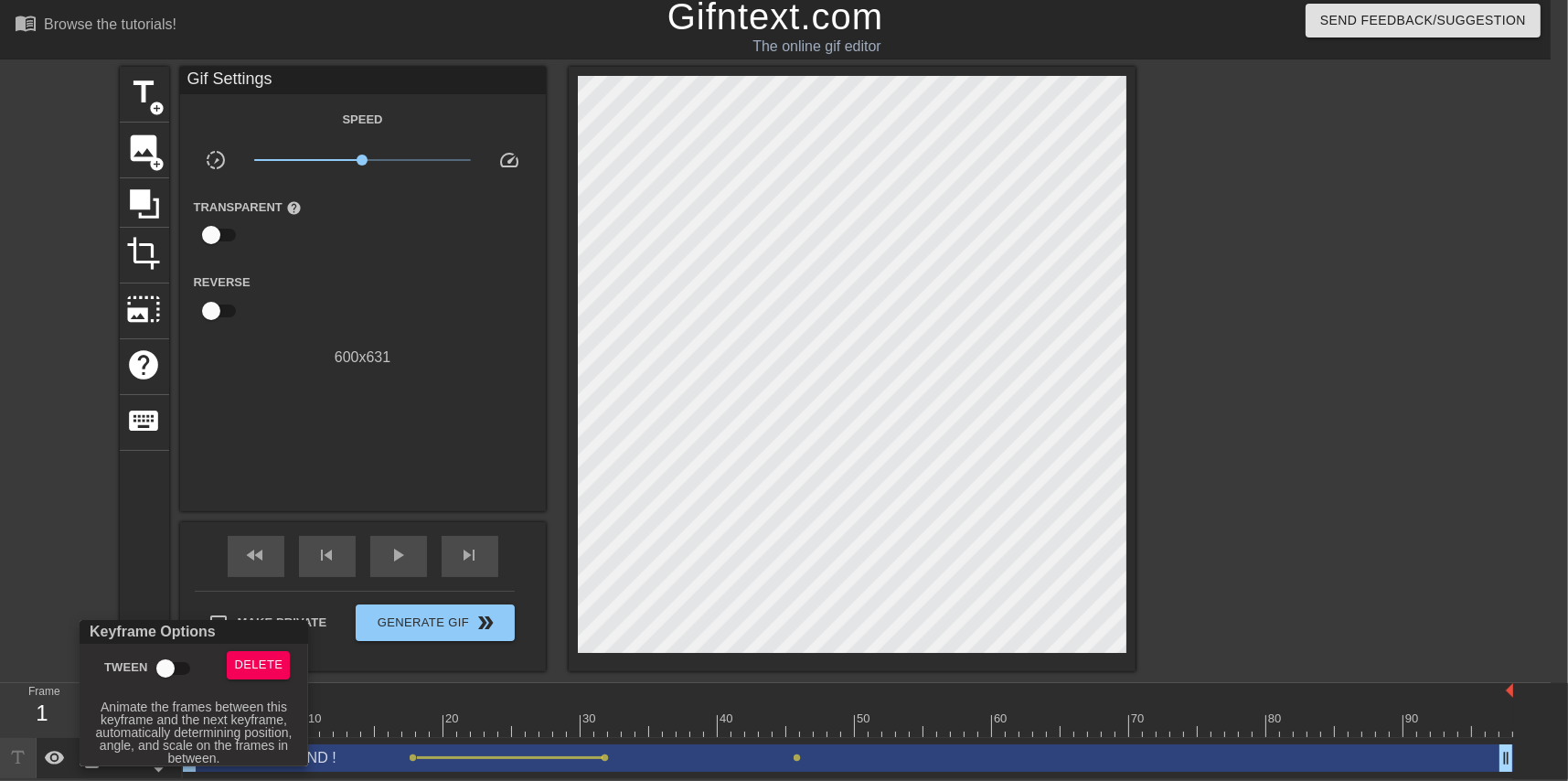 click on "Tween" at bounding box center [165, 669] 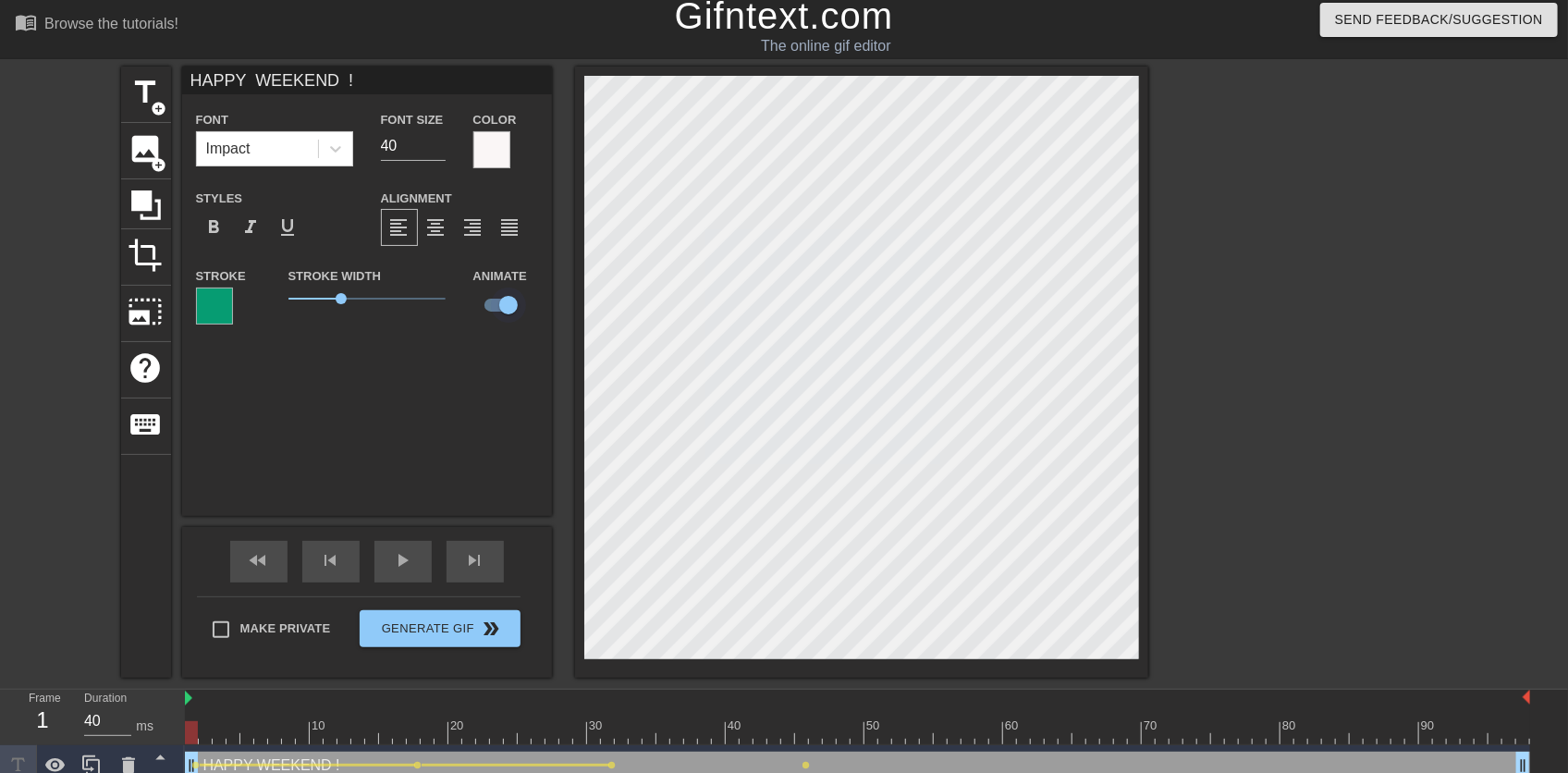 click at bounding box center (508, 305) 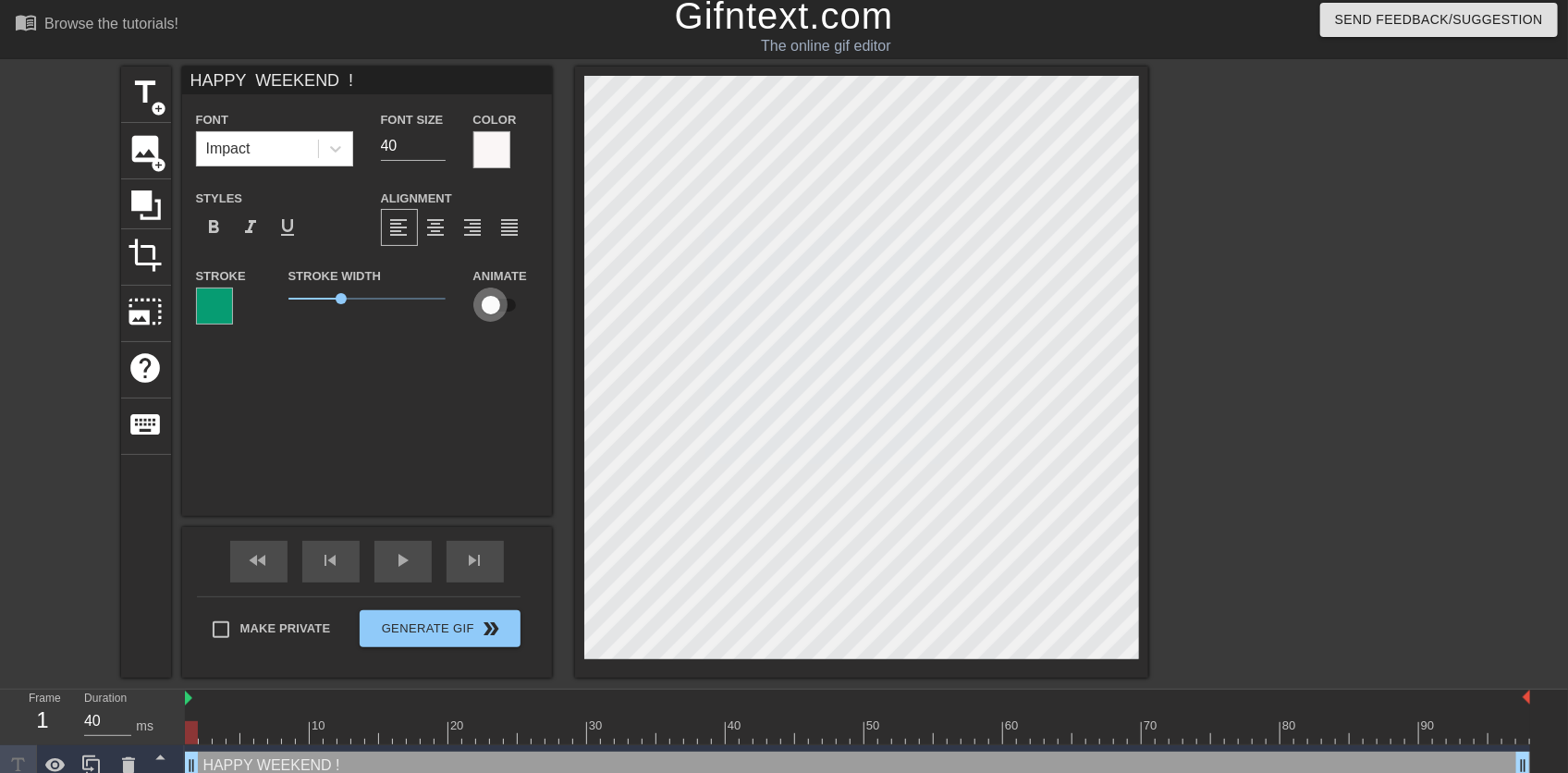 click at bounding box center (491, 305) 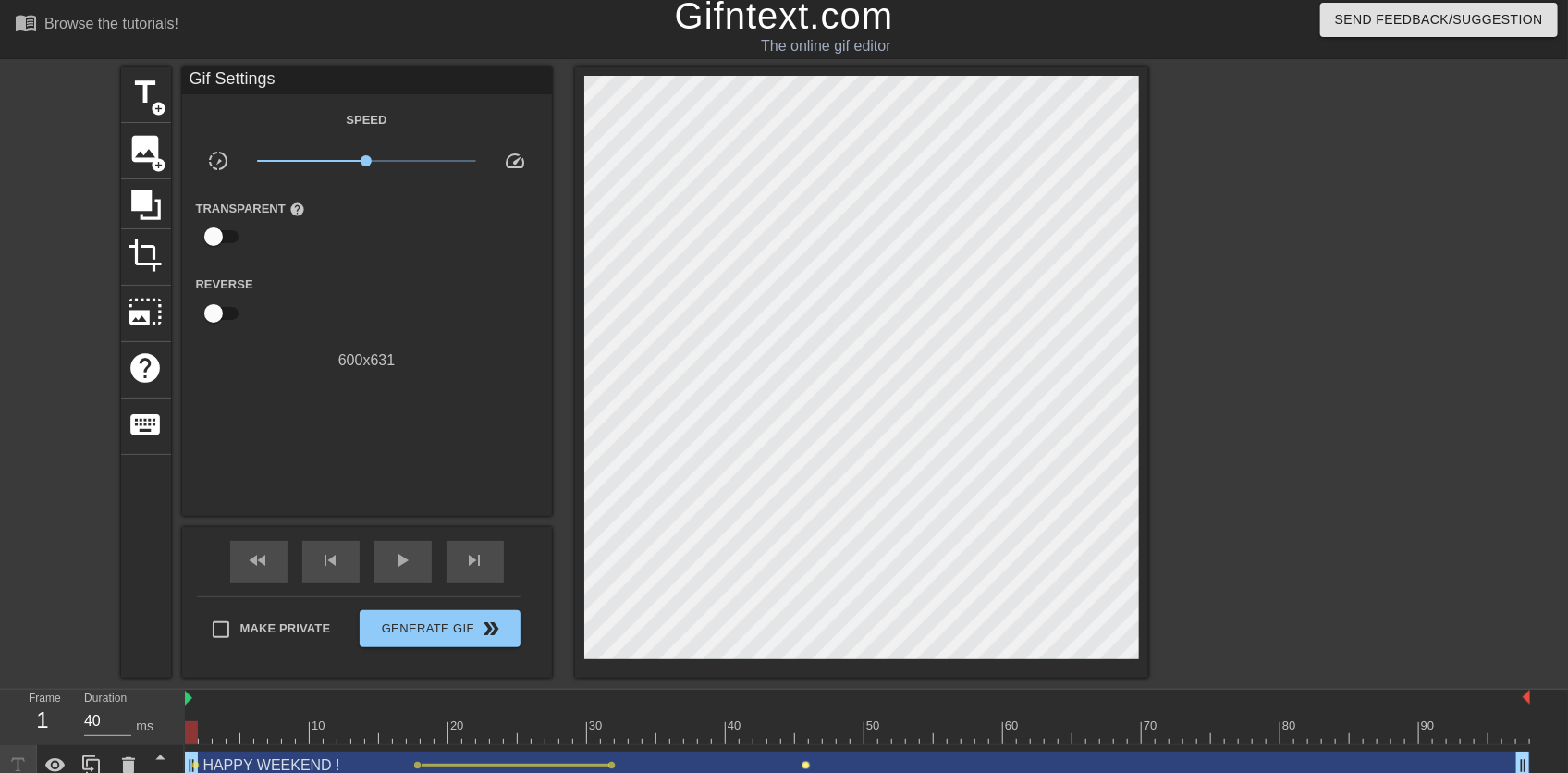 click on "lens" at bounding box center [806, 765] 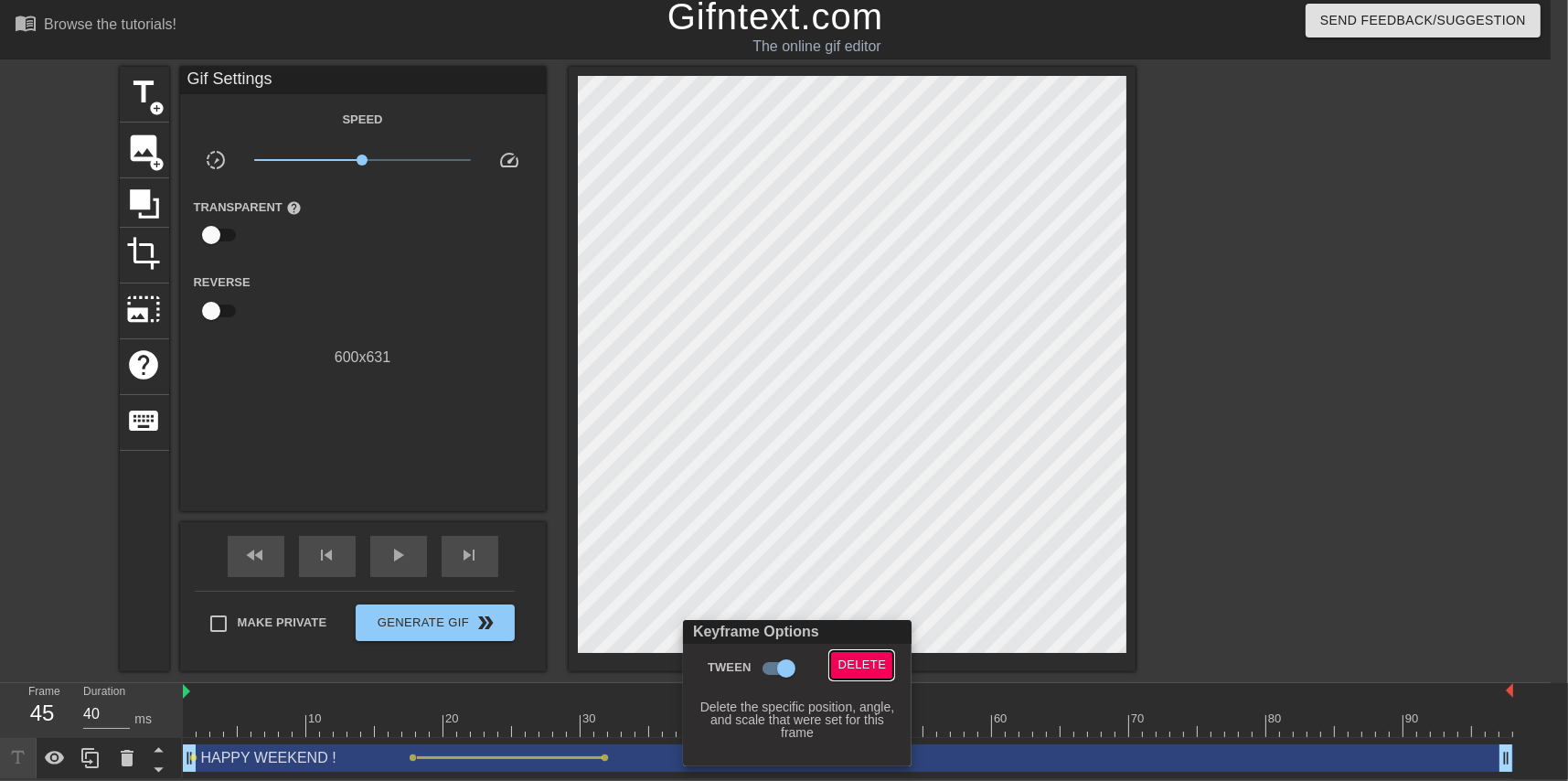 click on "Delete" at bounding box center (861, 665) 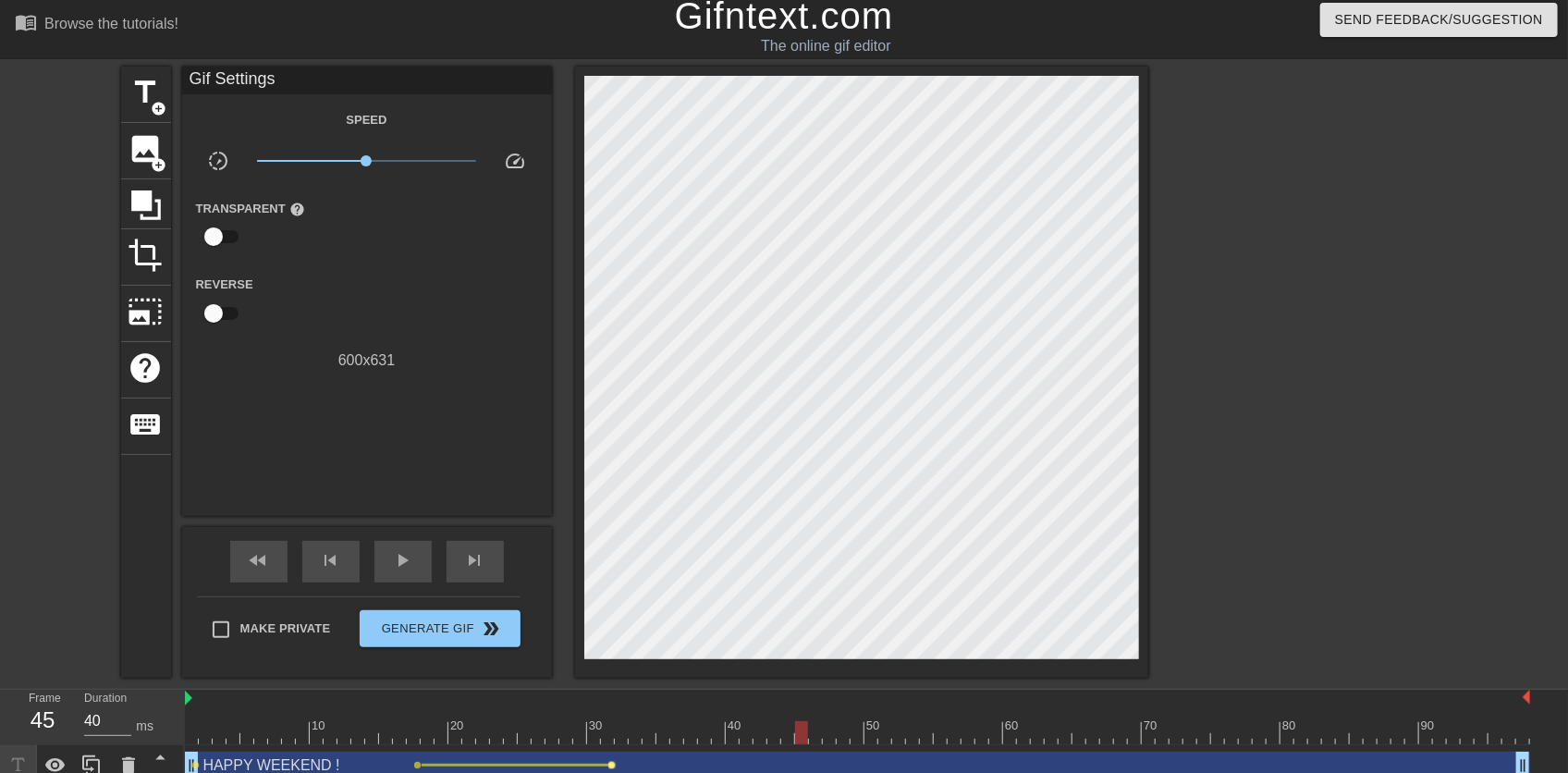 click on "lens" at bounding box center (612, 765) 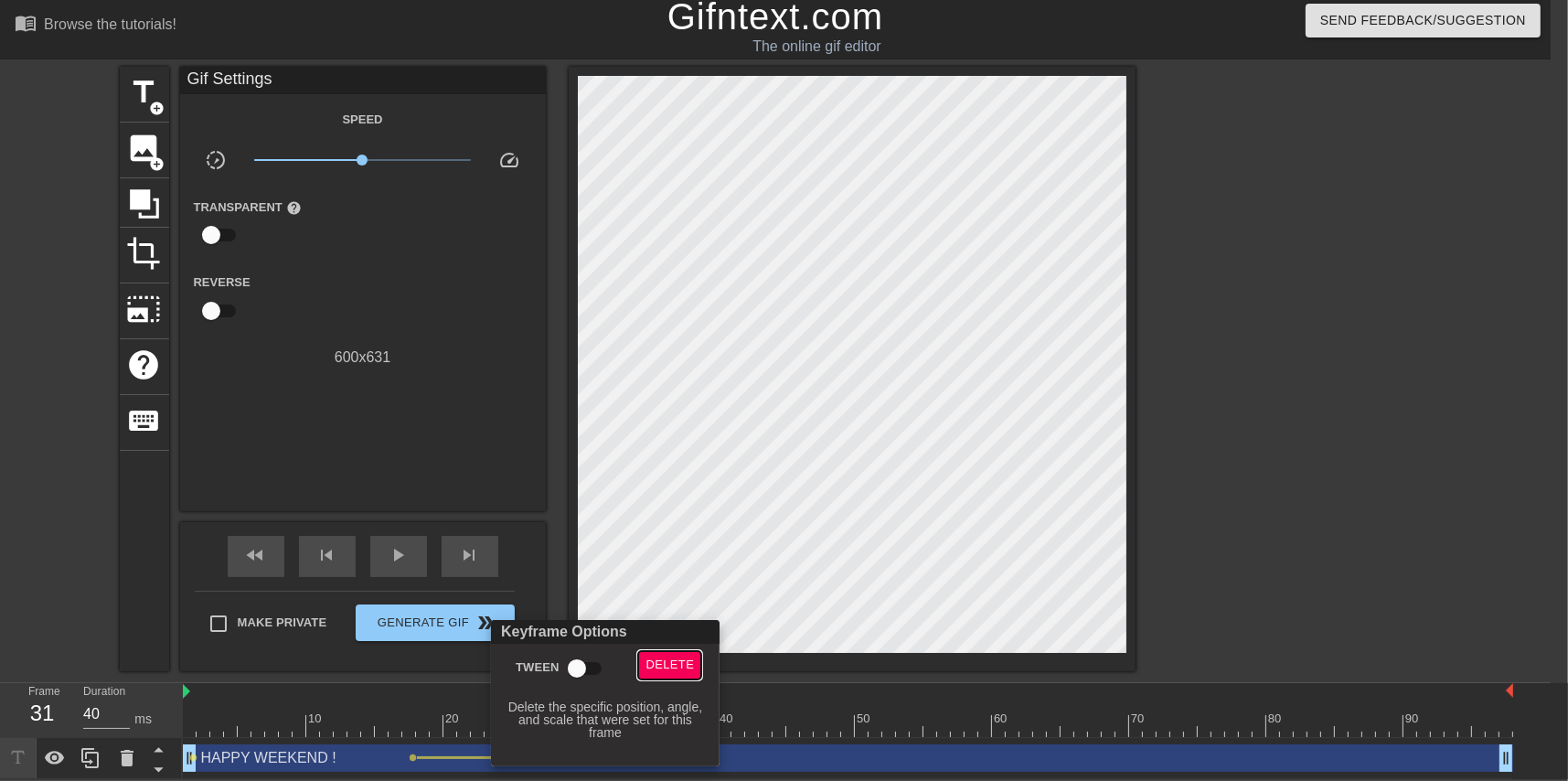 click on "Delete" at bounding box center (669, 665) 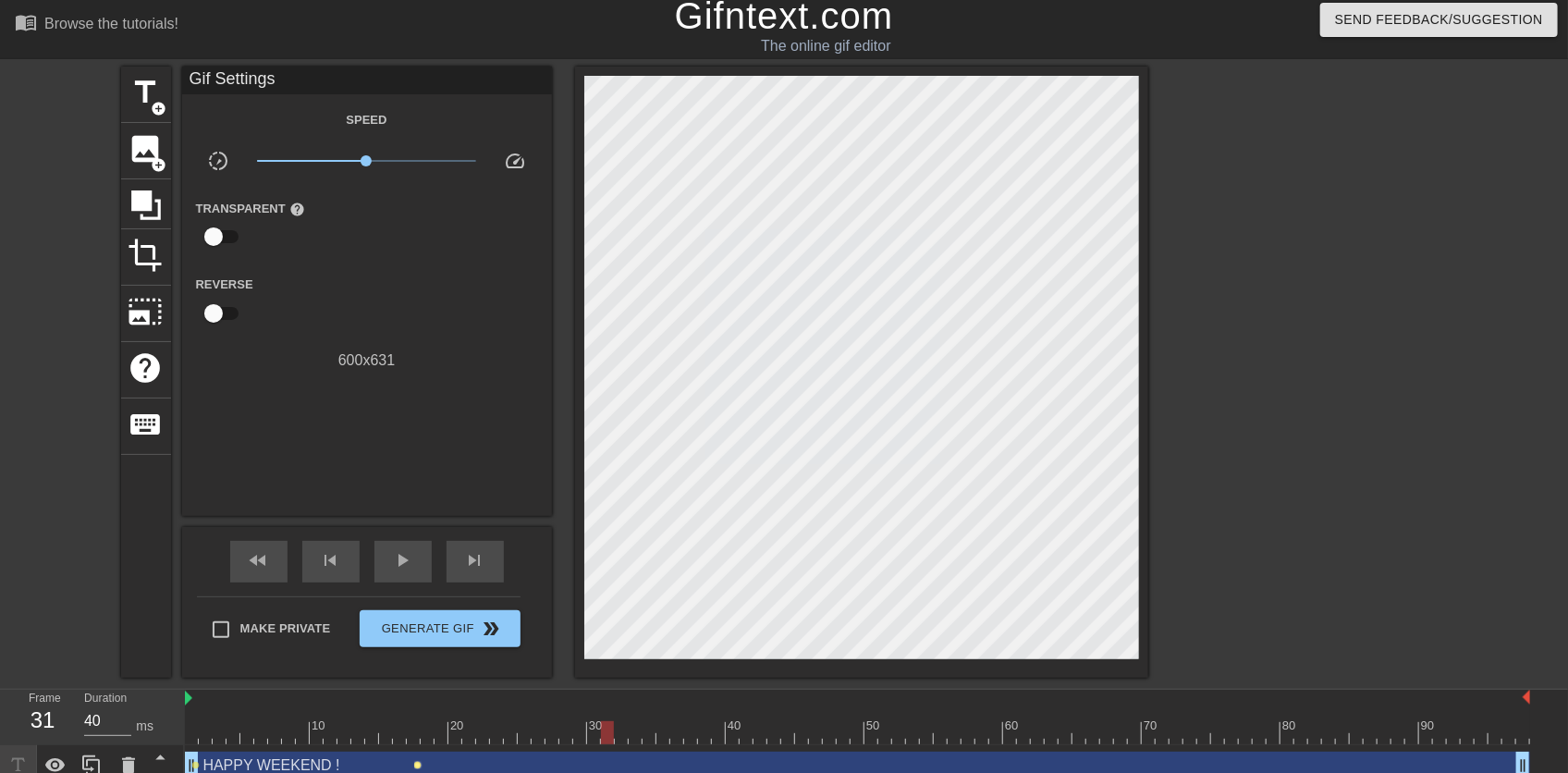 click on "lens" at bounding box center [418, 765] 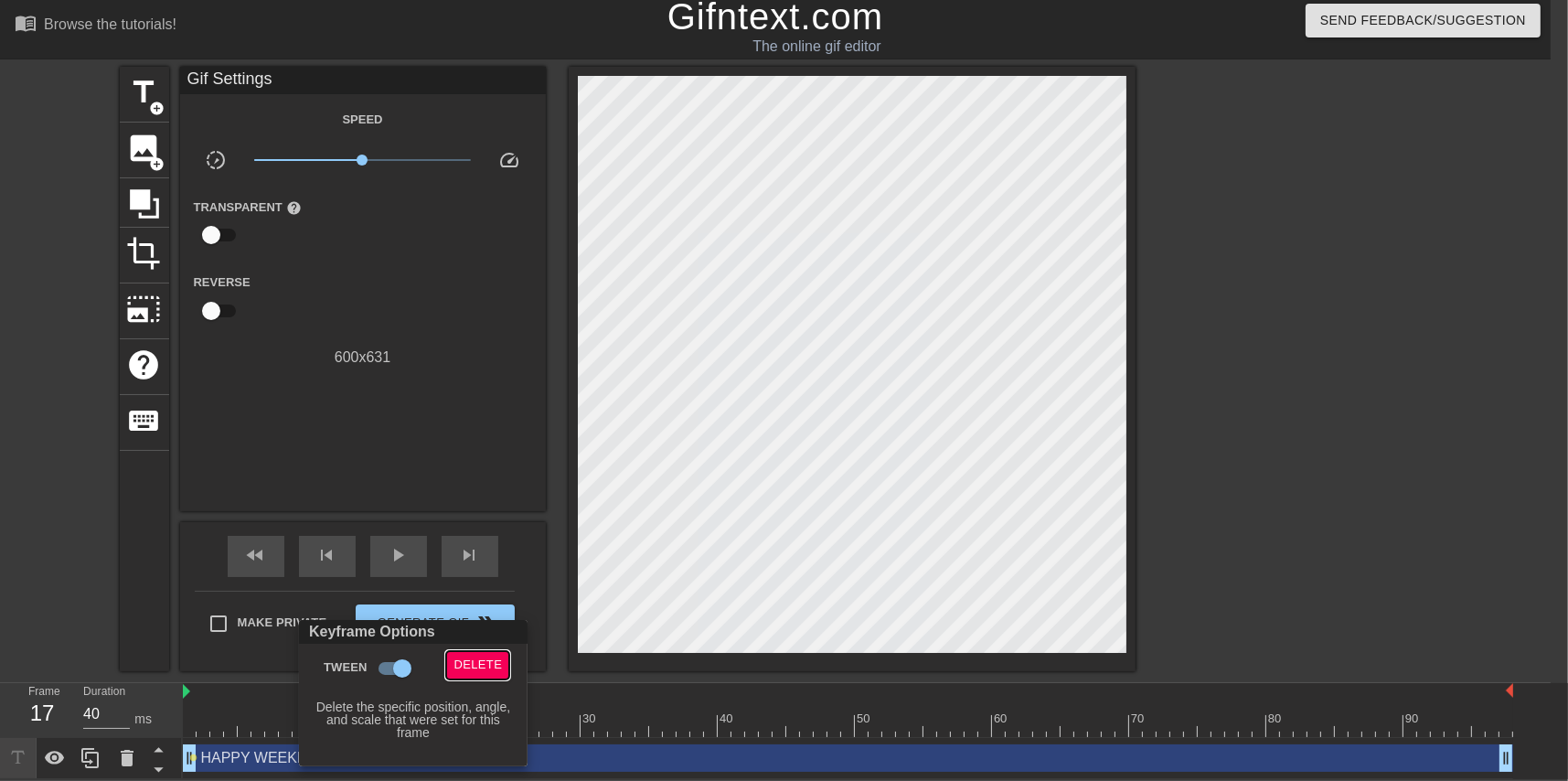 click on "Delete" at bounding box center (477, 665) 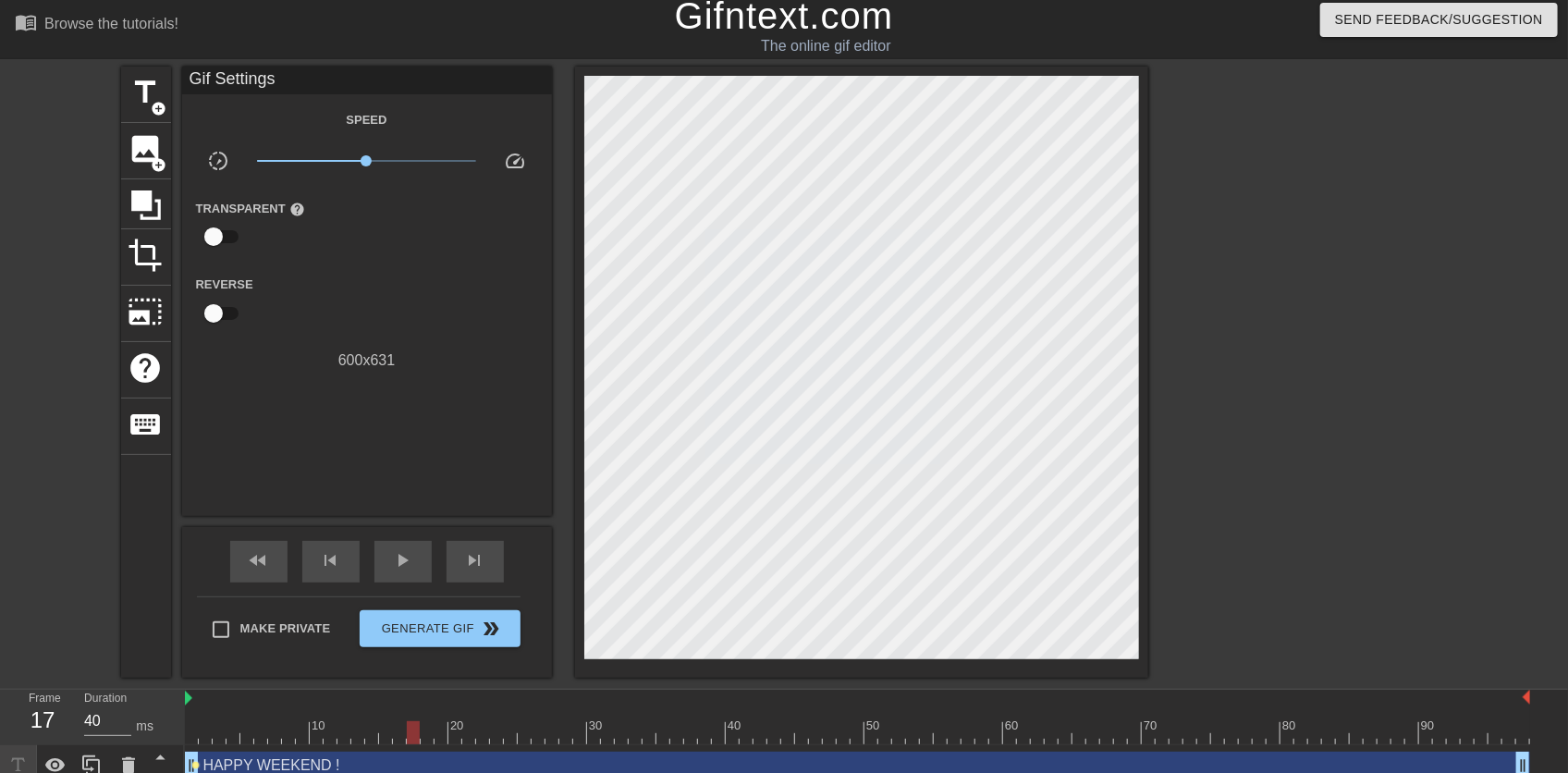 click on "lens" at bounding box center (196, 765) 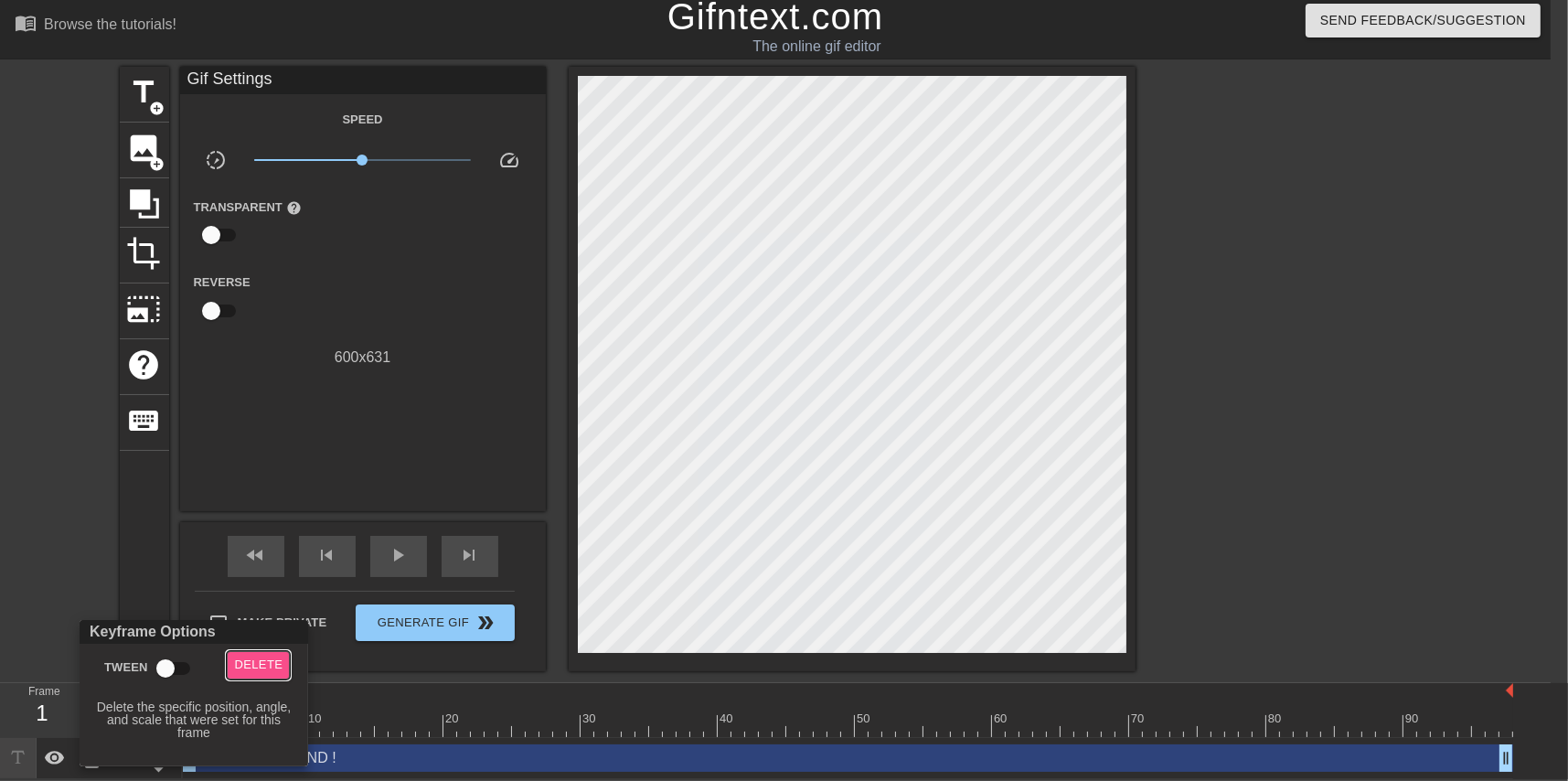 click on "Delete" at bounding box center [258, 665] 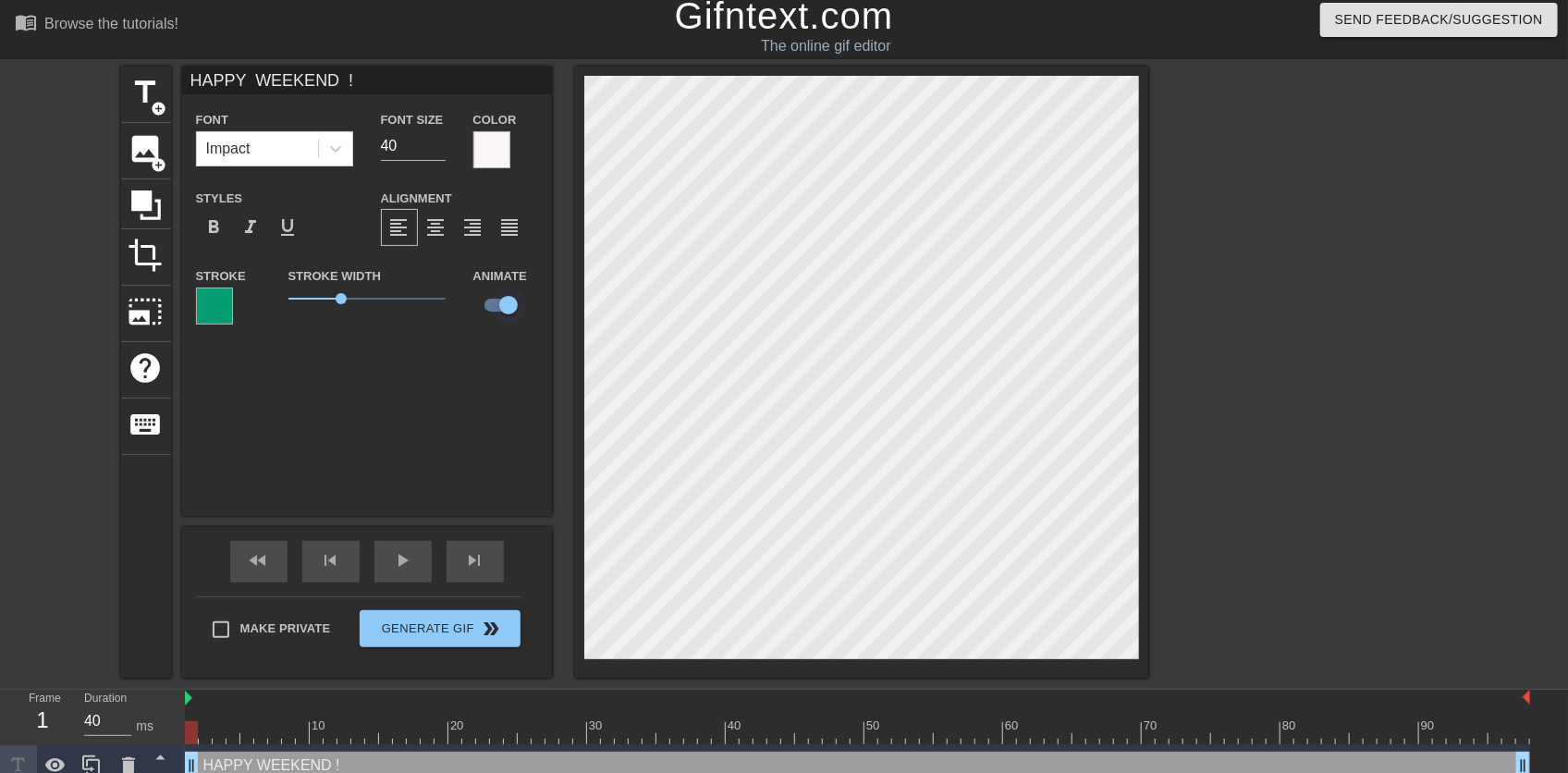 click at bounding box center (508, 305) 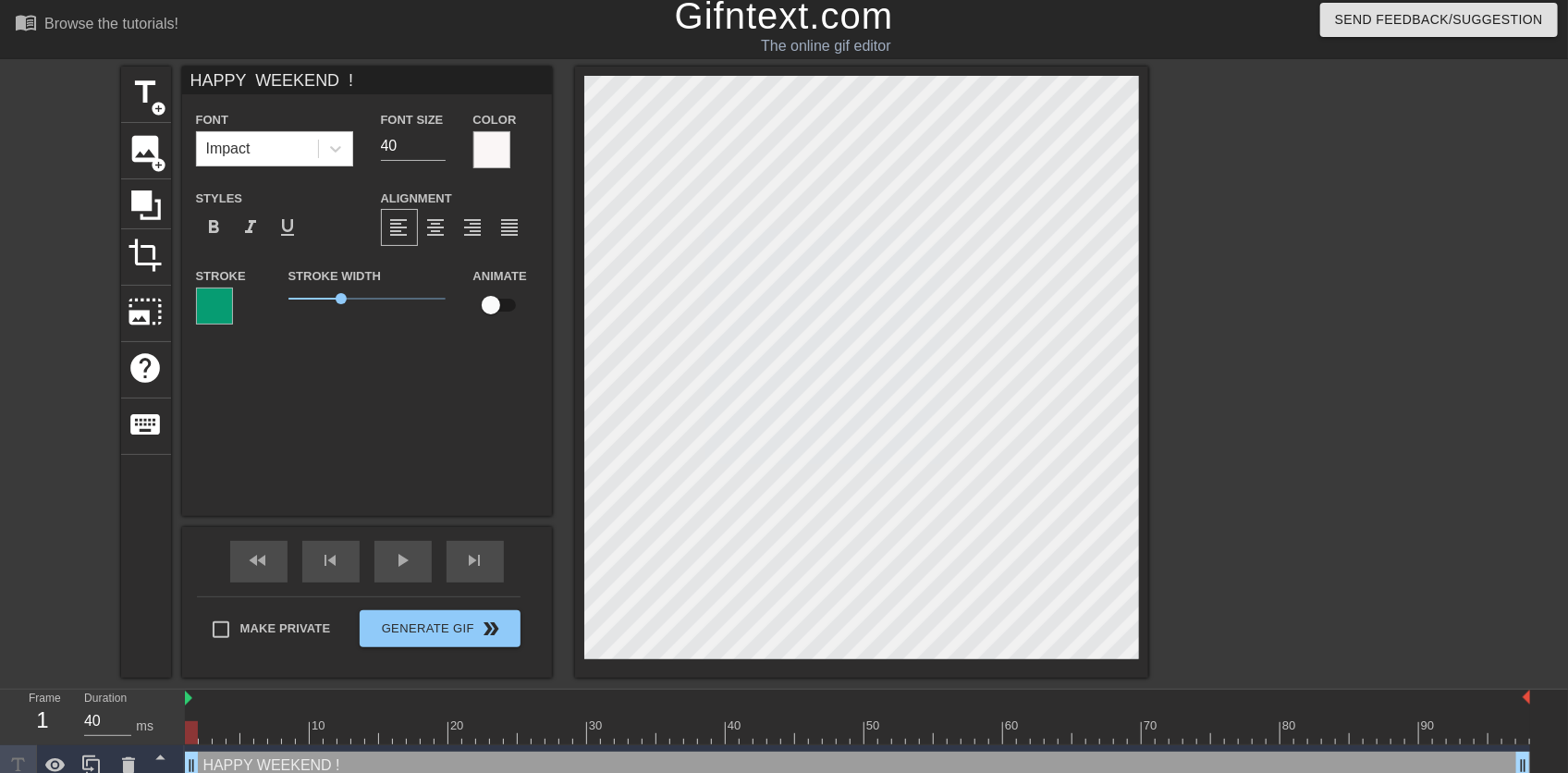 click at bounding box center (491, 305) 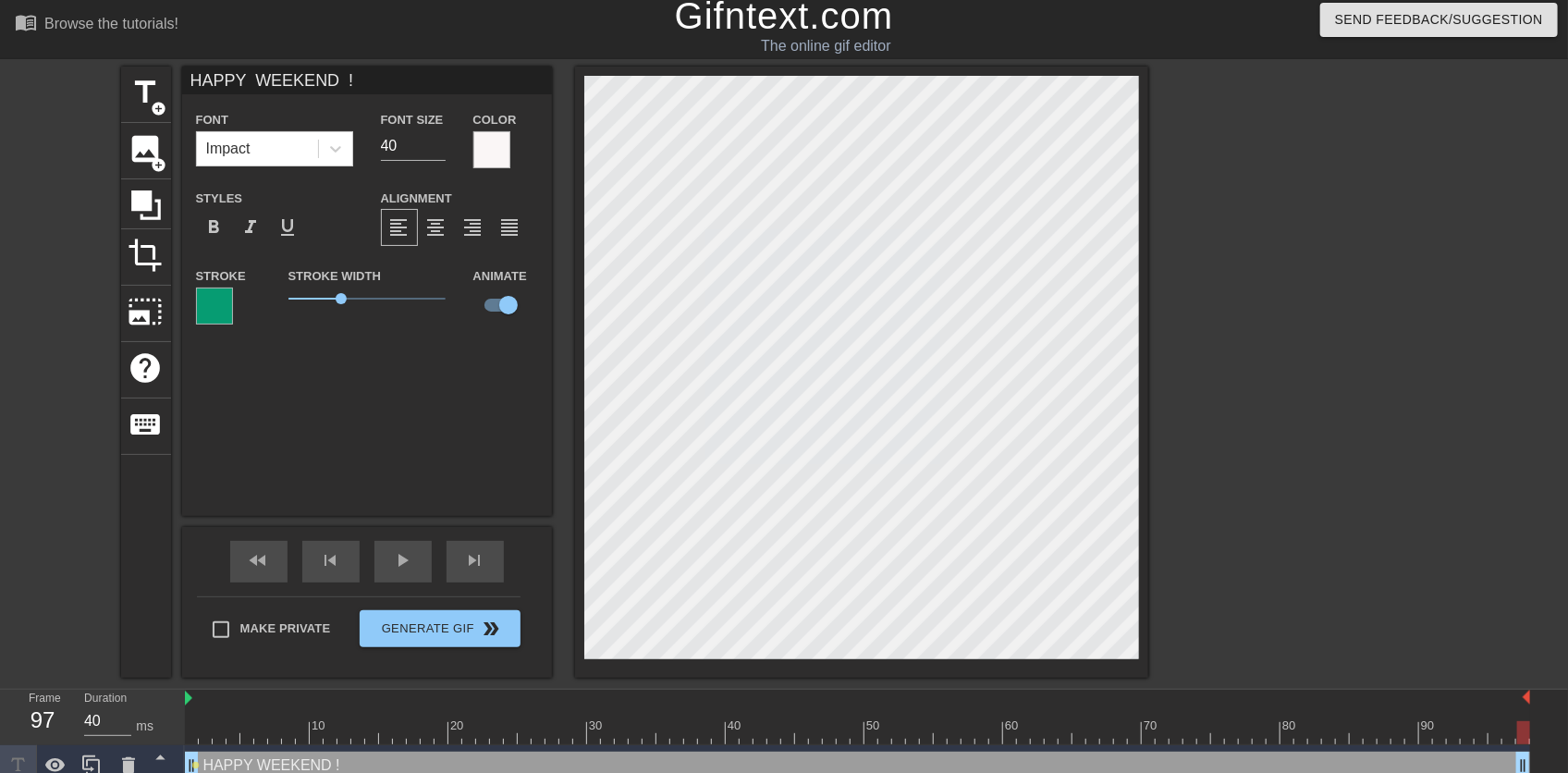 drag, startPoint x: 192, startPoint y: 728, endPoint x: 1533, endPoint y: 703, distance: 1341.233 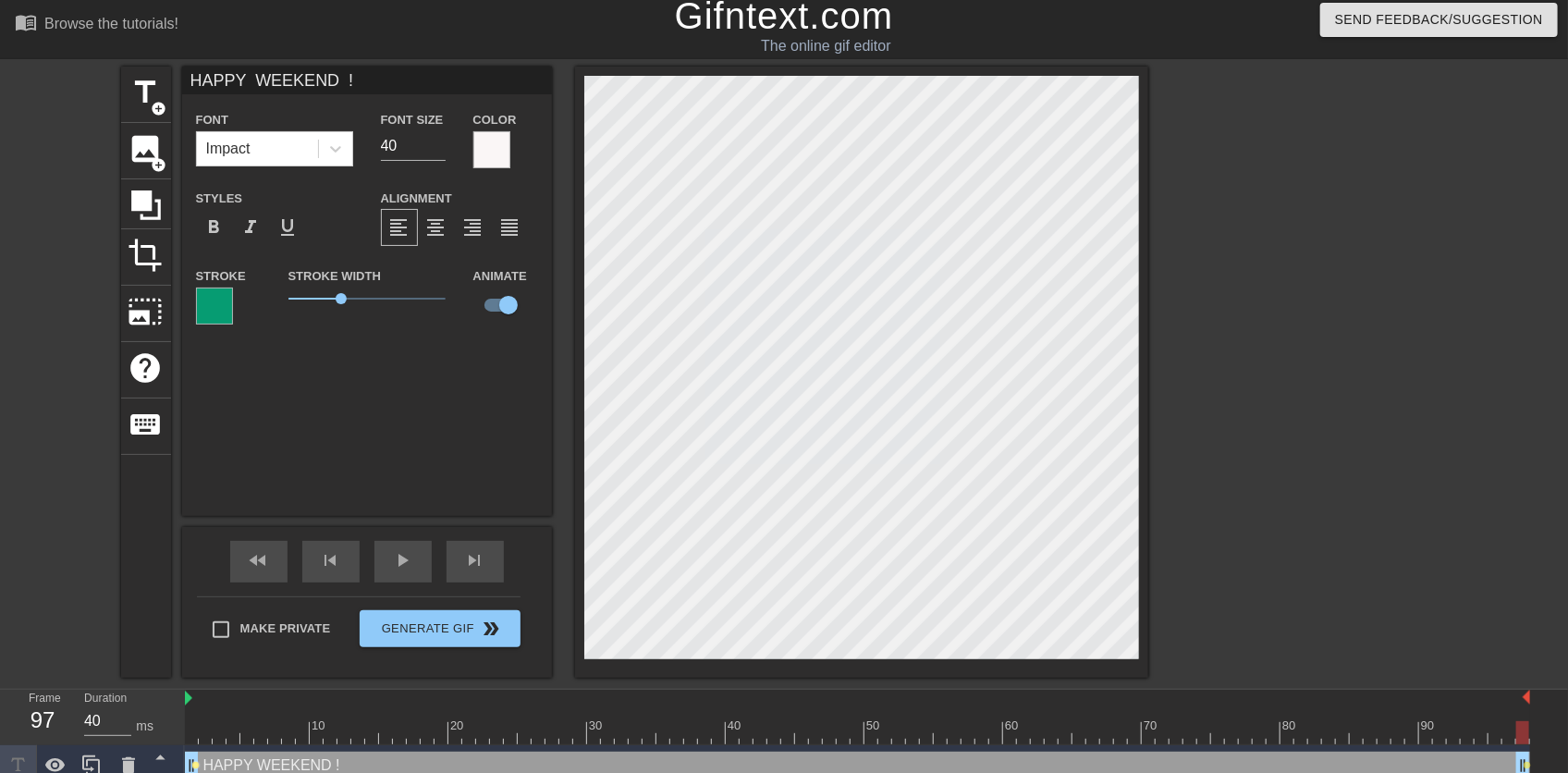 click on "lens" at bounding box center (196, 765) 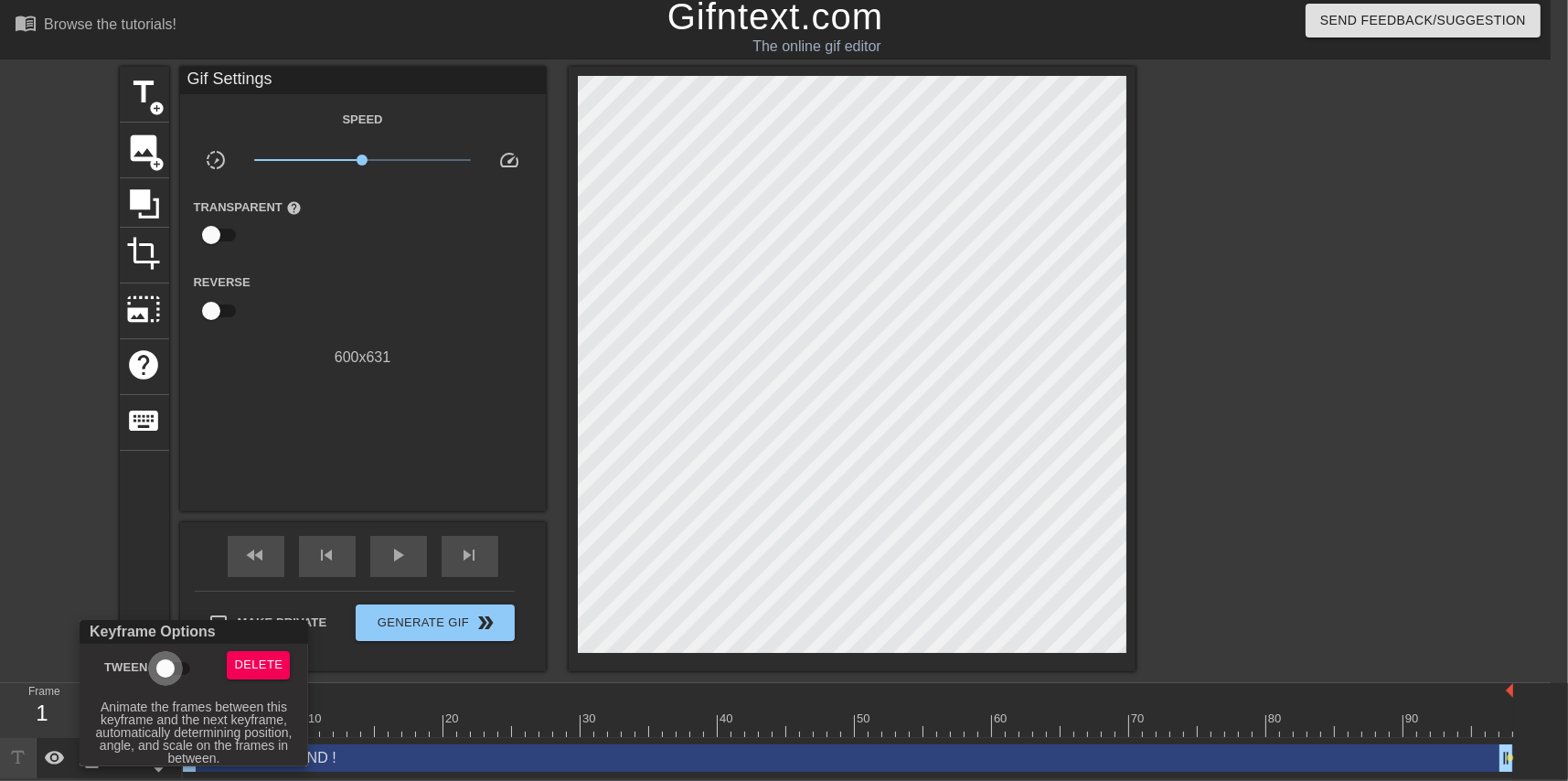 click on "Tween" at bounding box center (165, 669) 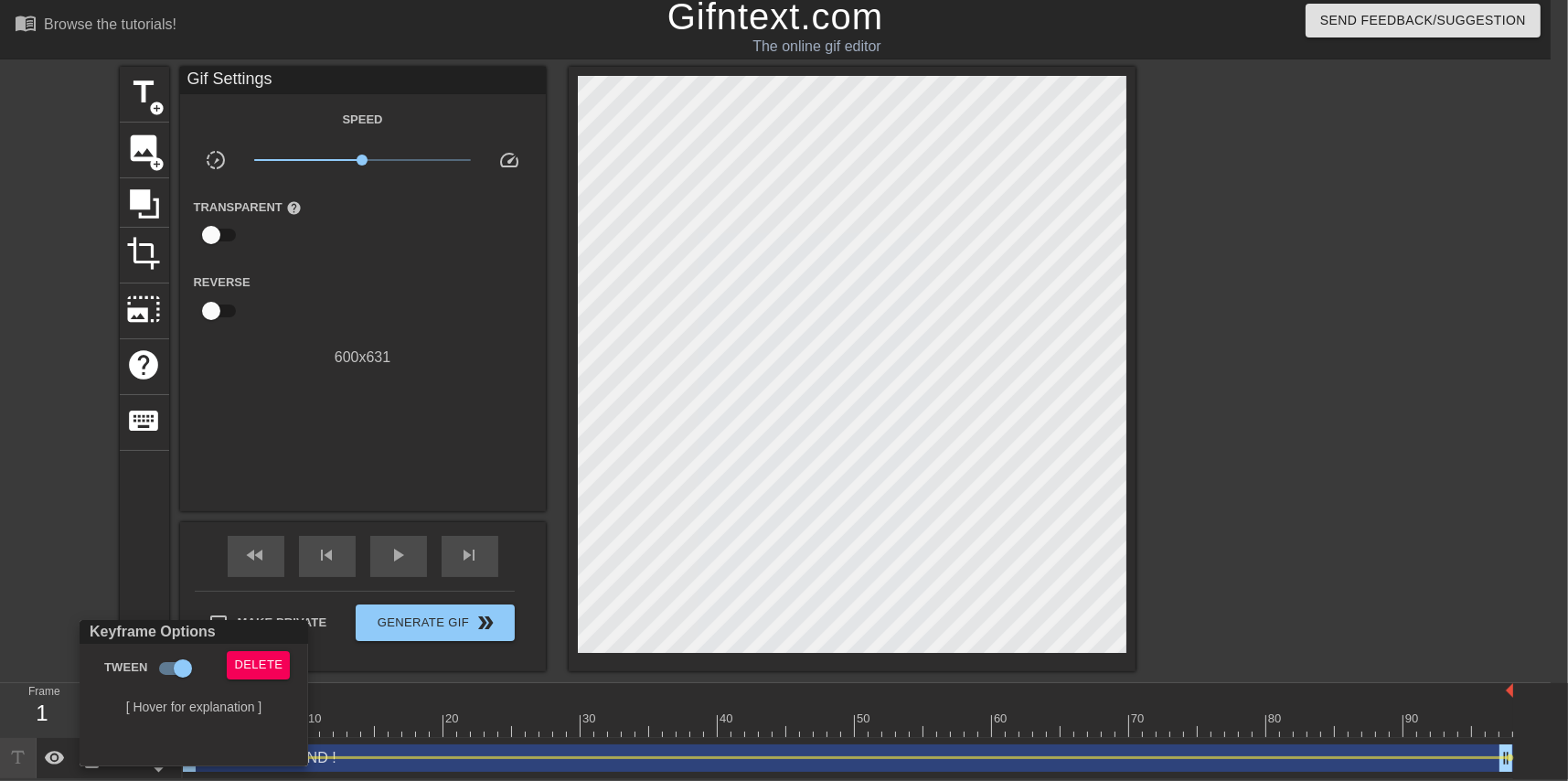 click at bounding box center (784, 390) 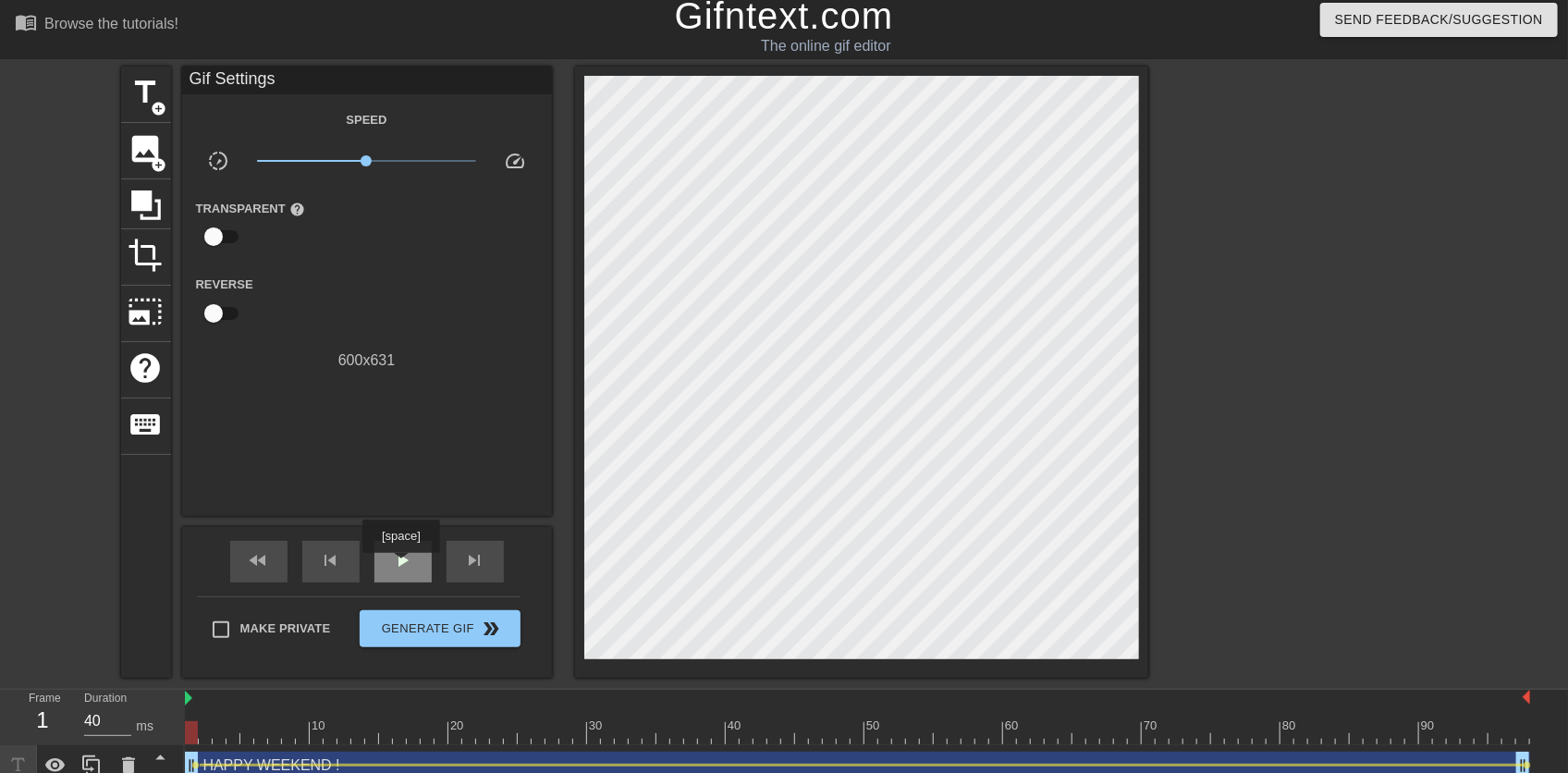 click on "play_arrow" at bounding box center [403, 560] 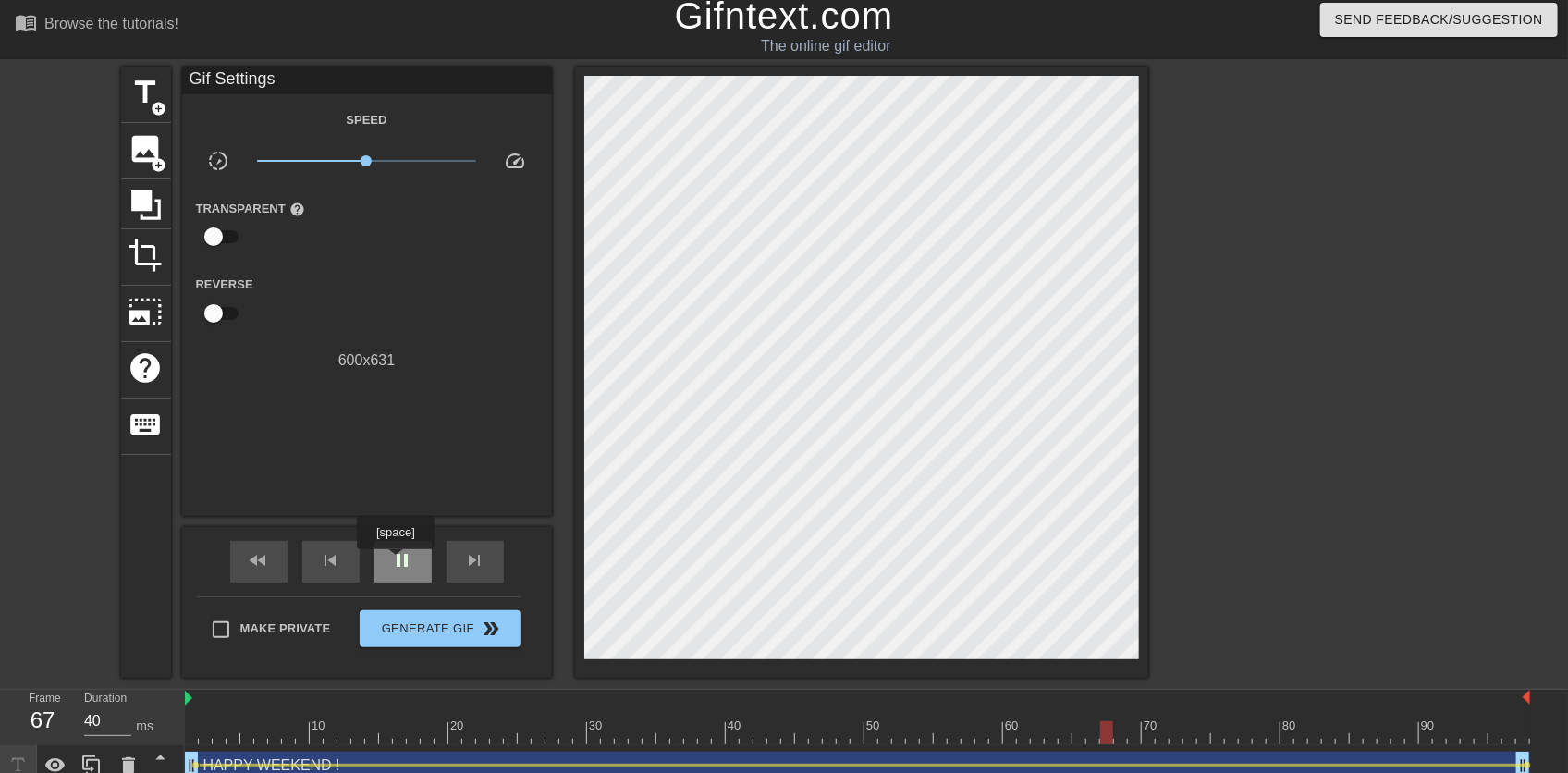 click on "pause" at bounding box center (403, 560) 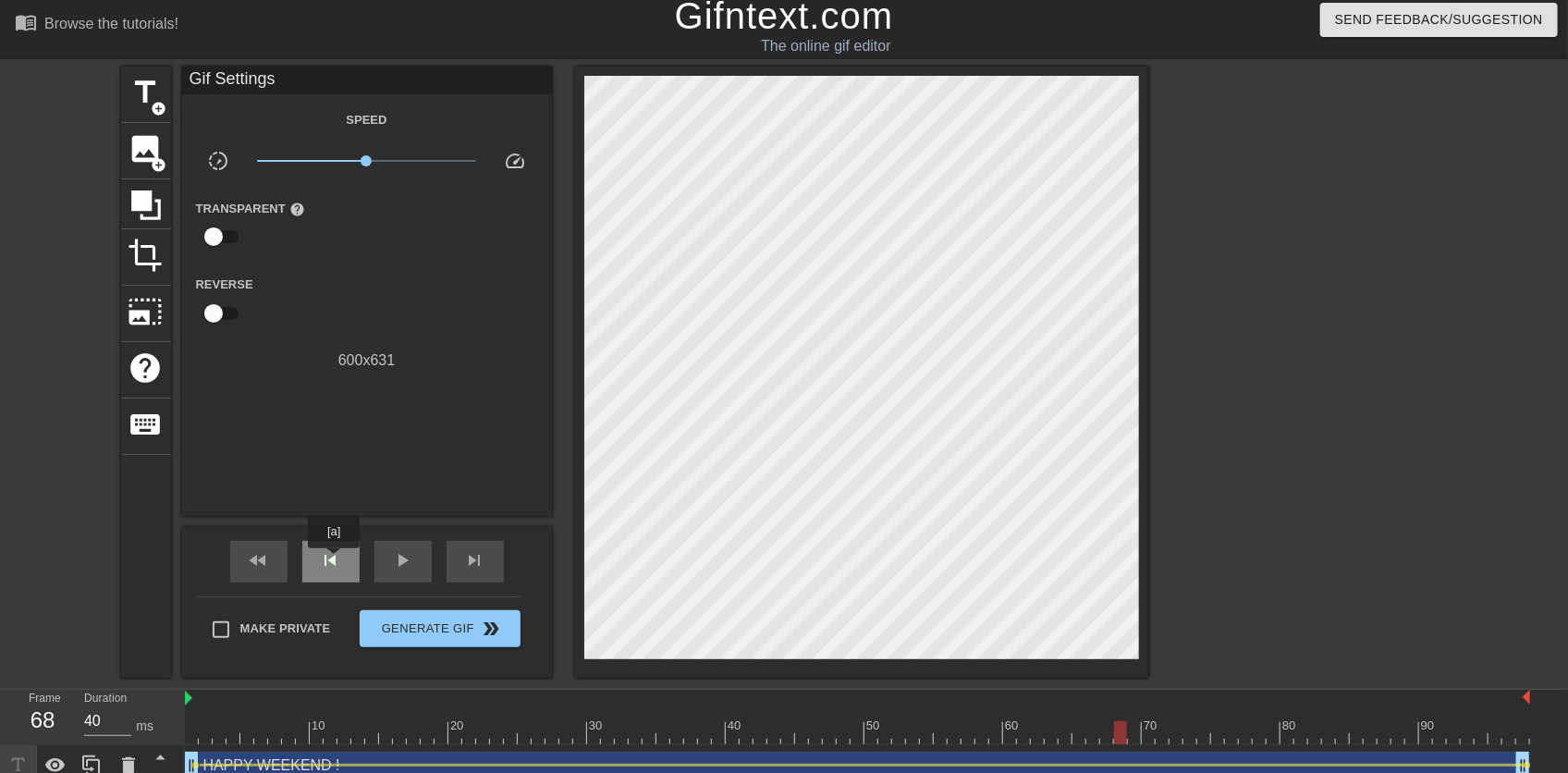 click on "skip_previous" at bounding box center [331, 560] 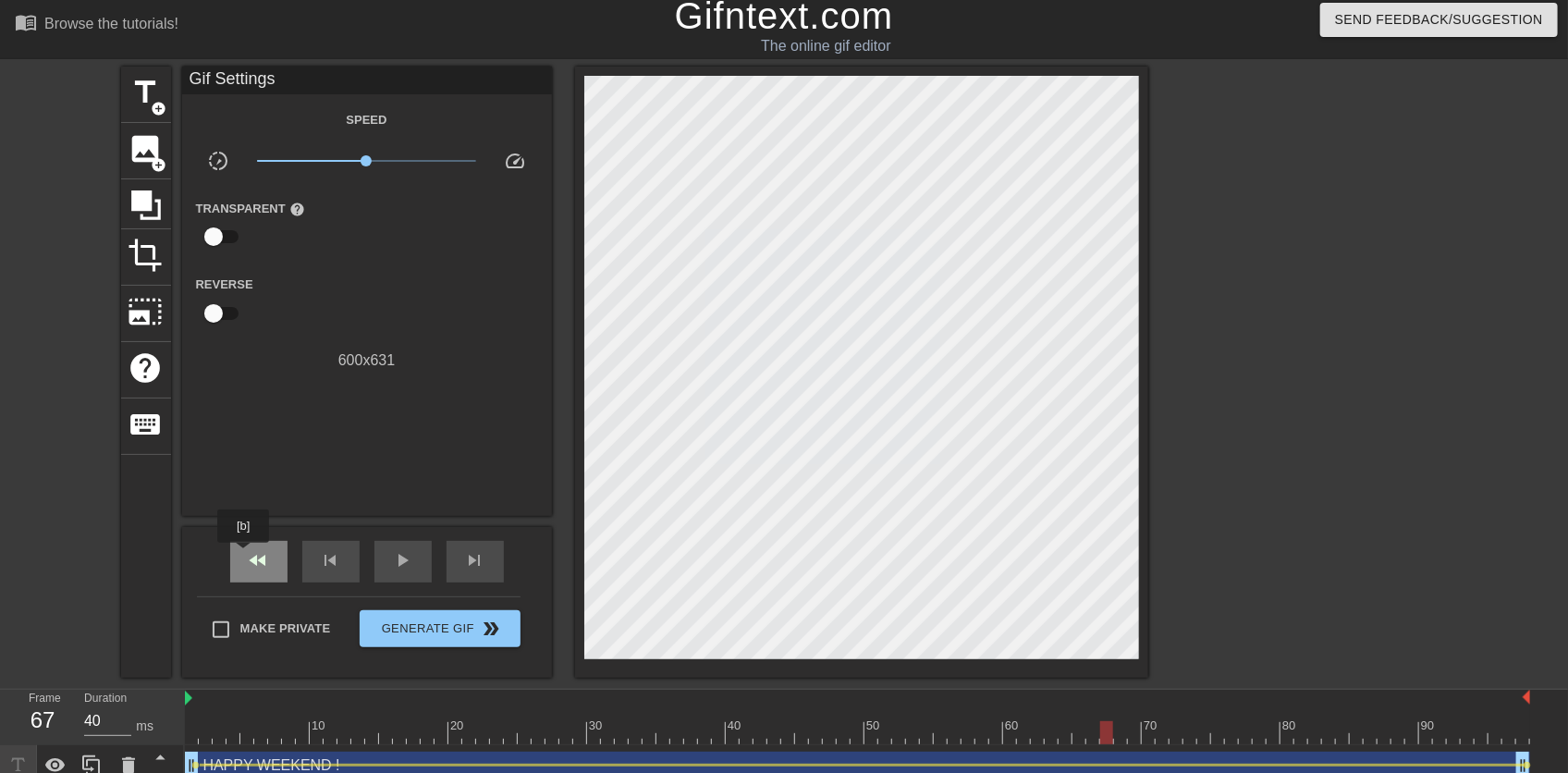 click on "fast_rewind" at bounding box center [259, 561] 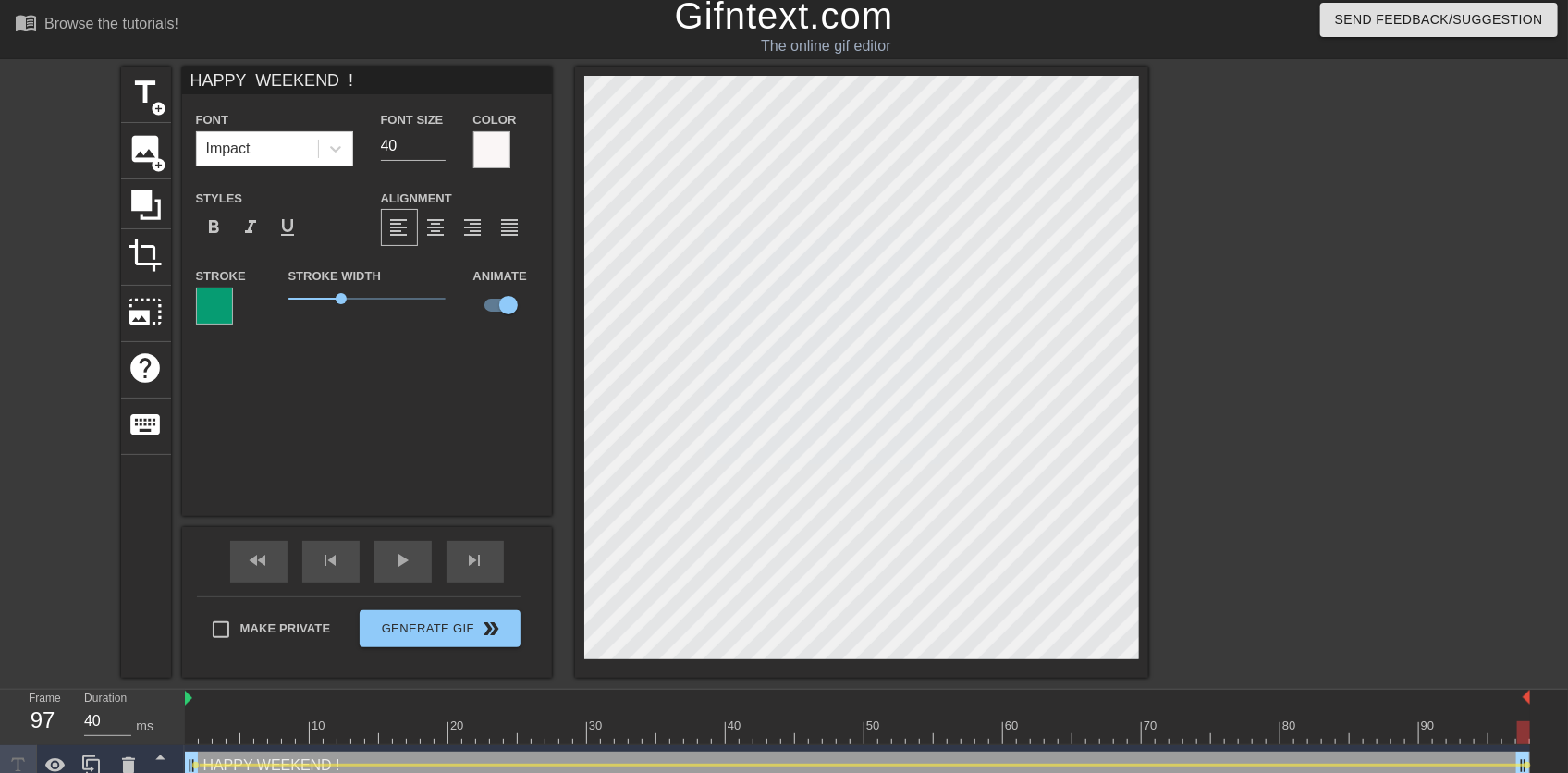 drag, startPoint x: 191, startPoint y: 730, endPoint x: 1560, endPoint y: 706, distance: 1369.2104 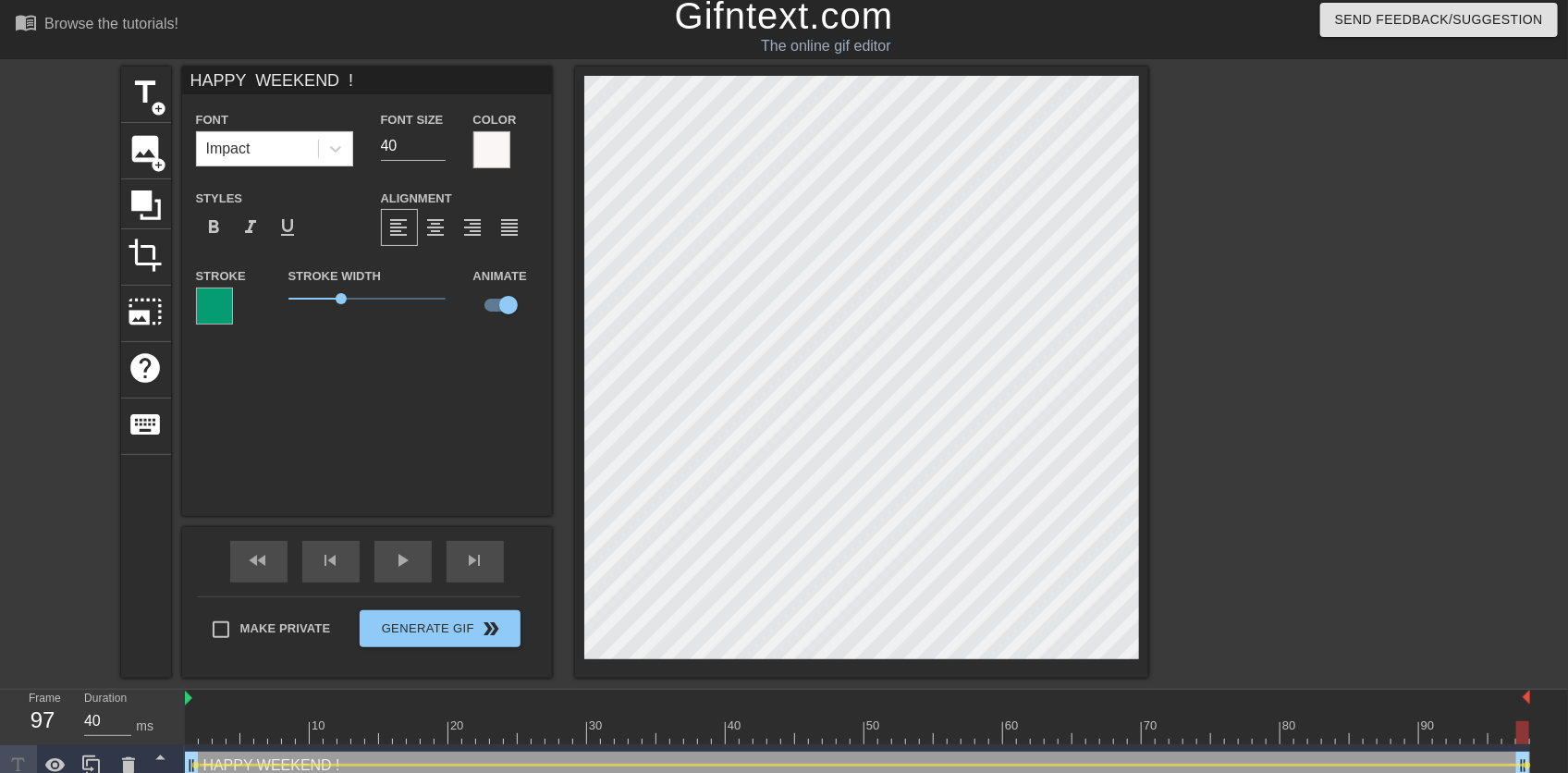 click at bounding box center (862, 372) 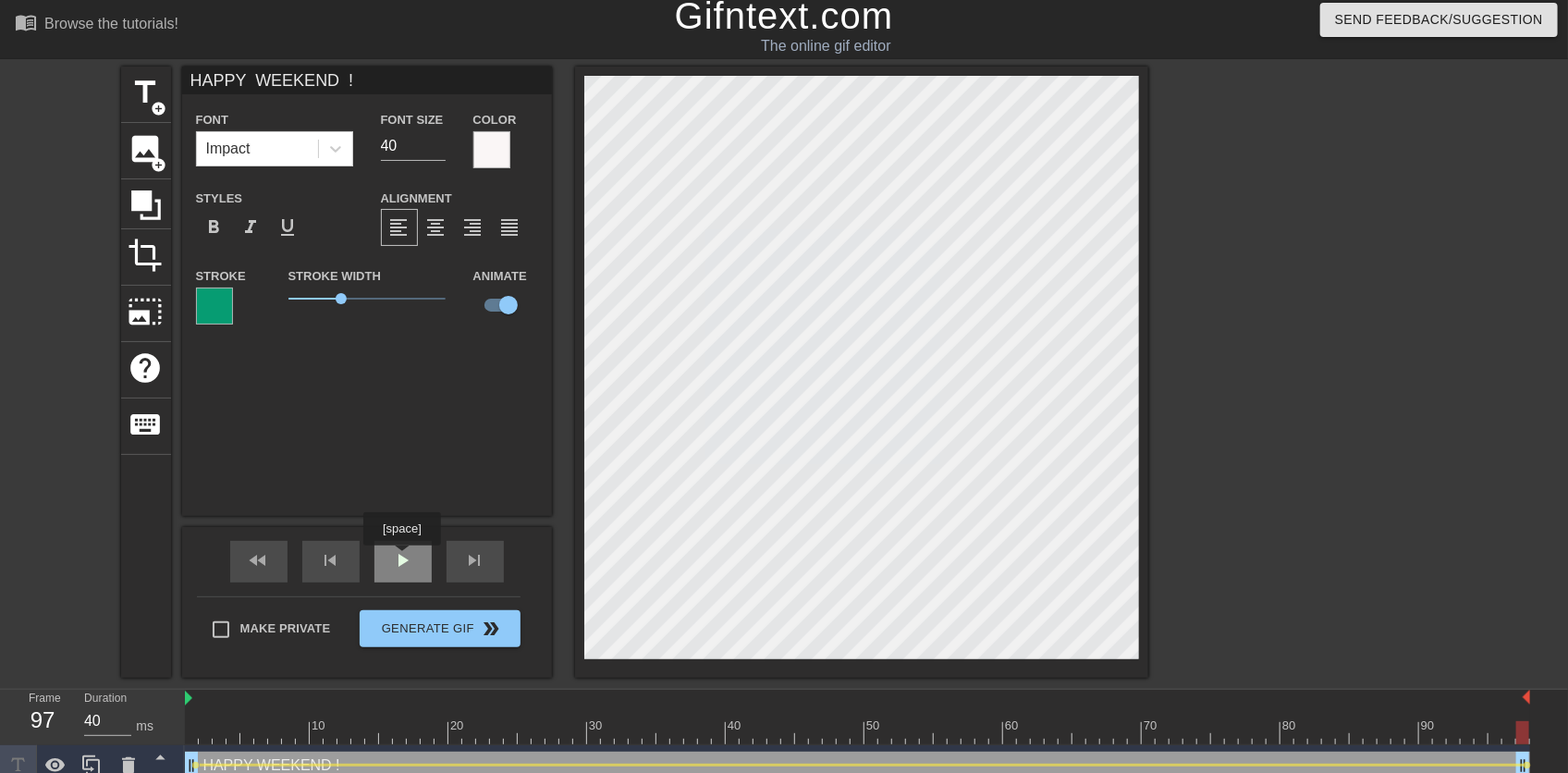 click on "play_arrow" at bounding box center (403, 560) 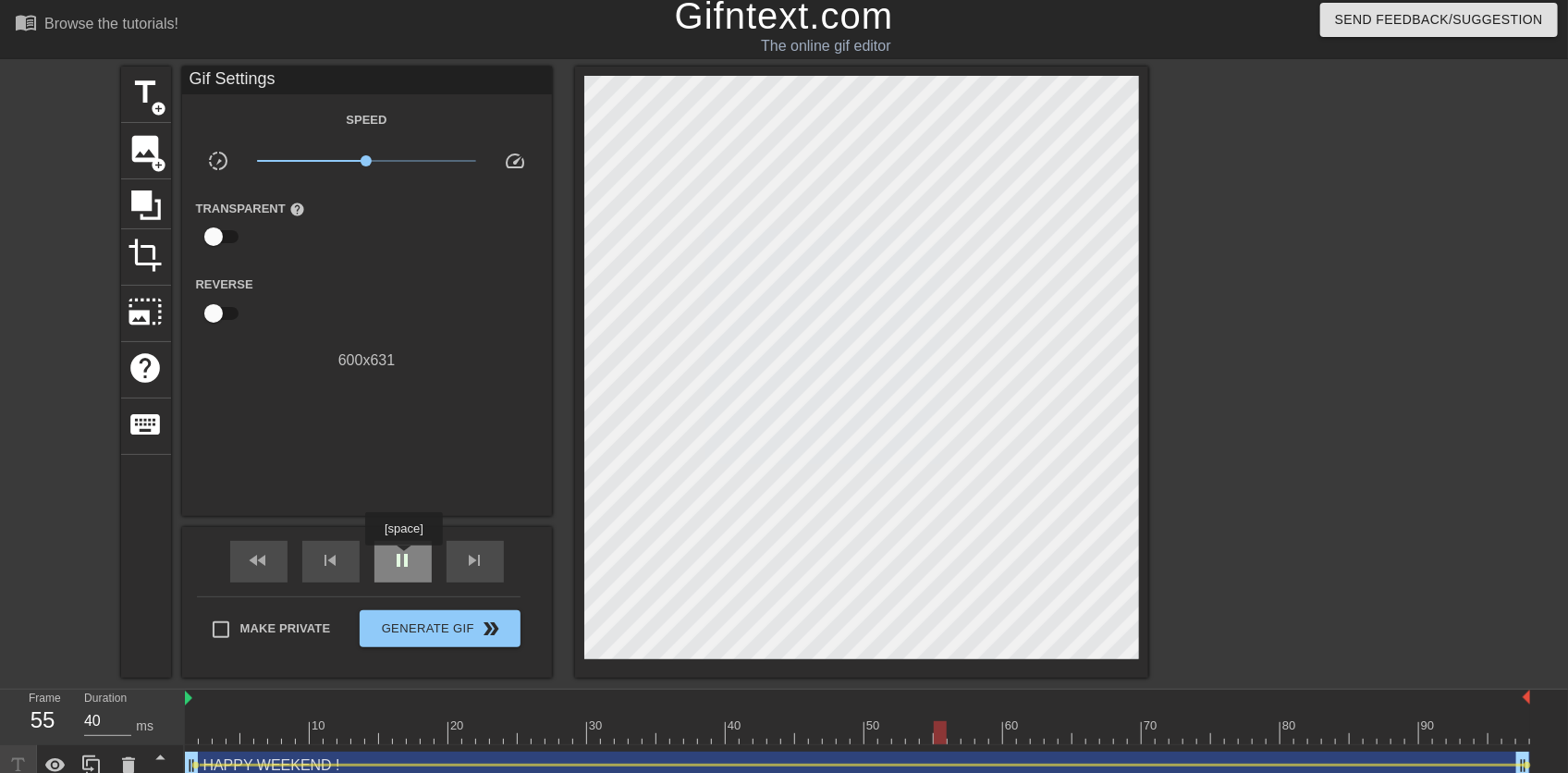 click on "pause" at bounding box center [403, 560] 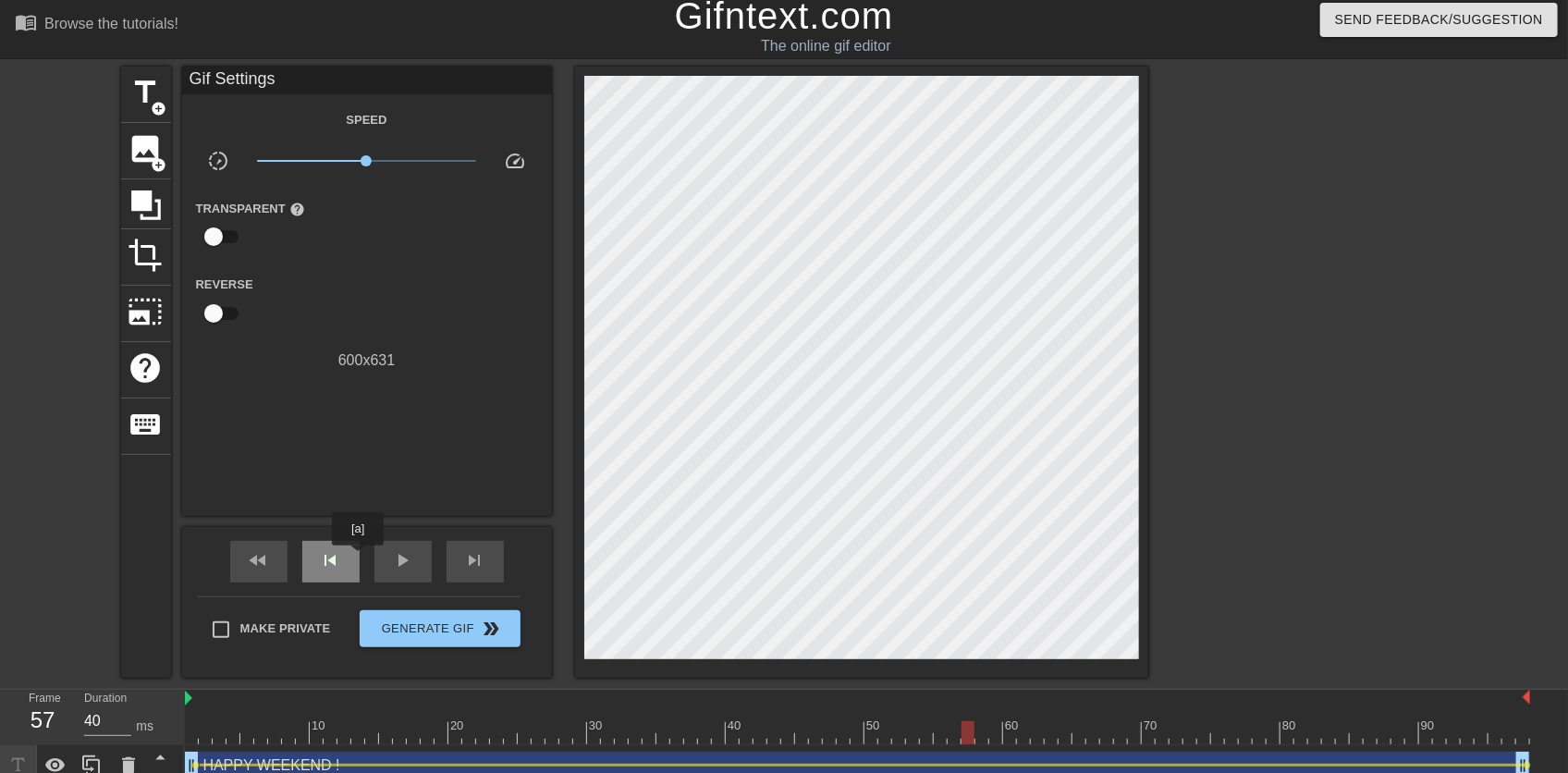 click on "skip_previous" at bounding box center [331, 560] 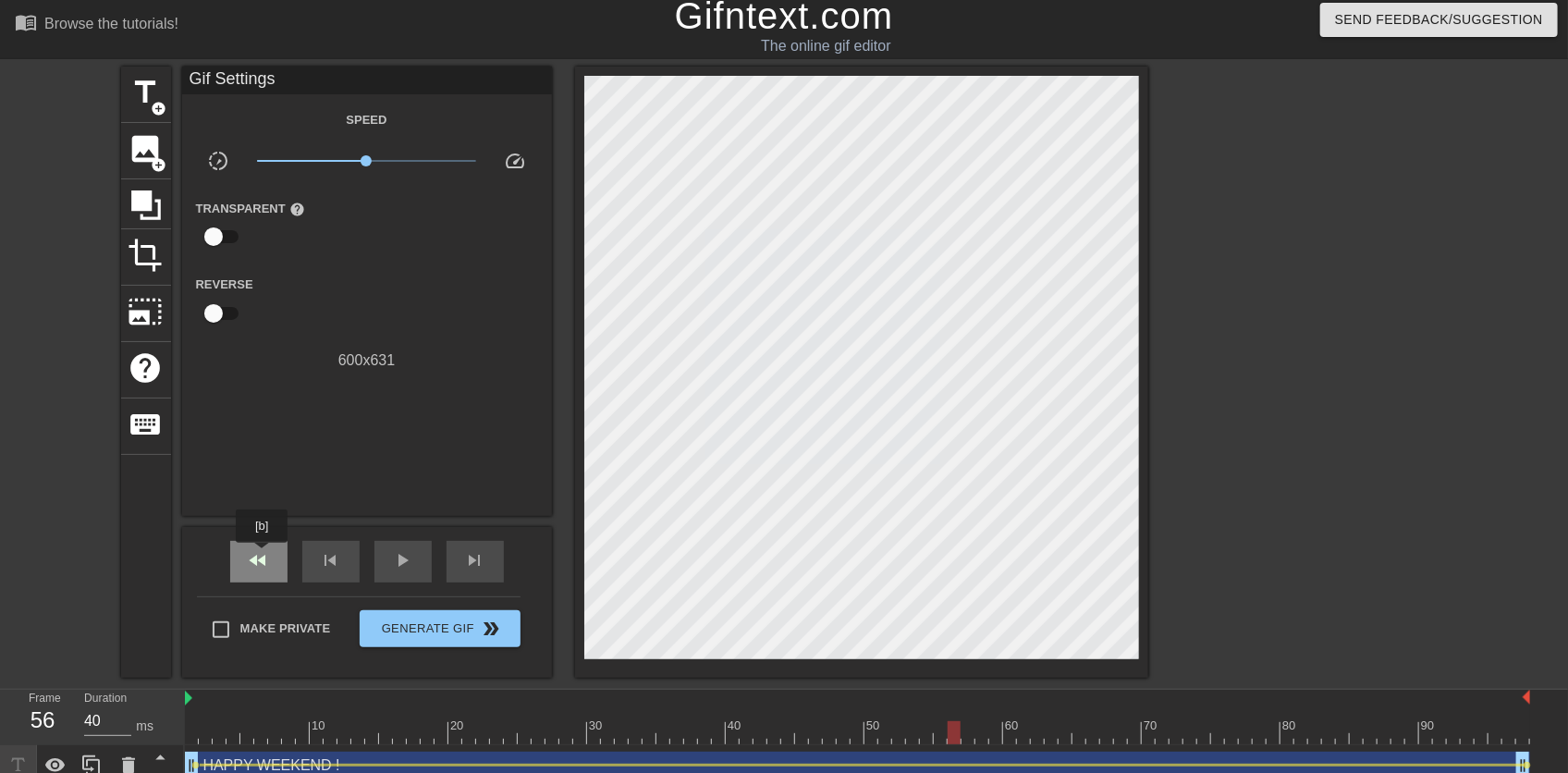 click on "fast_rewind" at bounding box center (259, 560) 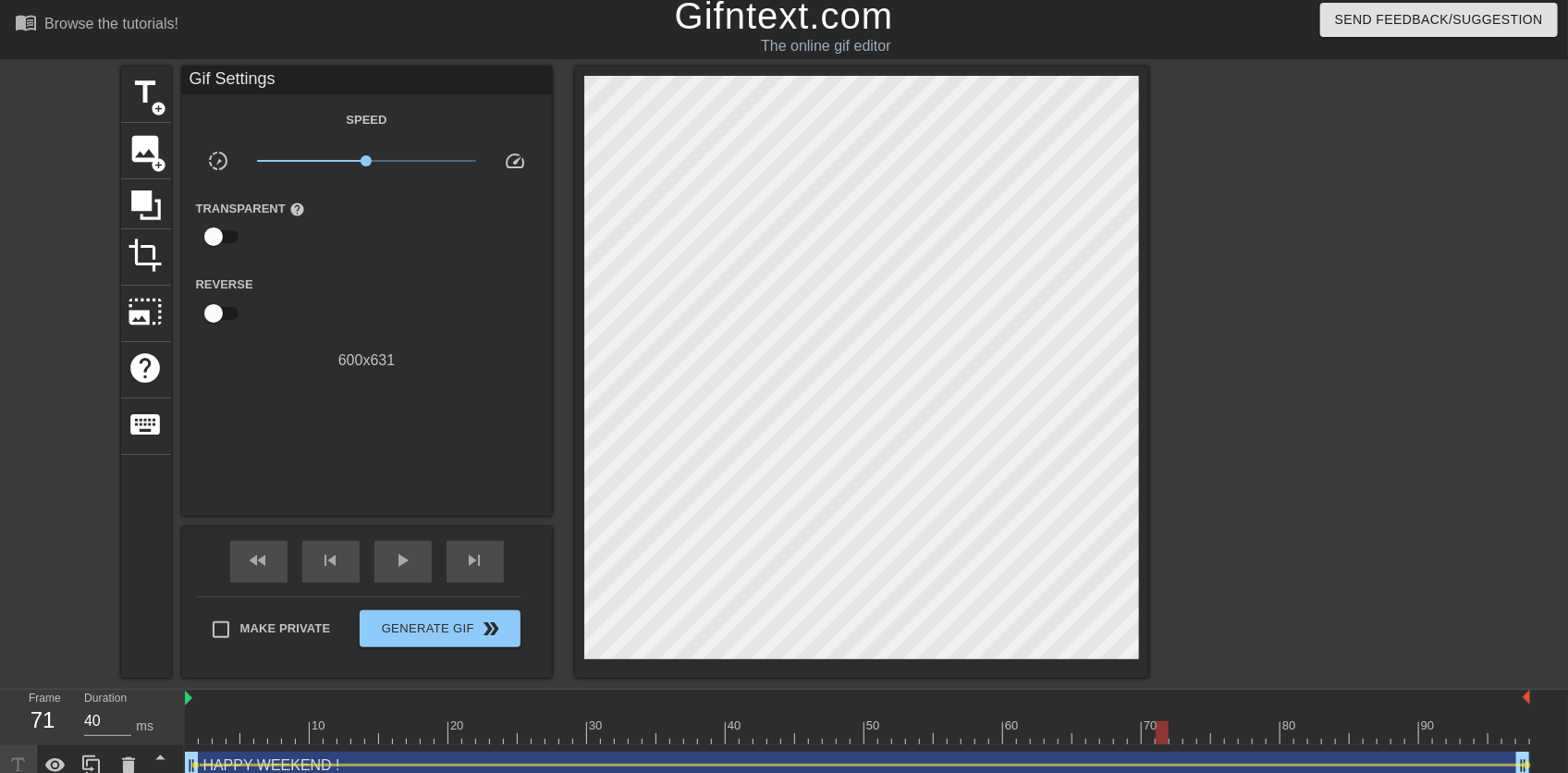 drag, startPoint x: 192, startPoint y: 728, endPoint x: 1166, endPoint y: 718, distance: 974.0513 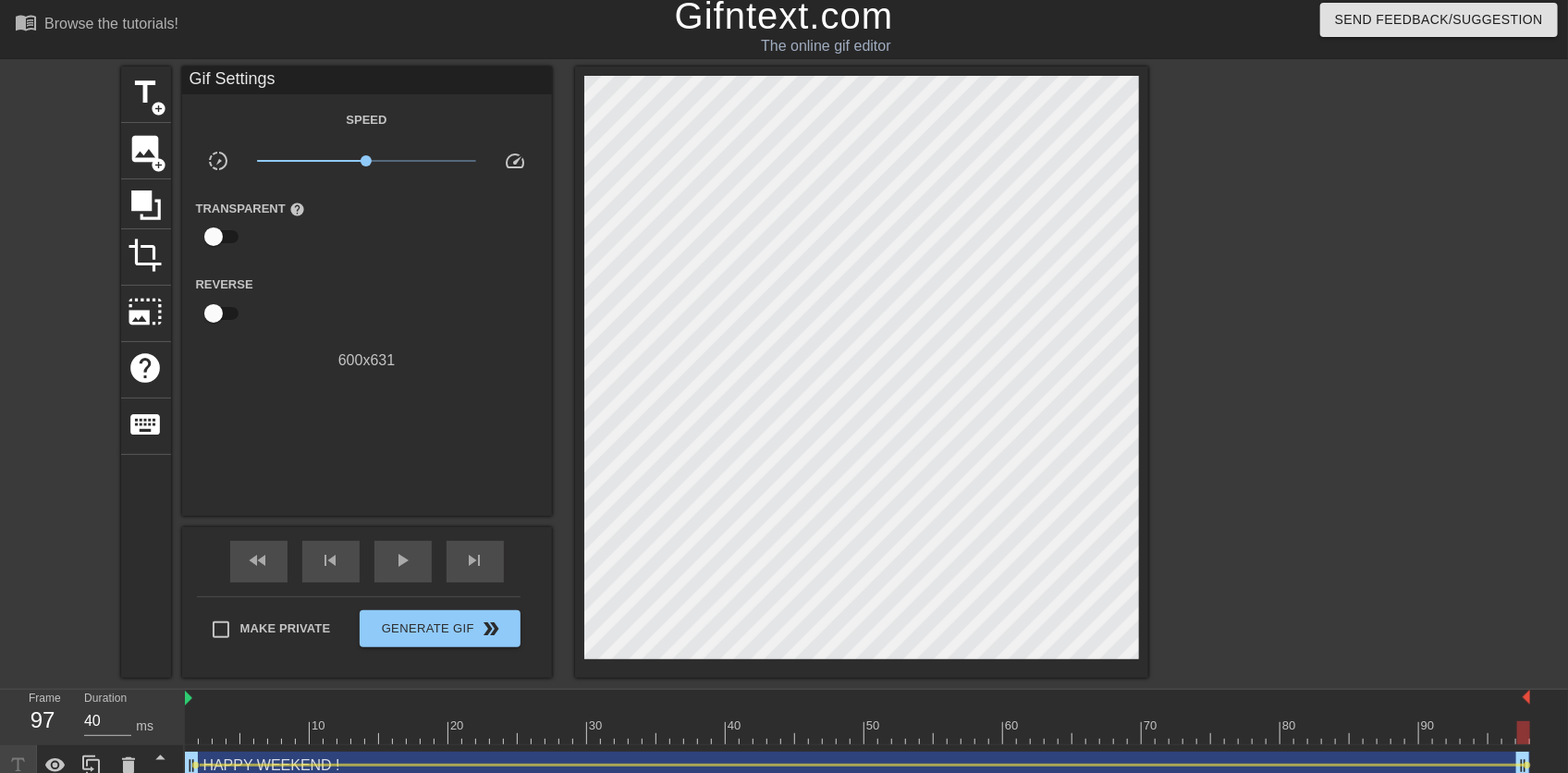 drag, startPoint x: 1164, startPoint y: 733, endPoint x: 1573, endPoint y: 733, distance: 409 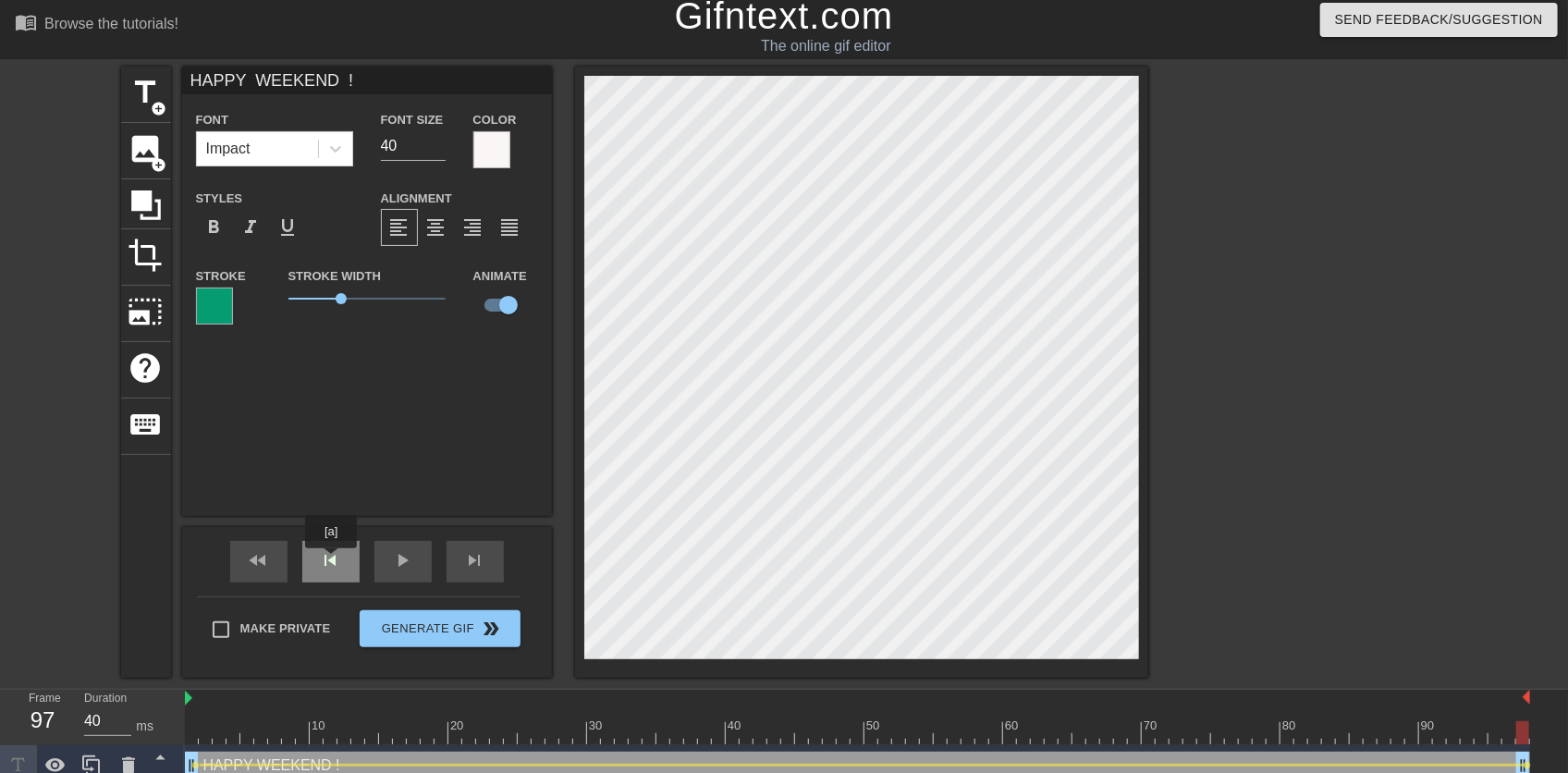 click on "skip_previous" at bounding box center [331, 560] 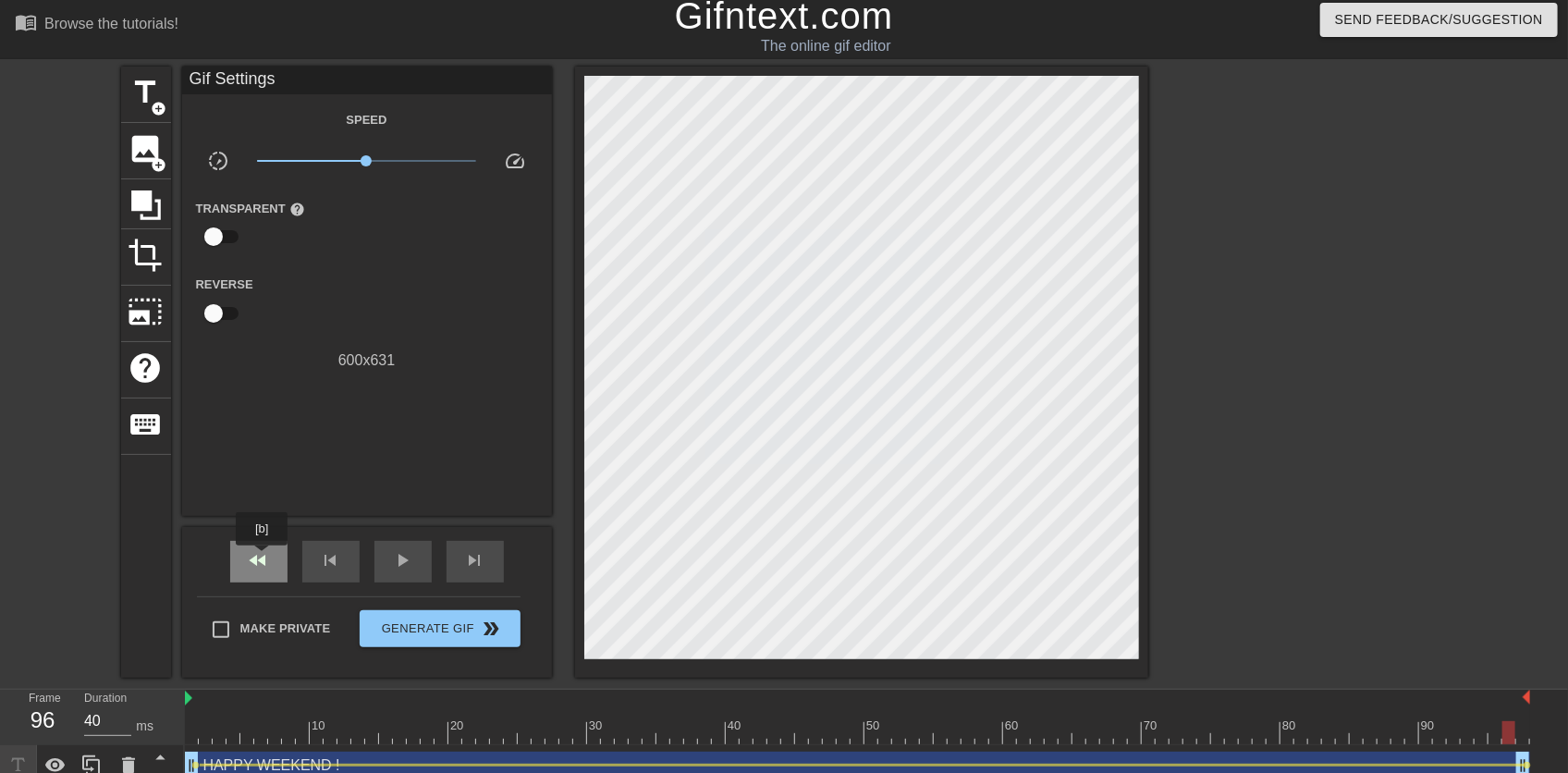 click on "fast_rewind" at bounding box center (259, 560) 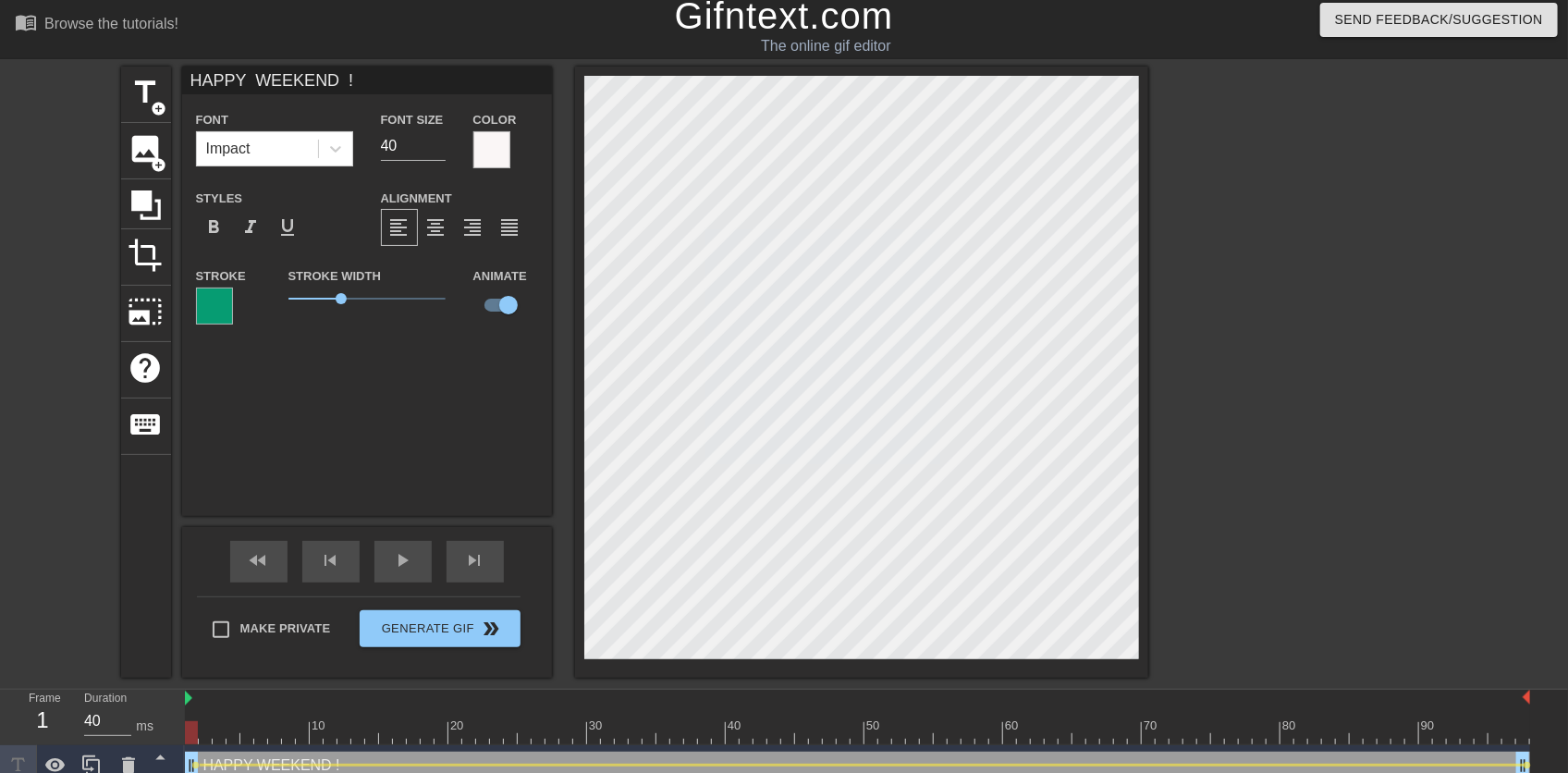 click on "title add_circle image add_circle crop photo_size_select_large help keyboard HAPPY  WEEKEND  ! Font Impact Font Size 40 Color Styles format_bold format_italic format_underline Alignment format_align_left format_align_center format_align_right format_align_justify Stroke Stroke Width 1.7 Animate fast_rewind skip_previous play_arrow skip_next Make Private Generate Gif double_arrow" at bounding box center (634, 372) 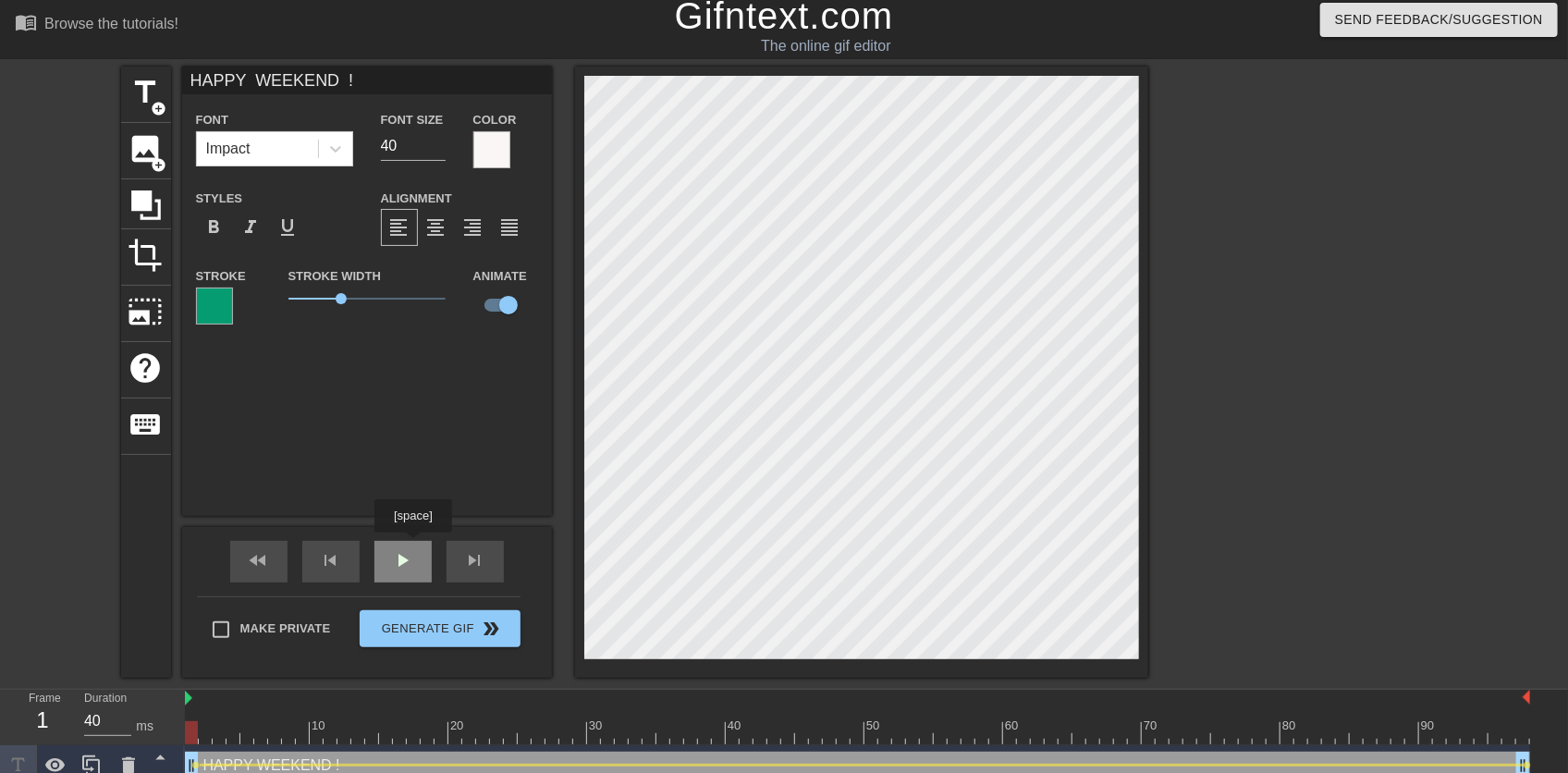 click on "play_arrow" at bounding box center (403, 561) 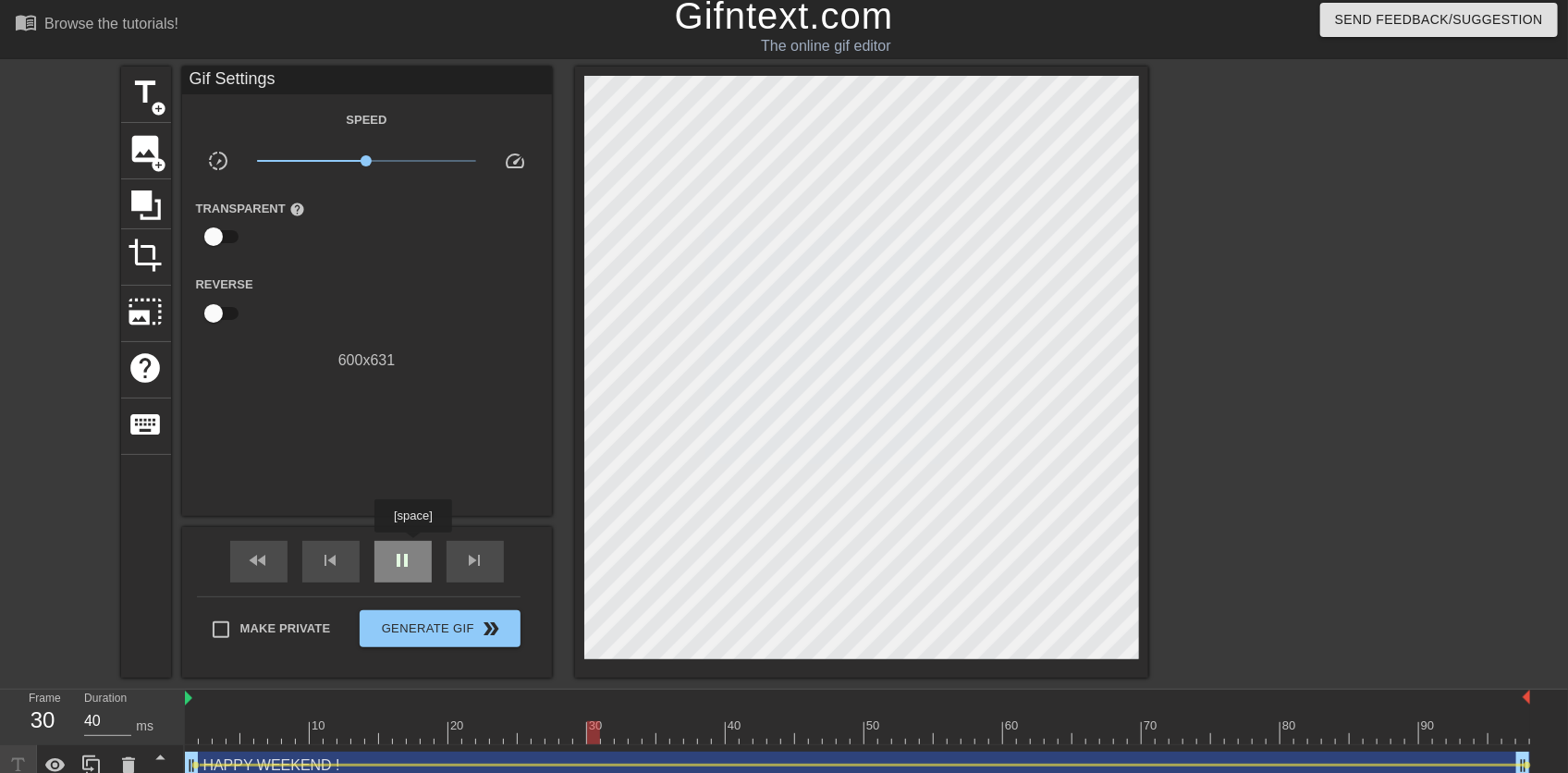 click on "pause" at bounding box center (403, 560) 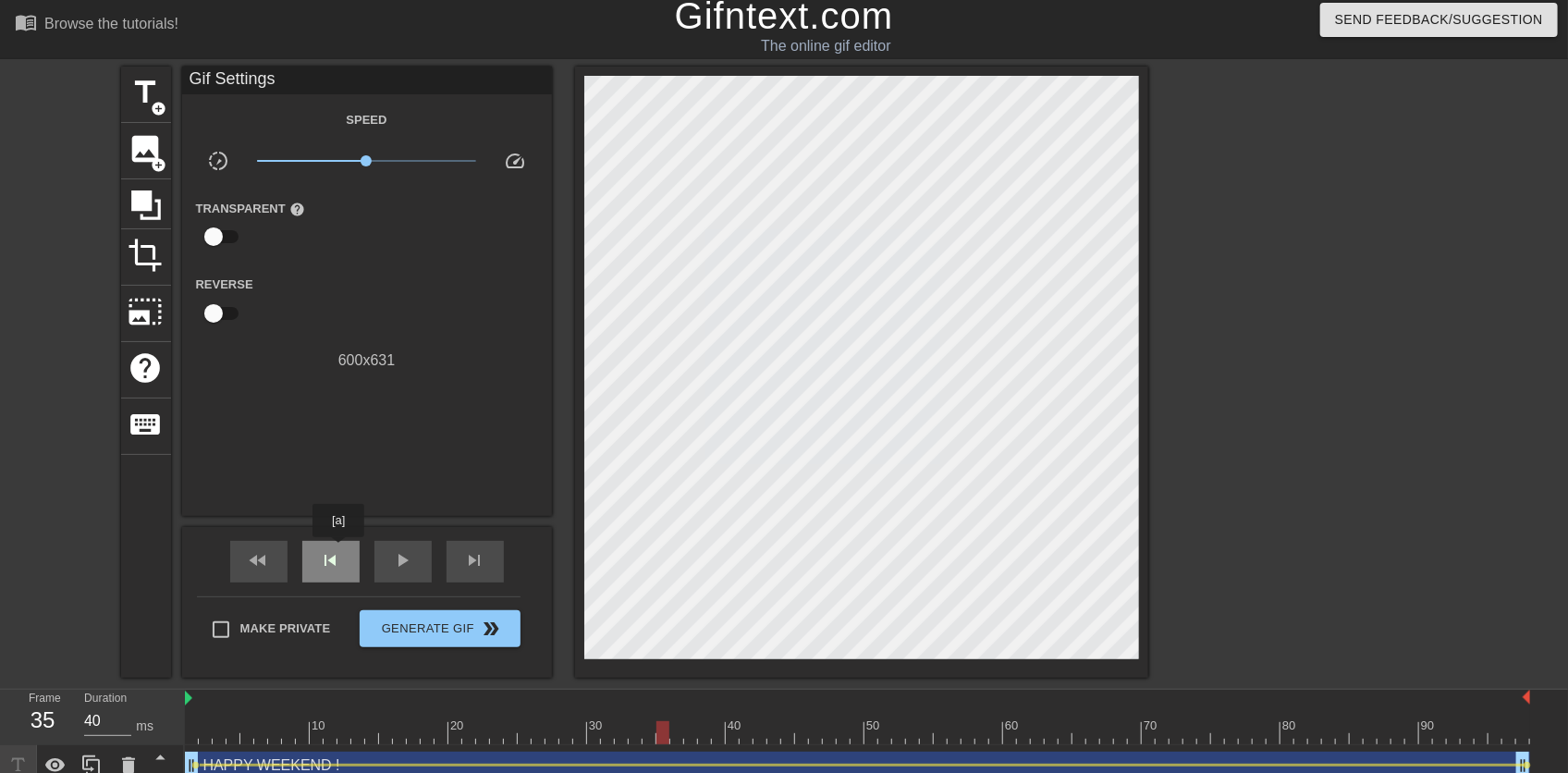 click on "skip_previous" at bounding box center (331, 560) 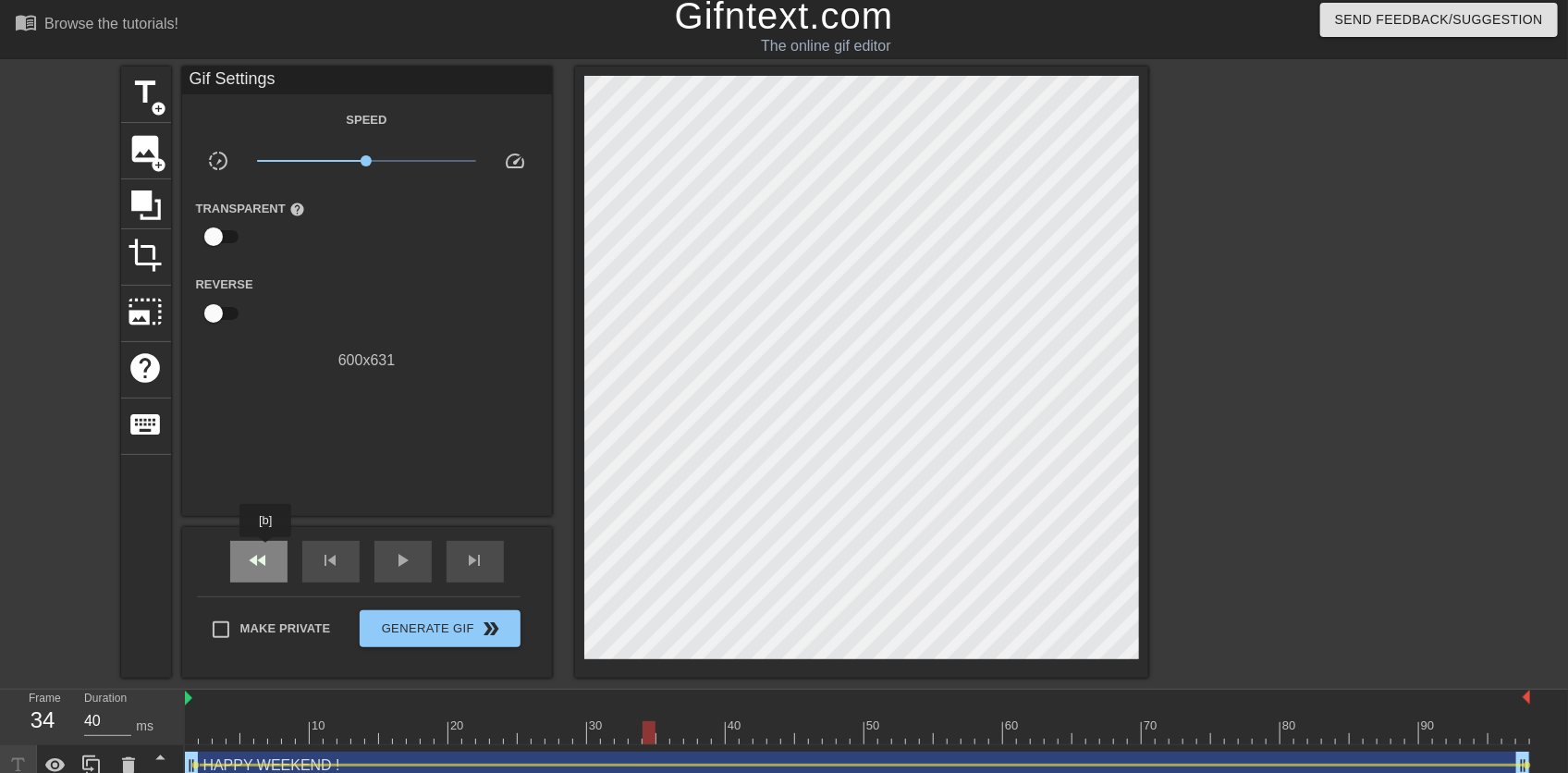 click on "fast_rewind" at bounding box center (259, 560) 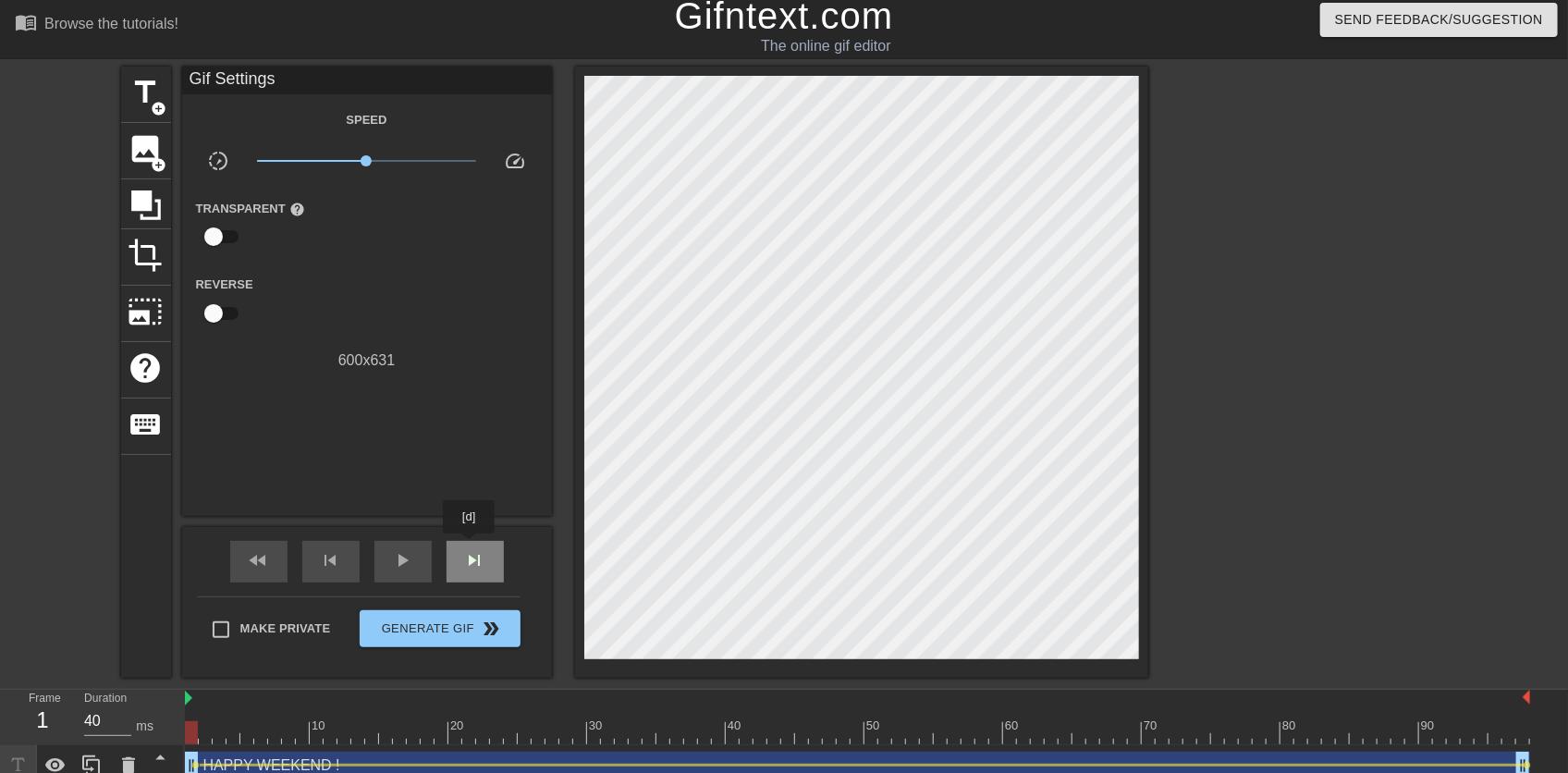 click on "skip_next" at bounding box center (475, 561) 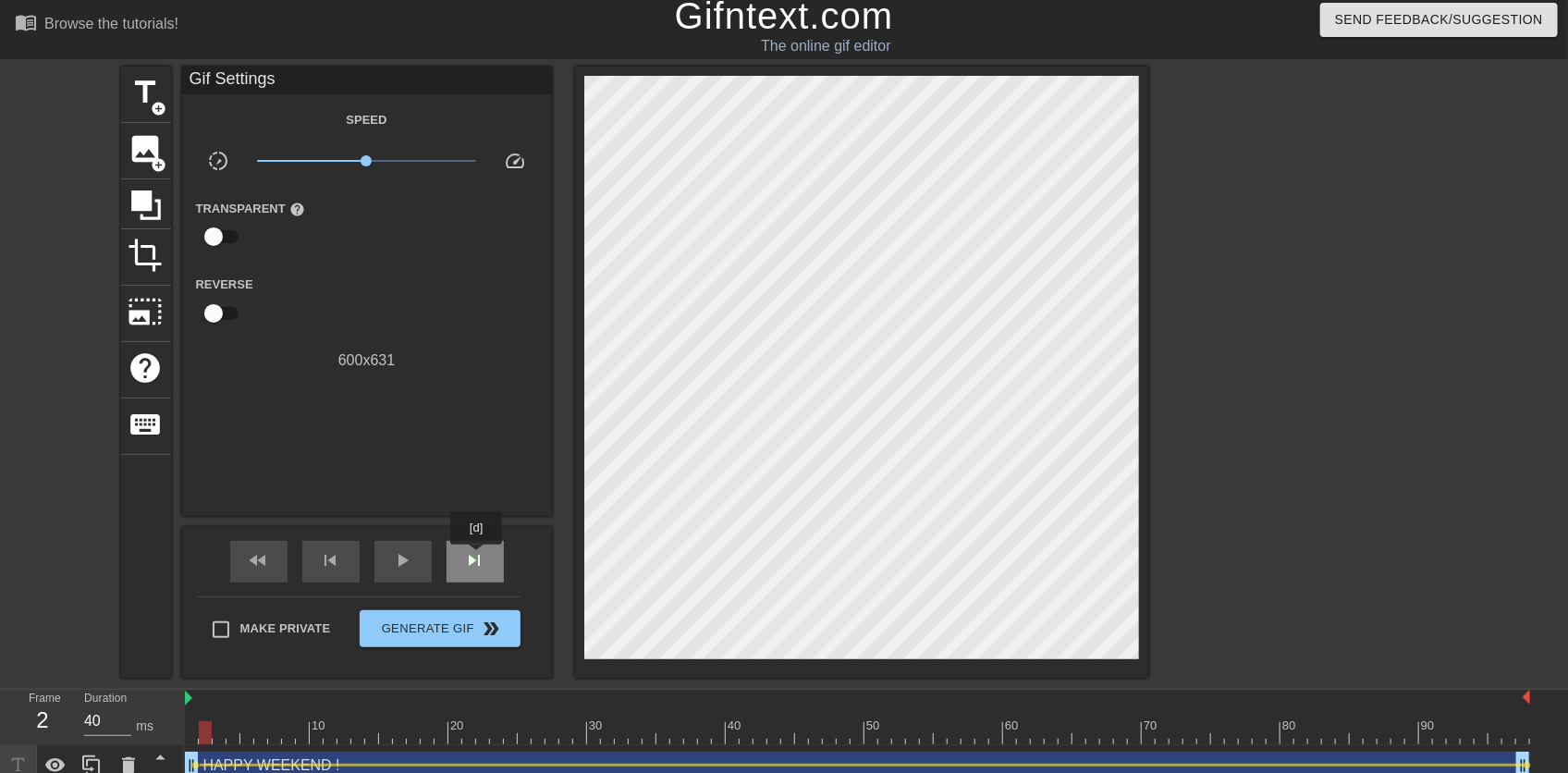 click on "skip_next" at bounding box center (475, 560) 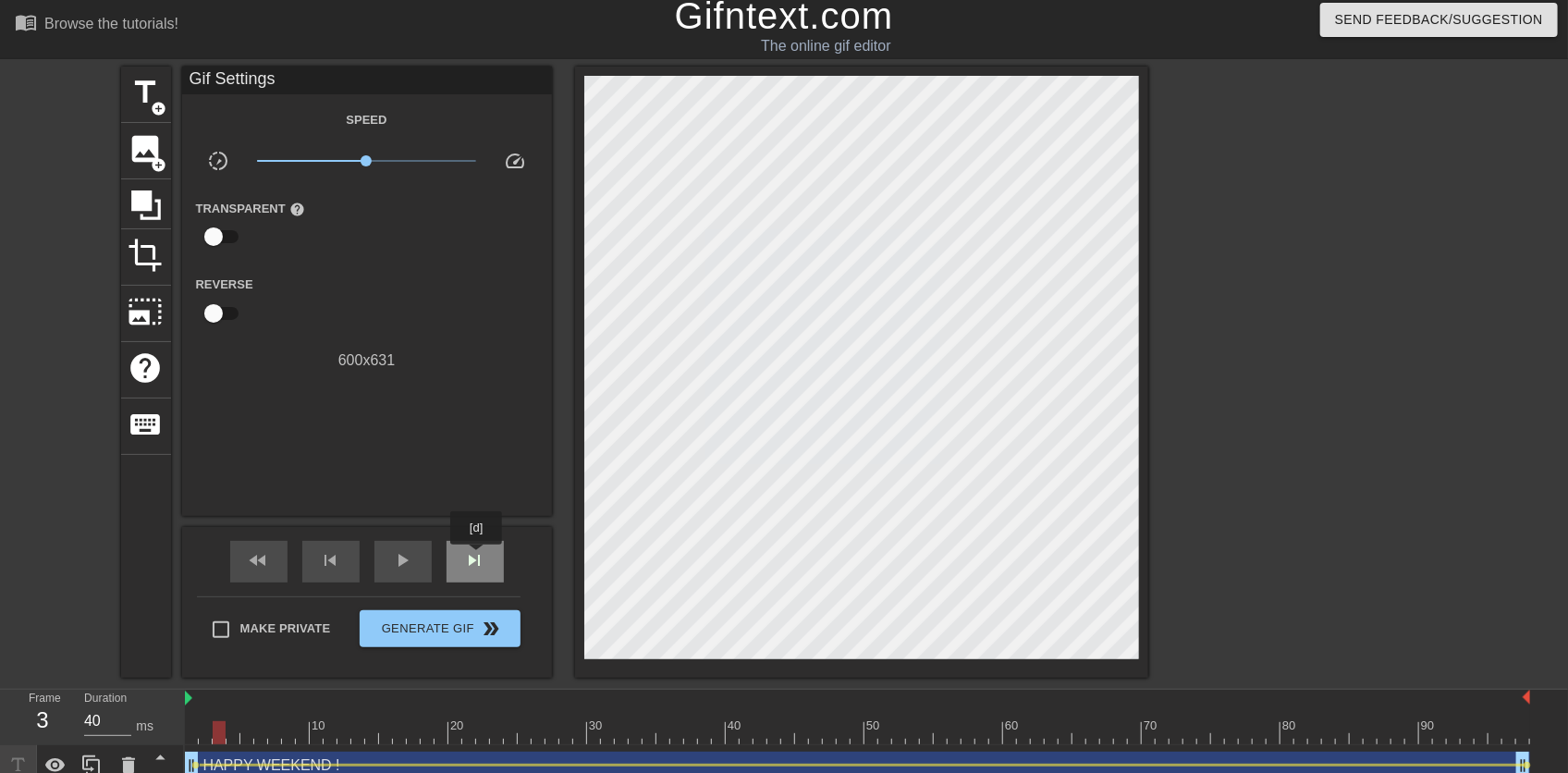 click on "skip_next" at bounding box center [475, 560] 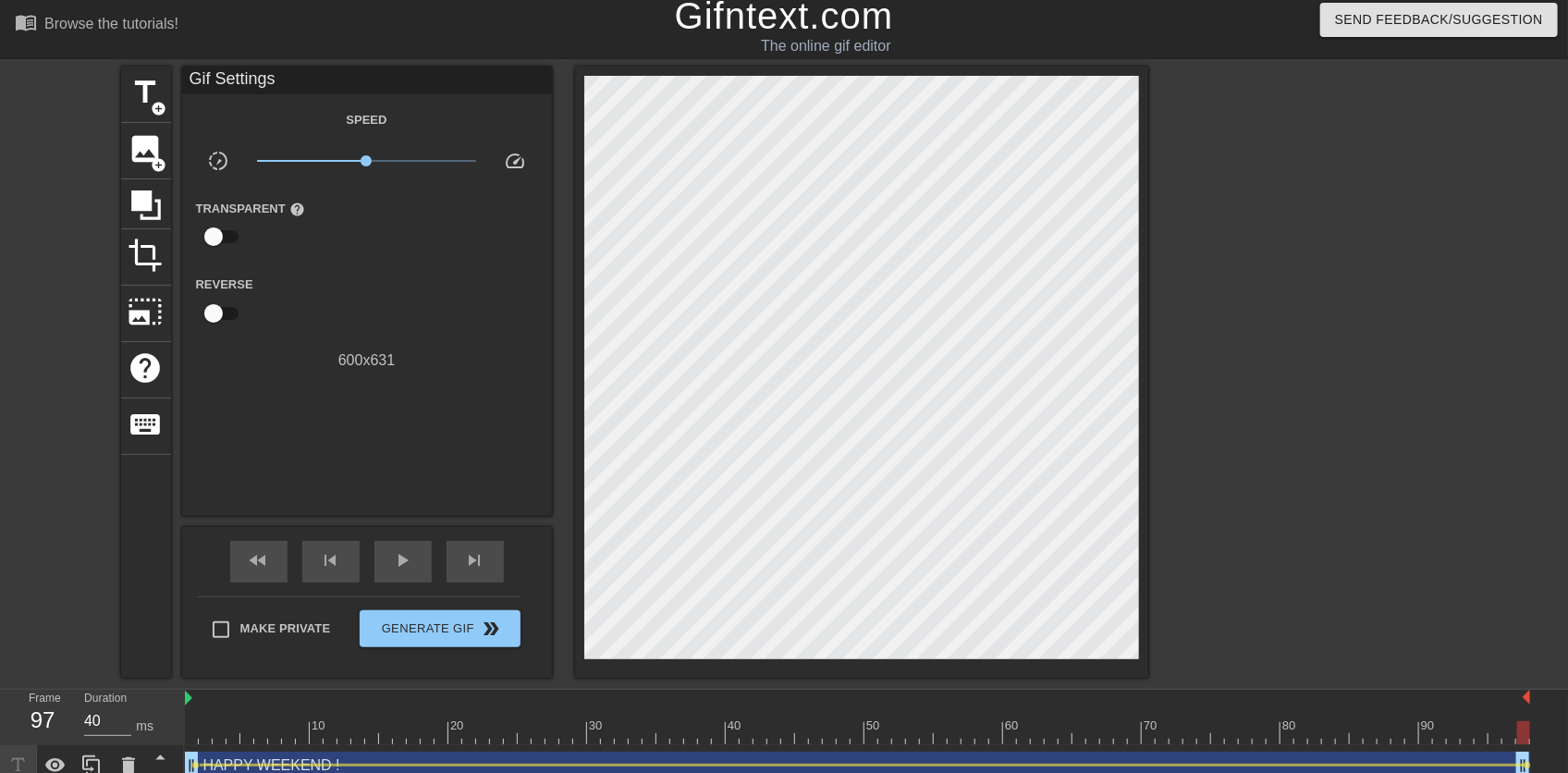 drag, startPoint x: 229, startPoint y: 729, endPoint x: 1533, endPoint y: 721, distance: 1304.0245 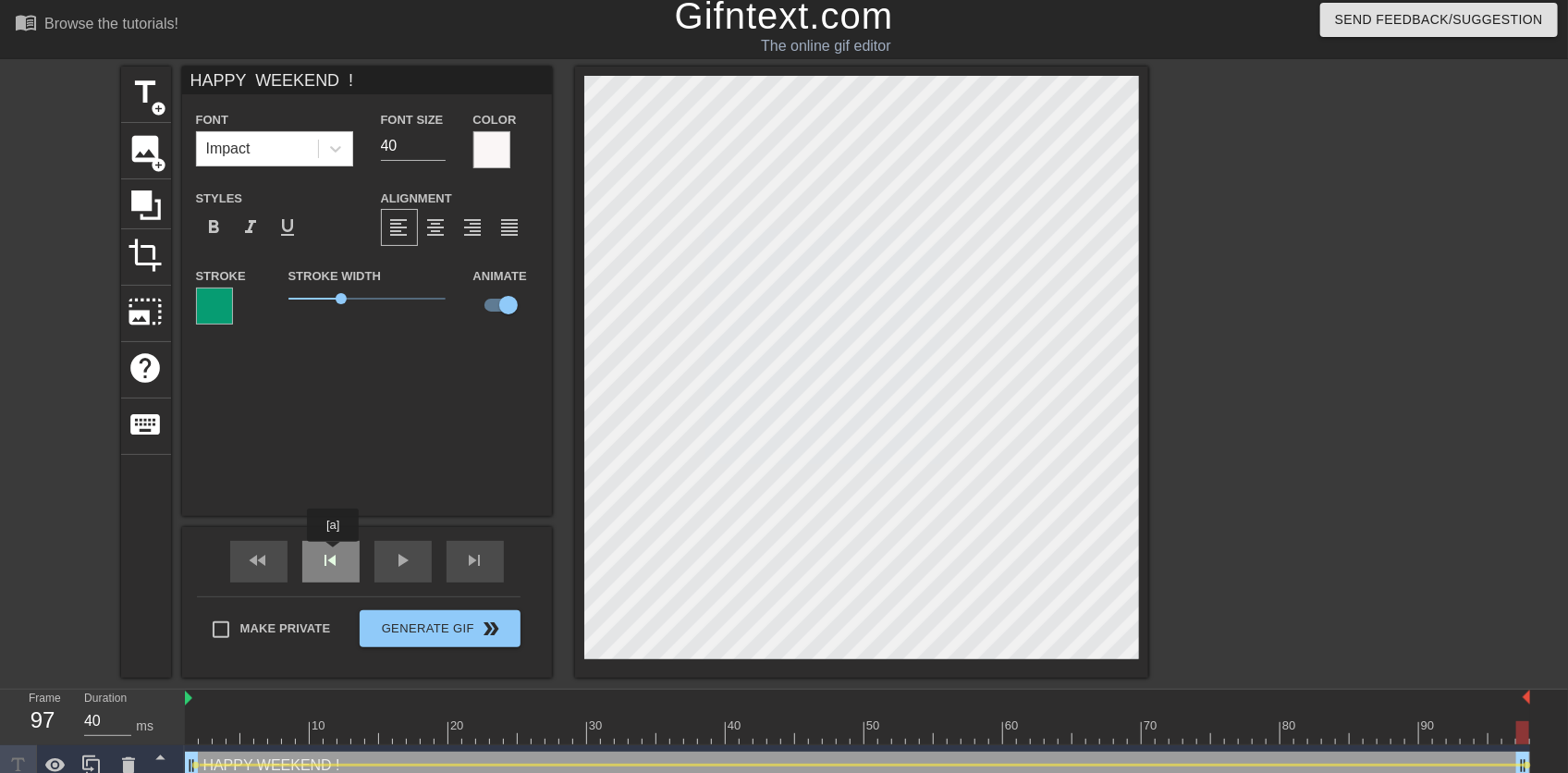 click on "skip_previous" at bounding box center (331, 560) 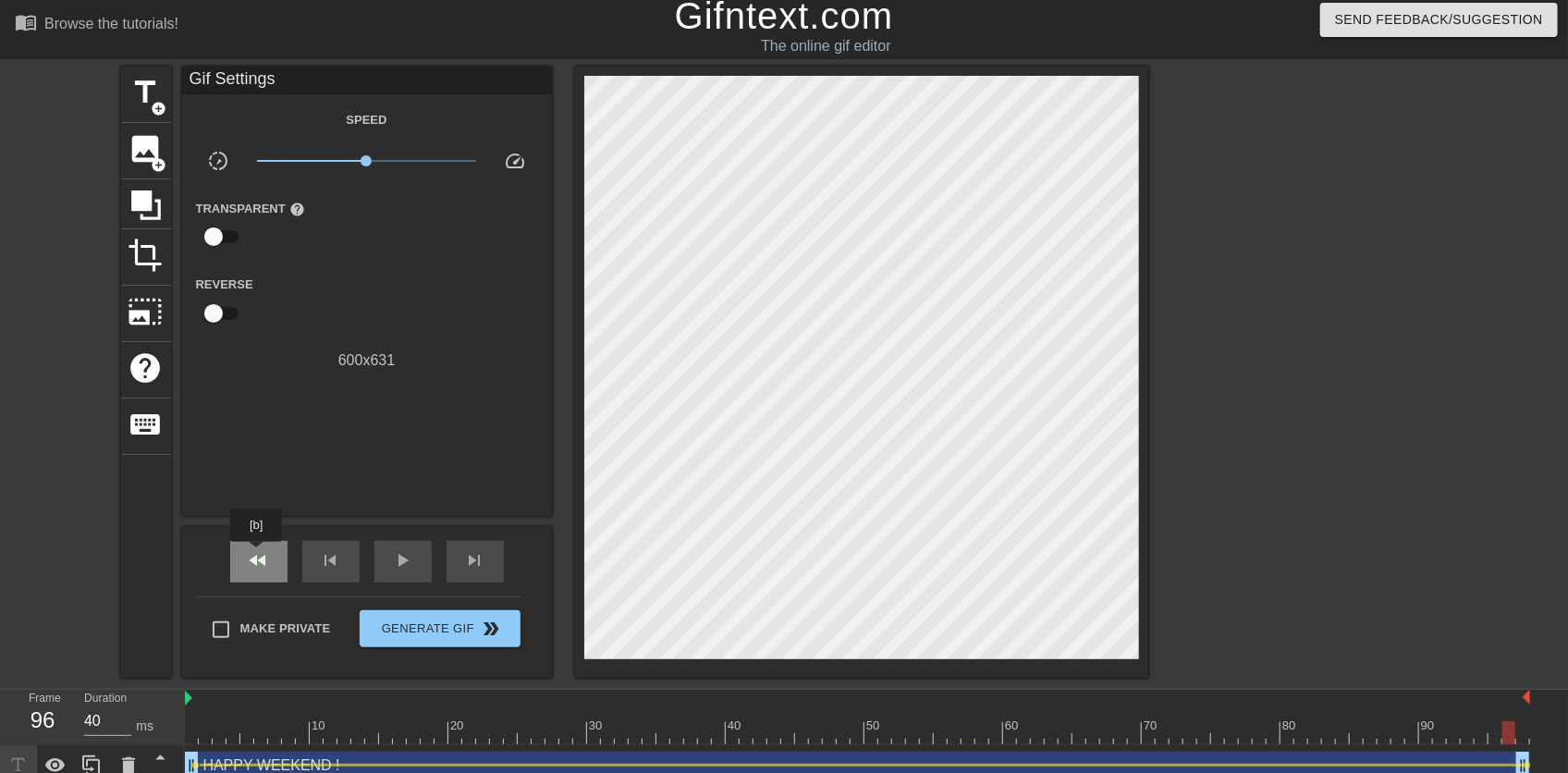 click on "fast_rewind" at bounding box center (259, 560) 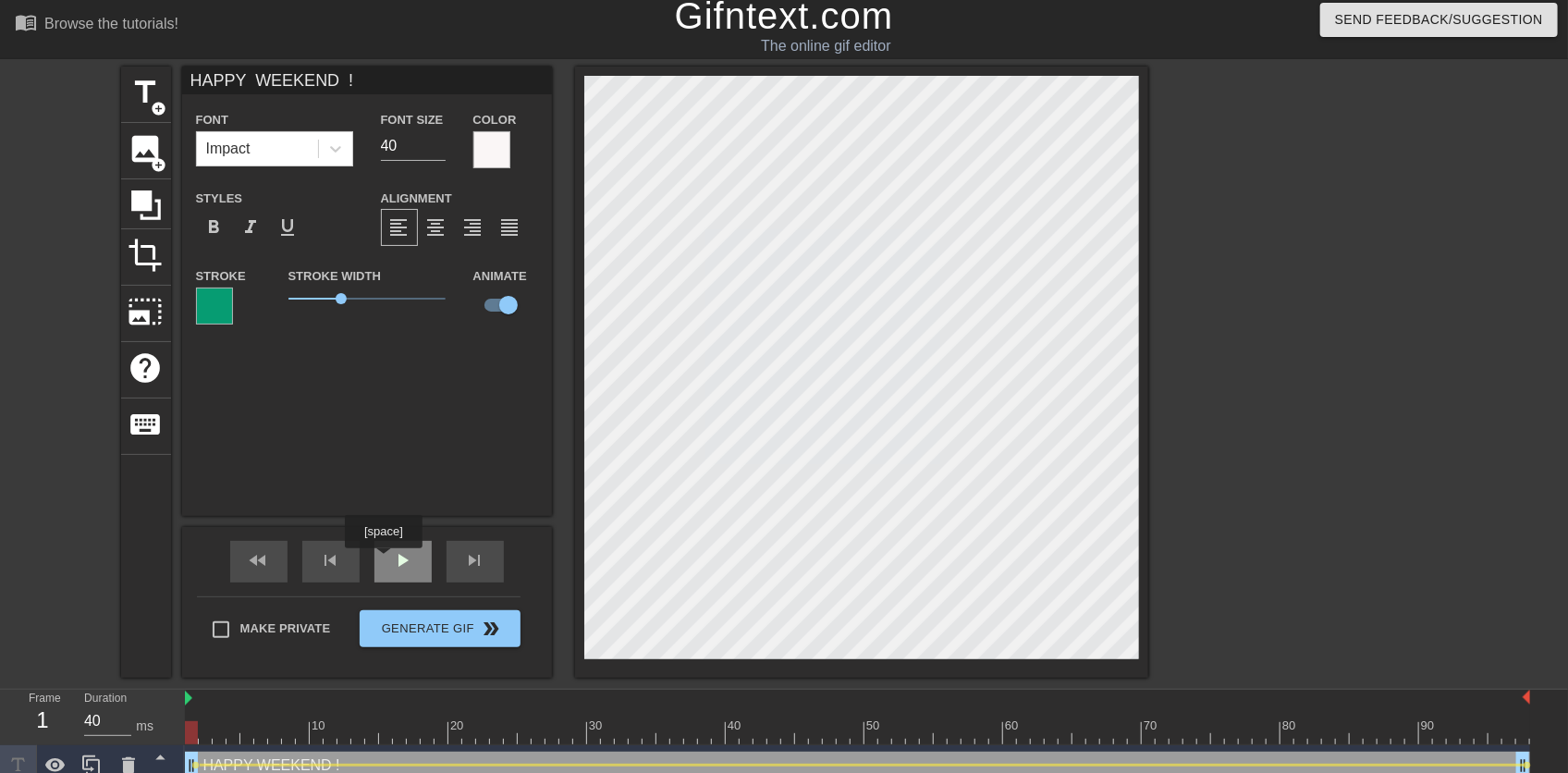 click on "play_arrow" at bounding box center (403, 561) 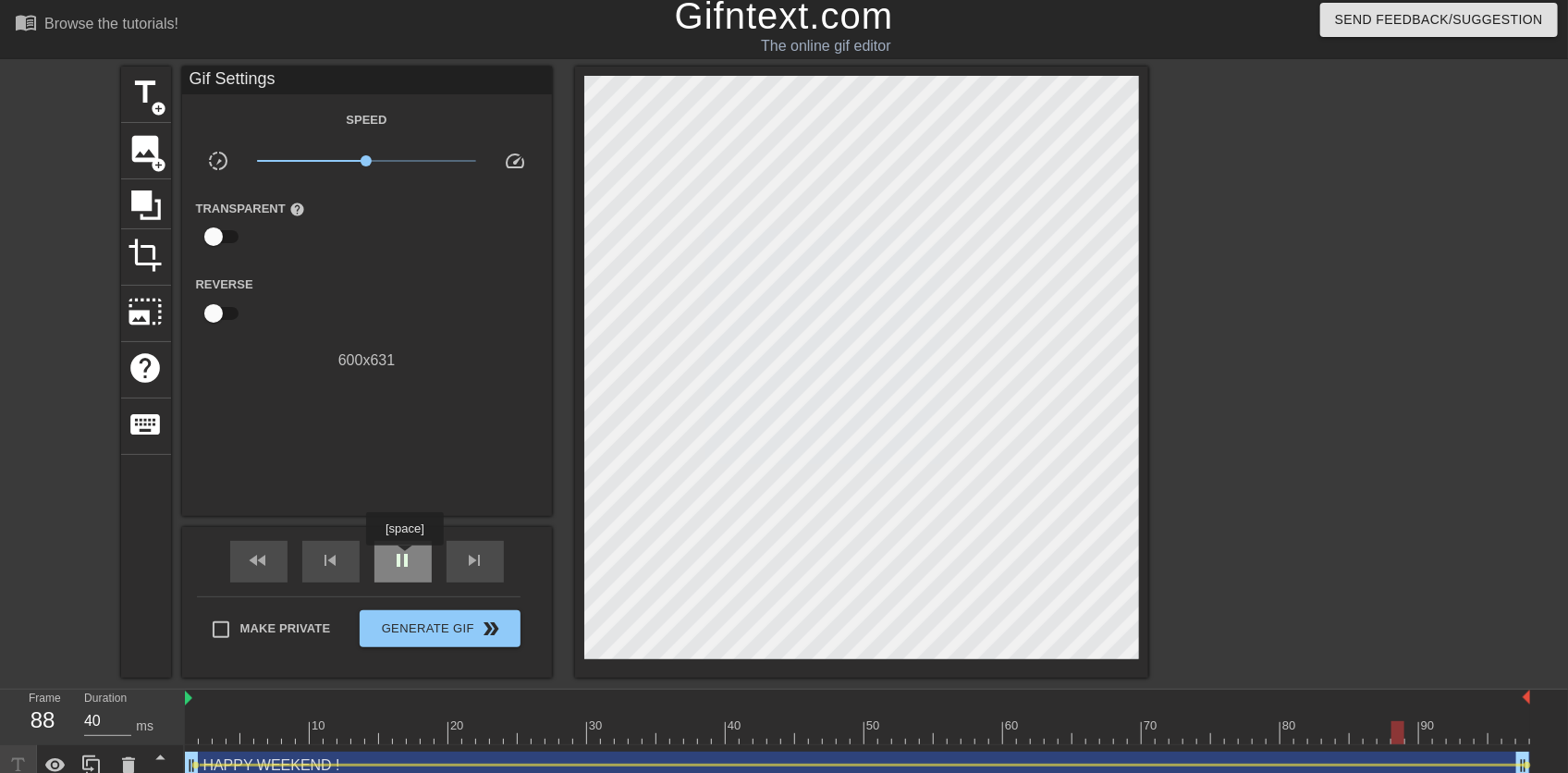click on "pause" at bounding box center (403, 560) 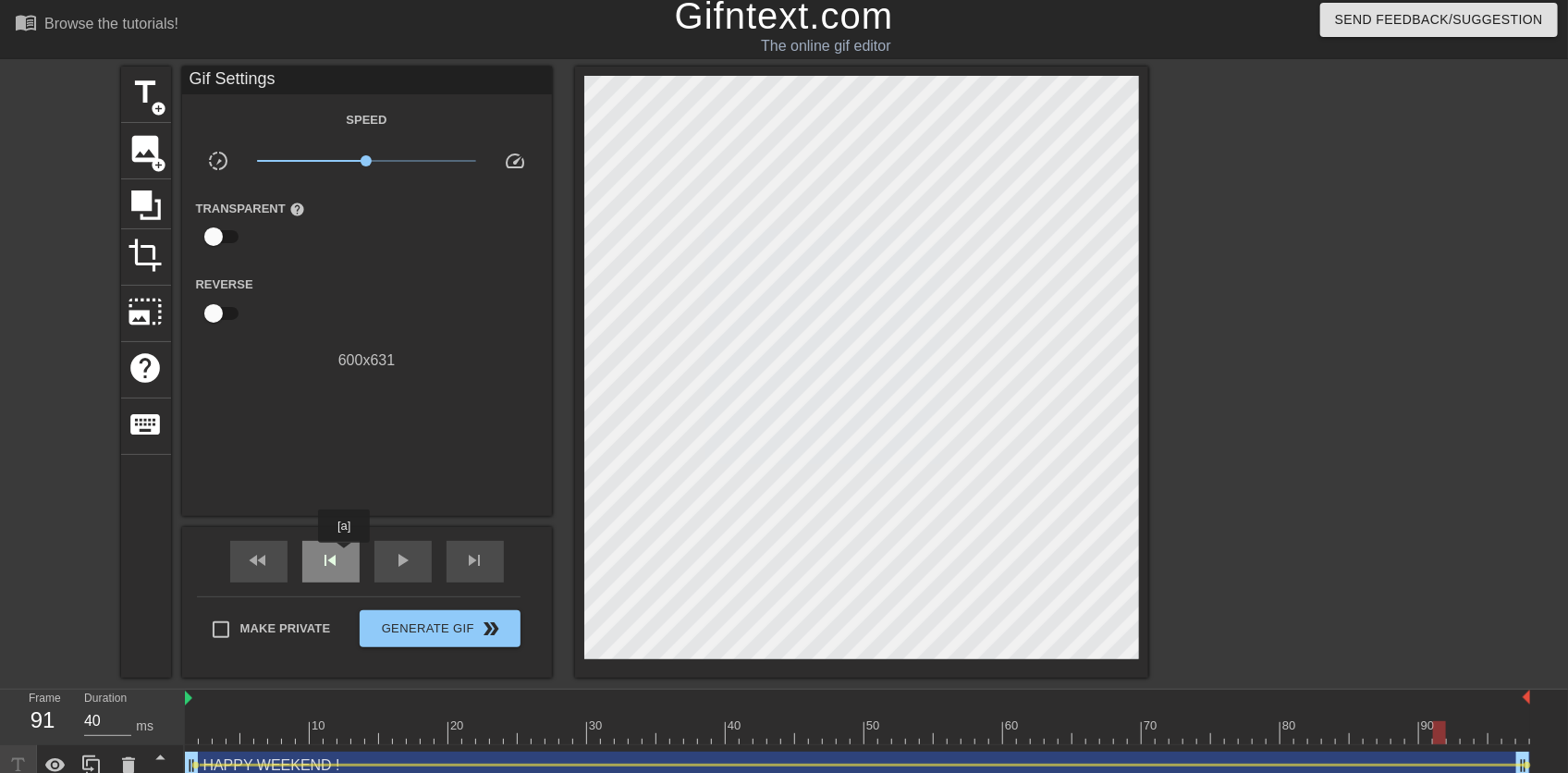 click on "skip_previous" at bounding box center (331, 561) 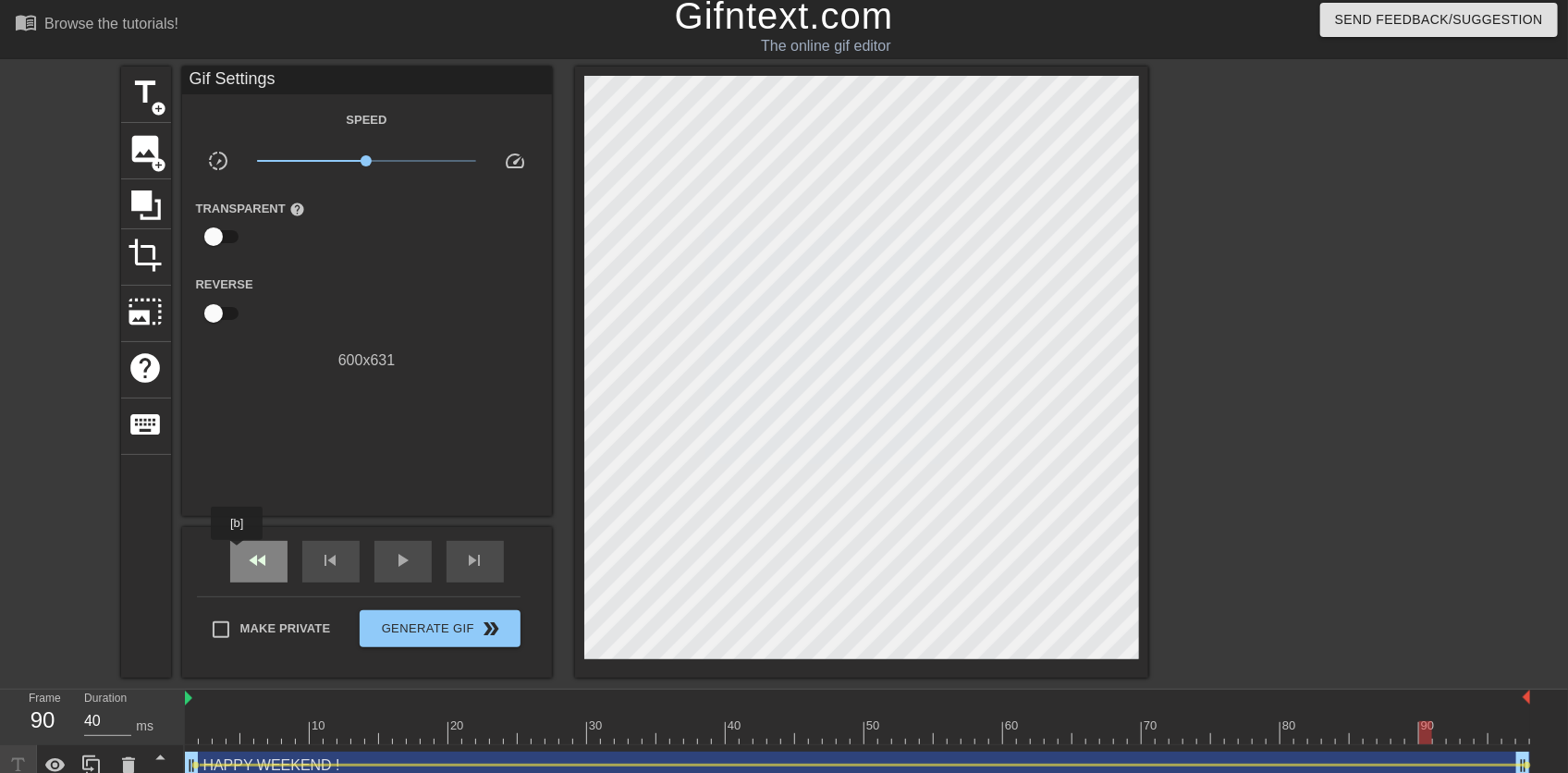 click on "fast_rewind" at bounding box center [259, 561] 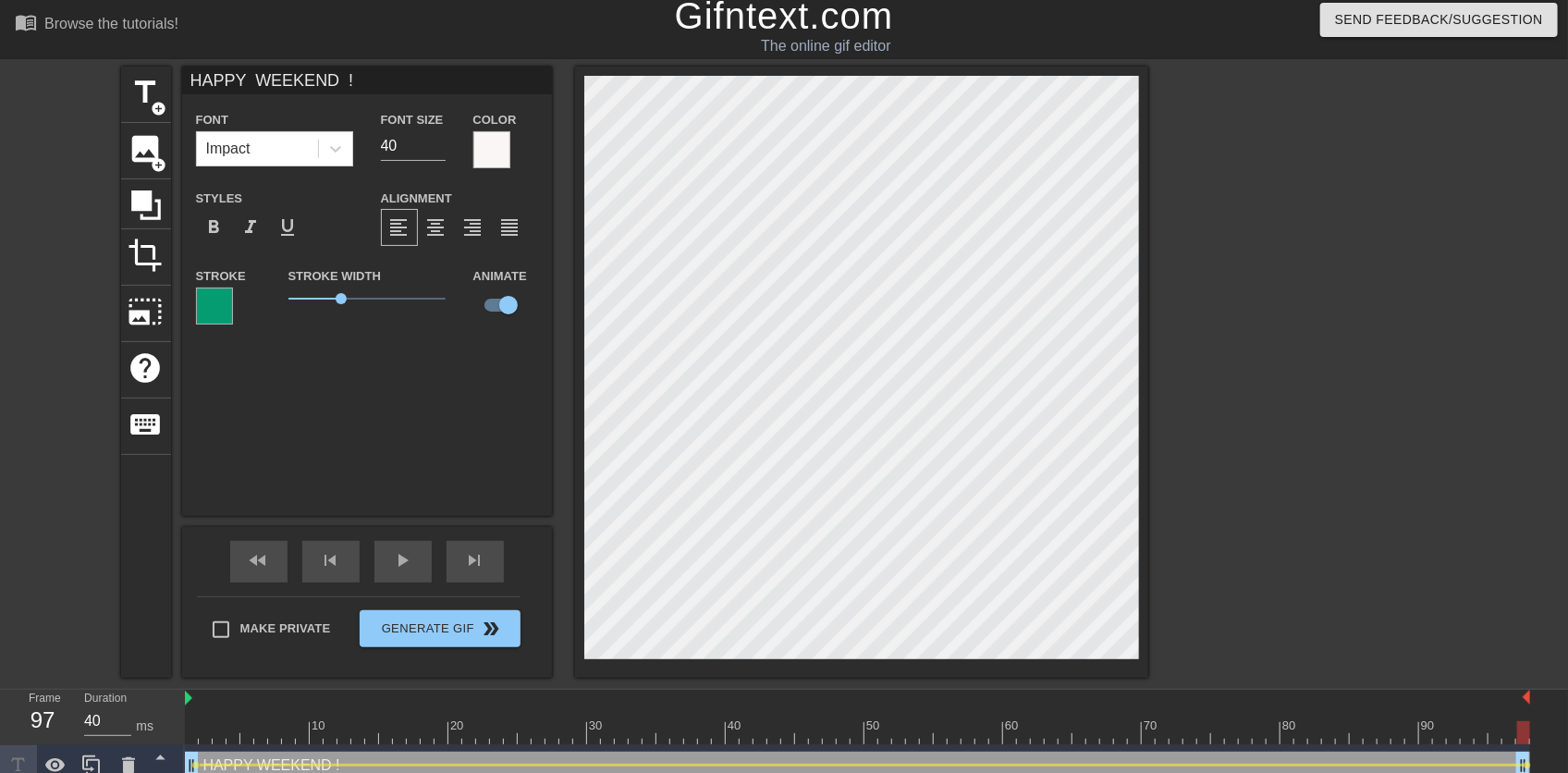 drag, startPoint x: 191, startPoint y: 730, endPoint x: 1584, endPoint y: 719, distance: 1393.0434 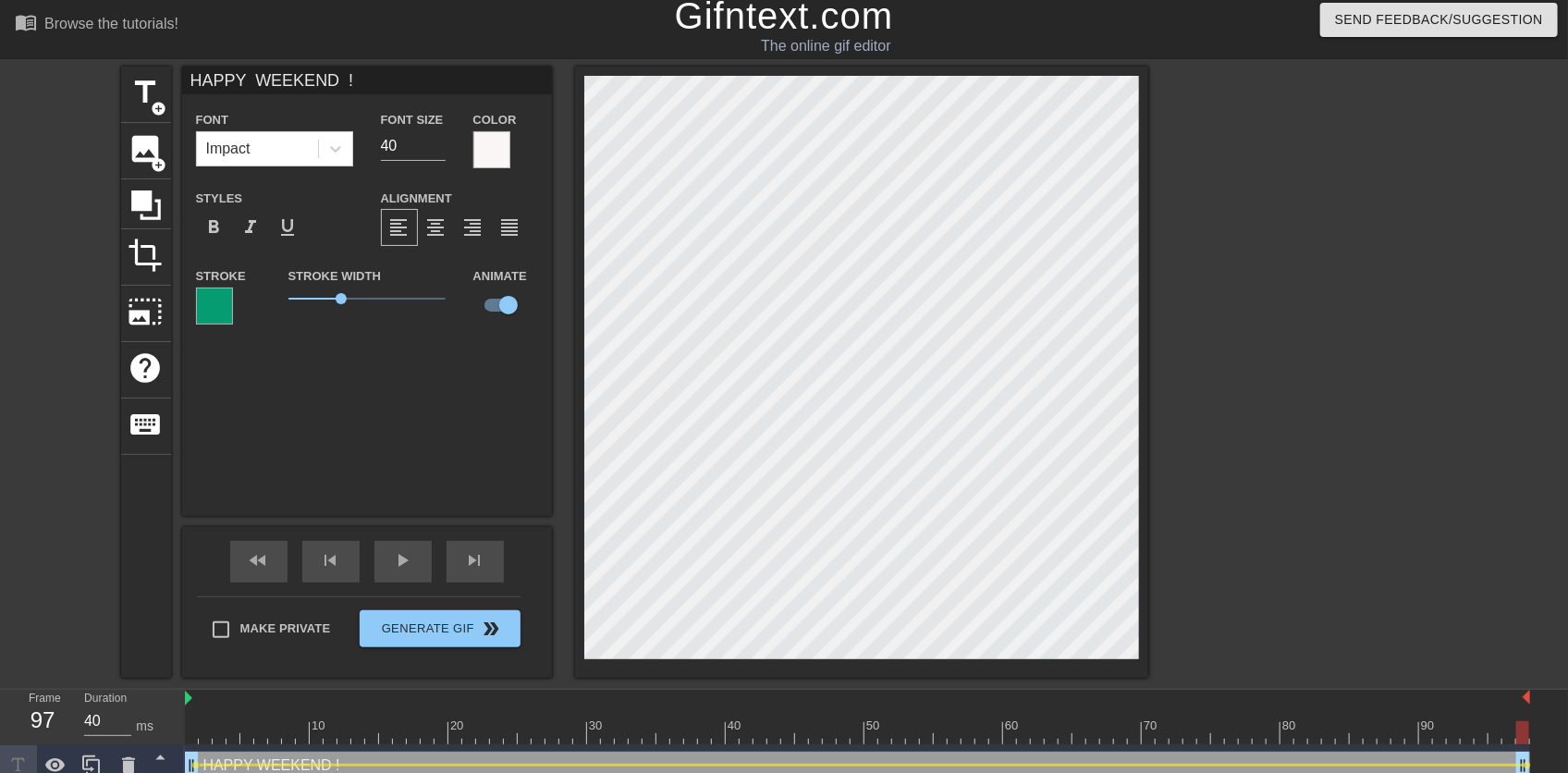 click at bounding box center (862, 372) 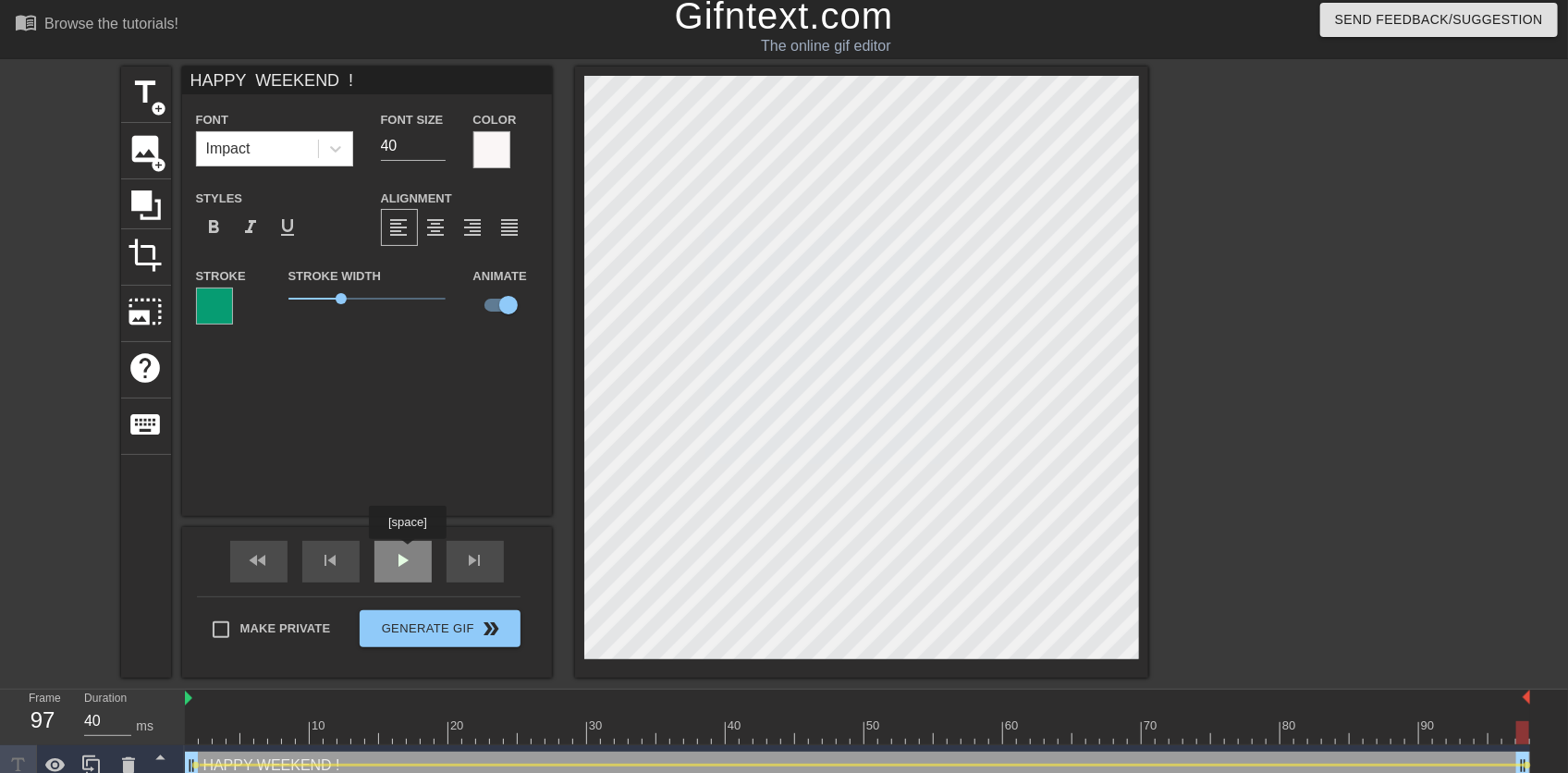 click on "play_arrow" at bounding box center [403, 560] 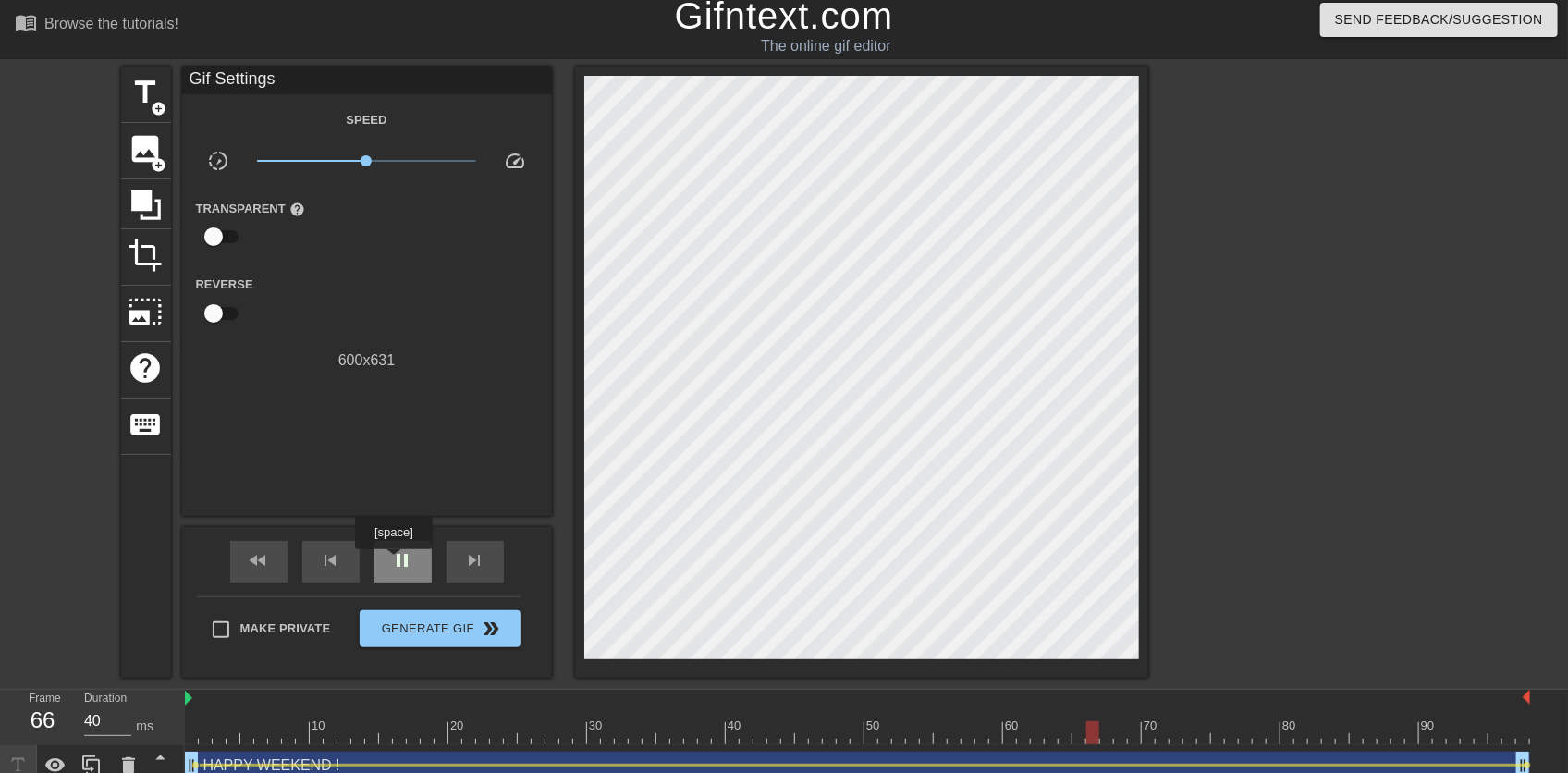 click on "pause" at bounding box center (403, 560) 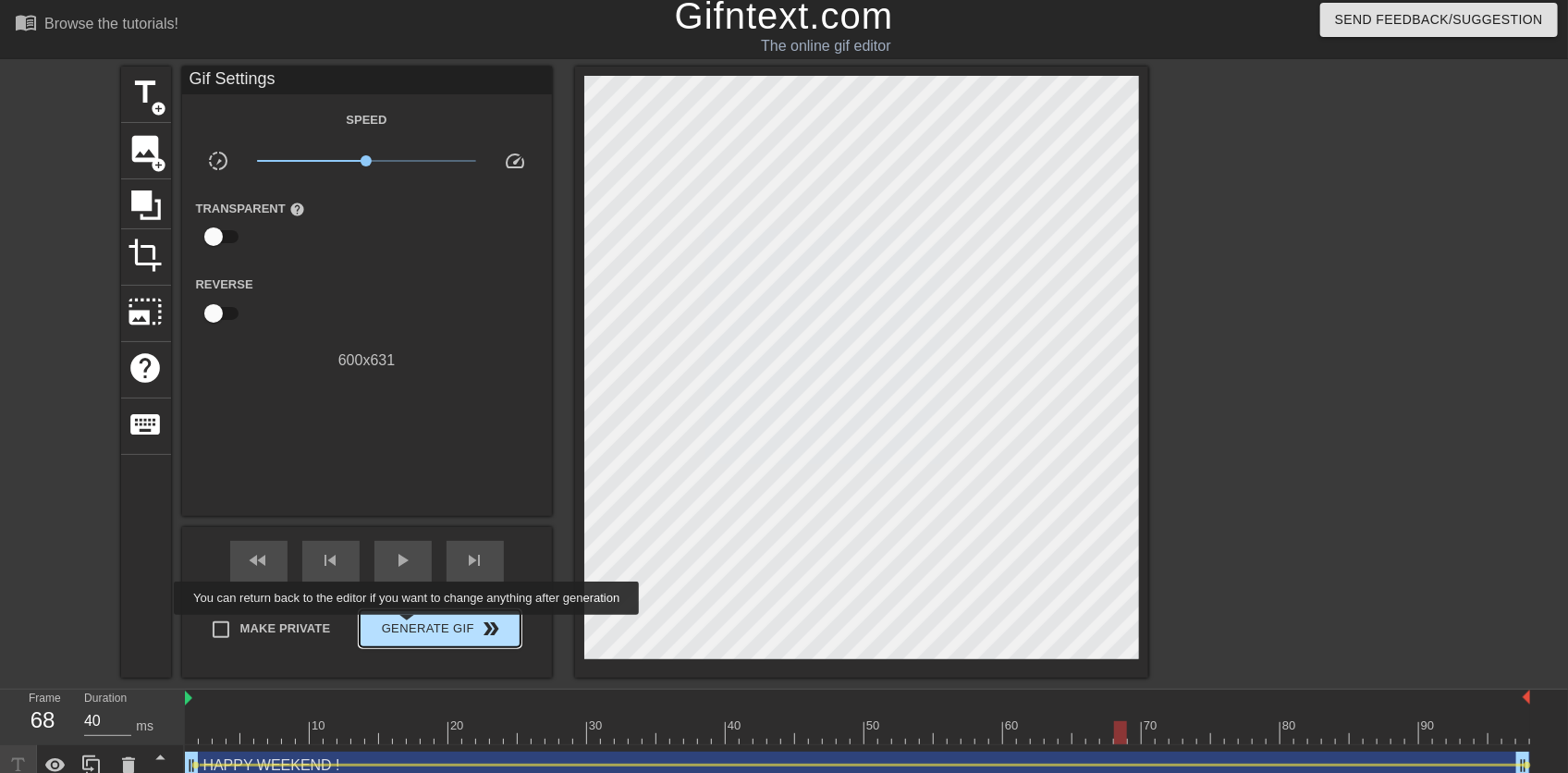 click on "Generate Gif double_arrow" at bounding box center (439, 629) 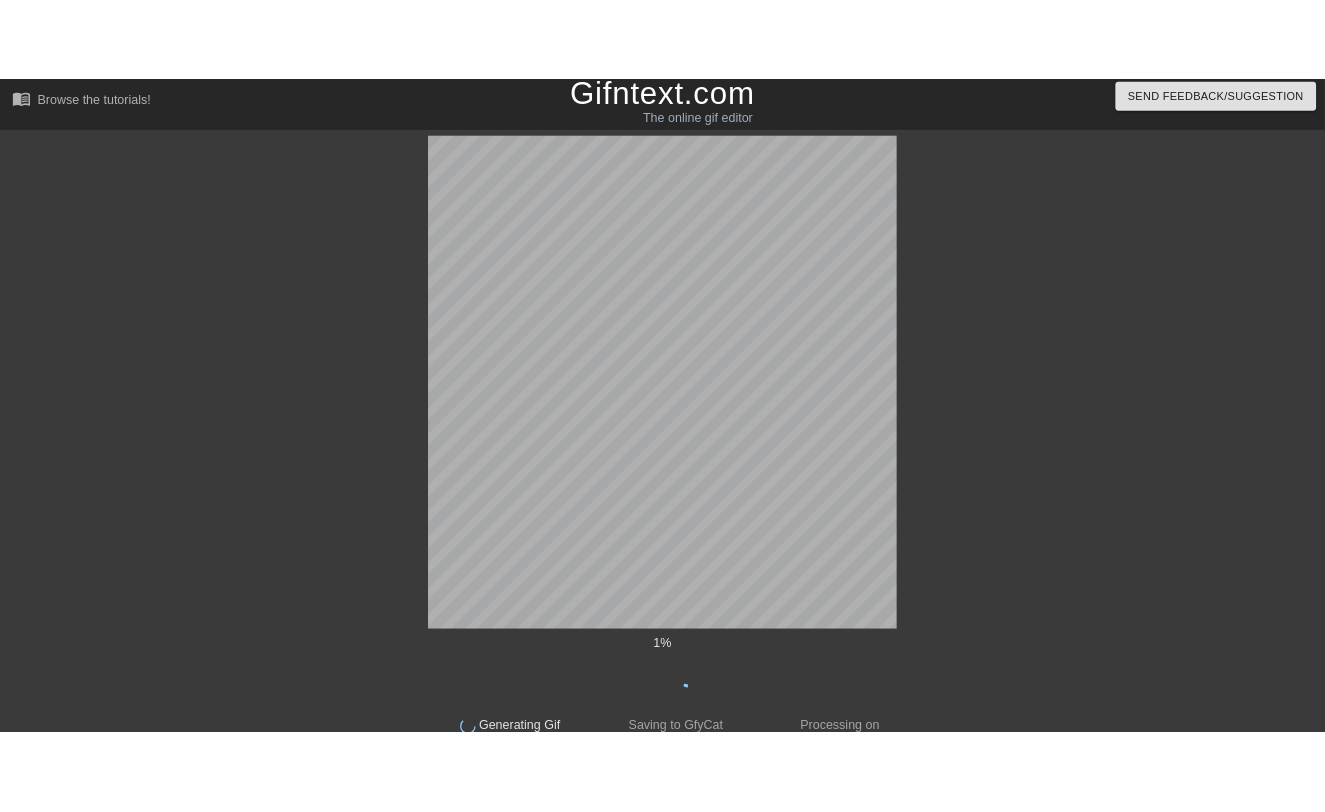 scroll, scrollTop: 0, scrollLeft: 0, axis: both 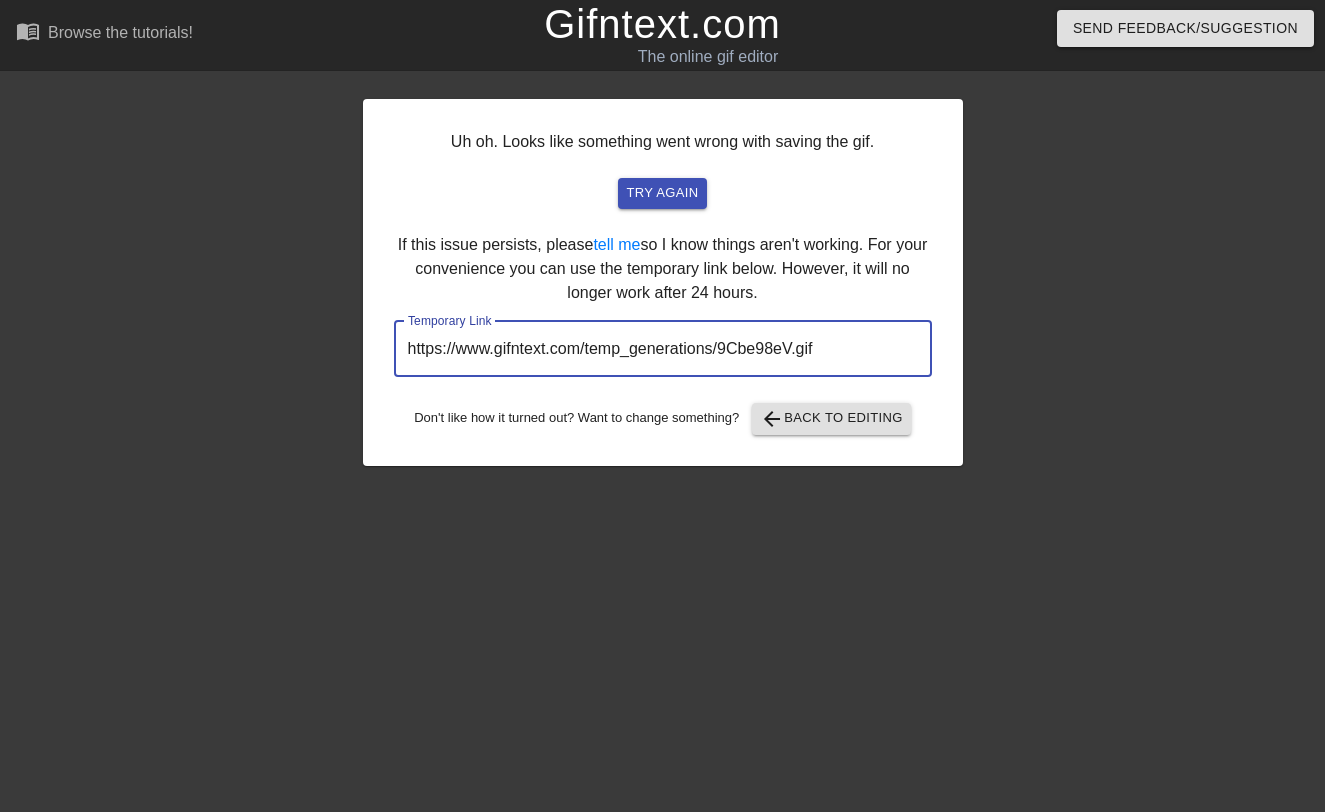 click on "https://www.gifntext.com/temp_generations/9Cbe98eV.gif" at bounding box center (663, 349) 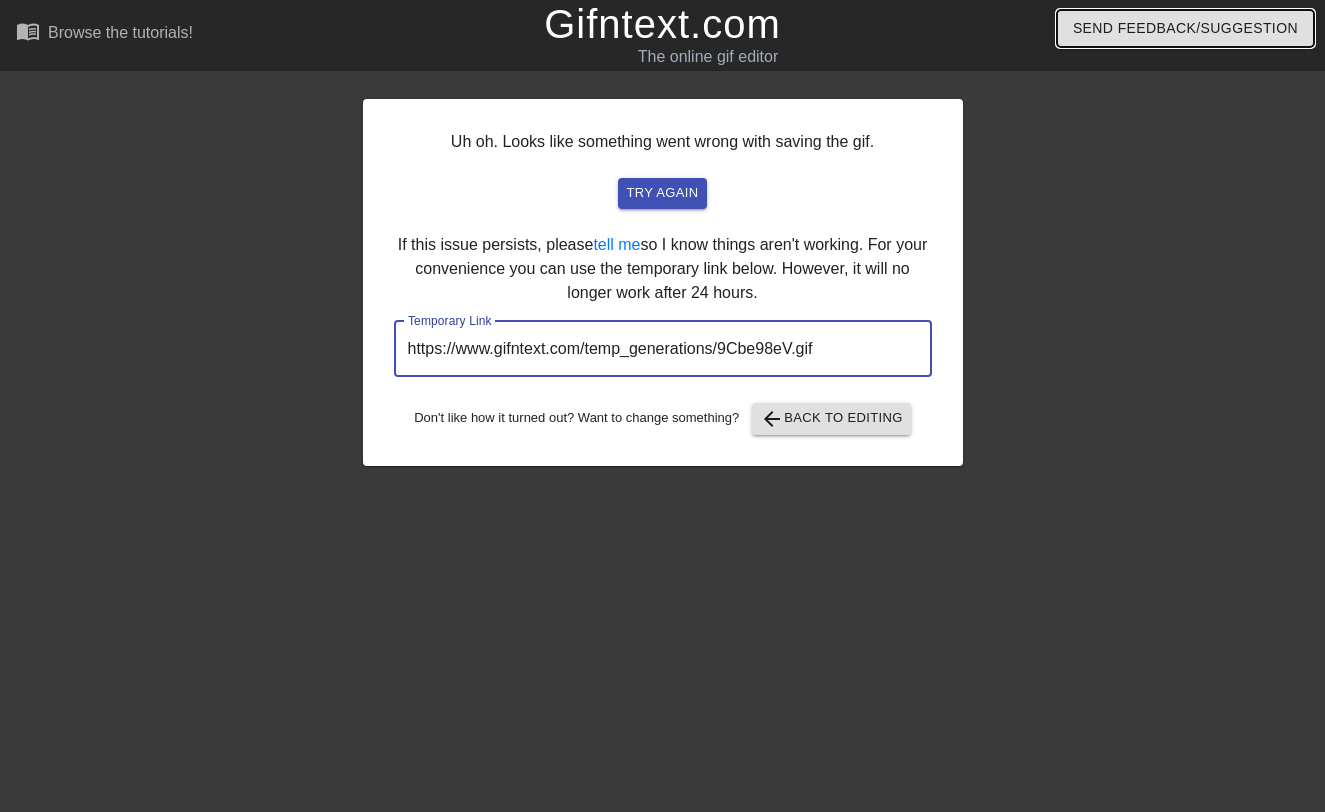 click on "Send Feedback/Suggestion" at bounding box center [1185, 28] 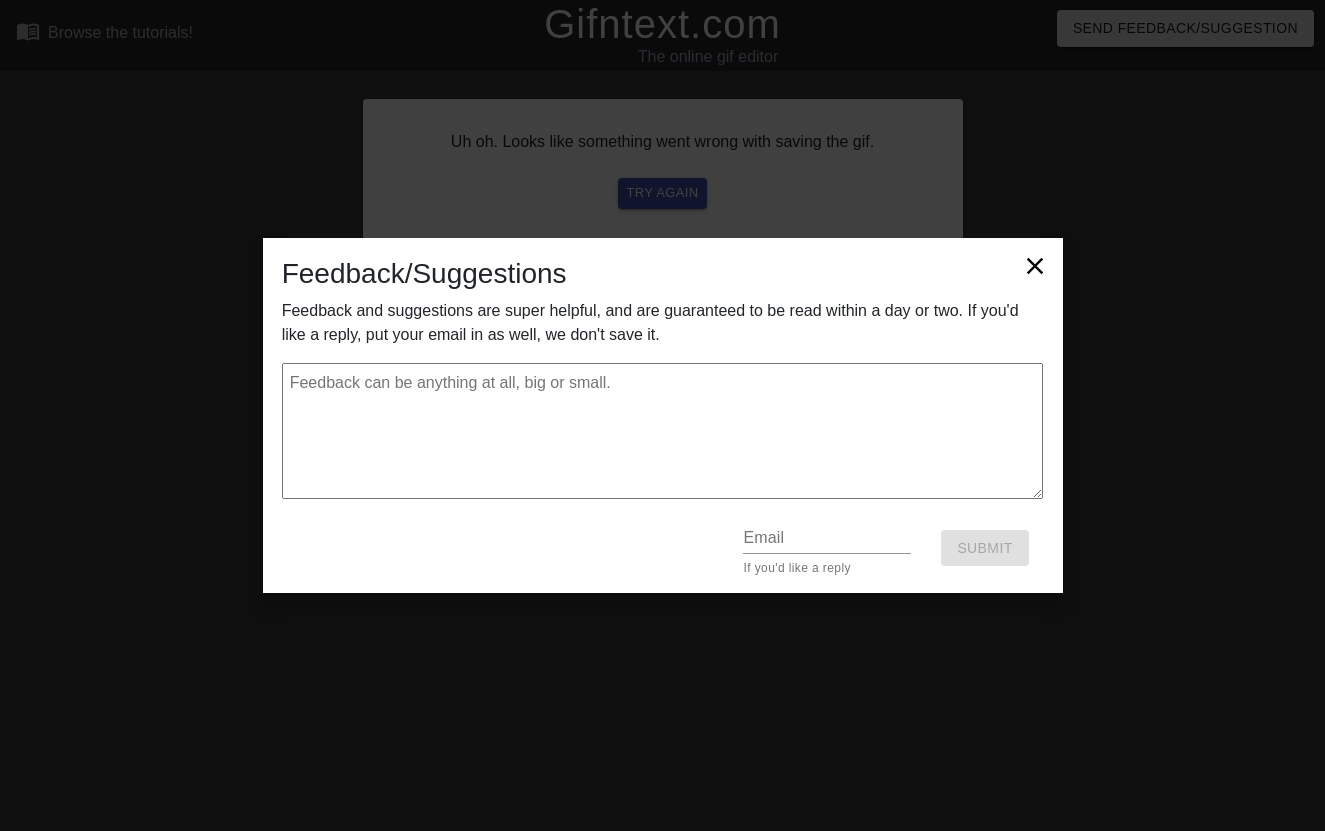click at bounding box center [663, 431] 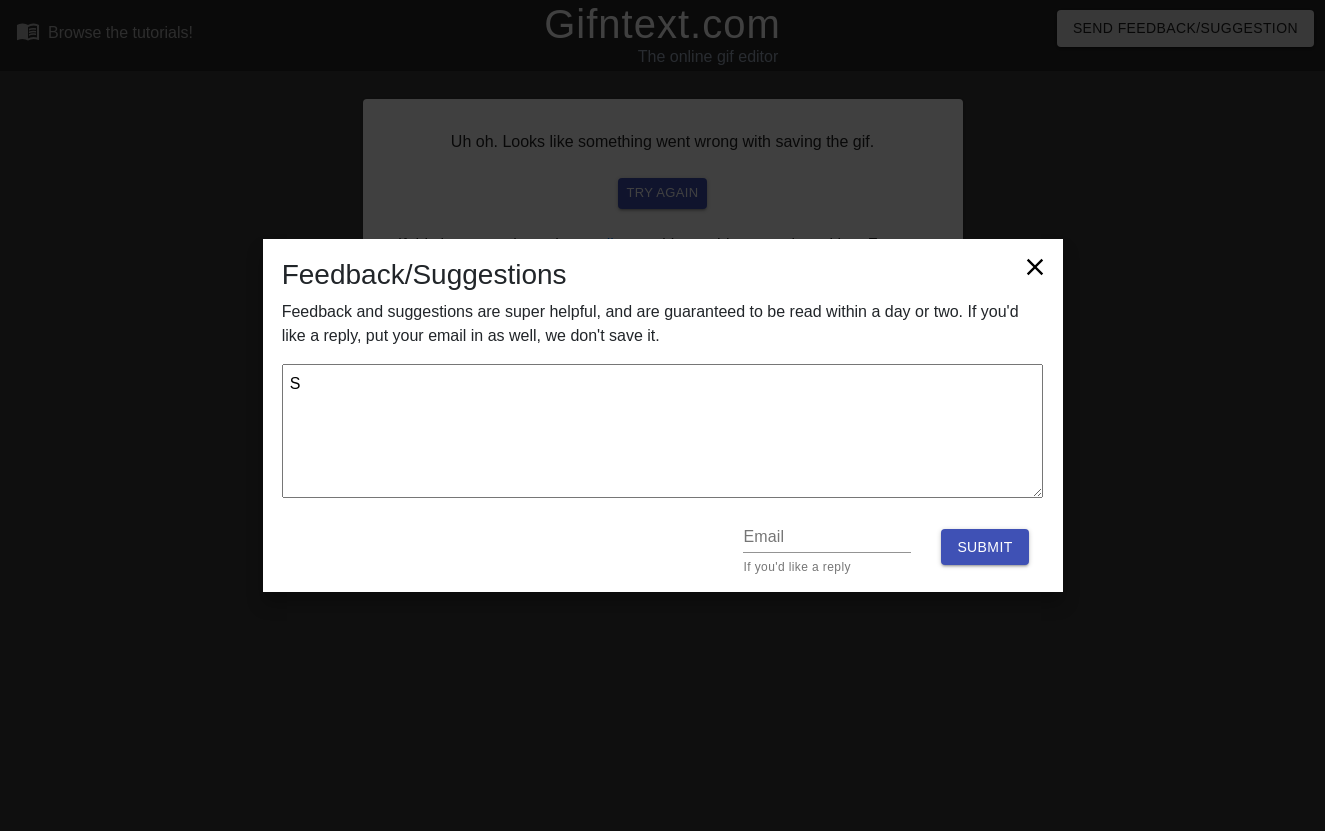 type on "SC" 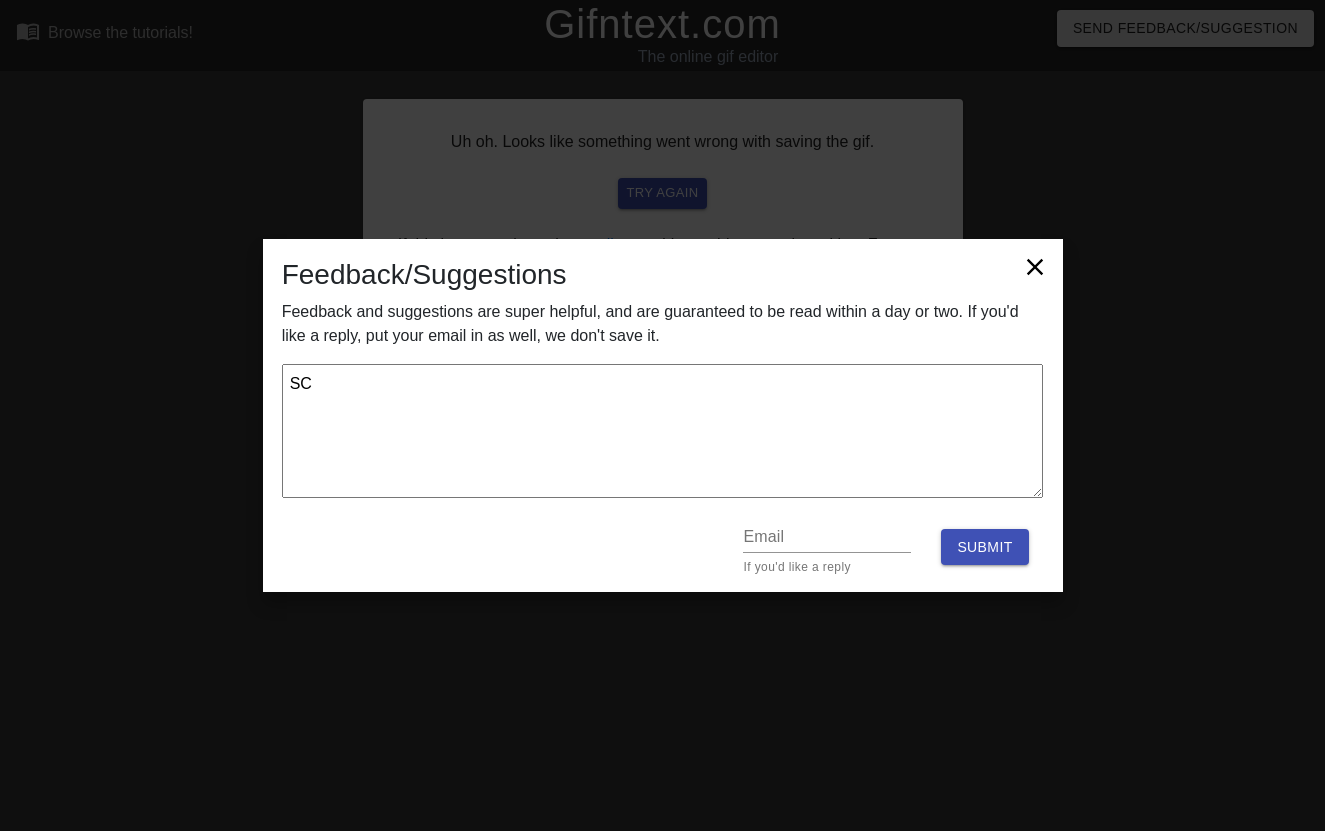 type on "SCR" 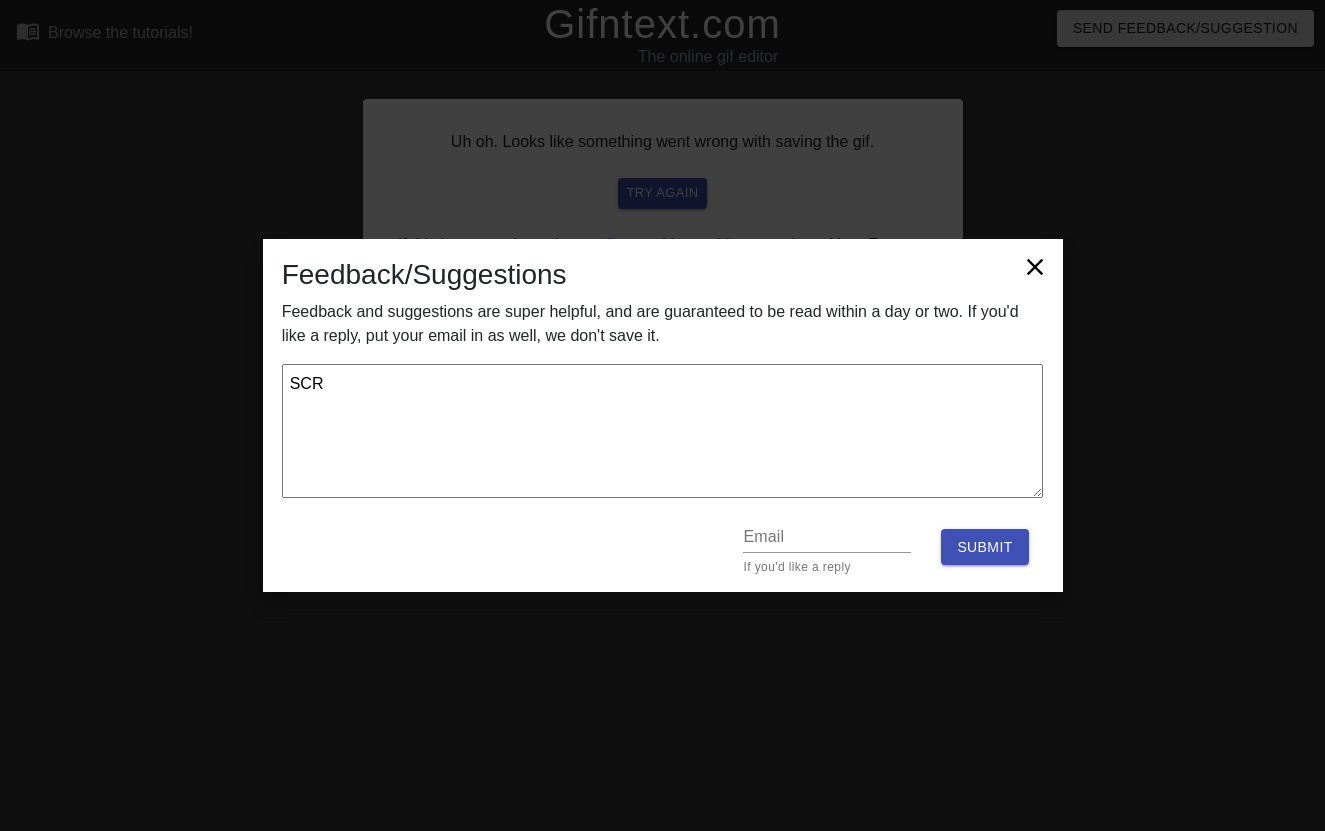 type on "SCR*" 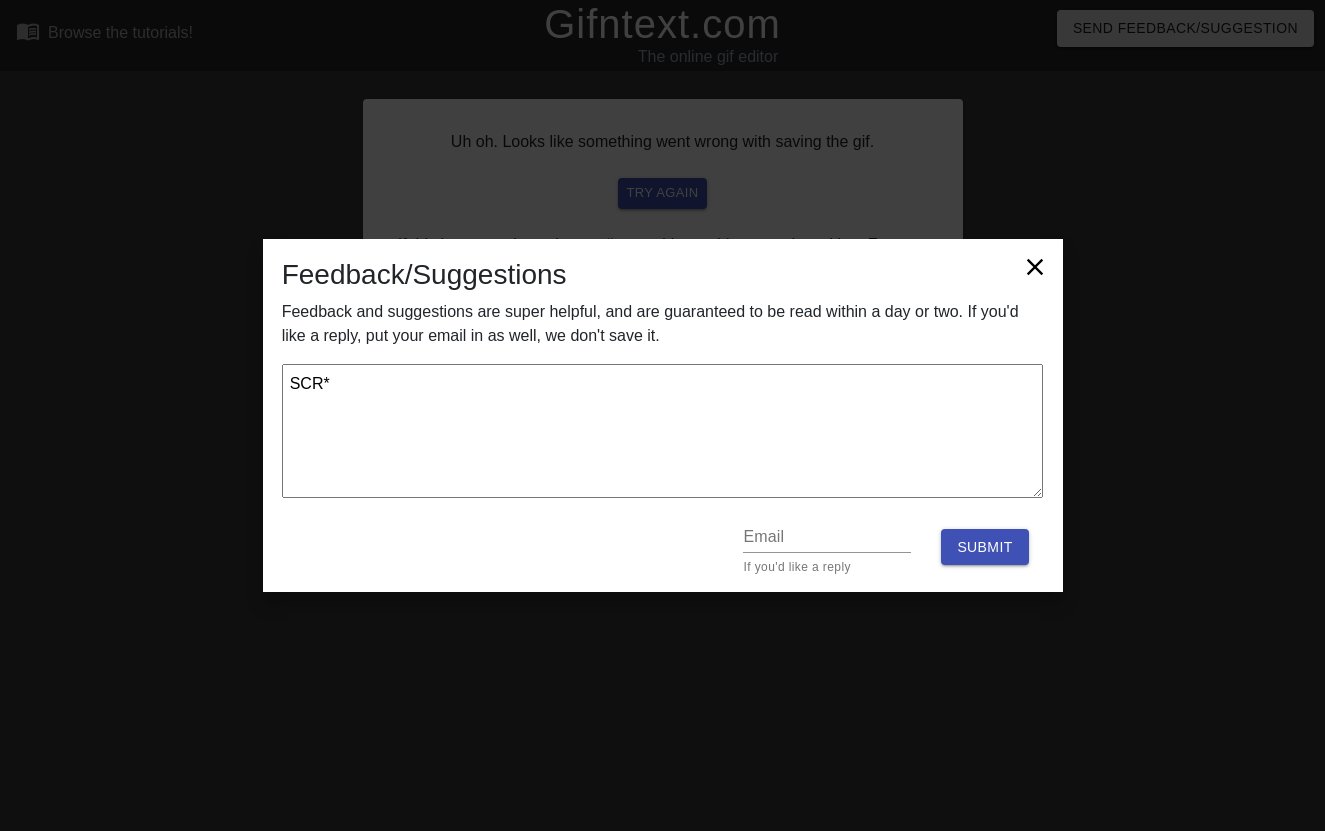 type on "SCR*W" 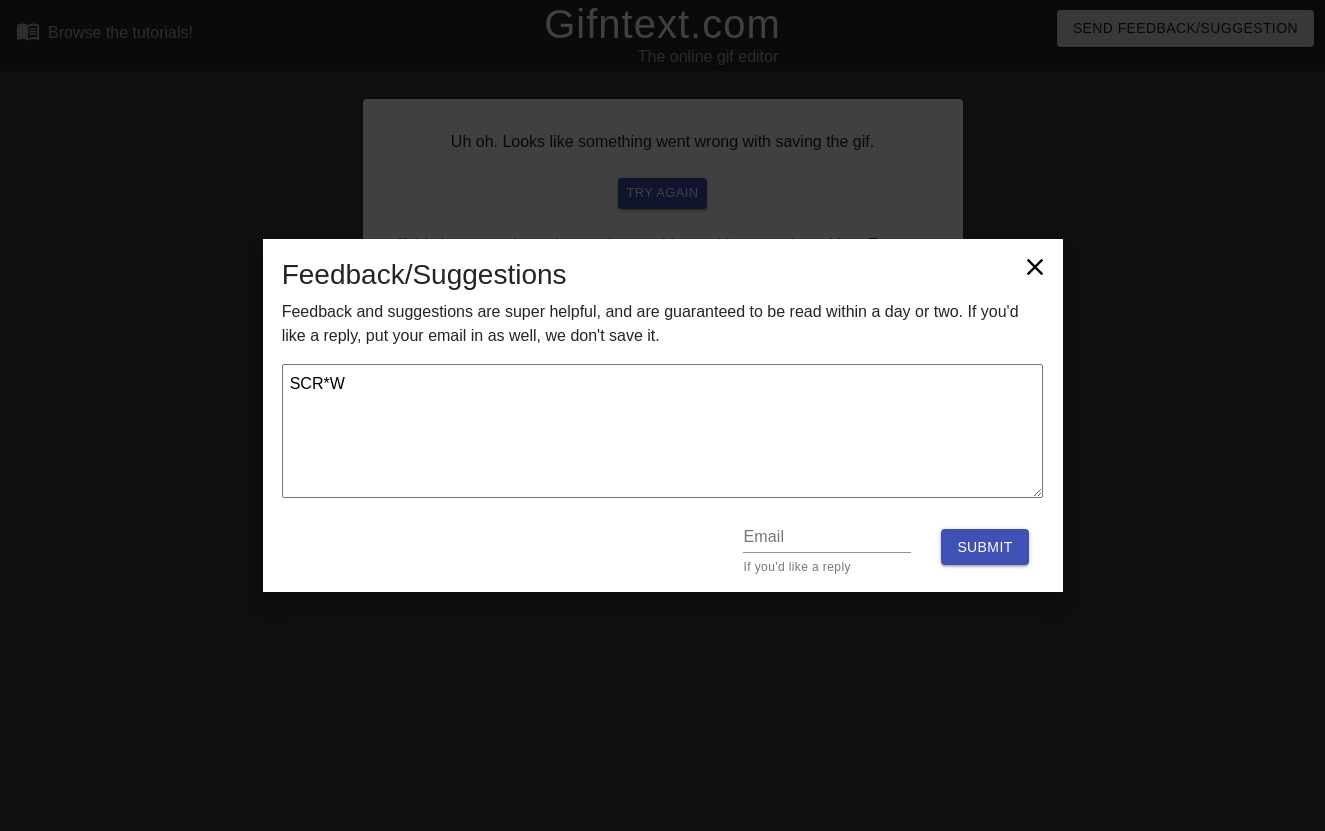 type on "SCR*W" 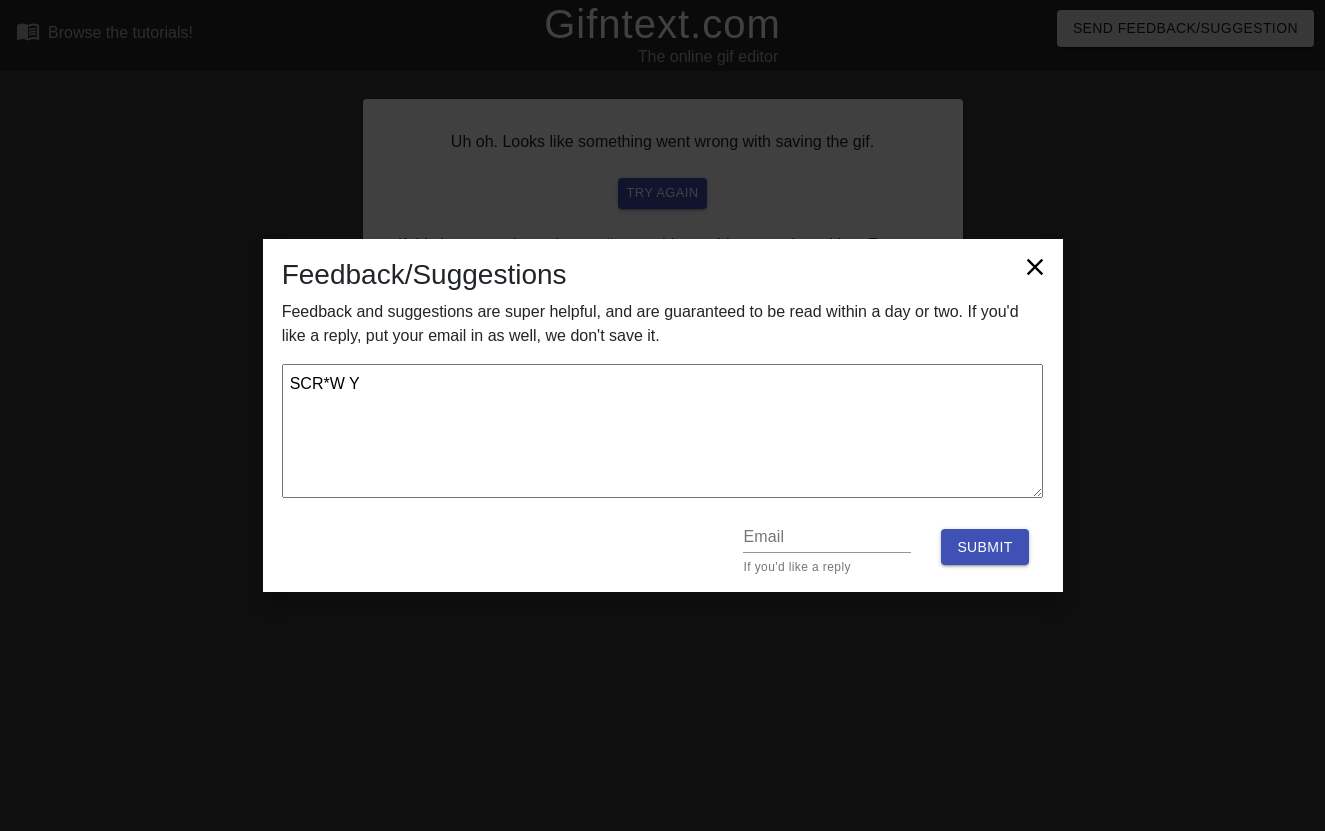 type on "SCR*W YO" 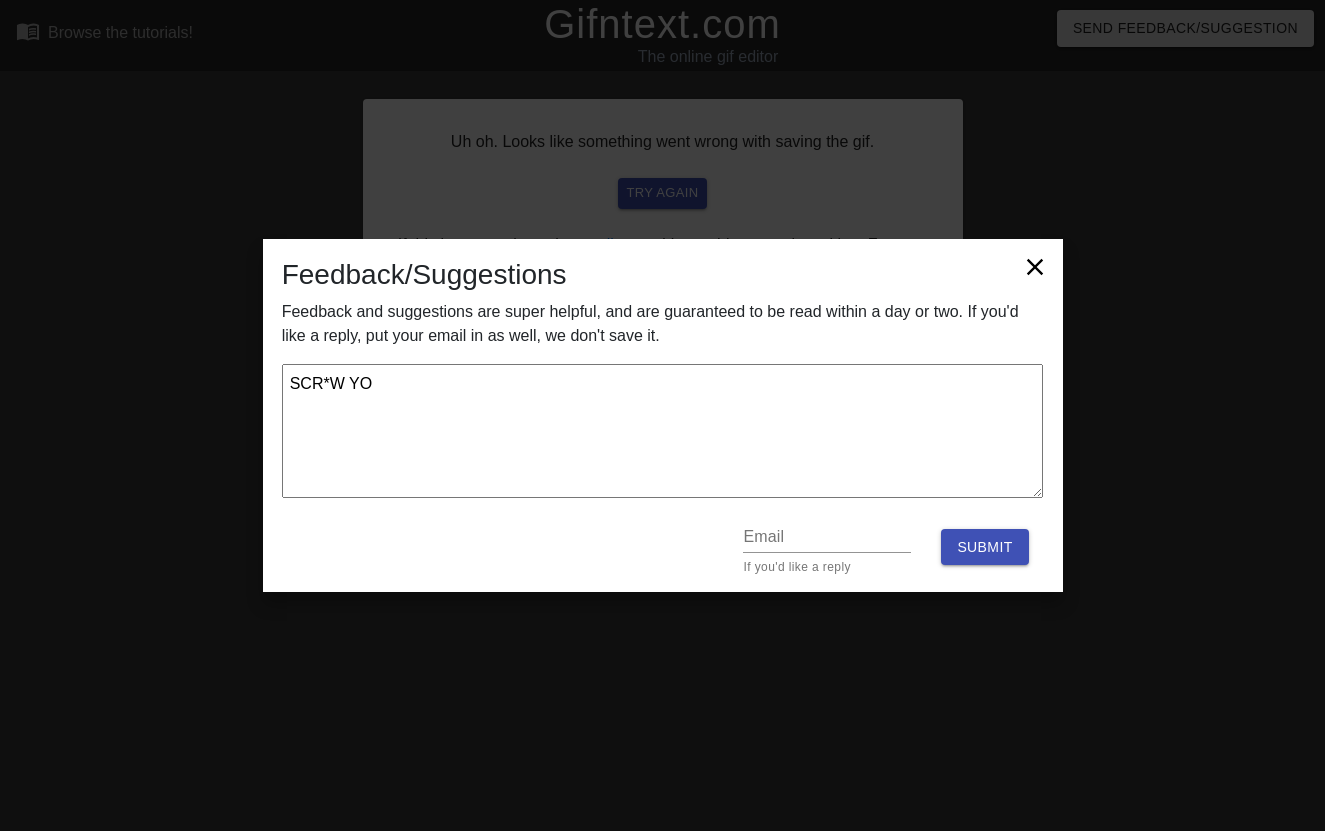 type on "x" 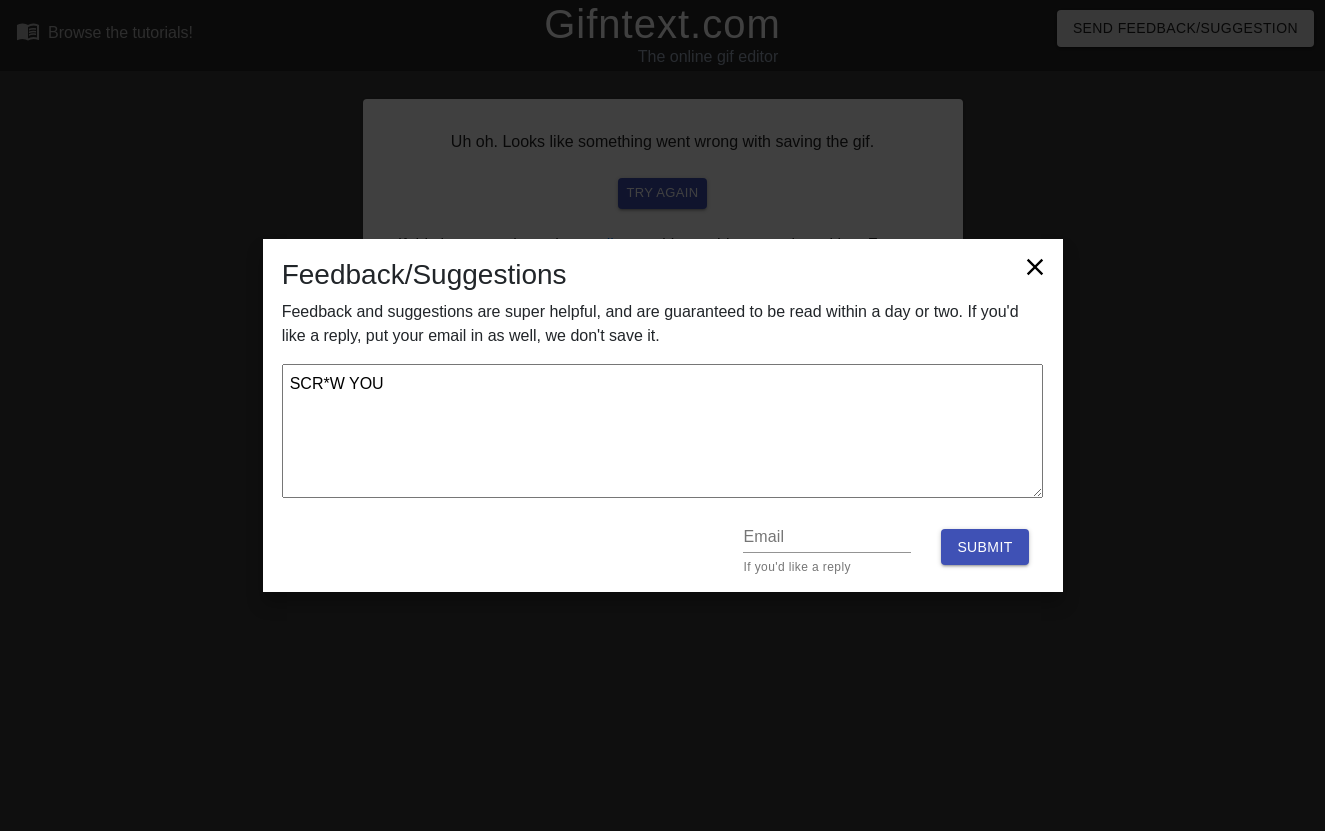 type on "SCR*W YOU" 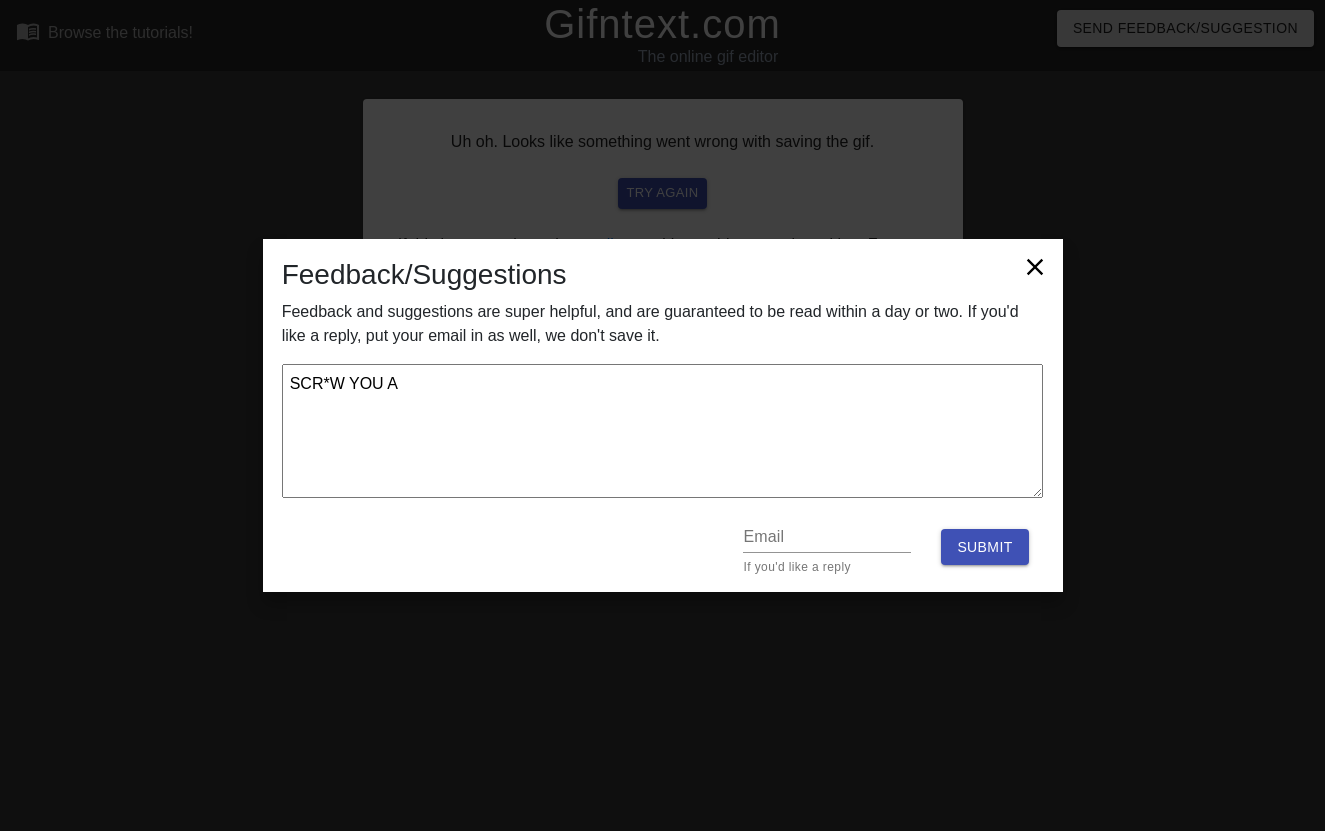 type on "x" 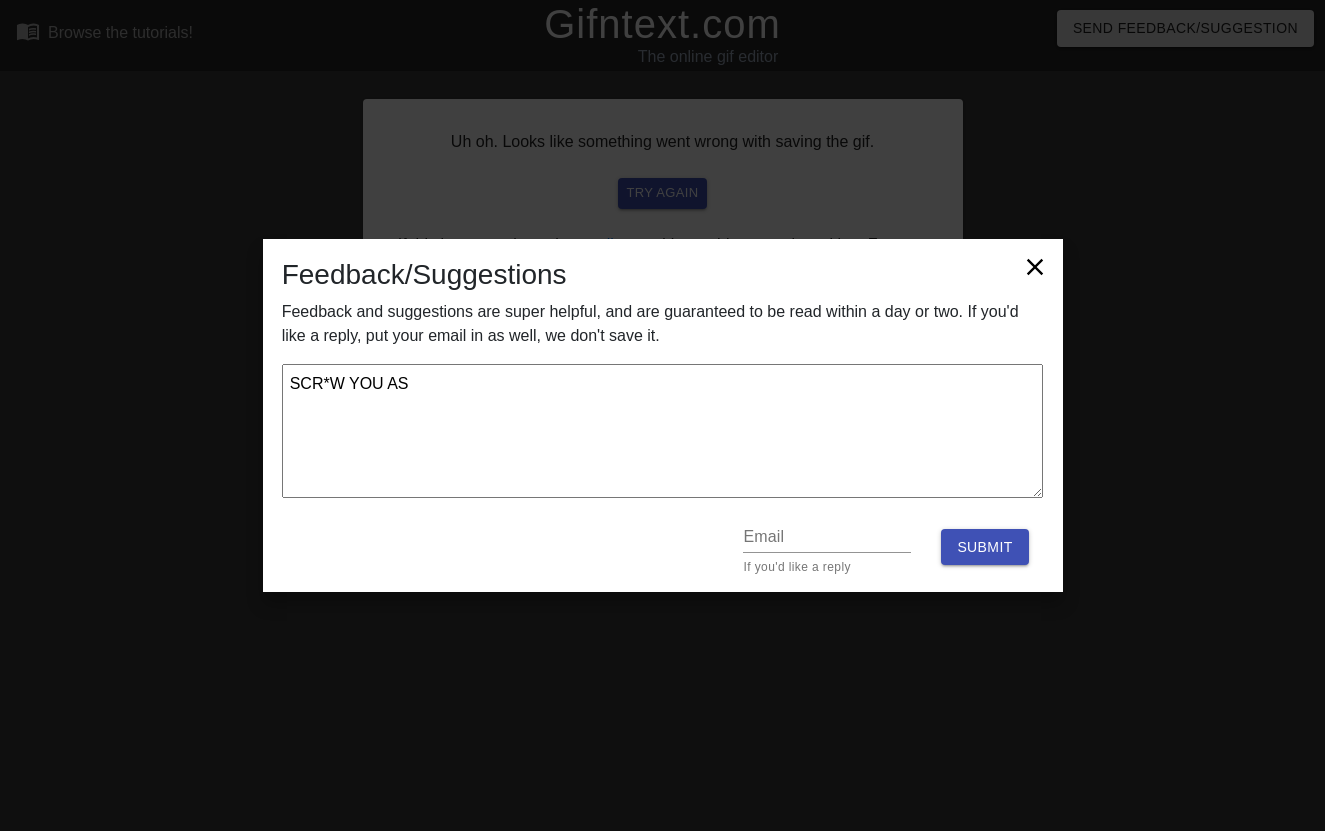 type on "SCR*W YOU A" 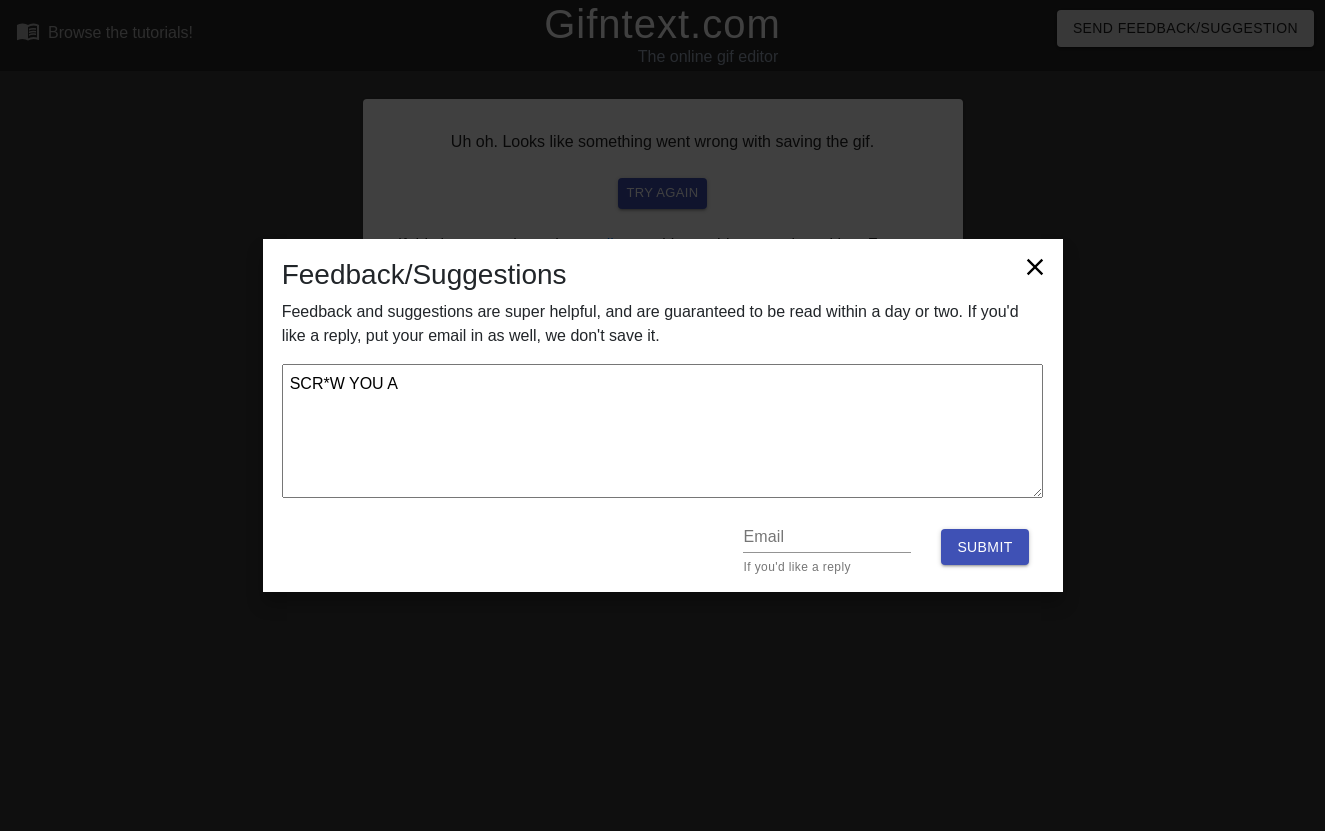 type on "SCR*W YOU A$" 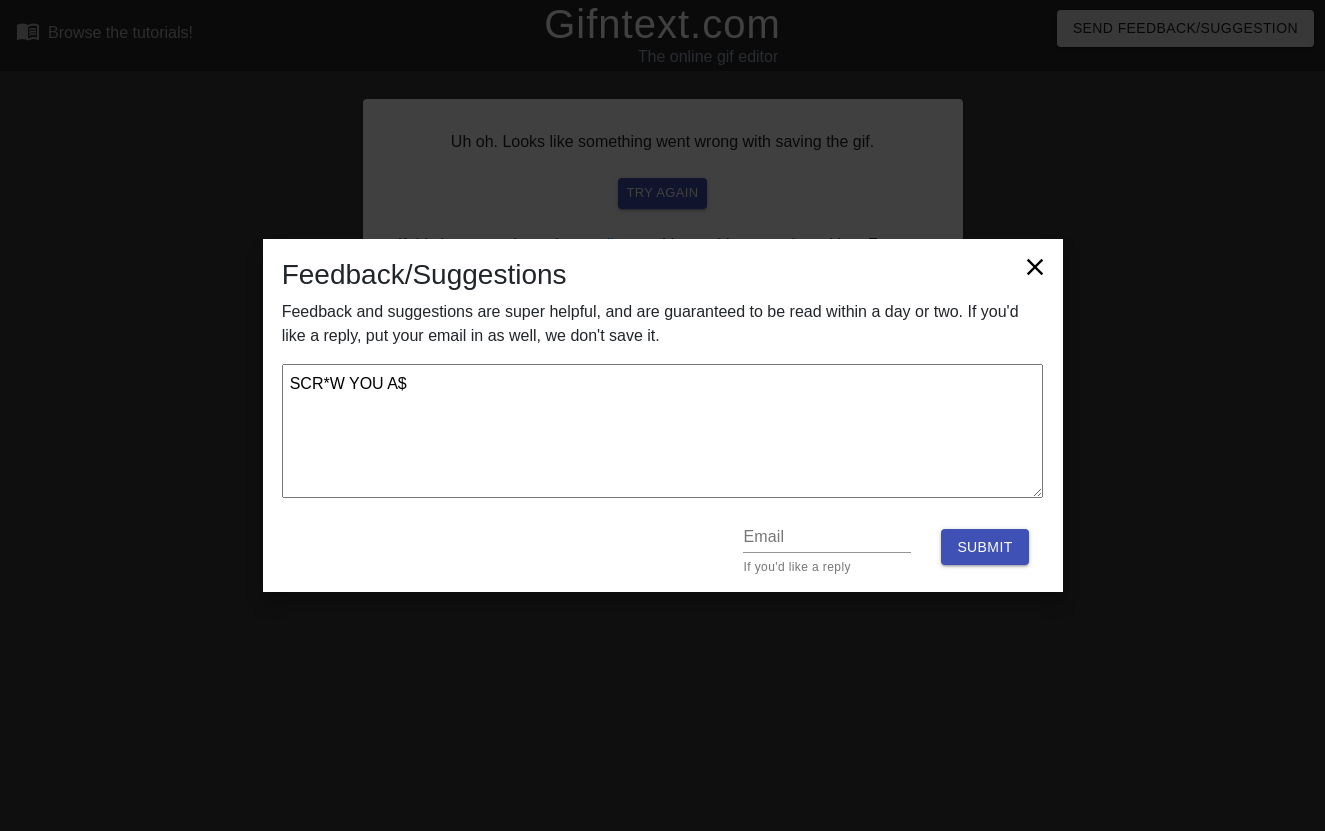 type on "SCR*W YOU A$$" 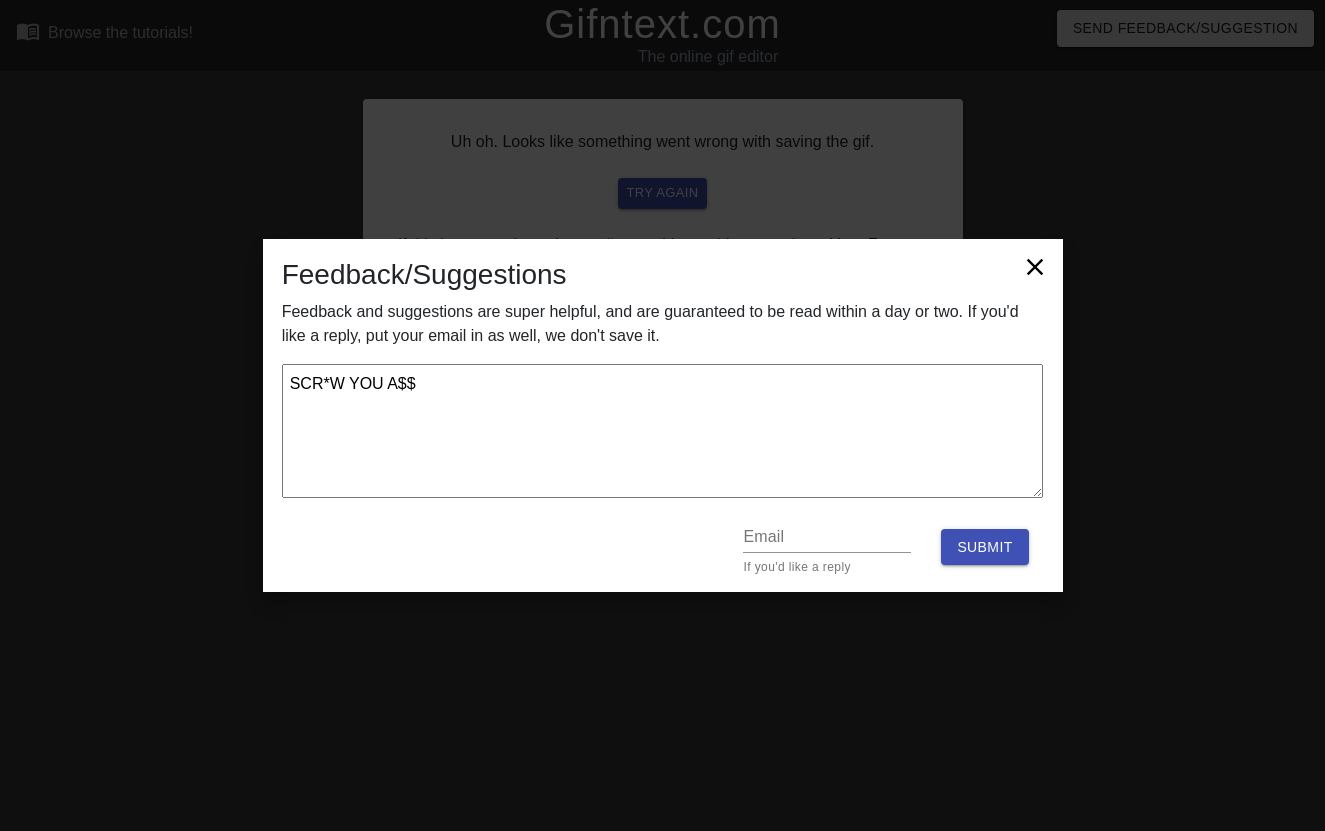 type on "SCR*W YOU A$$" 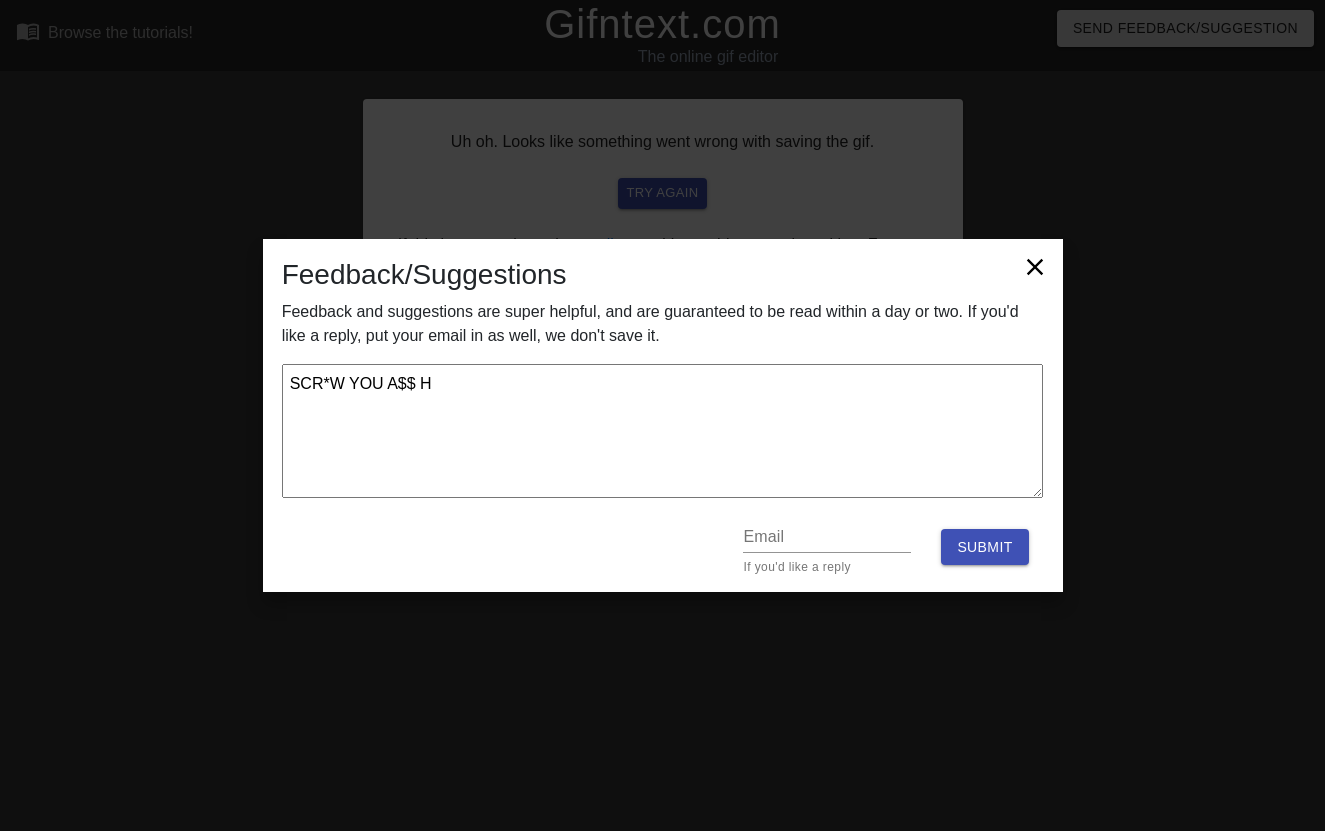 type on "SCR*W YOU A$$ HO" 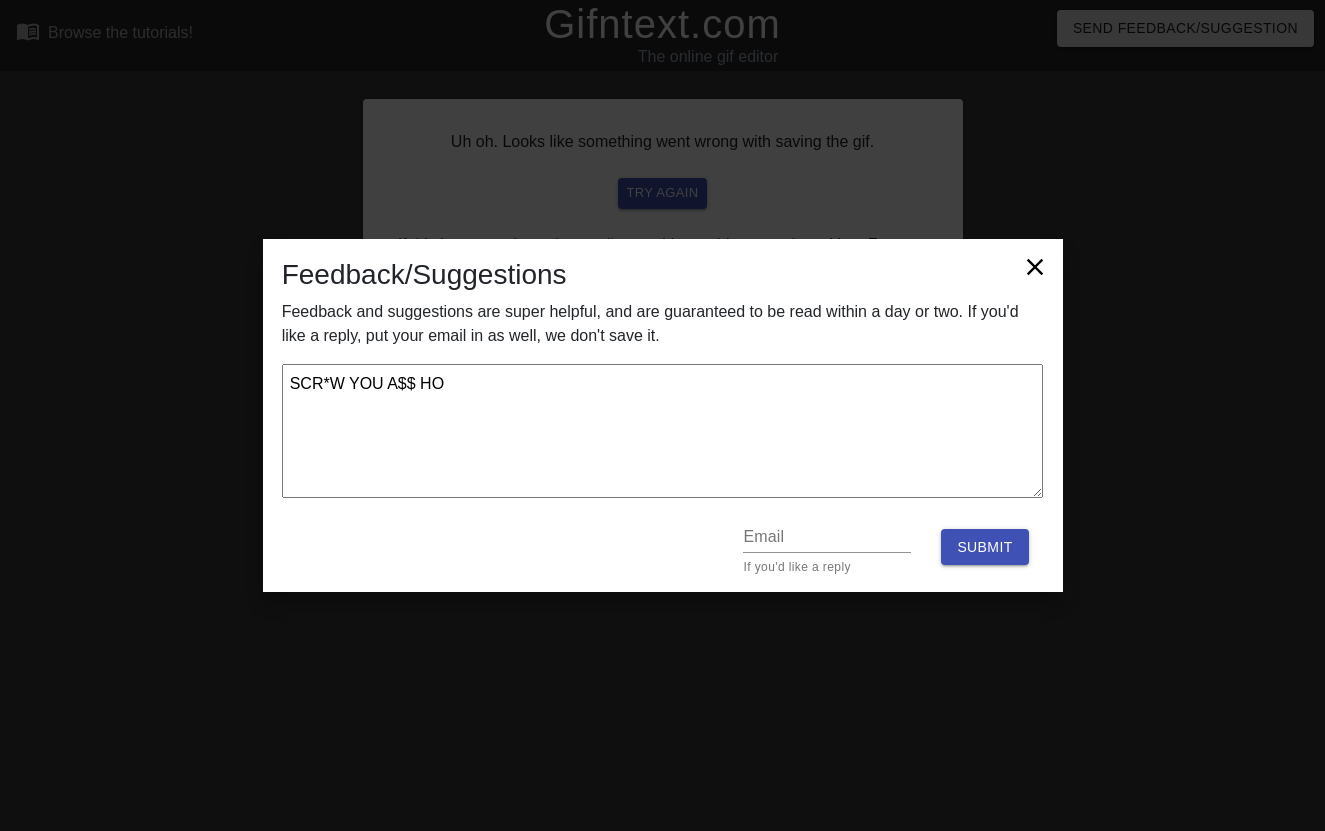 type on "SCR*W YOU A$$ HOL" 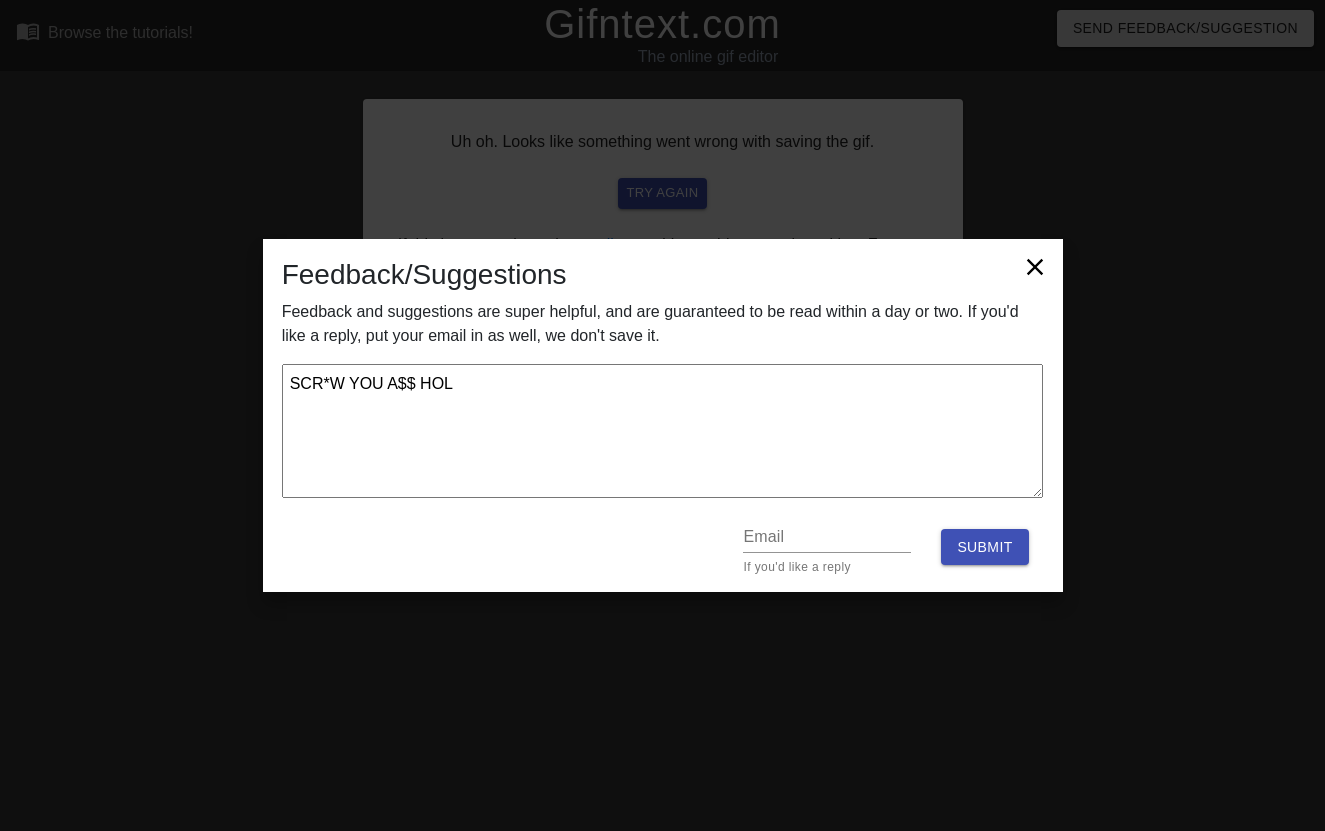 type on "SCR*W YOU A$$ HOLE" 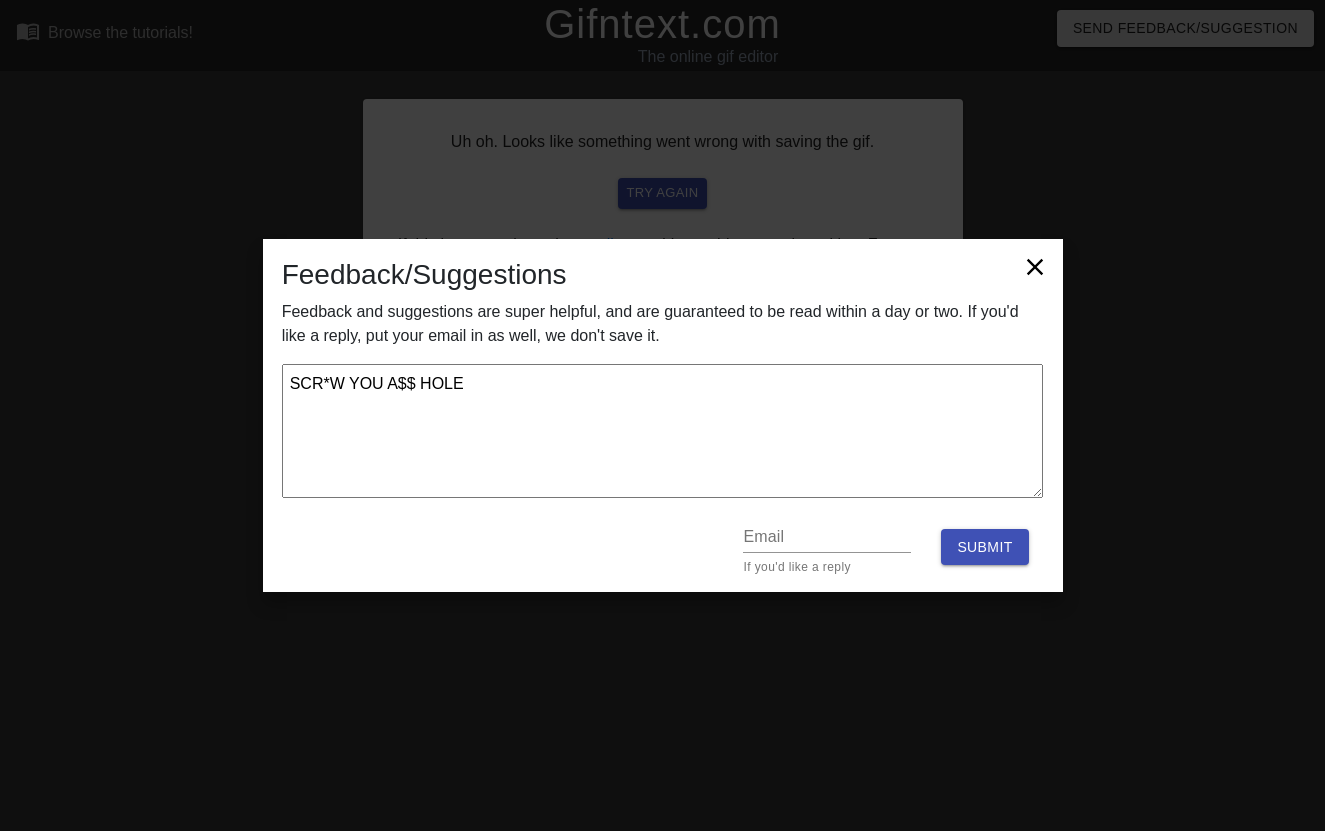 type on "SCR*W YOU A$$ HOLES" 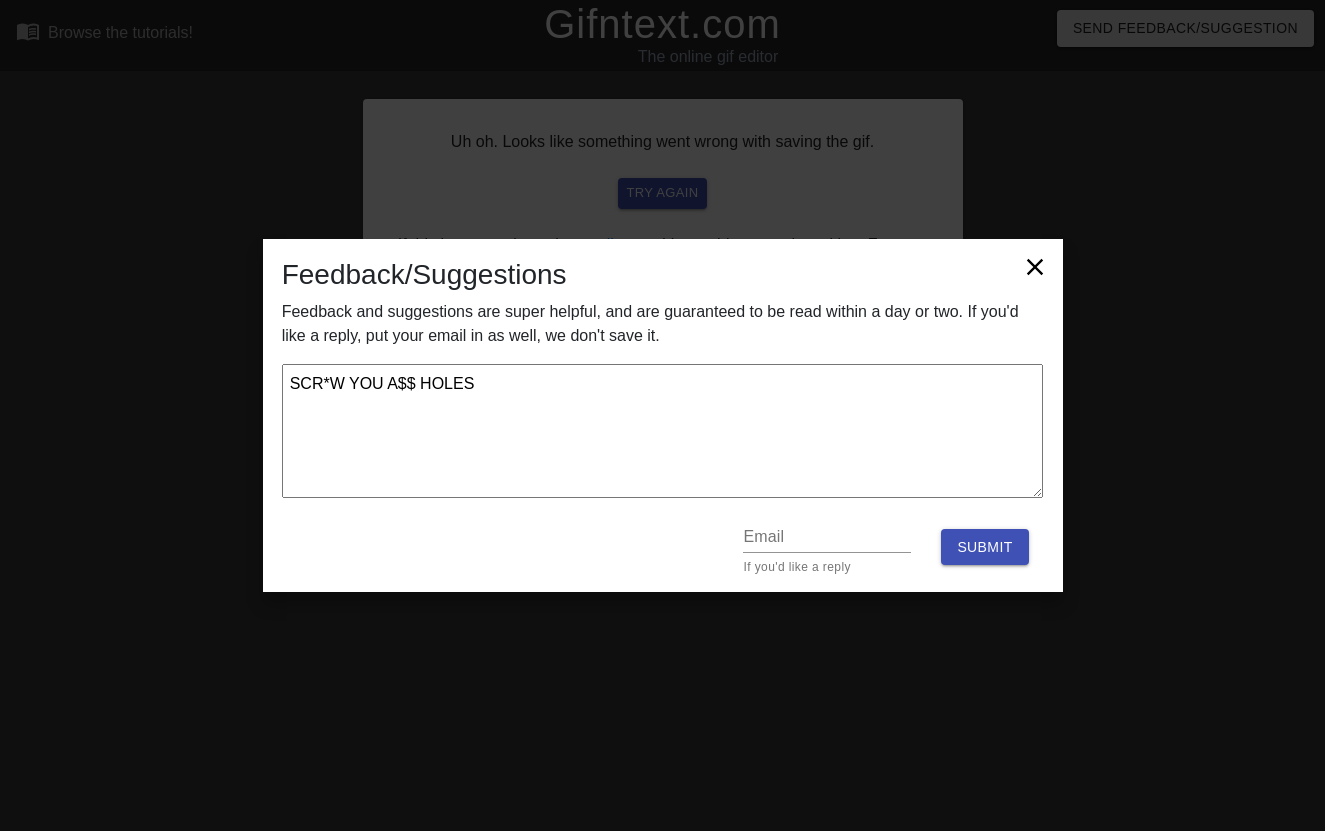 type on "SCR*W YOU A$$ HOLES" 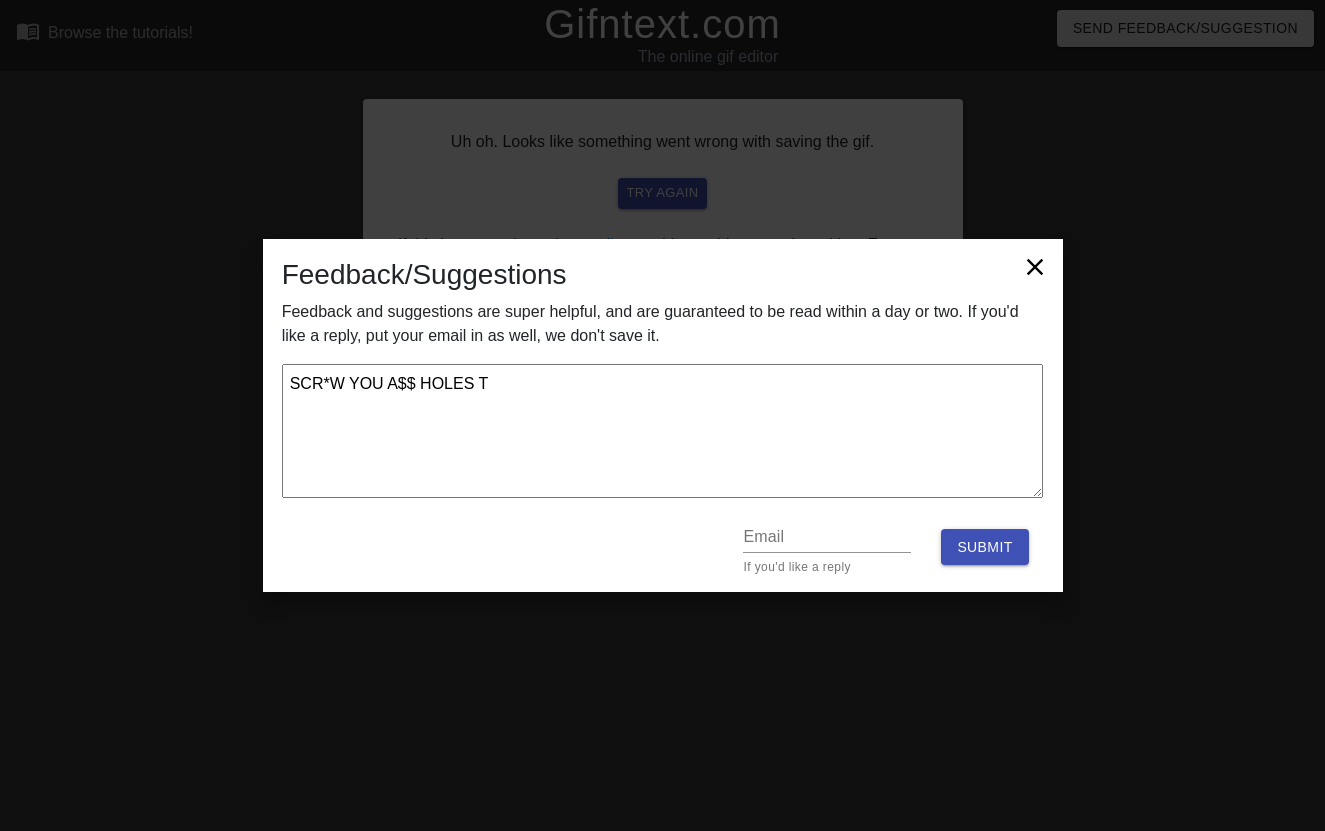 type on "SCR*W YOU A$$ HOLES TE" 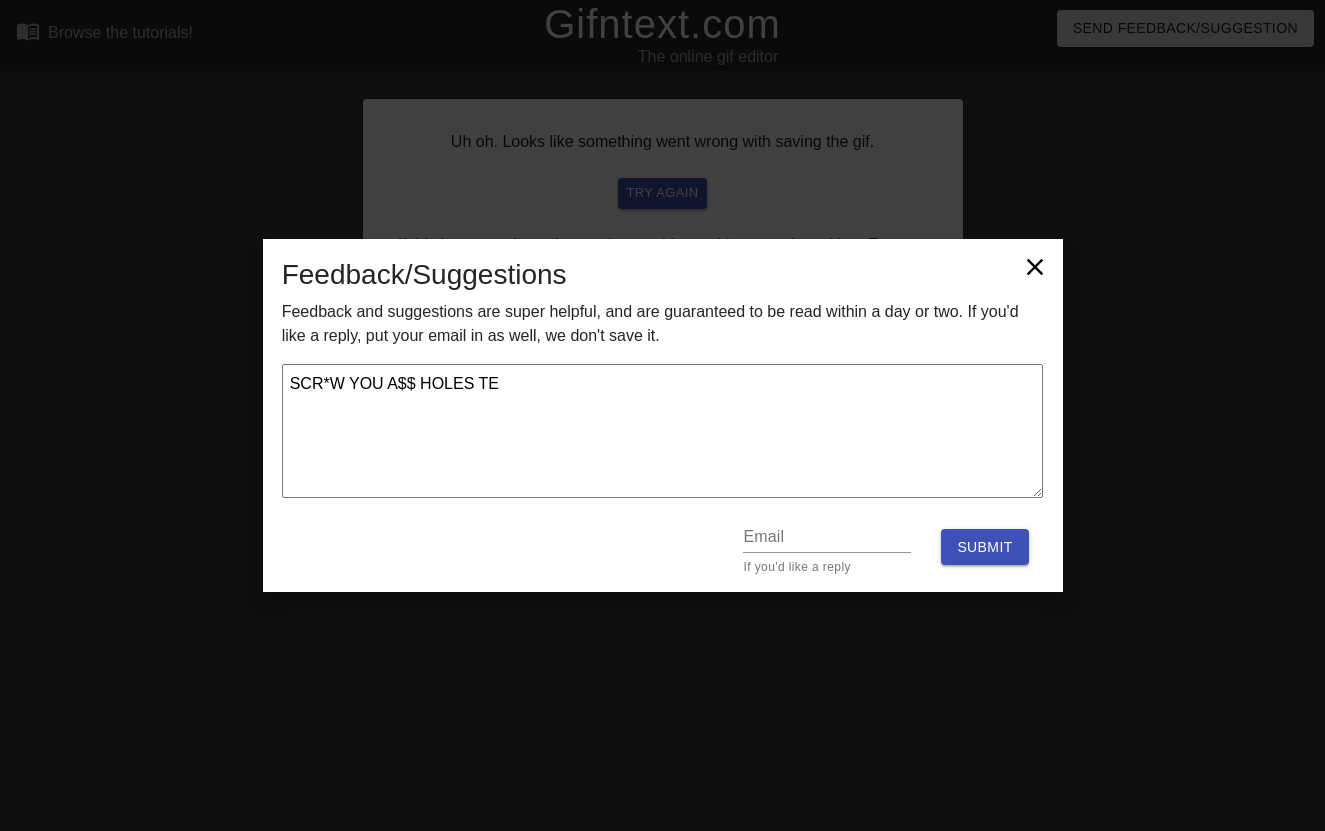 type on "SCR*W YOU A$$ HOLES TES" 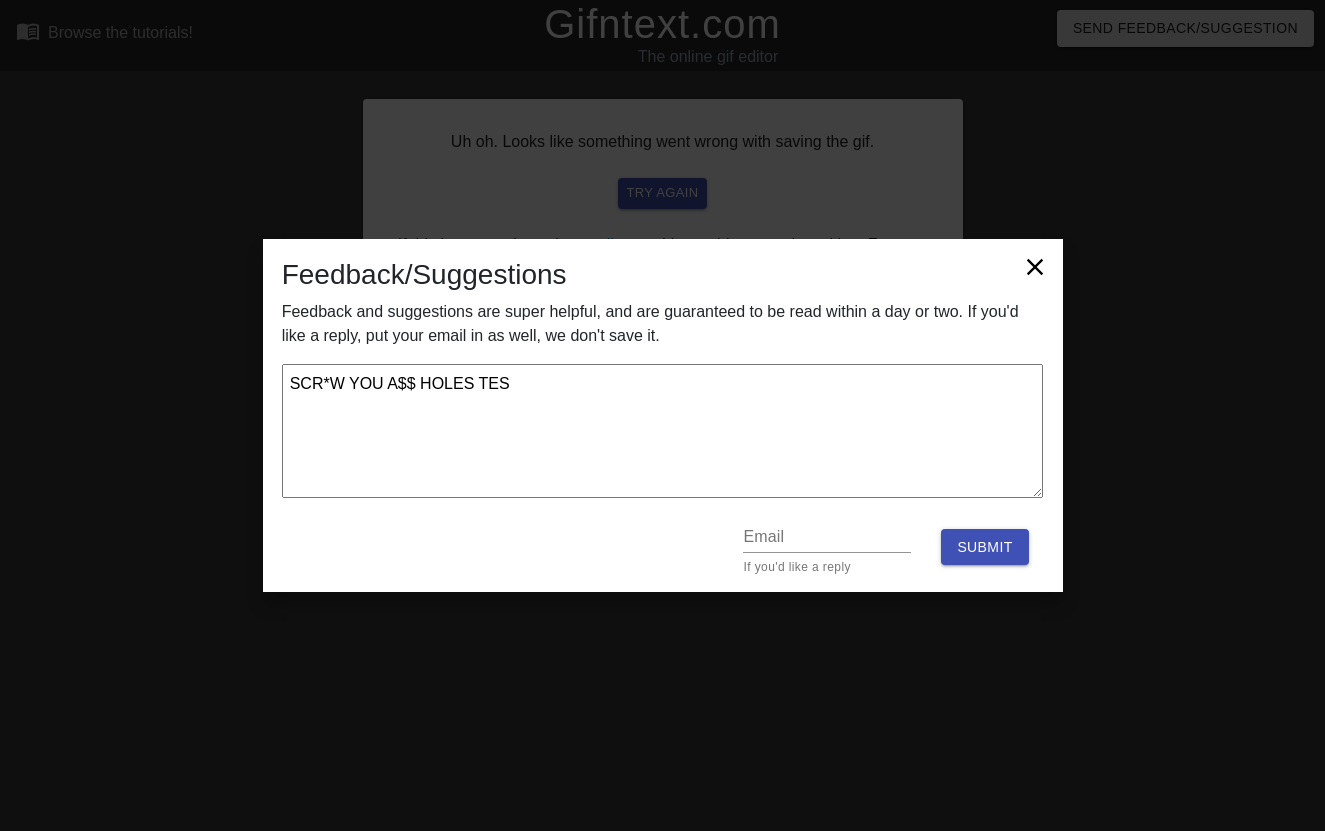 type on "SCR*W YOU A$$ HOLES TEST" 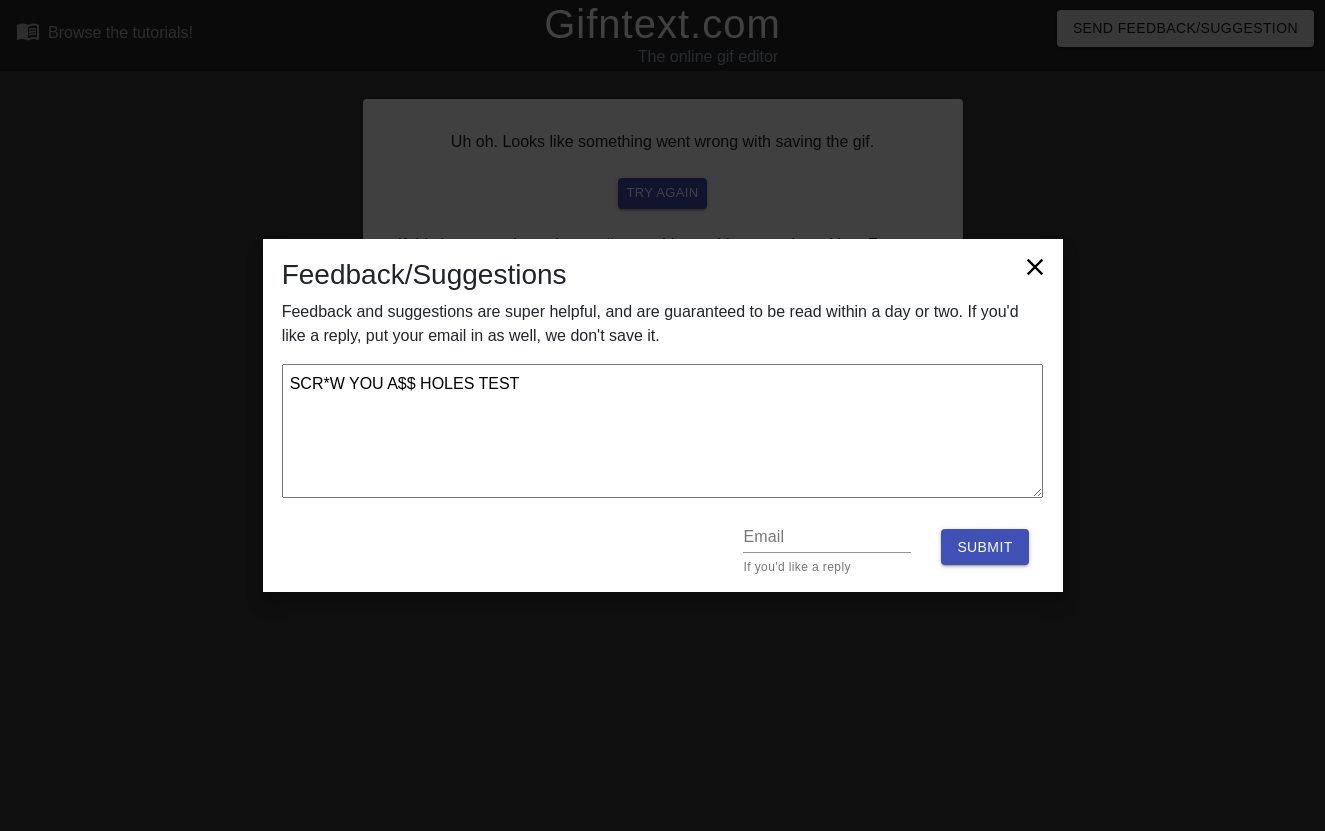 type on "SCR*W YOU A$$ HOLES TEST" 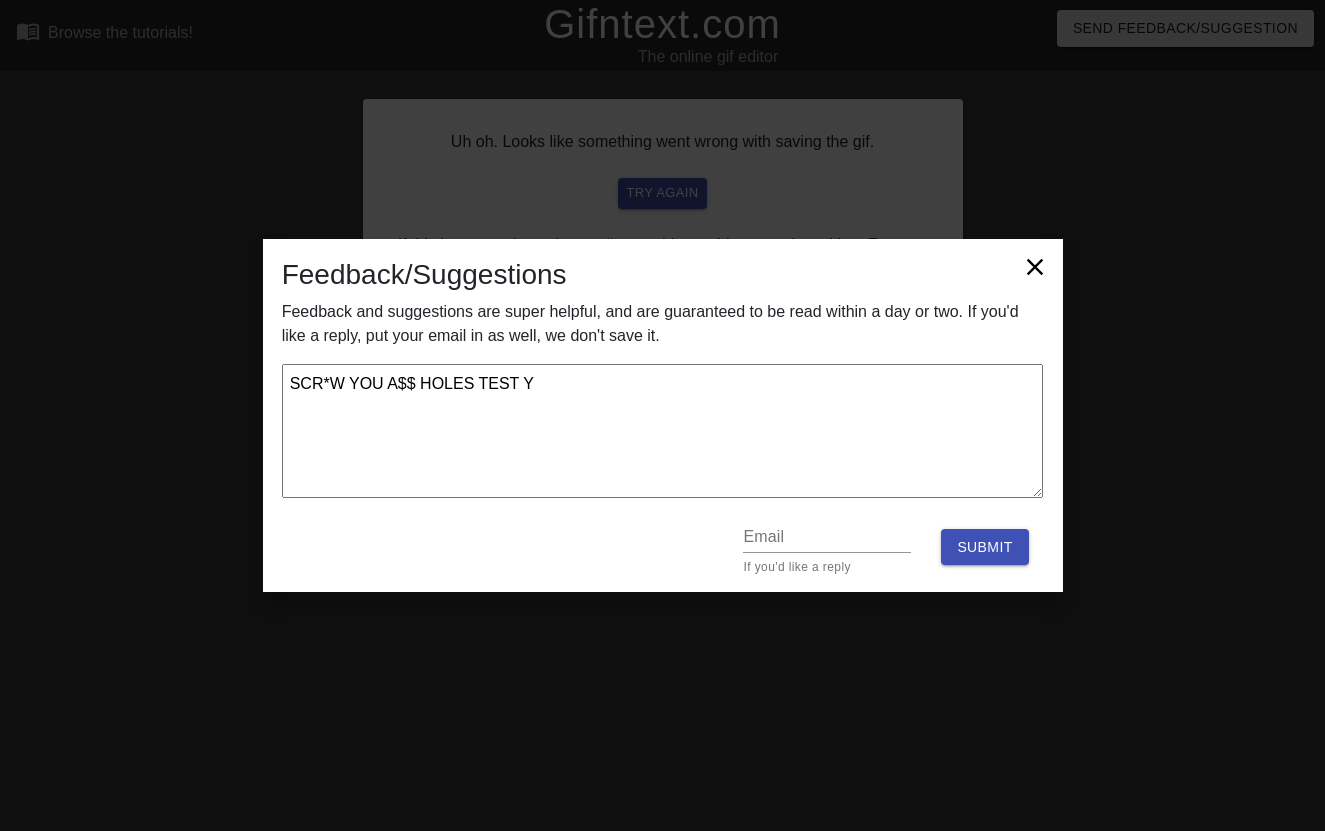type on "x" 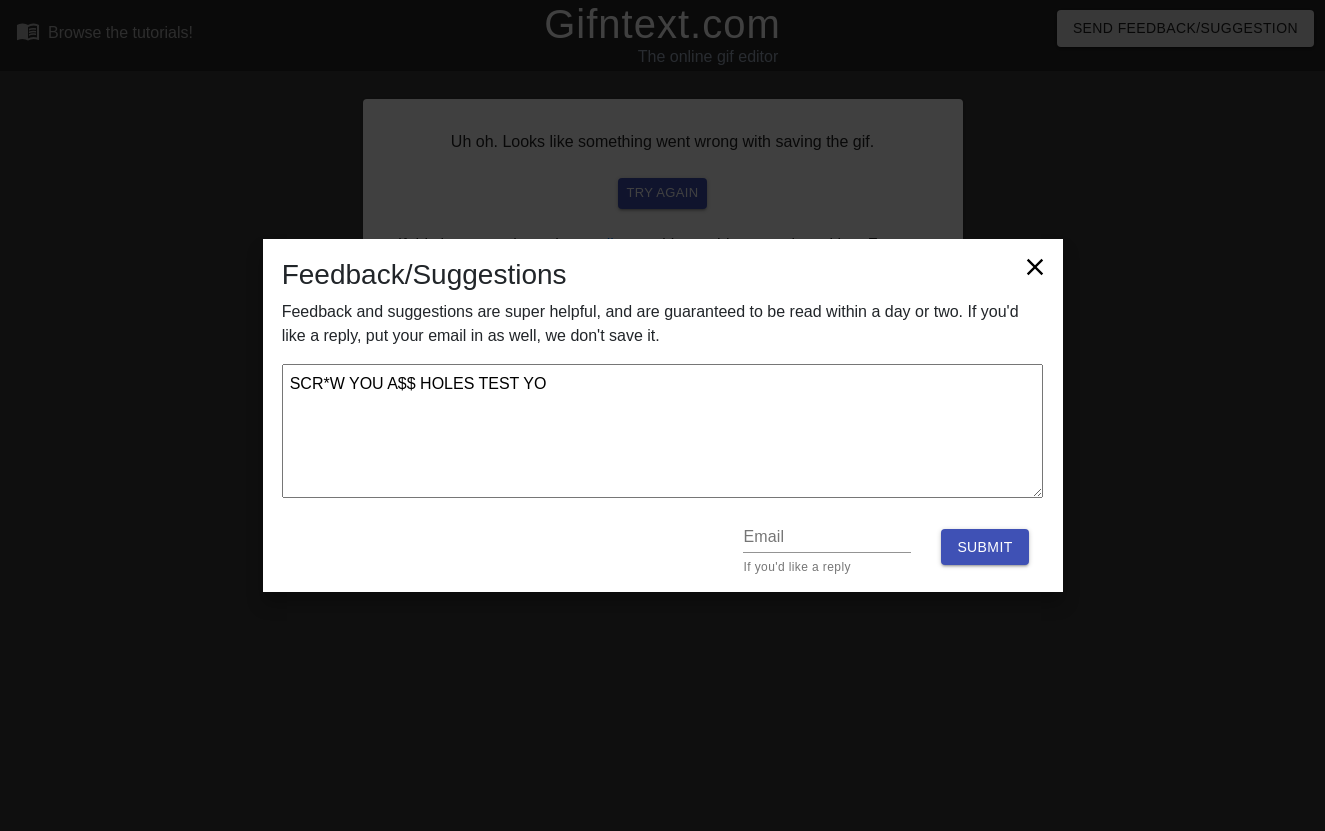 type on "SCR*W YOU A$$ HOLES TEST YOU" 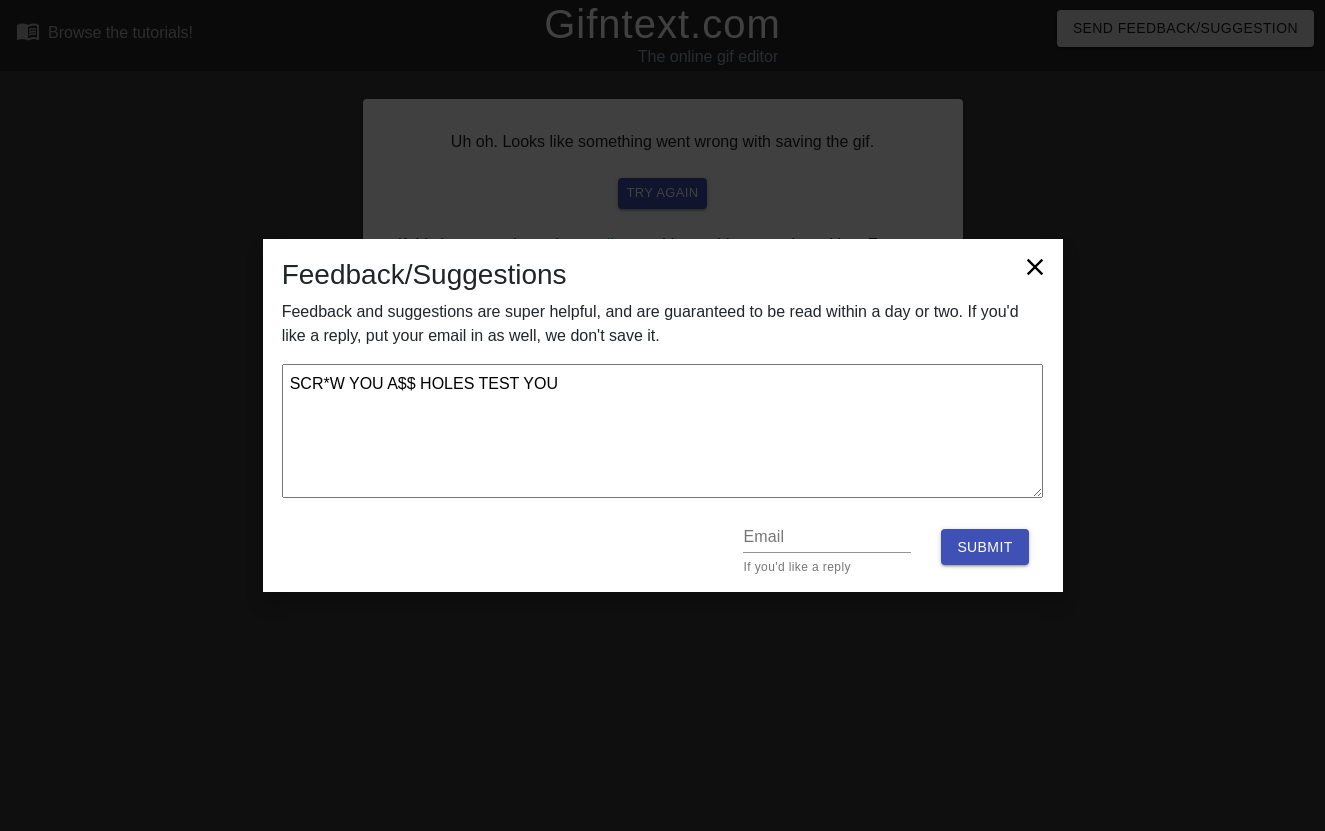 type on "SCR*W YOU A$$ HOLES TEST YOUR" 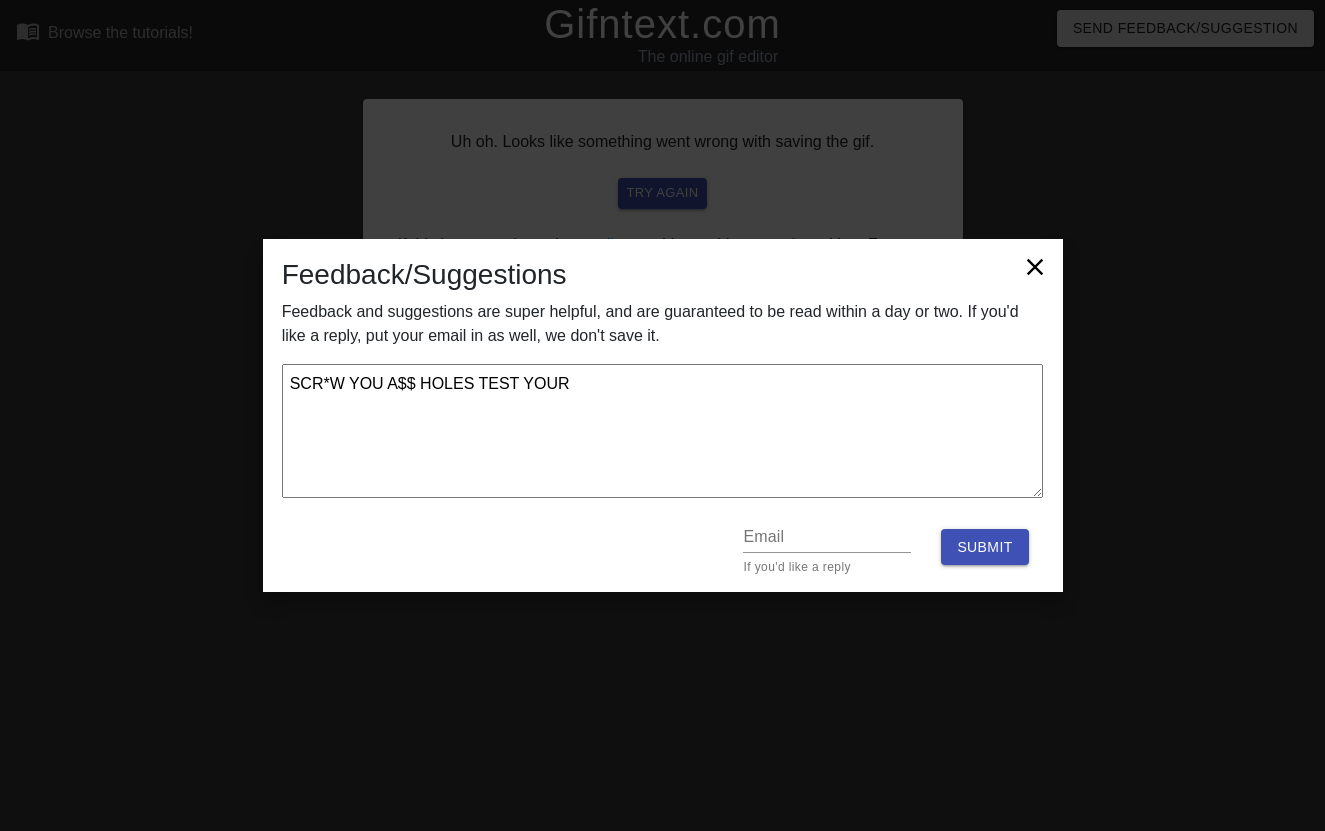 type on "SCR*W YOU A$$ HOLES TEST YOUR" 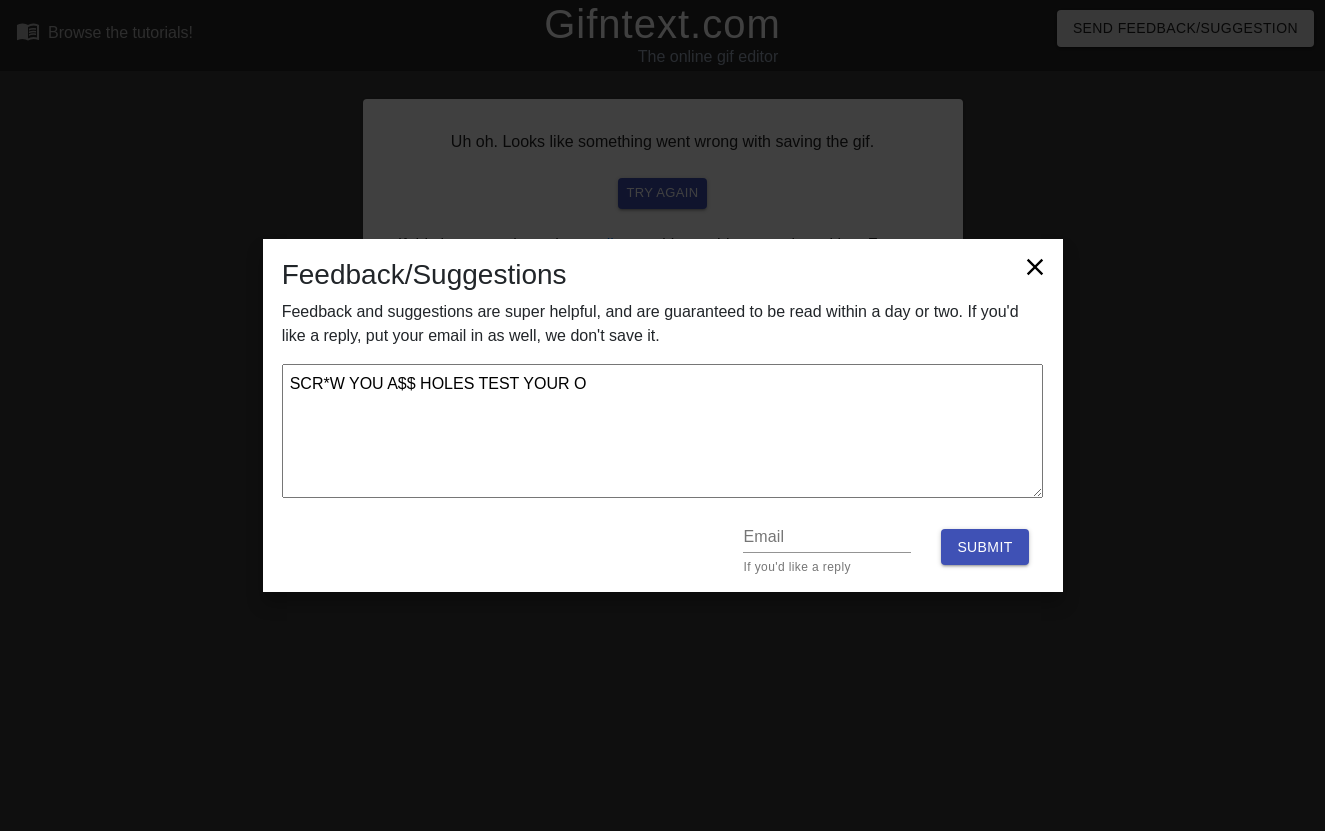 type on "SCR*W YOU A$$ HOLES TEST YOUR OW" 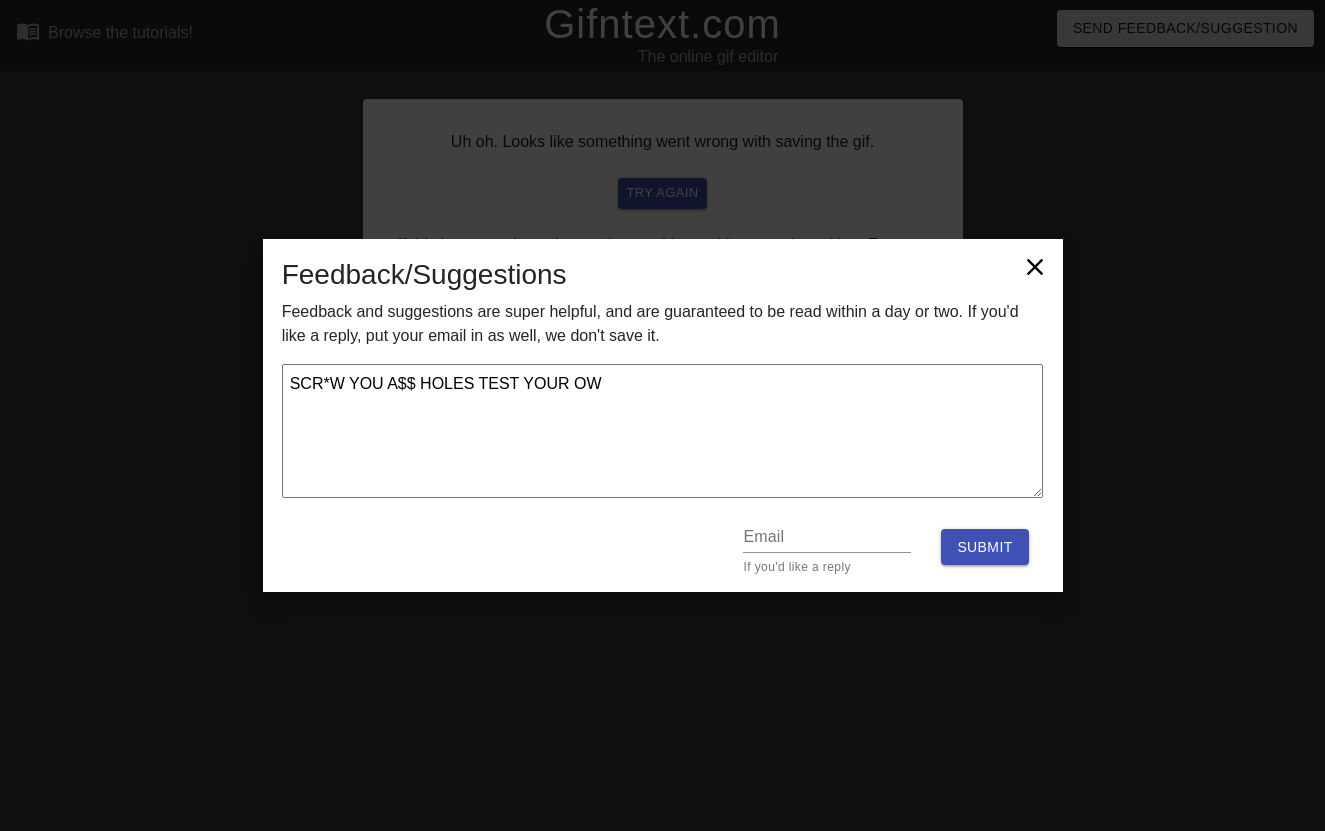 type on "SCR*W YOU A$$ HOLES TEST YOUR OWN" 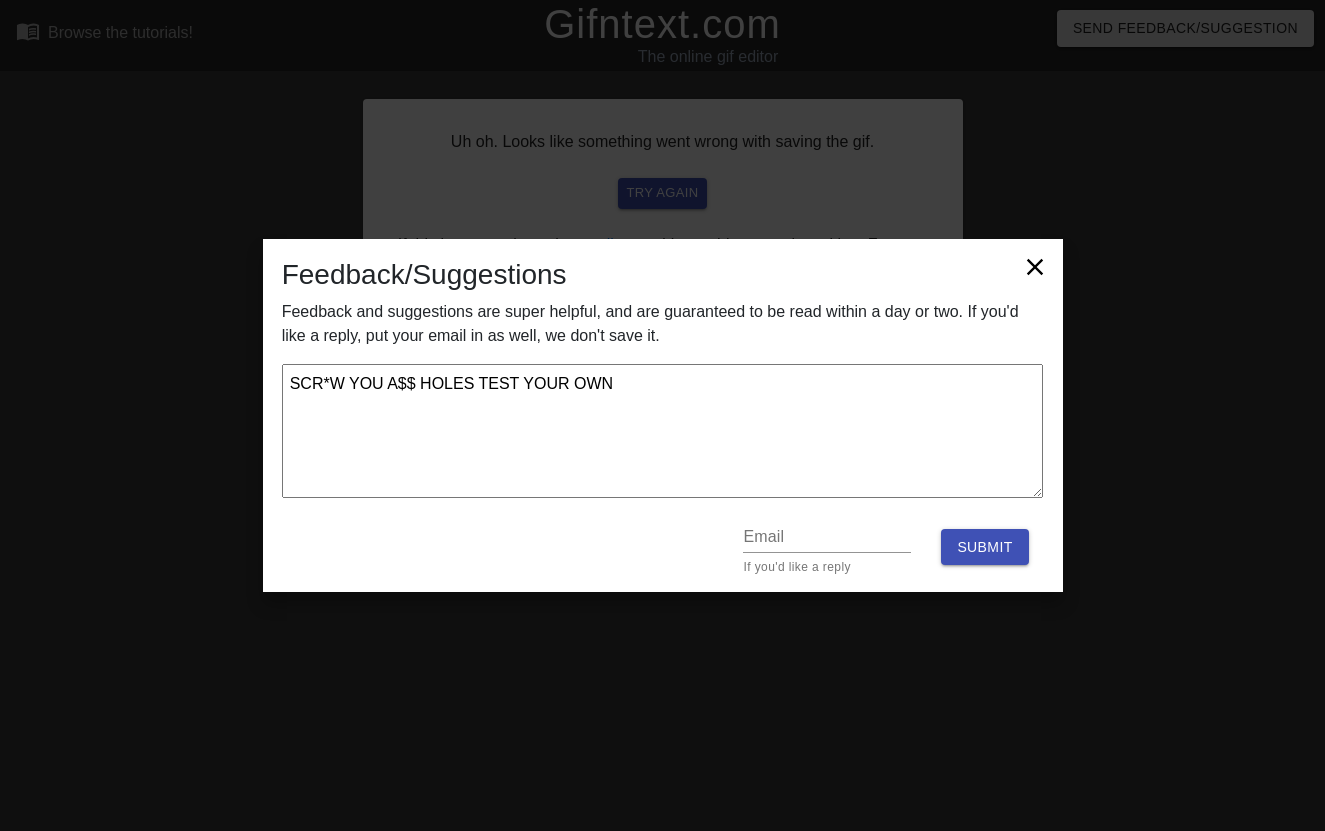 type on "SCR*W YOU A$$ HOLES TEST YOUR OWN" 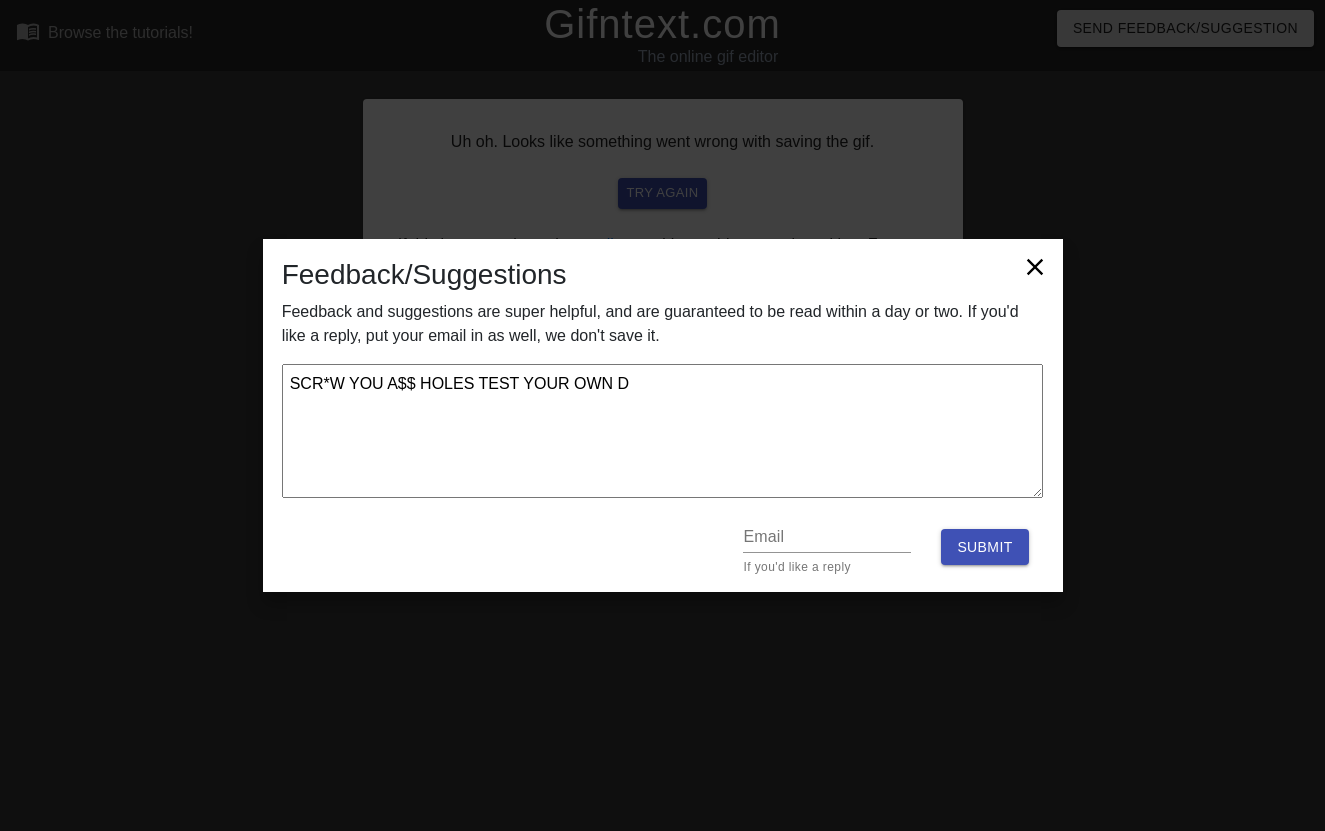 type on "SCR*W YOU A$$ HOLES TEST YOUR OWN DA" 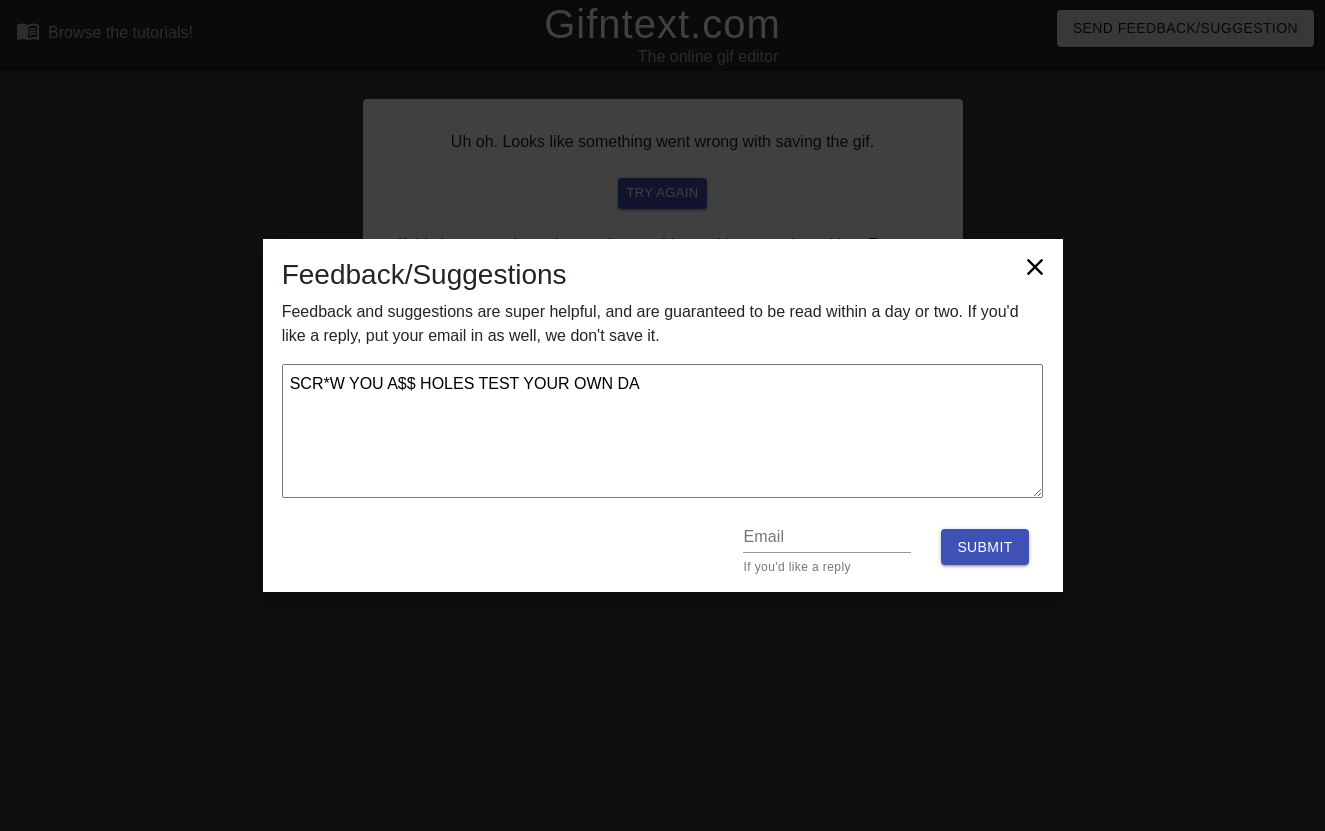 type on "SCR*W YOU A$$ HOLES TEST YOUR OWN DAM" 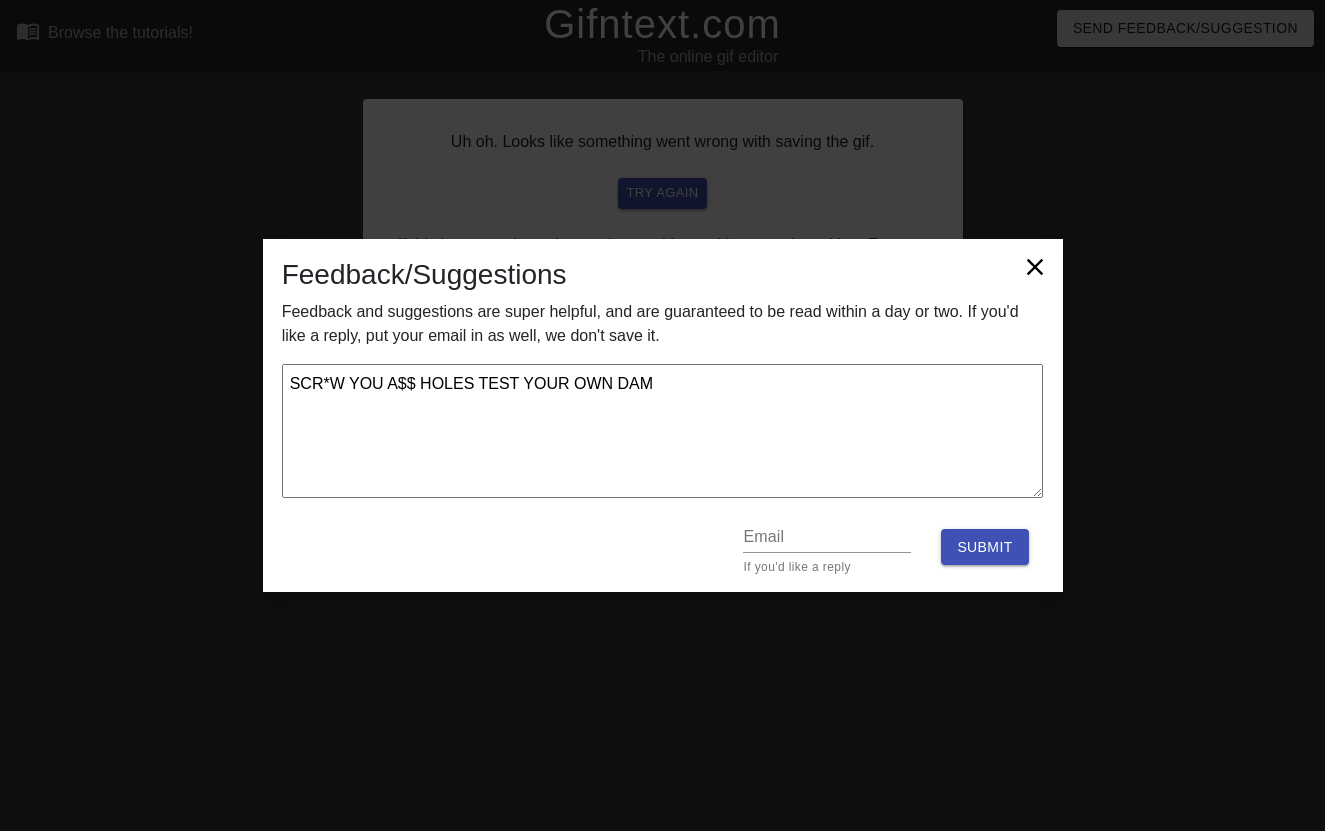 type on "SCR*W YOU A$$ HOLES TEST YOUR OWN DAMN" 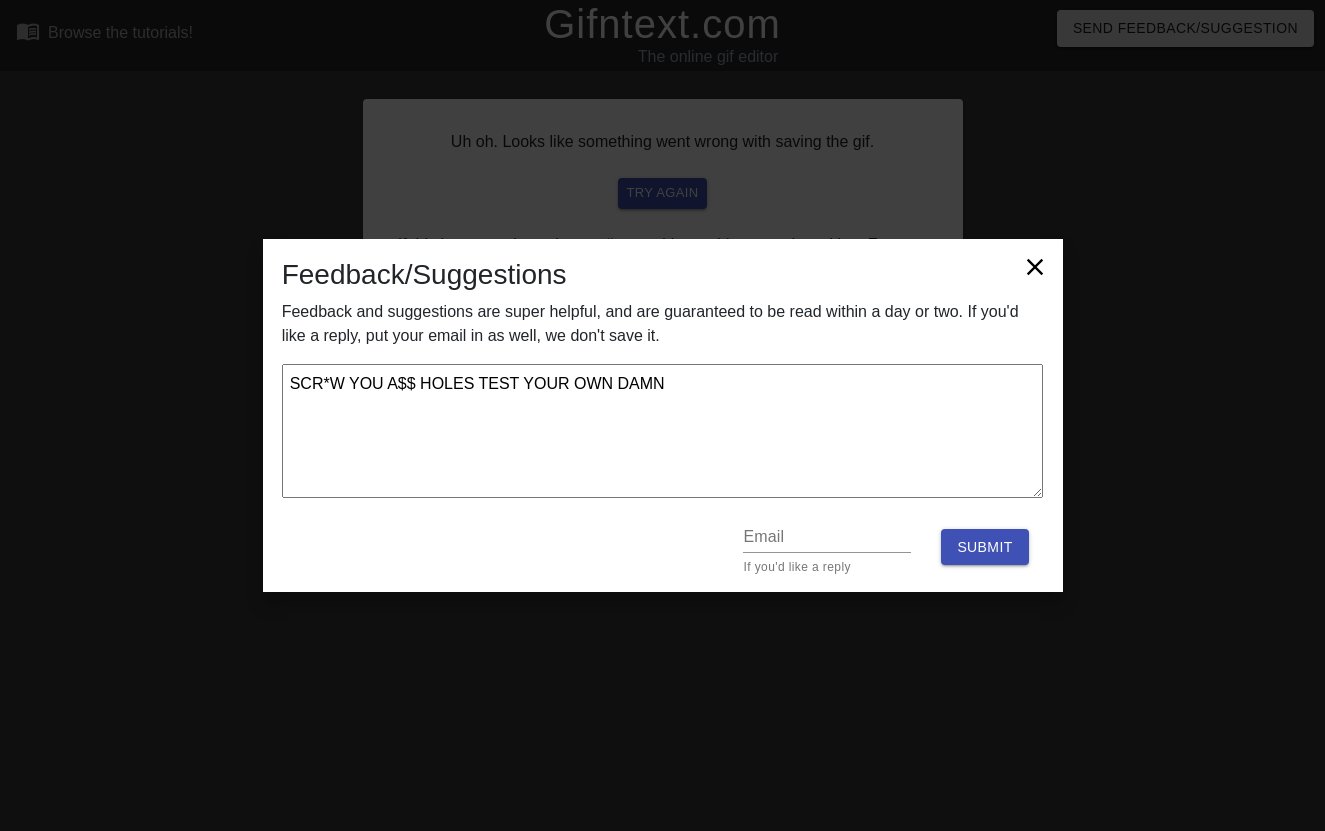 type on "SCR*W YOU A$$ HOLES TEST YOUR OWN DAMN" 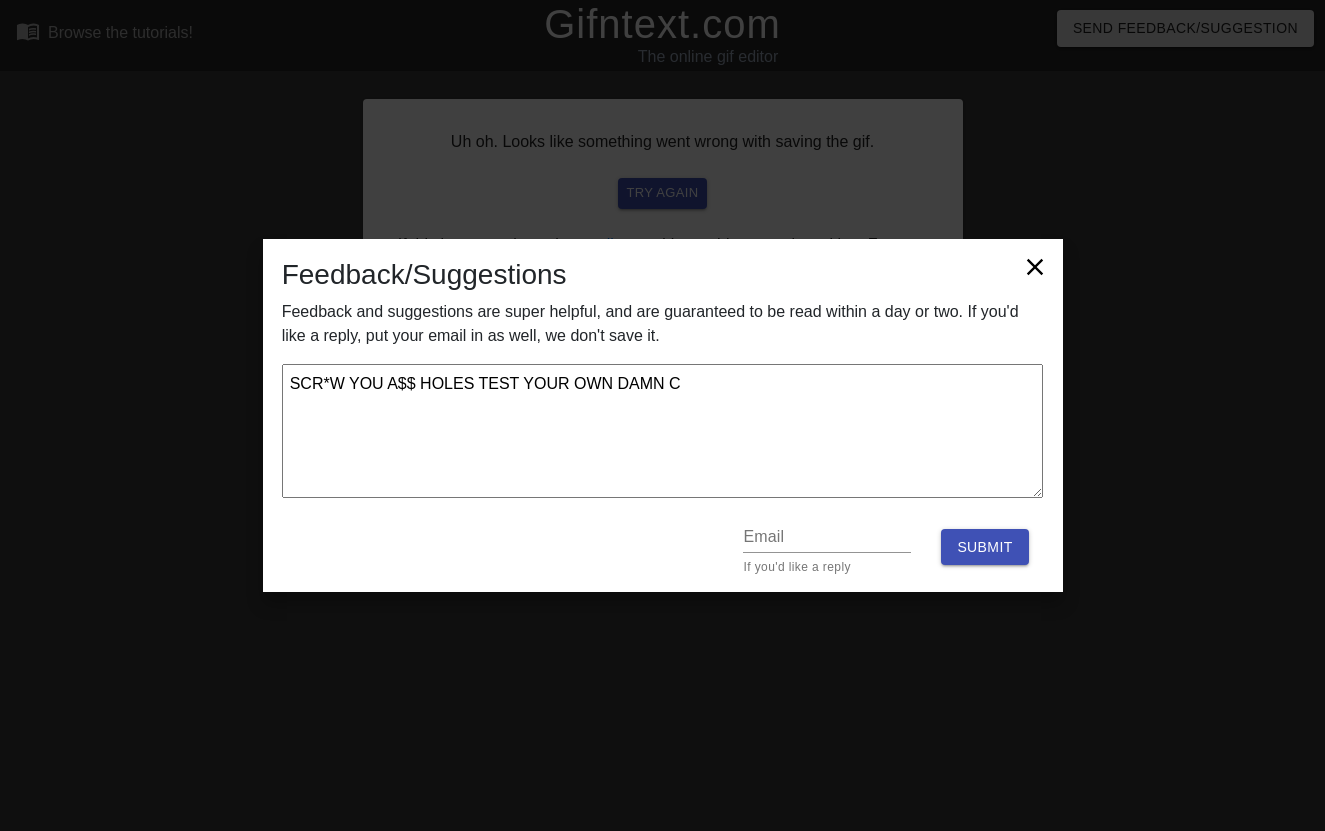 type on "SCR*W YOU A$$ HOLES TEST YOUR OWN DAMN CR" 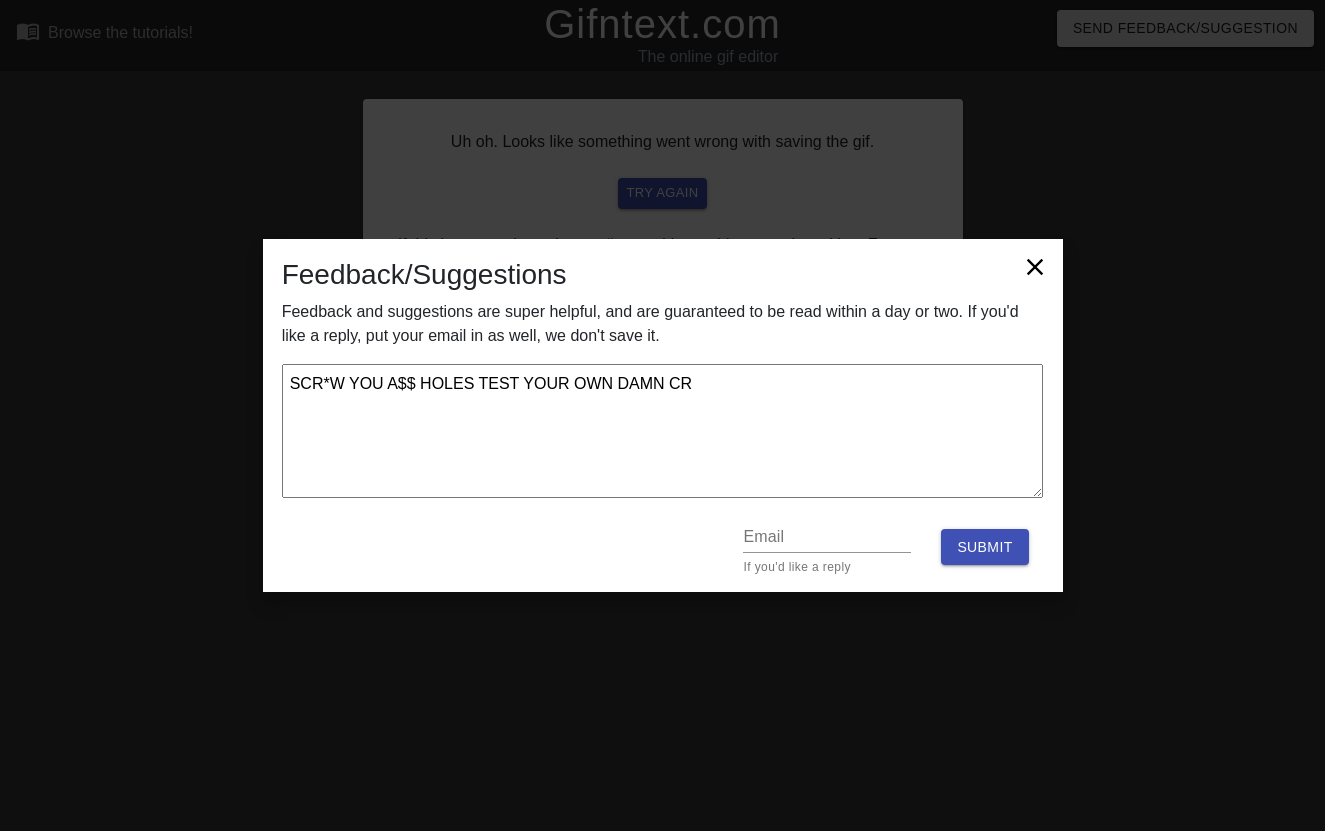 type on "SCR*W YOU A$$ HOLES TEST YOUR OWN DAMN CRA" 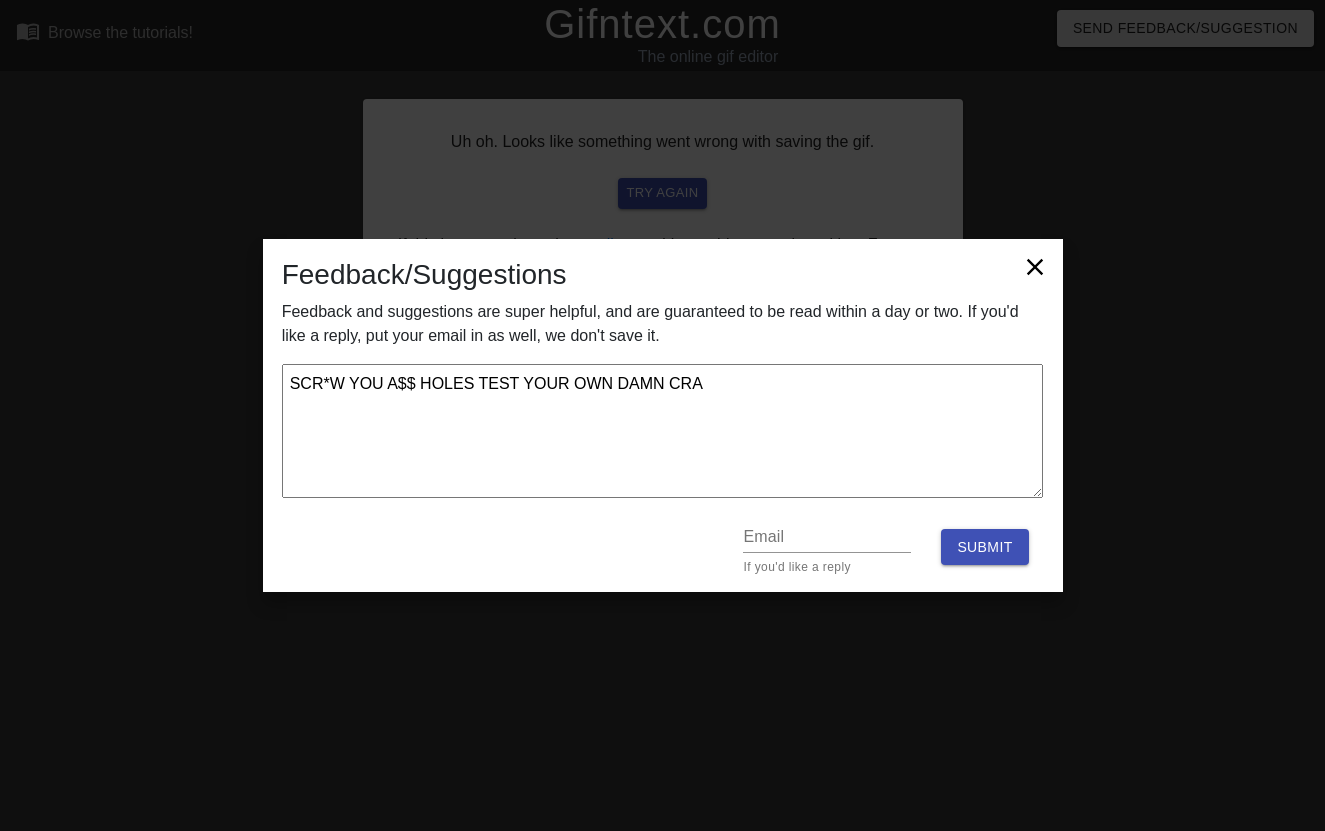 type on "SCR*W YOU A$$ HOLES TEST YOUR OWN DAMN CRAP" 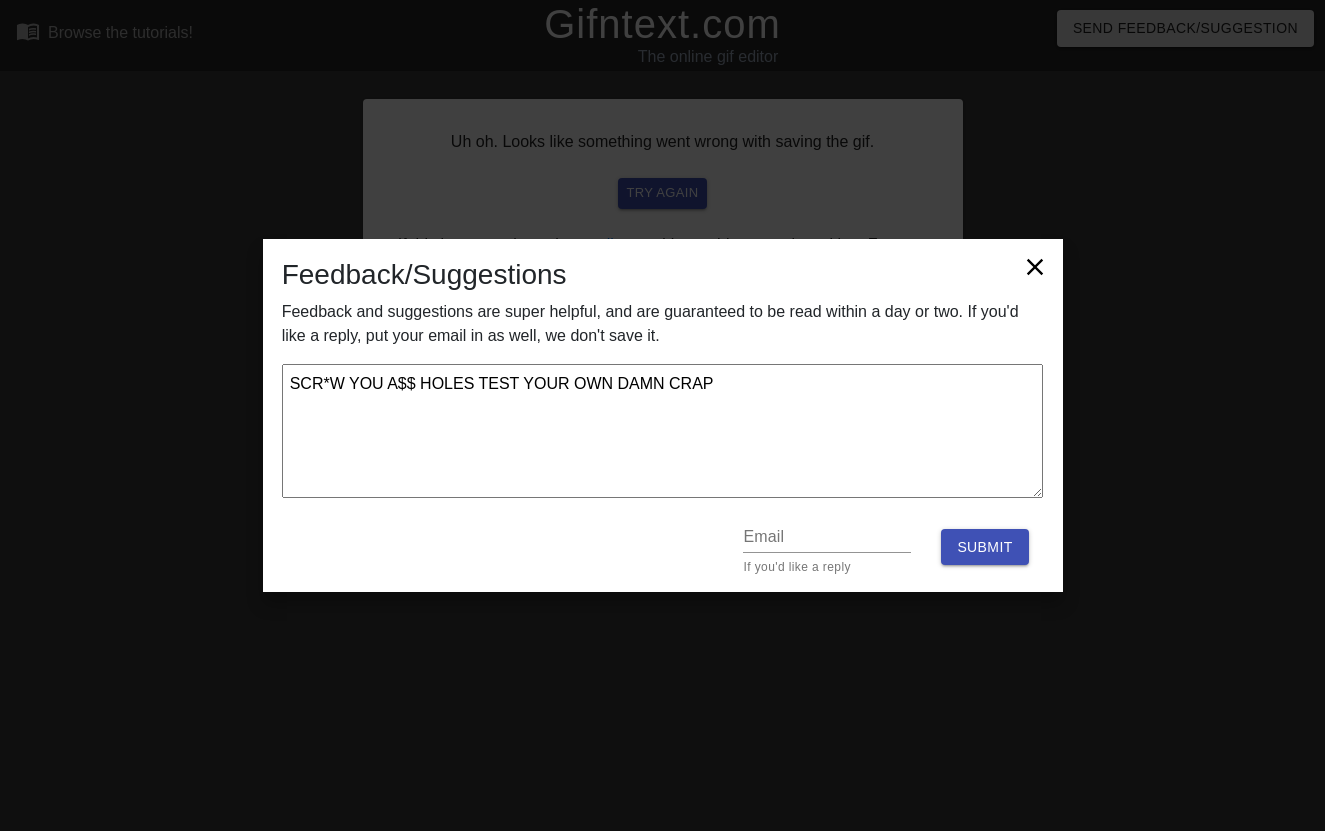 type on "SCR*W YOU A$$ HOLES TEST YOUR OWN DAMN CRAP" 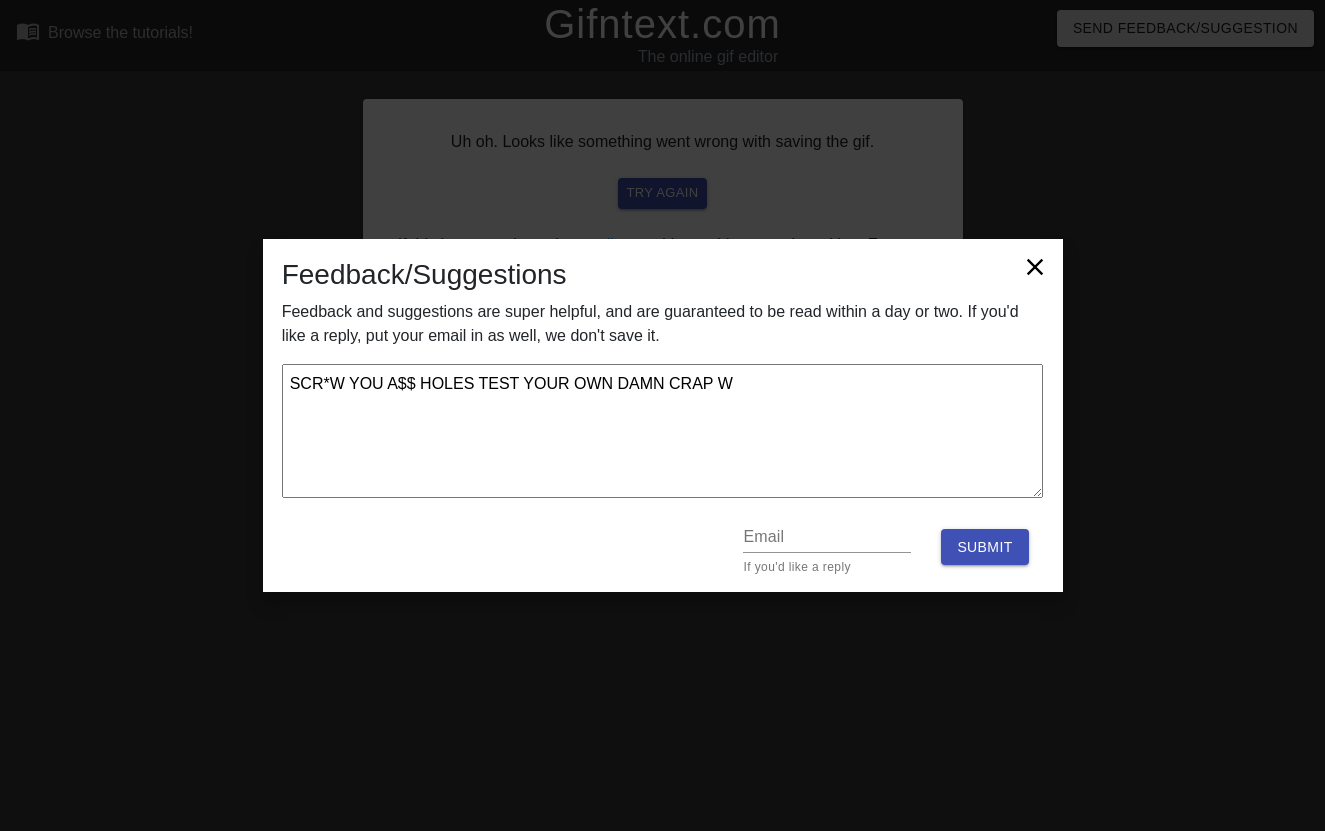 type on "SCR*W YOU A$$ HOLES TEST YOUR OWN DAMN CRAP WO" 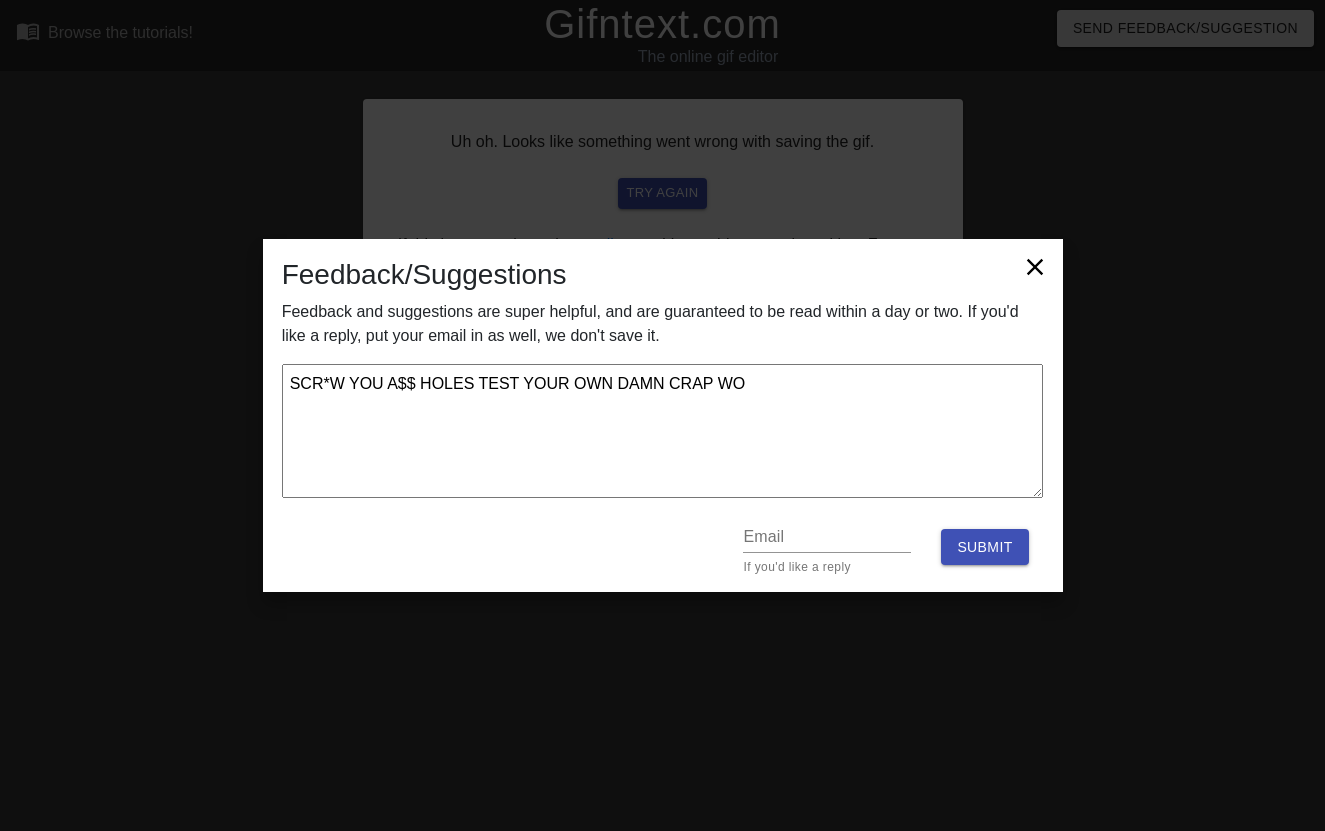 type on "SCR*W YOU A$$ HOLES TEST YOUR OWN DAMN CRAP WOF" 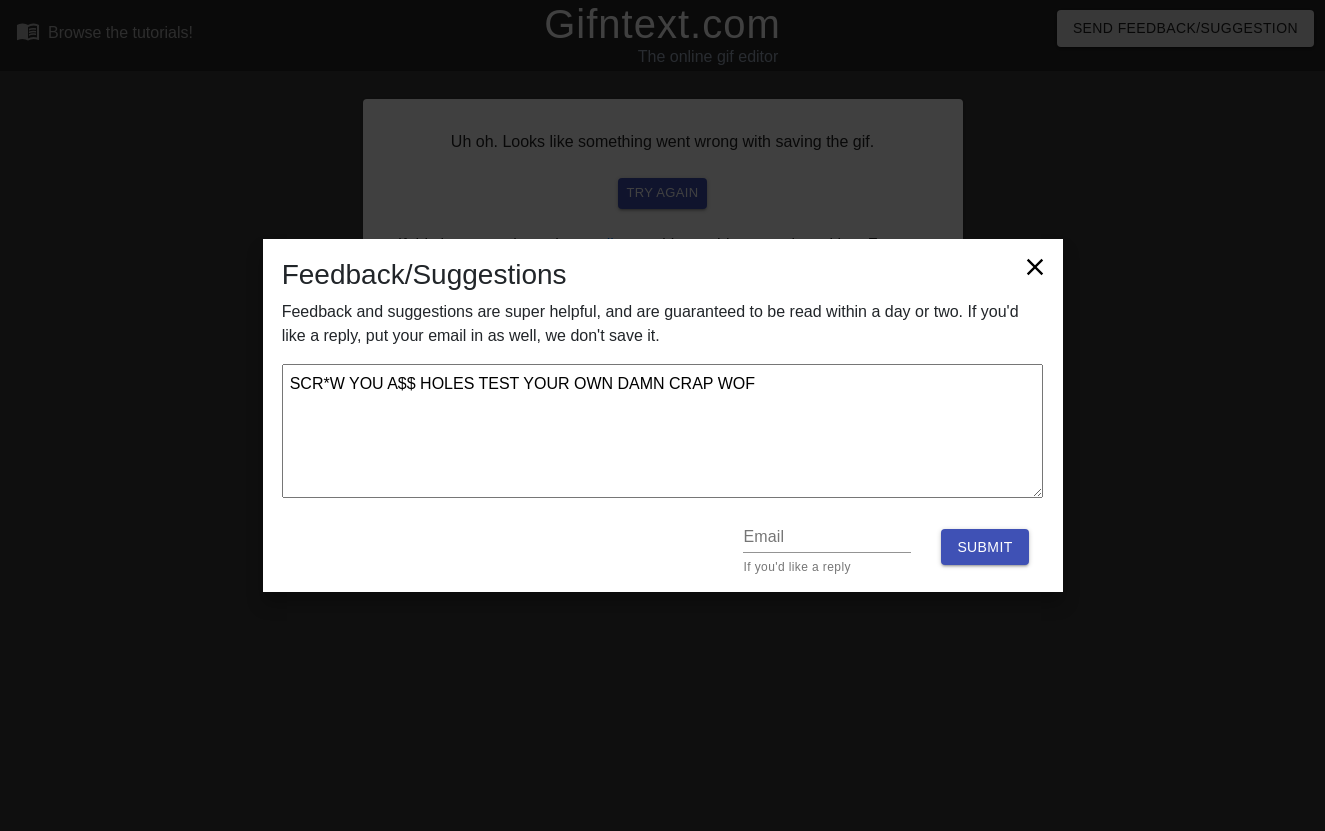 type on "SCR*W YOU A$$ HOLES TEST YOUR OWN DAMN CRAP WOFT" 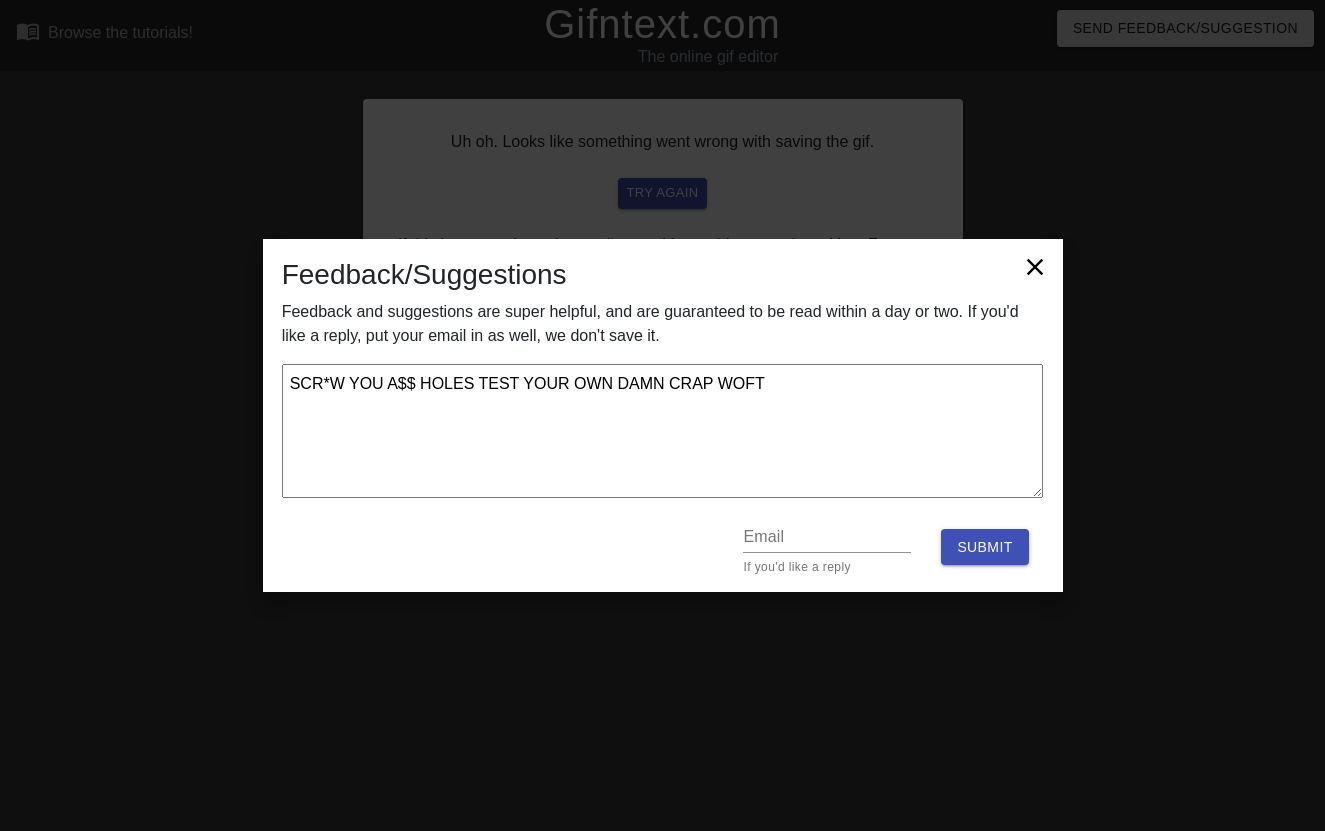 type on "SCR*W YOU A$$ HOLES TEST YOUR OWN DAMN CRAP WOF" 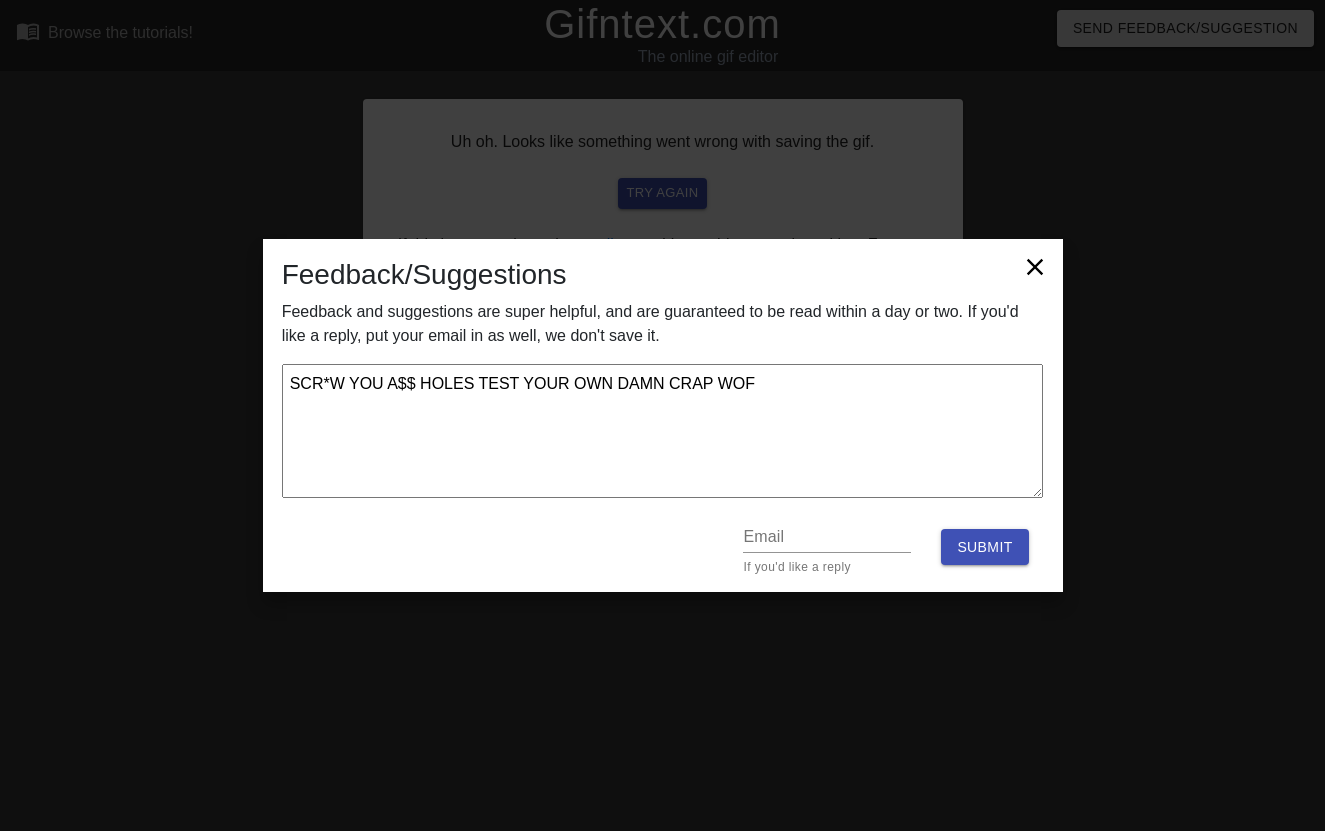 type on "SCR*W YOU A$$ HOLES TEST YOUR OWN DAMN CRAP WO" 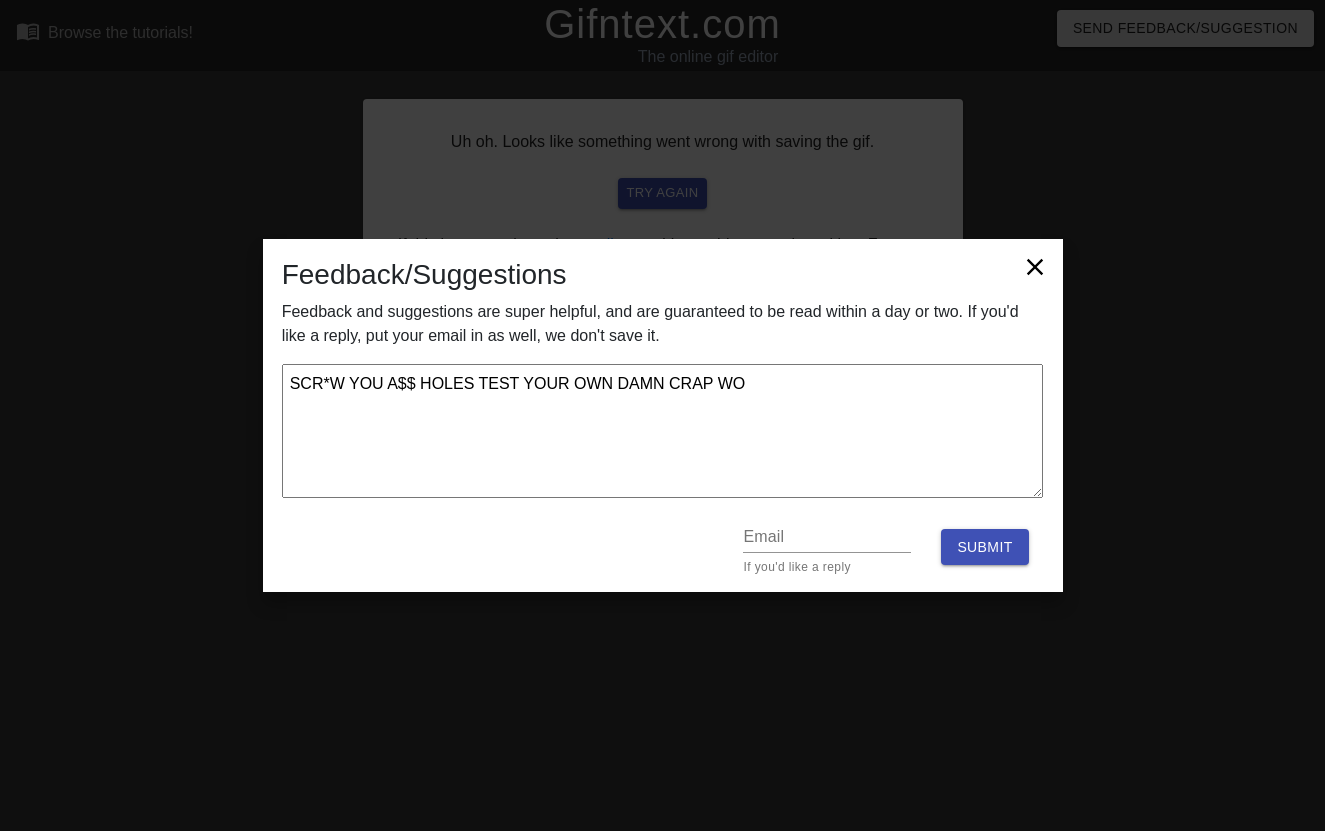 type on "SCR*W YOU A$$ HOLES TEST YOUR OWN DAMN CRAP W" 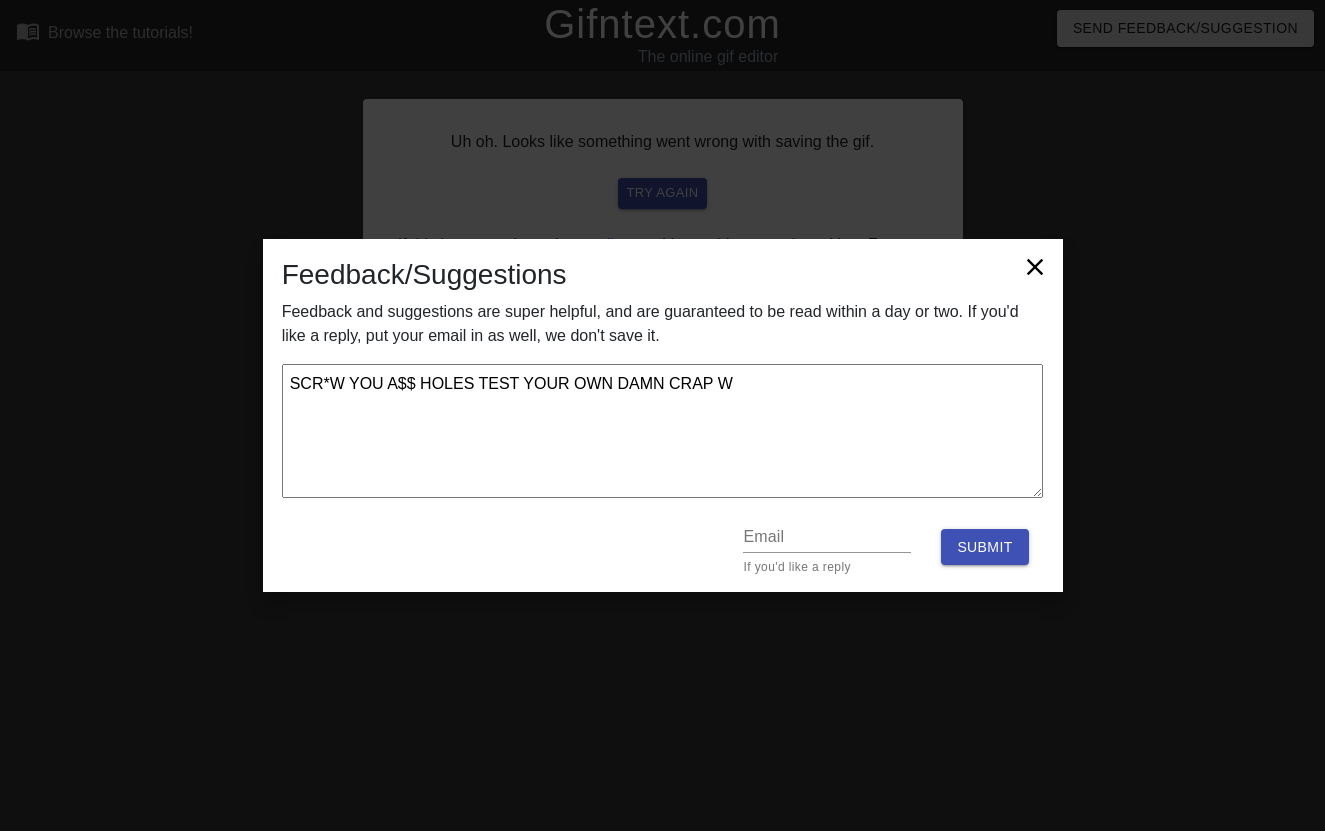 type on "SCR*W YOU A$$ HOLES TEST YOUR OWN DAMN CRAP" 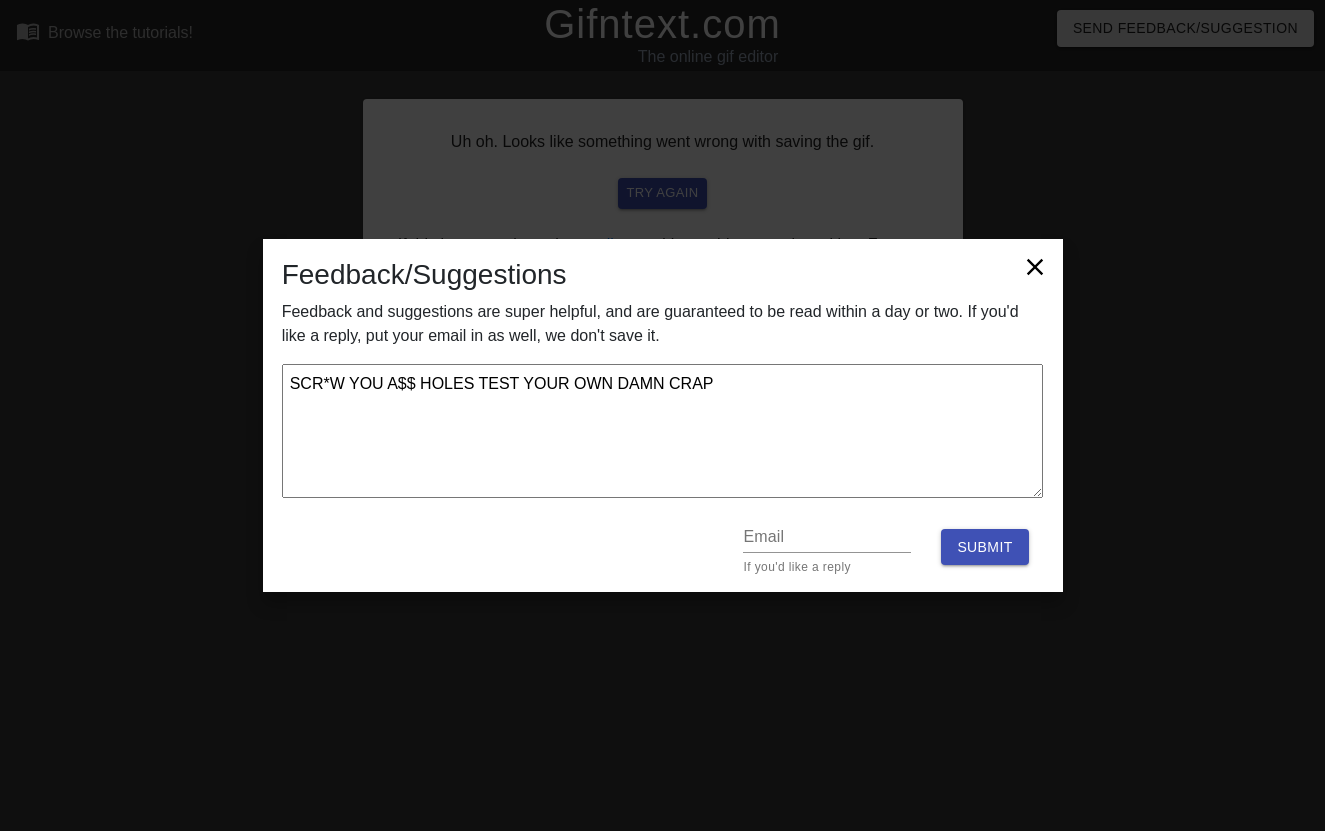 type on "SCR*W YOU A$$ HOLES TEST YOUR OWN DAMN CRAP S" 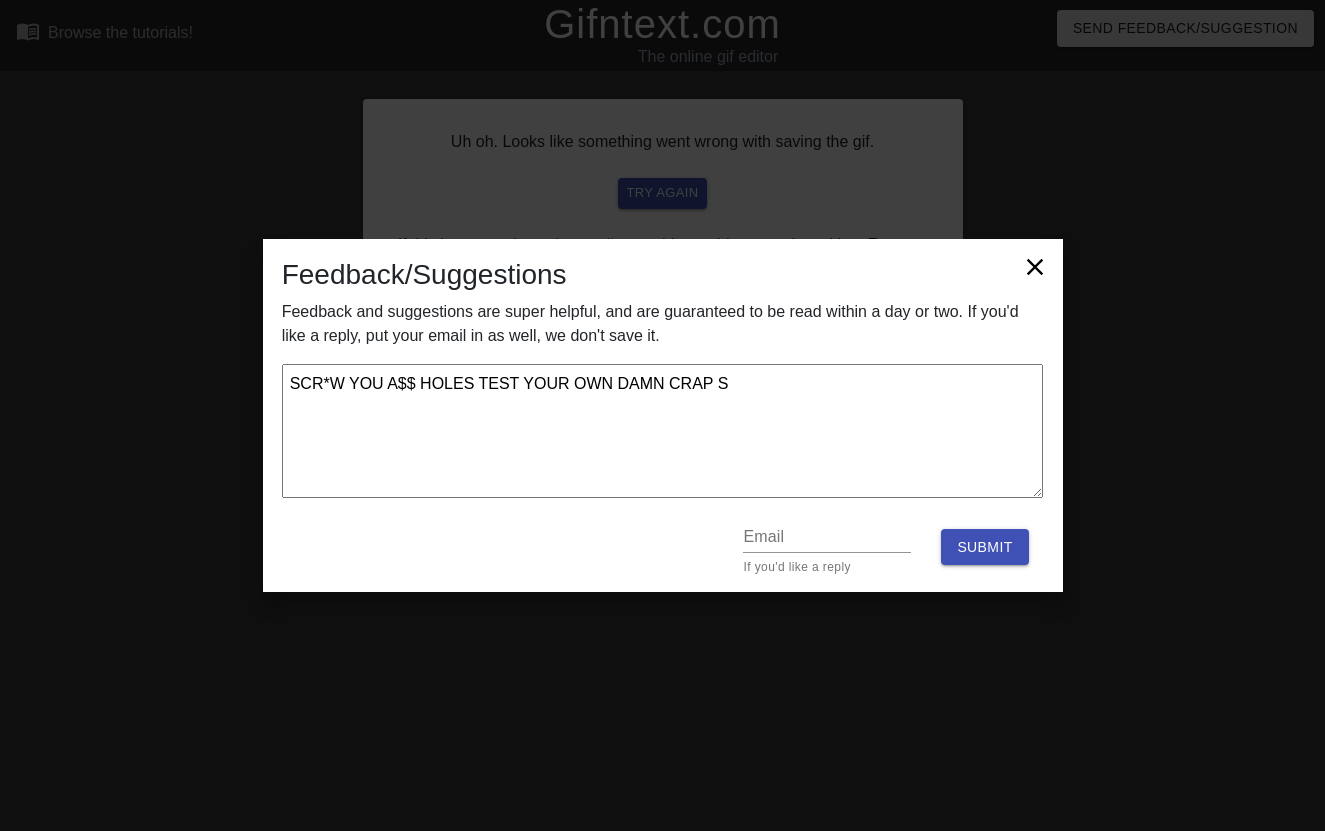 type on "SCR*W YOU A$$ HOLES TEST YOUR OWN DAMN CRAP SO" 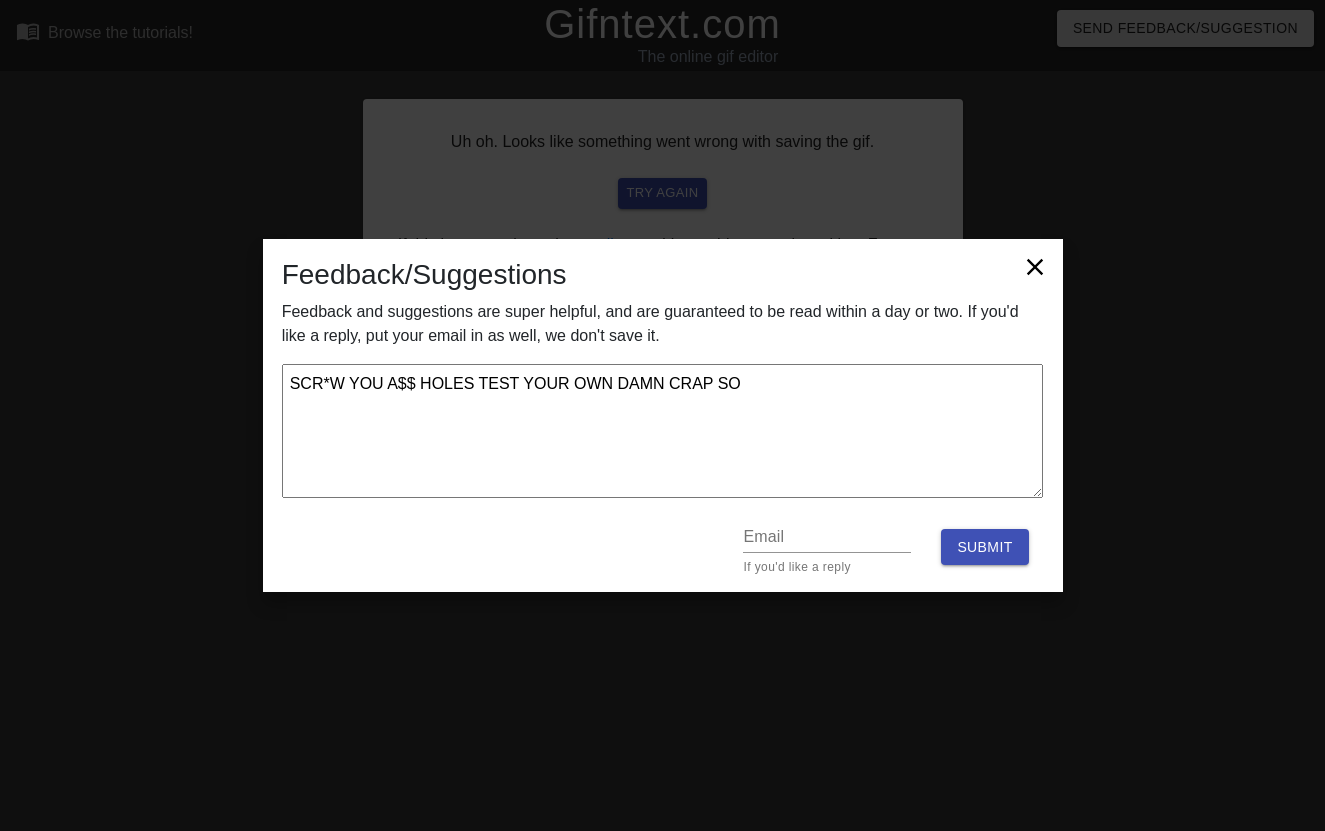 type on "SCR*W YOU A$$ HOLES TEST YOUR OWN DAMN CRAP SOF" 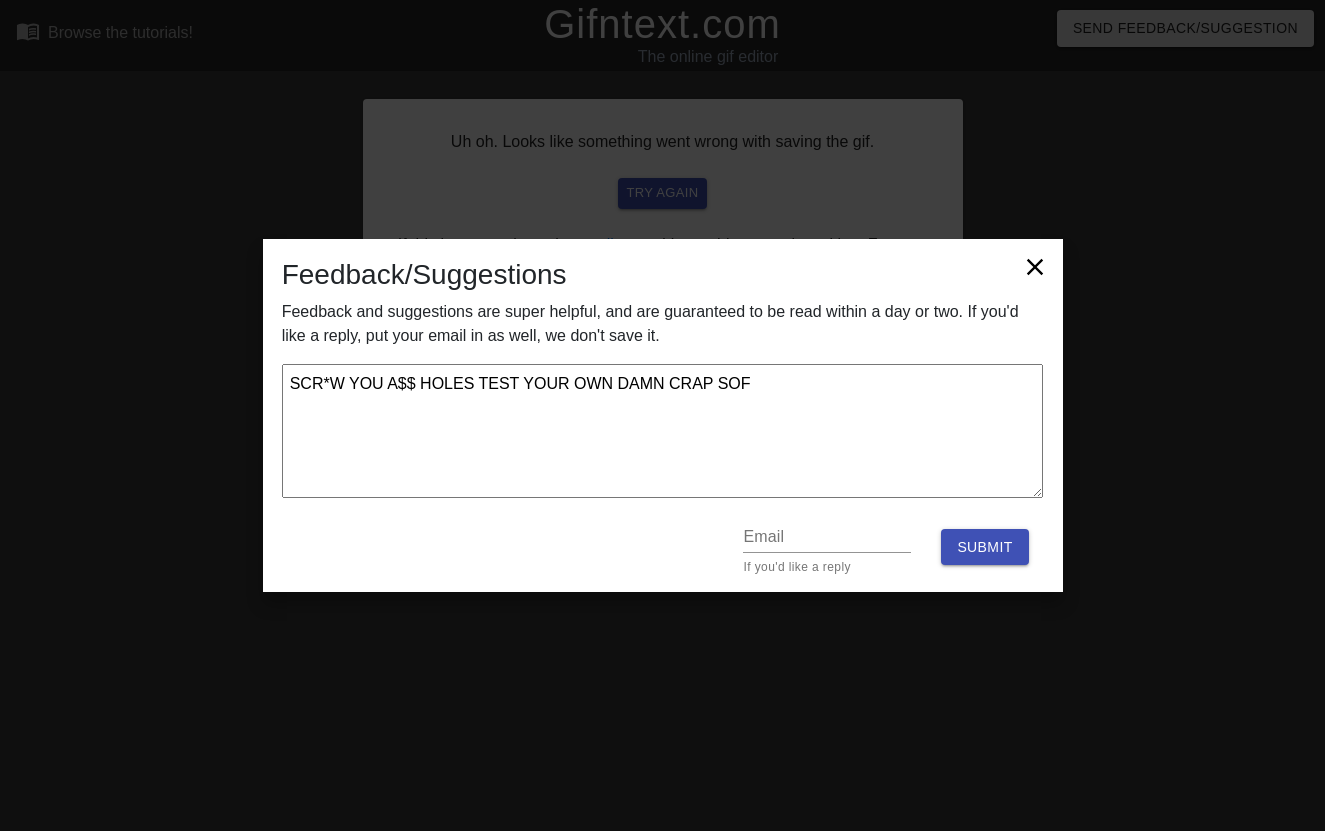 type on "x" 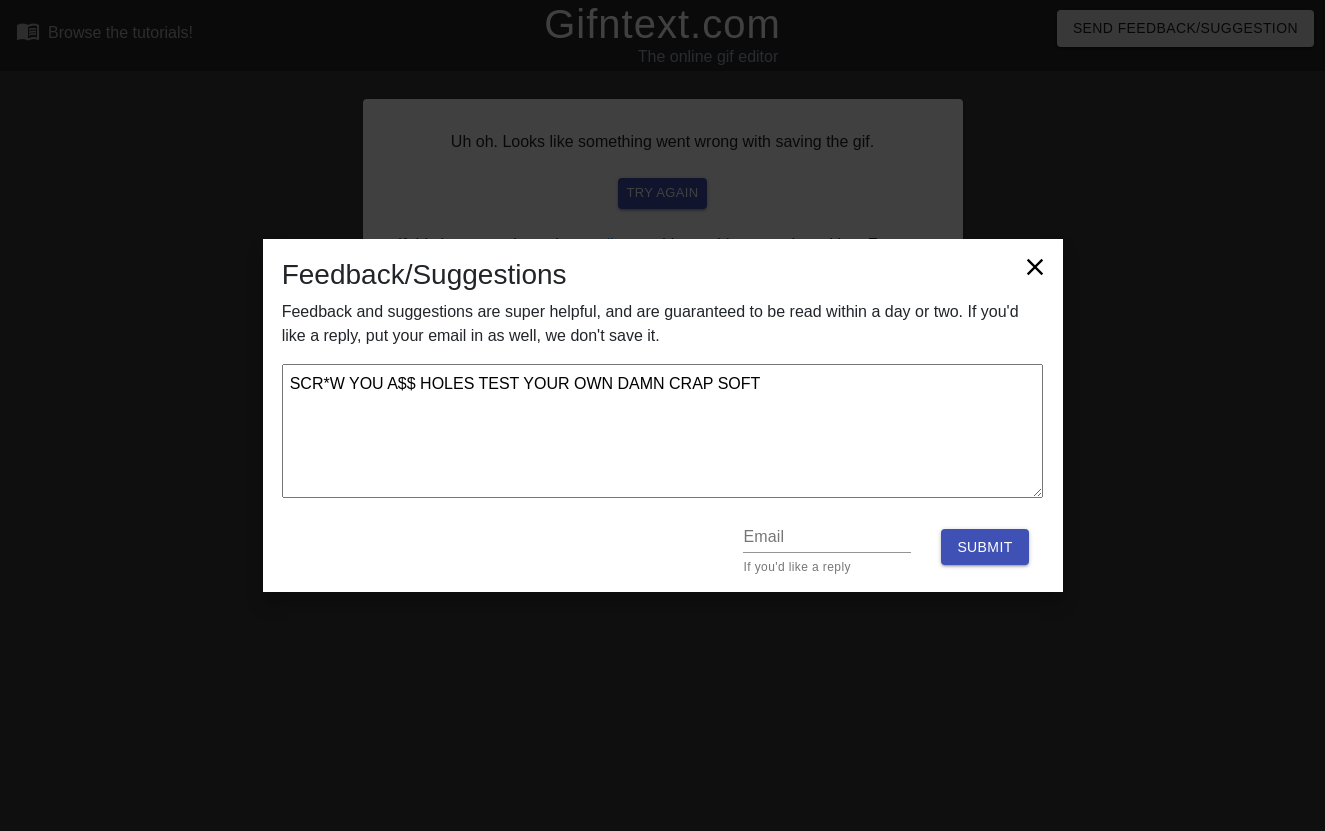 type on "SCR*W YOU A$$ HOLES TEST YOUR OWN DAMN CRAP SOFTW" 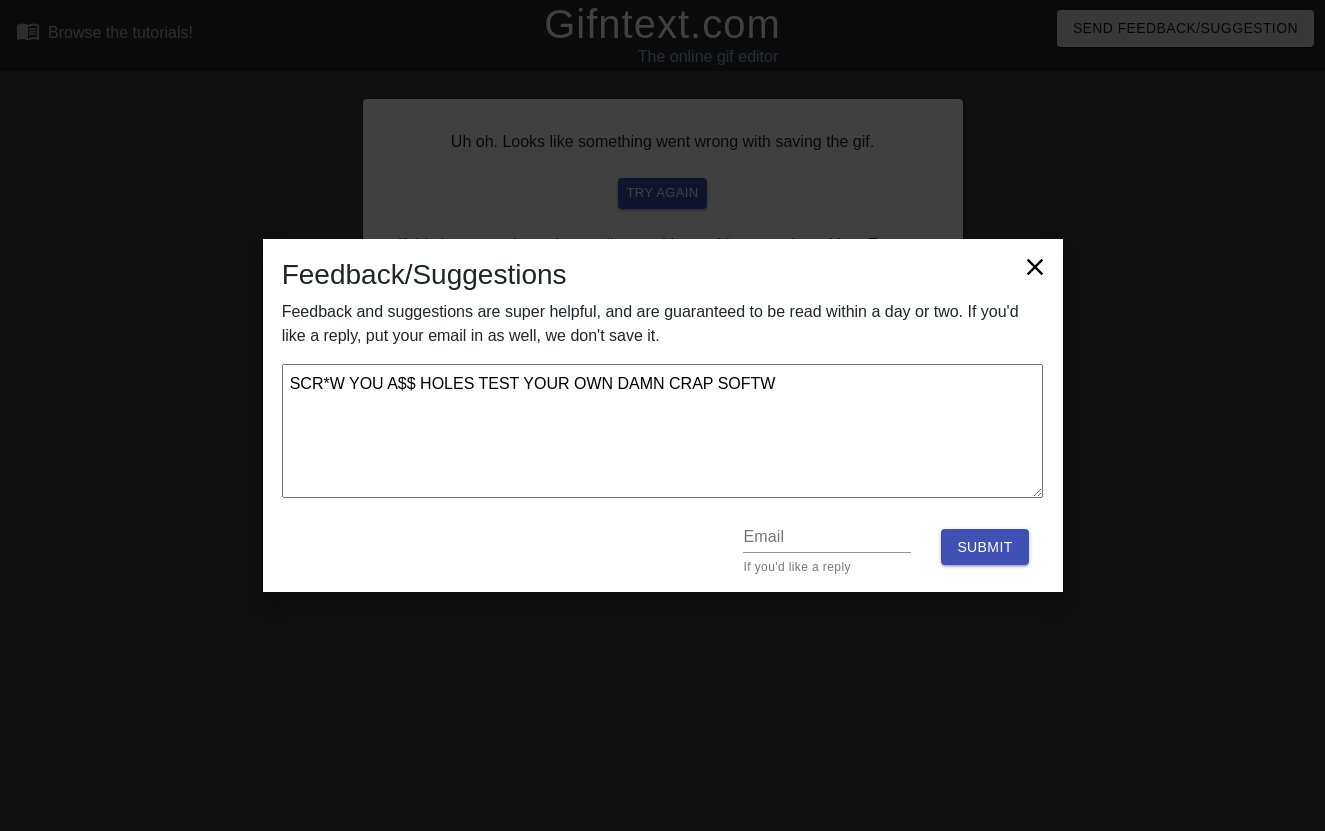 type on "SCR*W YOU A$$ HOLES TEST YOUR OWN DAMN CRAP SOFTWA" 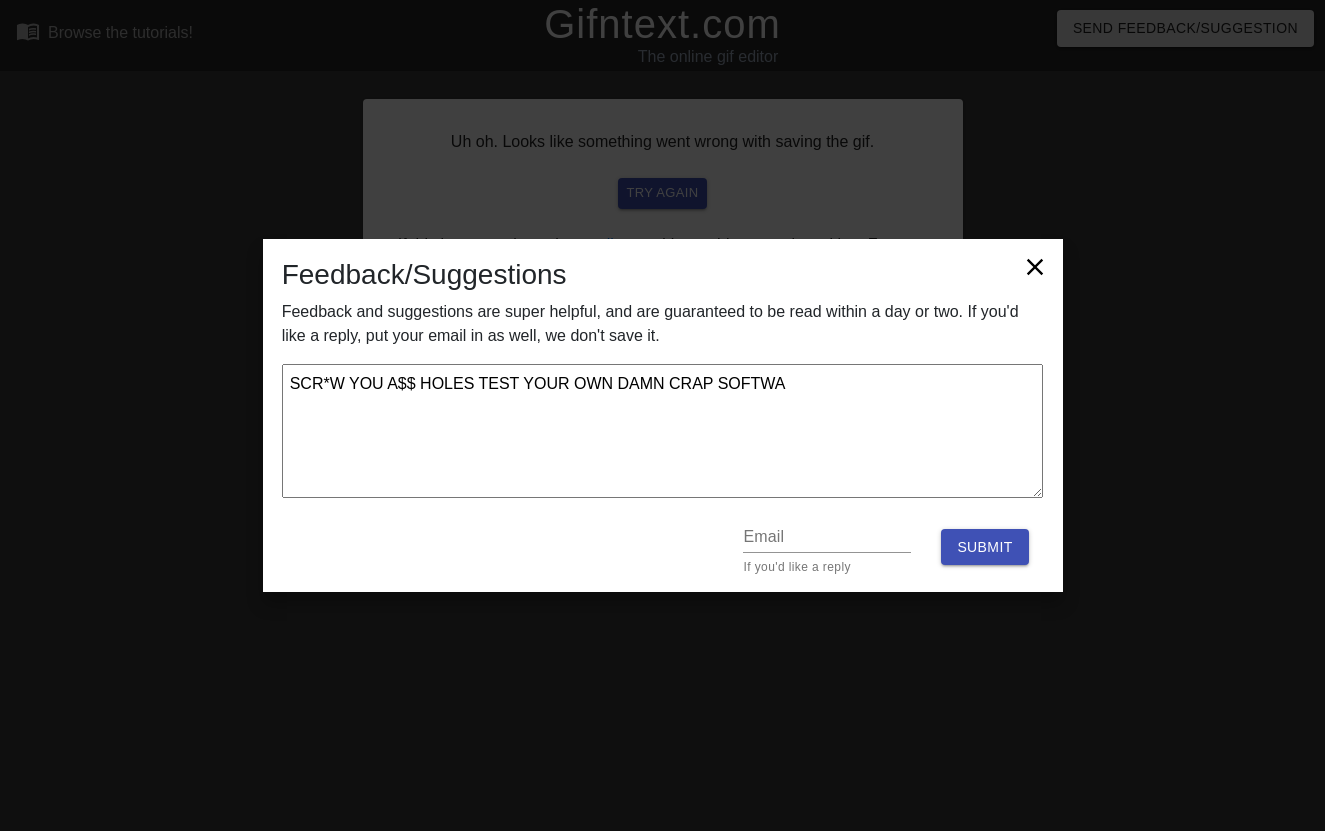type on "SCR*W YOU A$$ HOLES TEST YOUR OWN DAMN CRAP SOFTWAR" 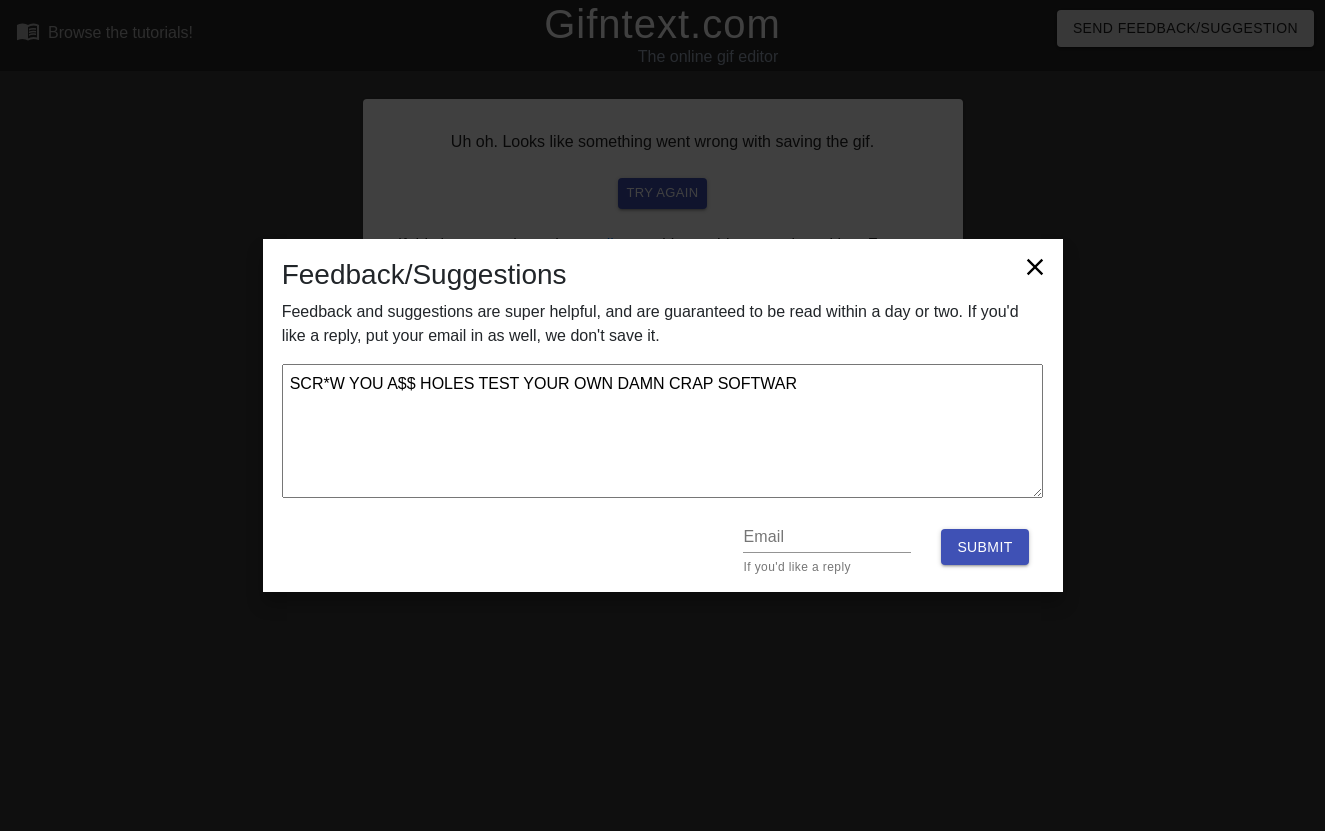 type on "SCR*W YOU A$$ HOLES TEST YOUR OWN DAMN CRAP SOFTWARE" 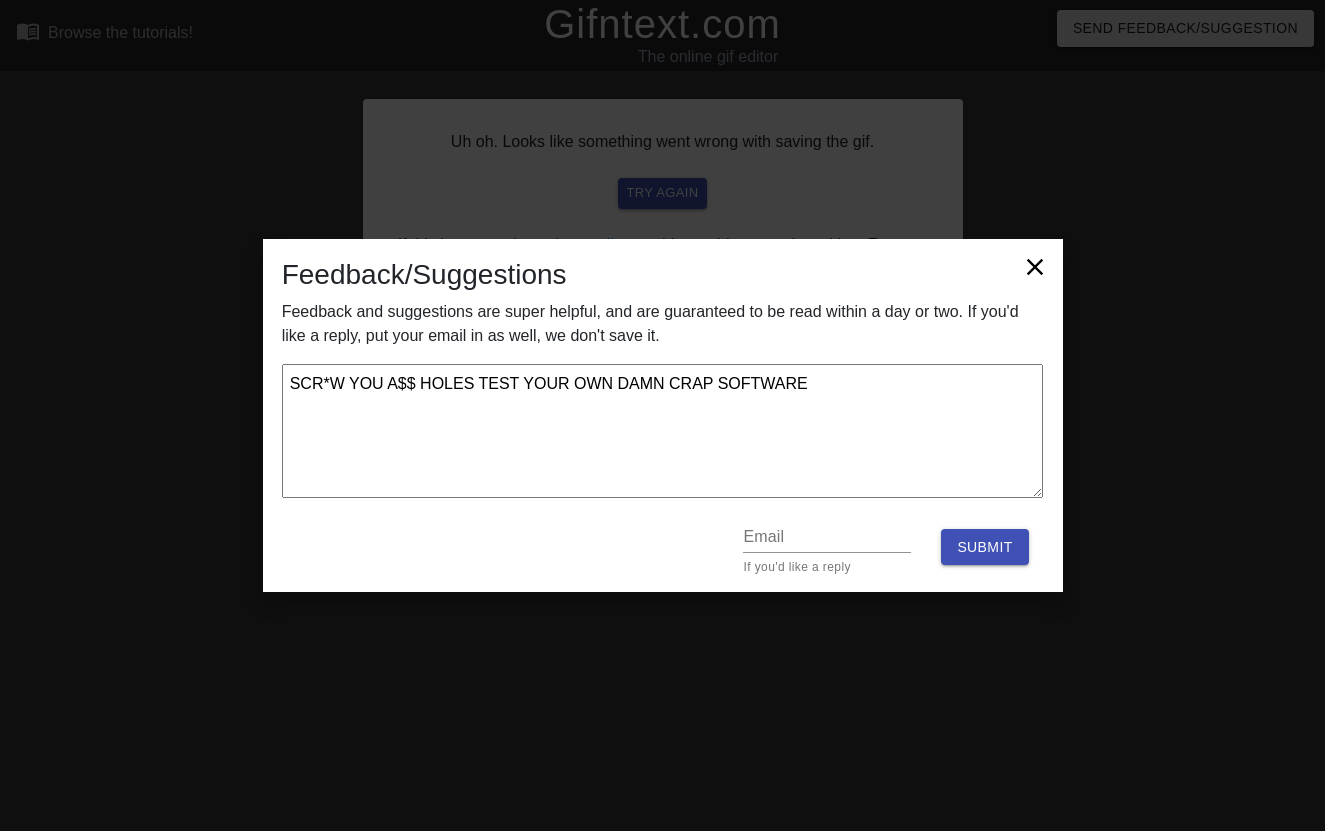 type on "SCR*W YOU A$$ HOLES TEST YOUR OWN DAMN CRAP SOFTWARE" 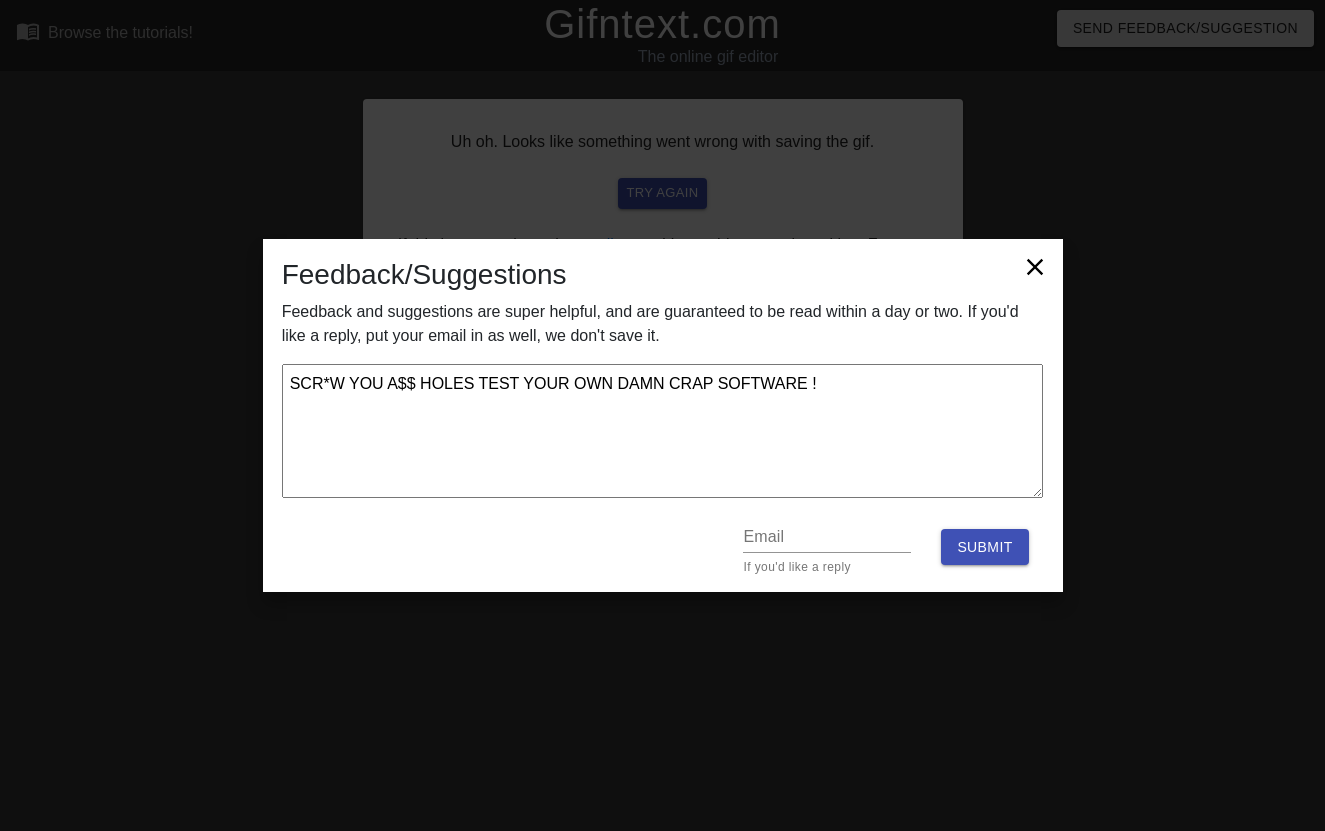 type on "SCR*W YOU A$$ HOLES TEST YOUR OWN DAMN CRAP SOFTWARE !!" 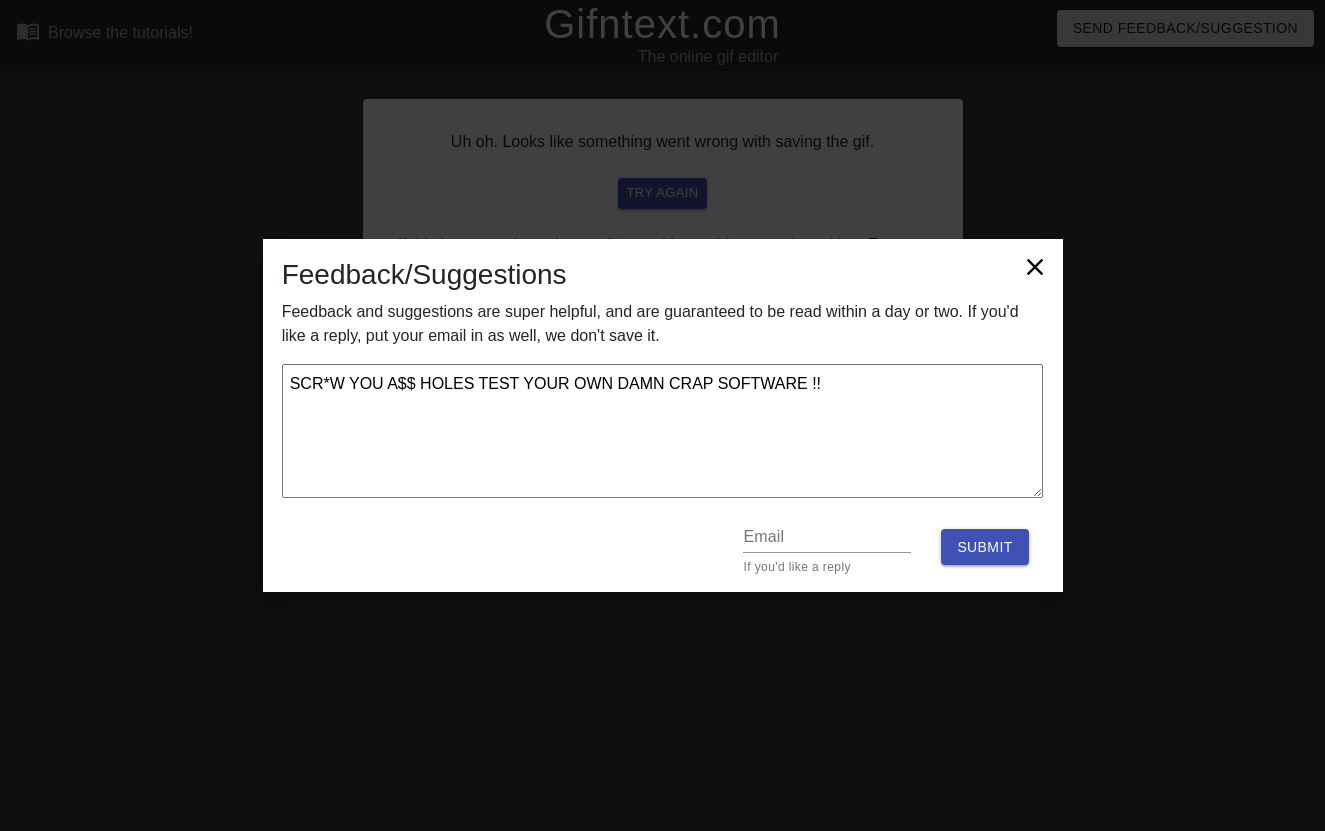 type on "SCR*W YOU A$$ HOLES TEST YOUR OWN DAMN CRAP SOFTWARE !!!" 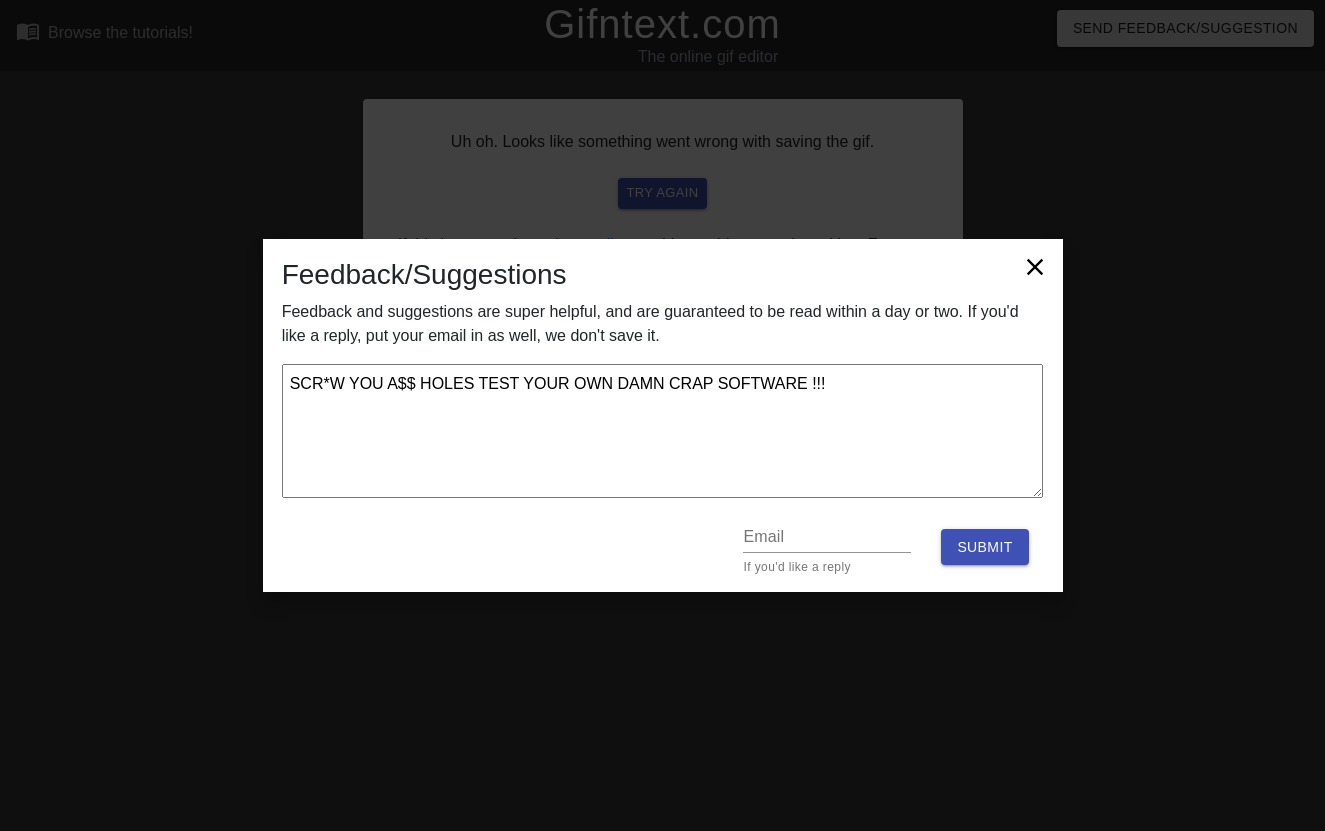 type on "SCR*W YOU A$$ HOLES TEST YOUR OWN DAMN CRAP SOFTWARE !!!!" 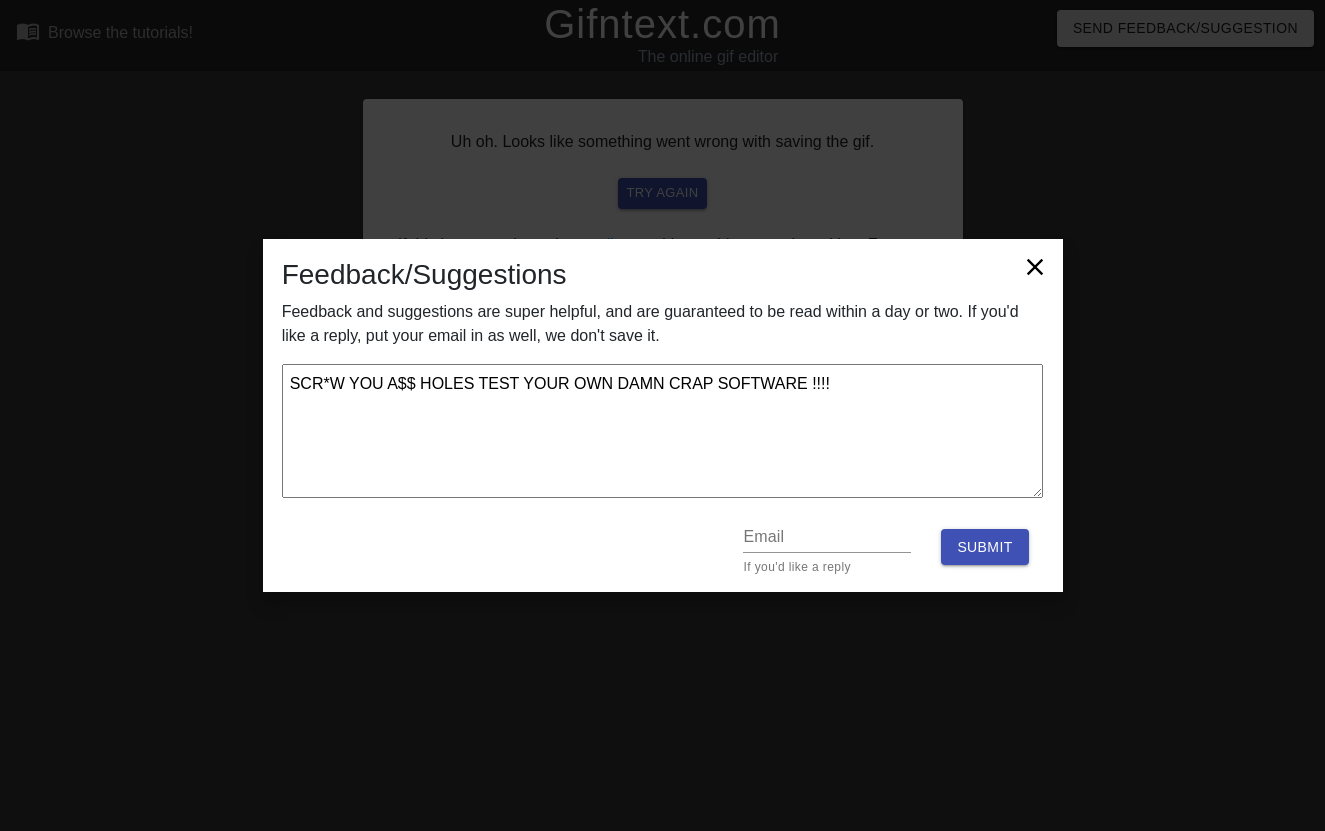 type on "SCR*W YOU A$$ HOLES TEST YOUR OWN DAMN CRAP SOFTWARE !!!!!" 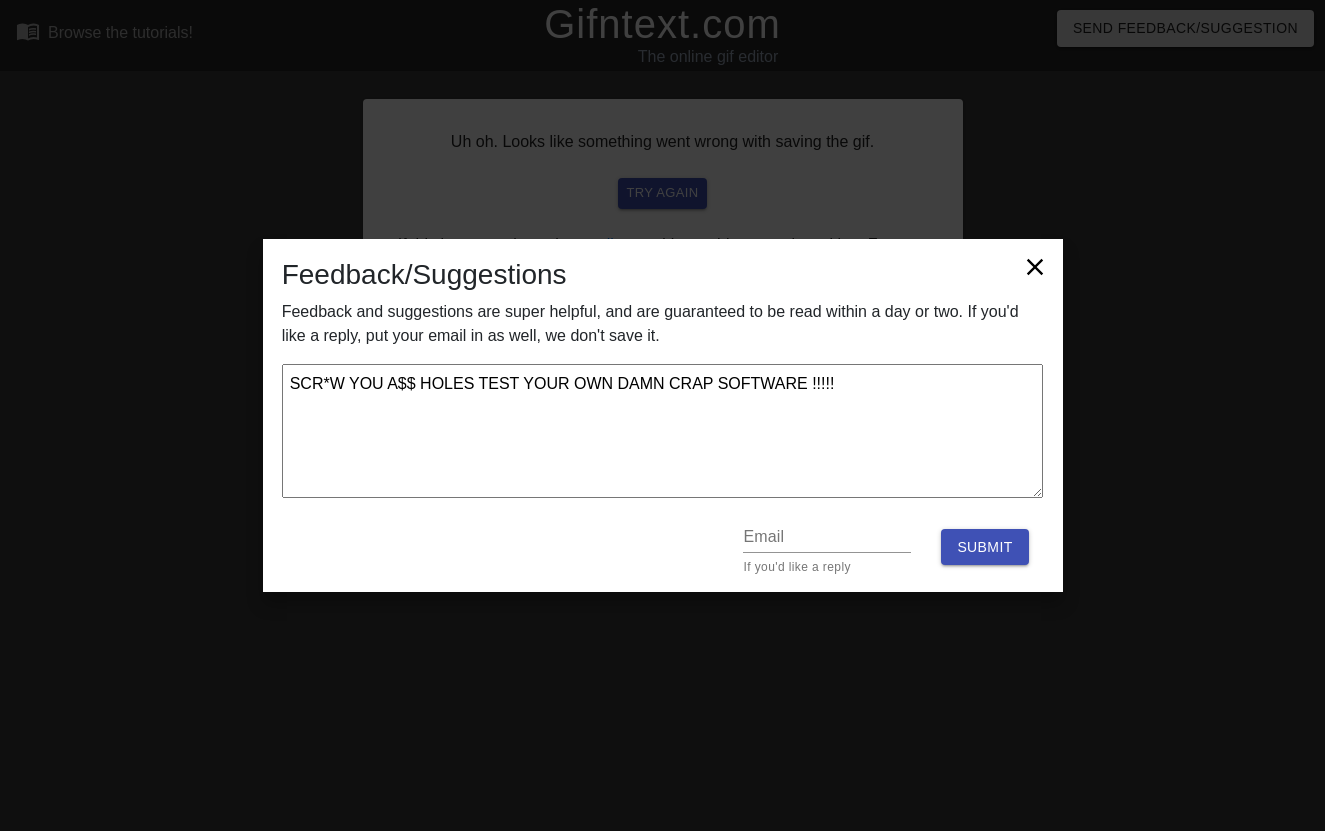 type on "SCR*W YOU A$$ HOLES TEST YOUR OWN DAMN CRAP SOFTWARE !!!!!" 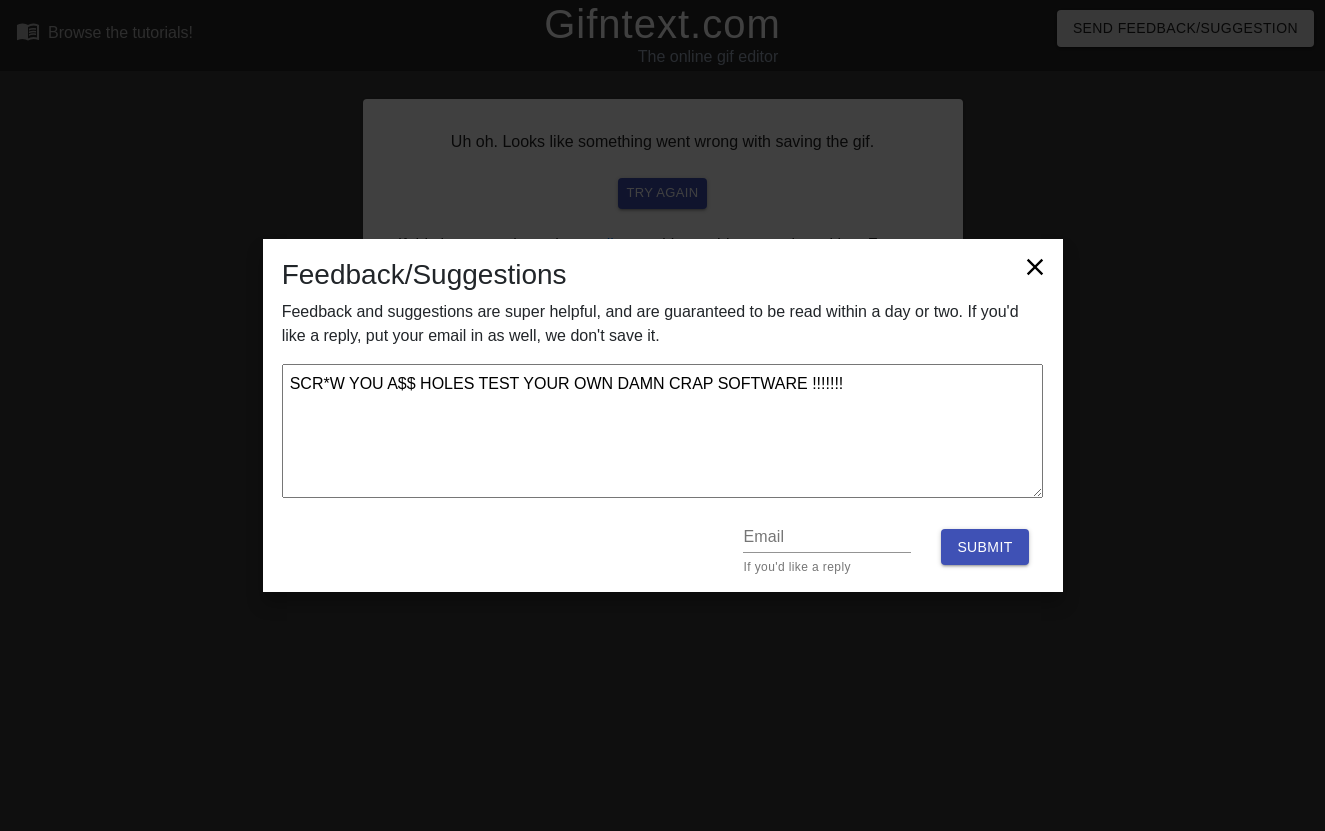 type on "x" 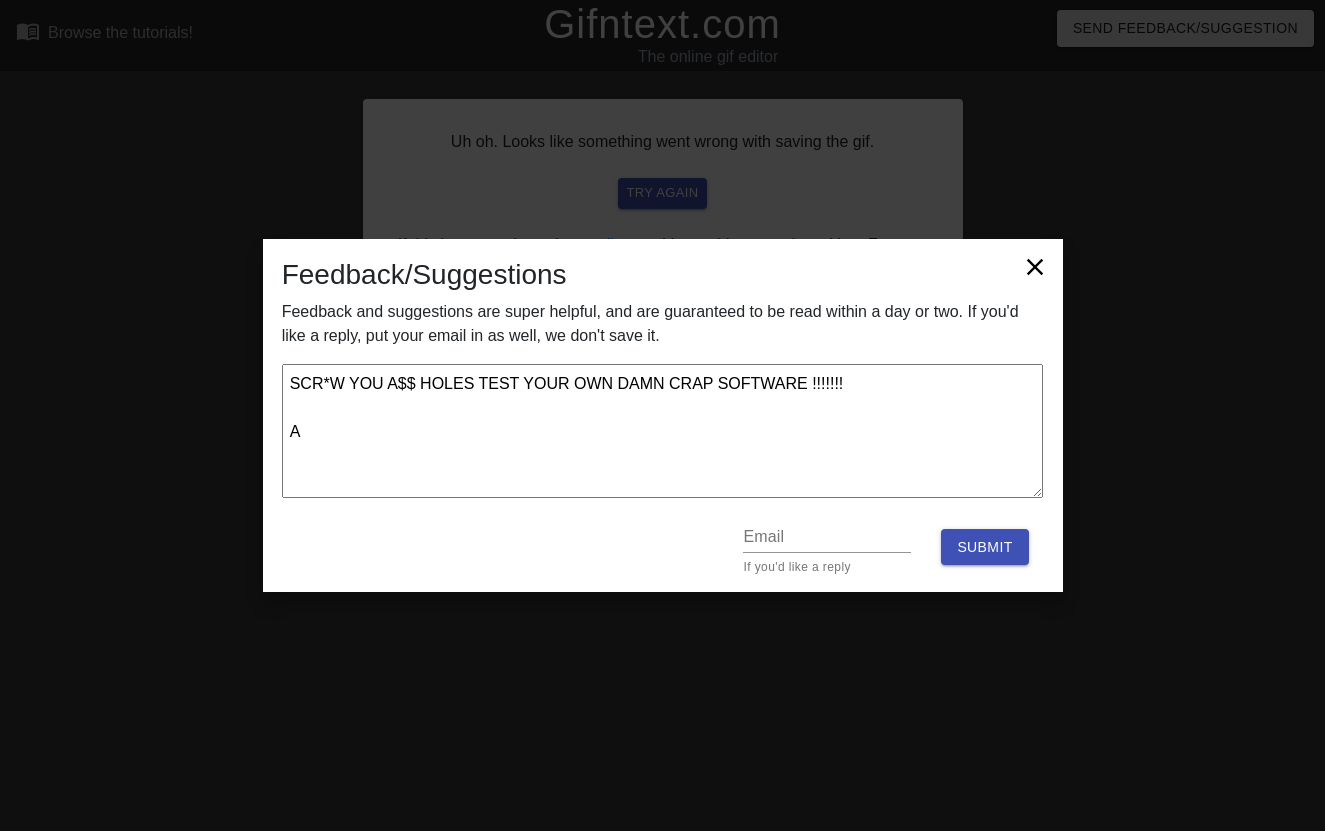 type on "SCR*W YOU A$$ HOLES TEST YOUR OWN DAMN CRAP SOFTWARE !!!!!!!
AD" 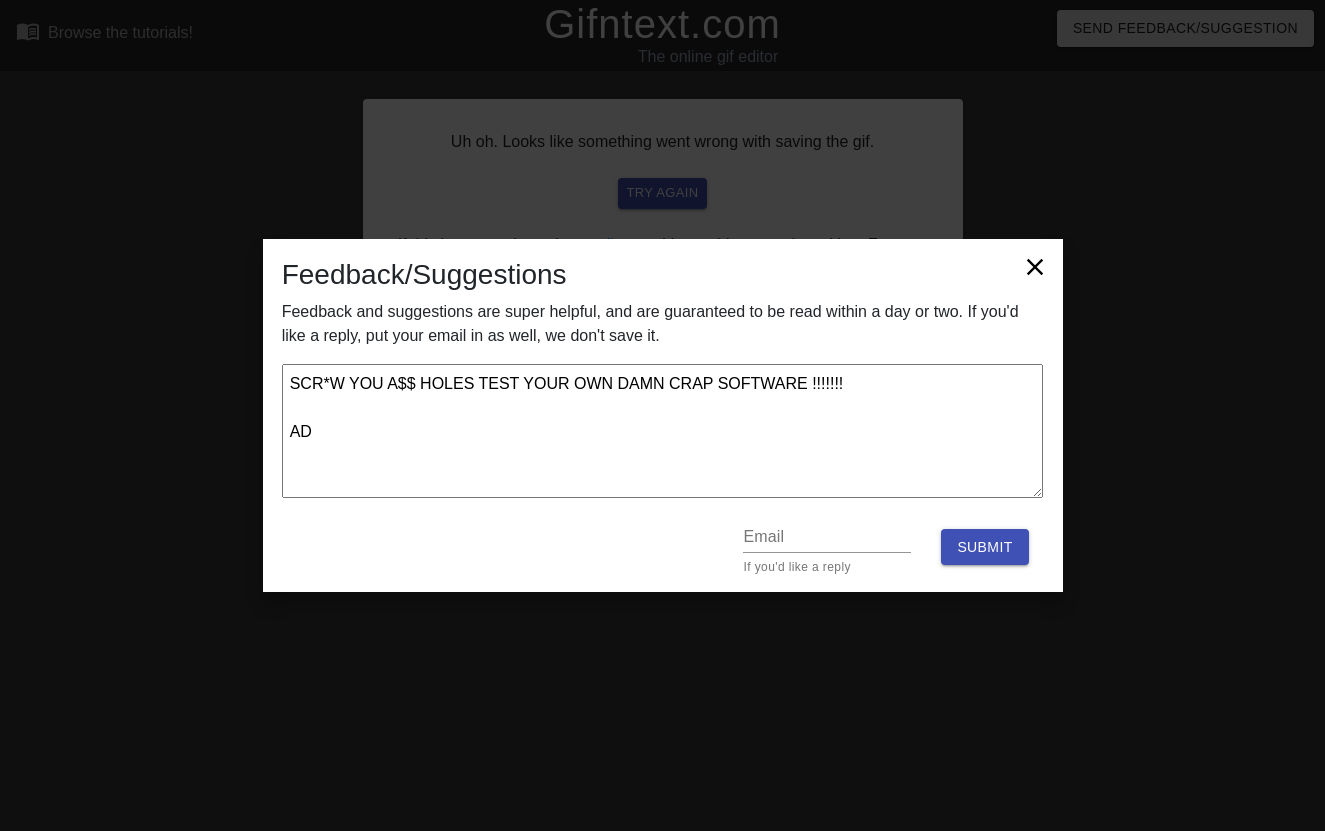 type on "SCR*W YOU A$$ HOLES TEST YOUR OWN DAMN CRAP SOFTWARE !!!!!!!
ADD" 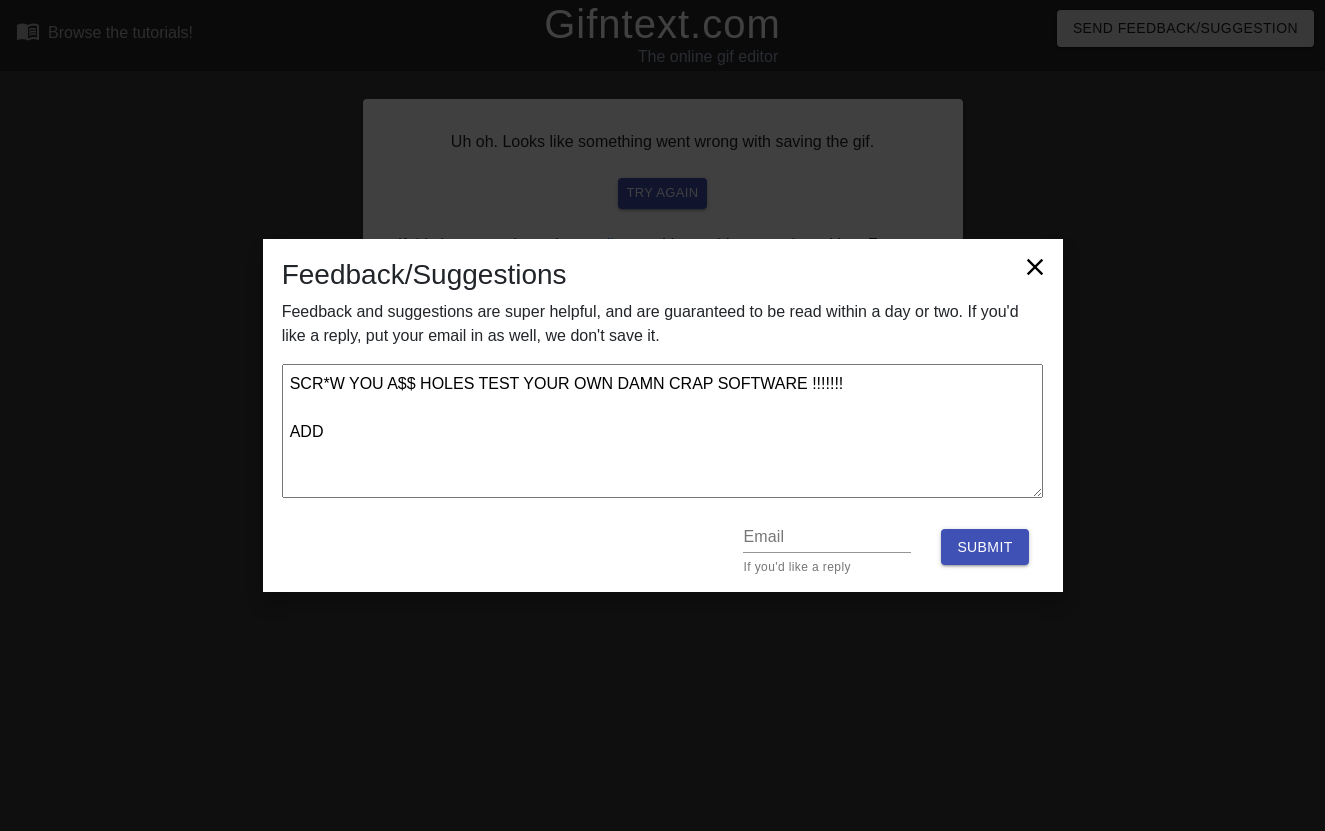 type on "SCR*W YOU A$$ HOLES TEST YOUR OWN DAMN CRAP SOFTWARE !!!!!!!
ADDI" 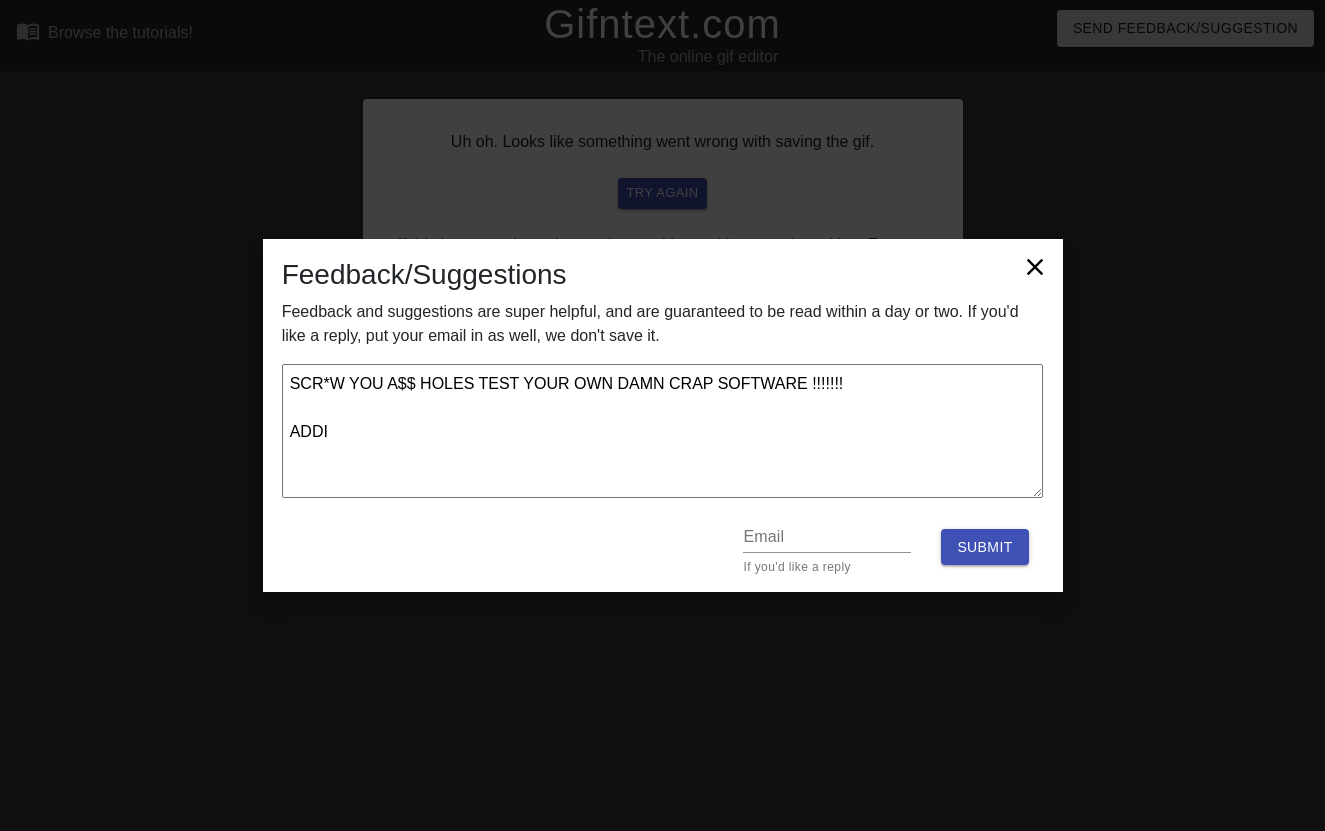 type 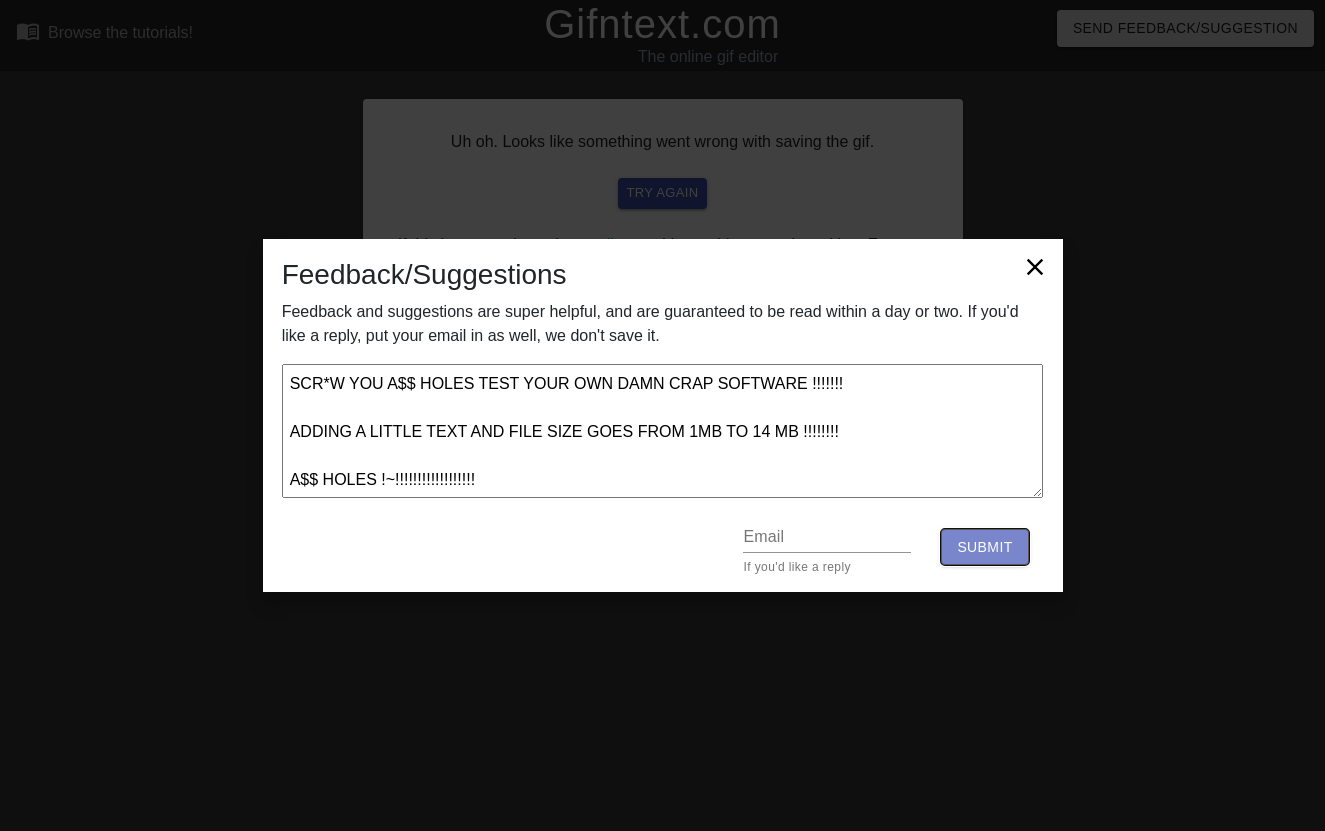 click on "Submit" at bounding box center (984, 547) 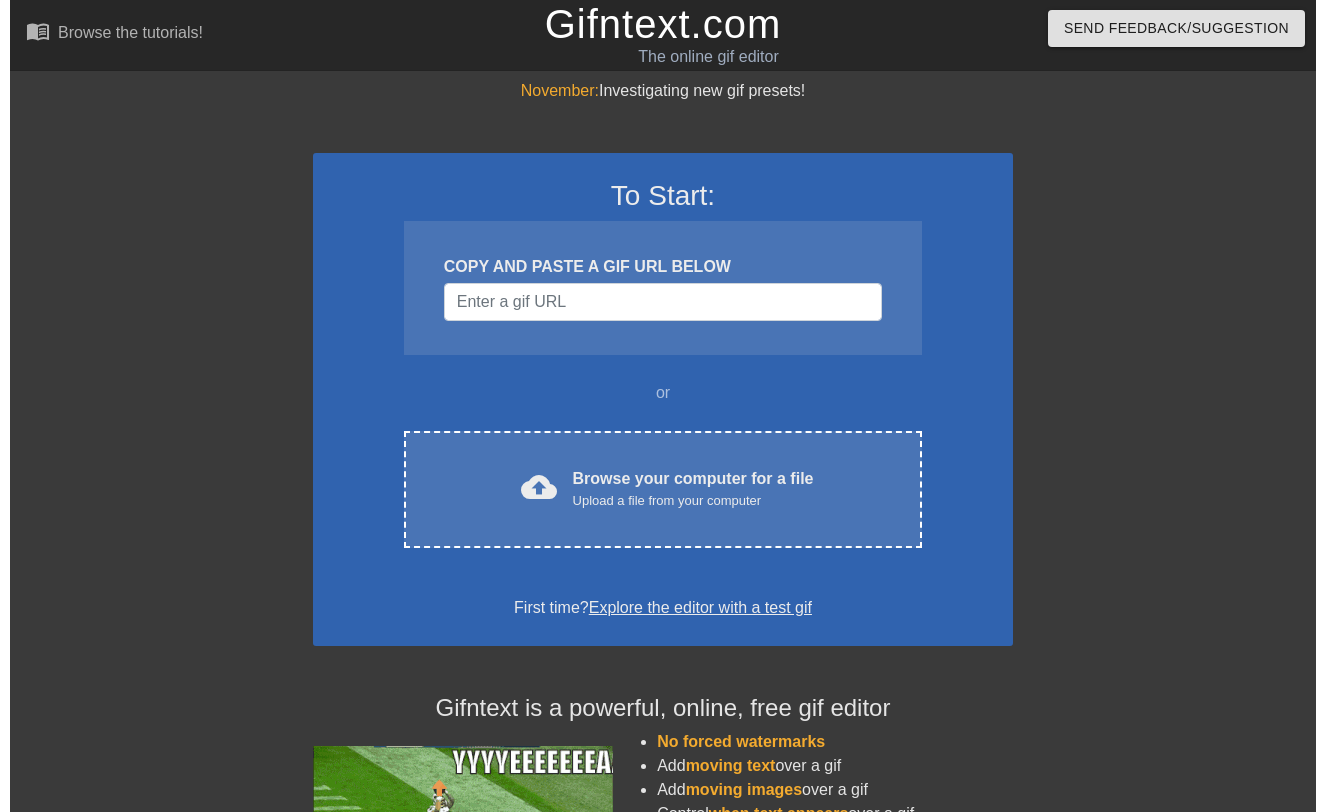 scroll, scrollTop: 0, scrollLeft: 0, axis: both 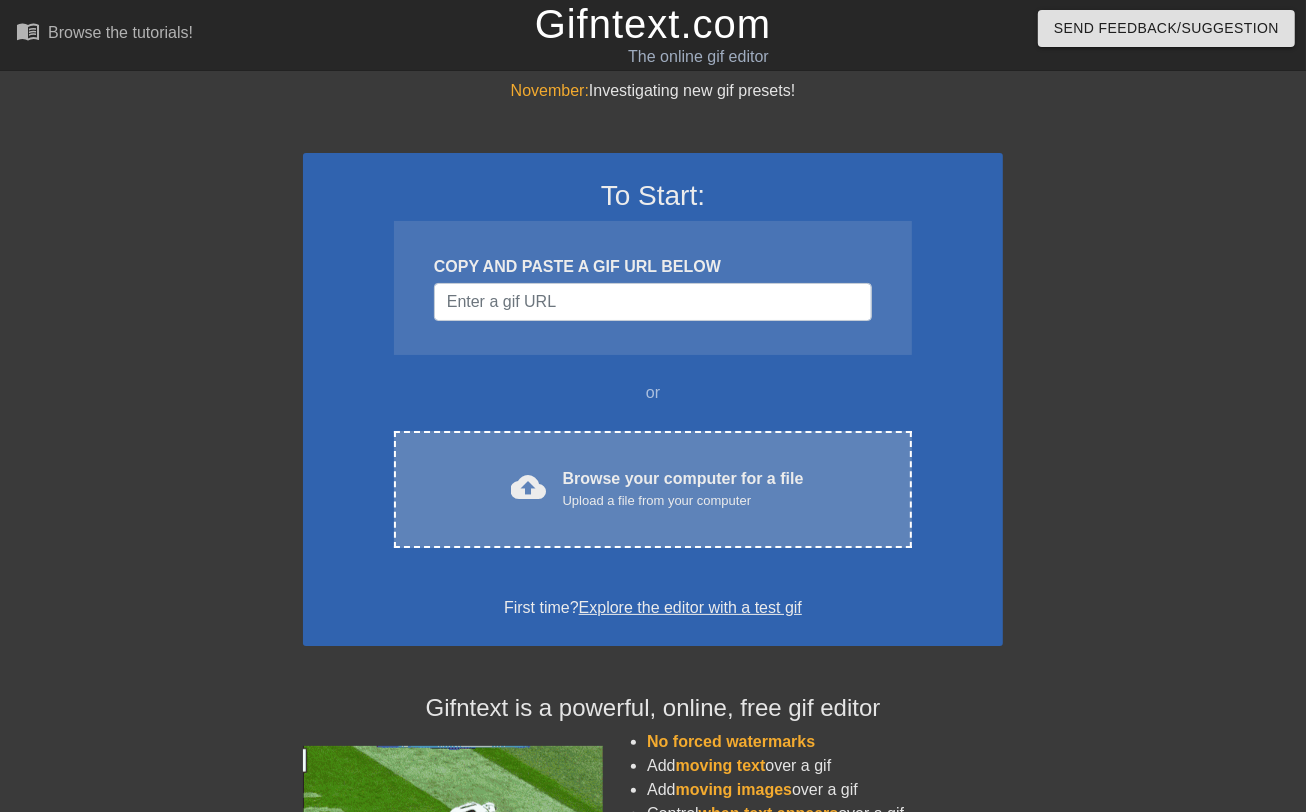 click on "Browse your computer for a file Upload a file from your computer" at bounding box center [683, 489] 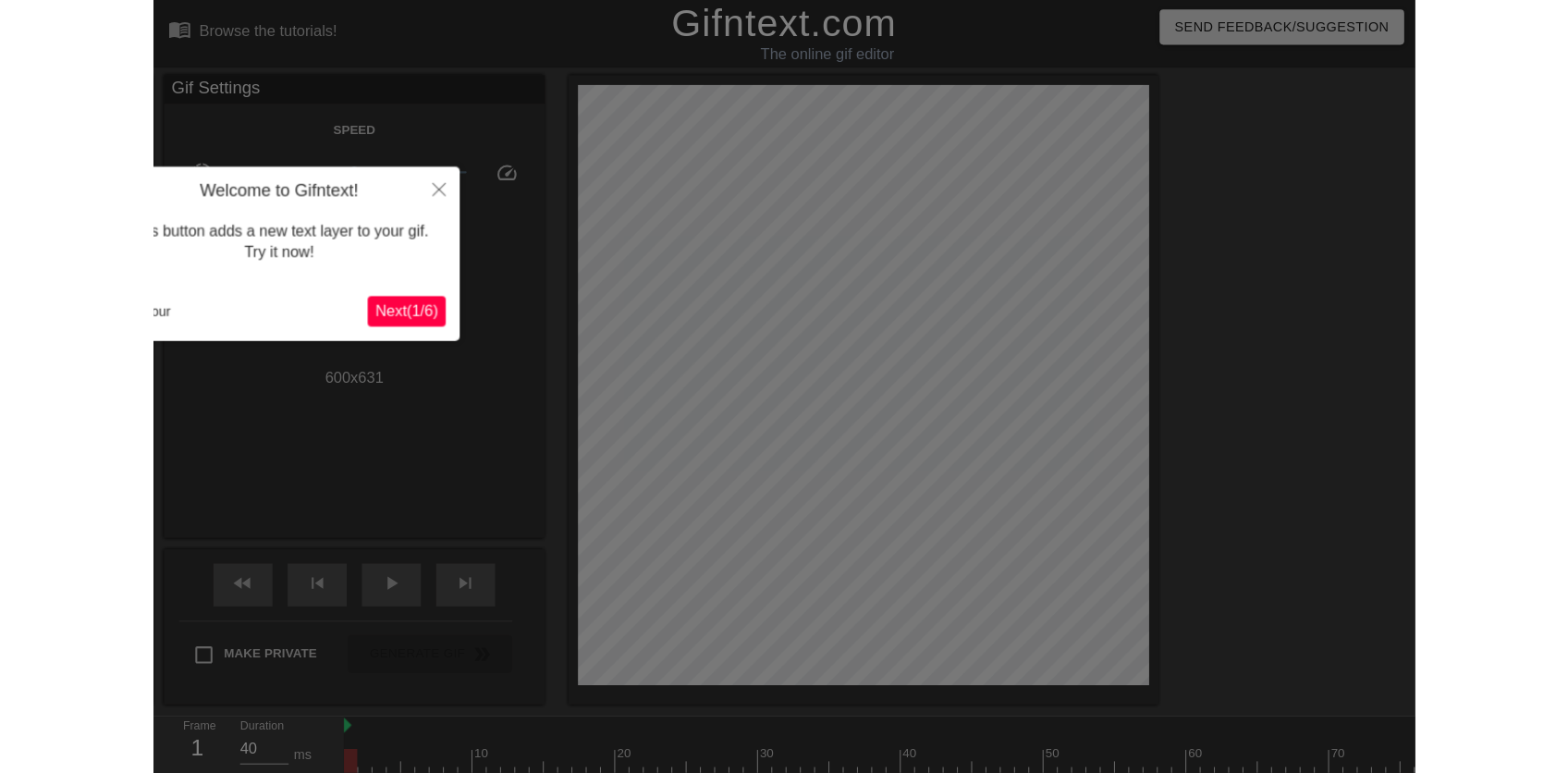 scroll, scrollTop: 45, scrollLeft: 0, axis: vertical 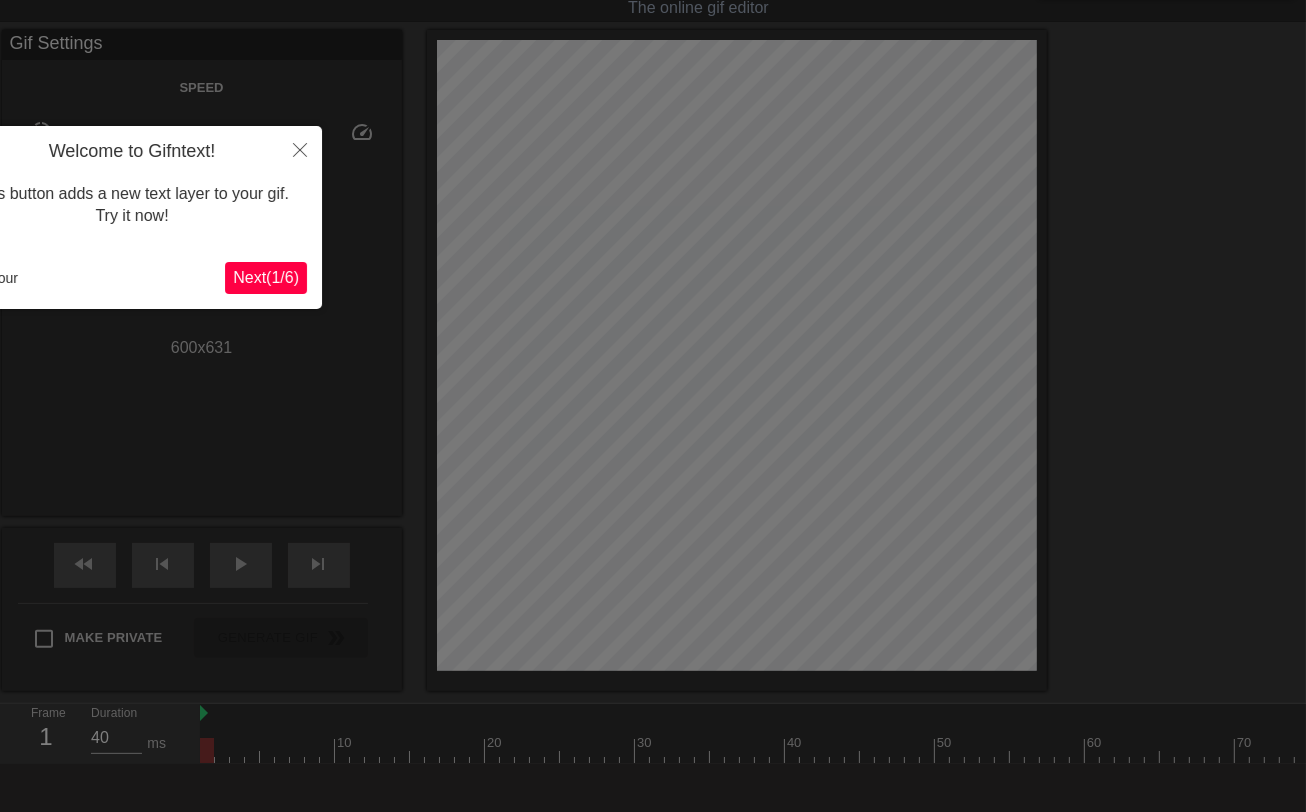 type 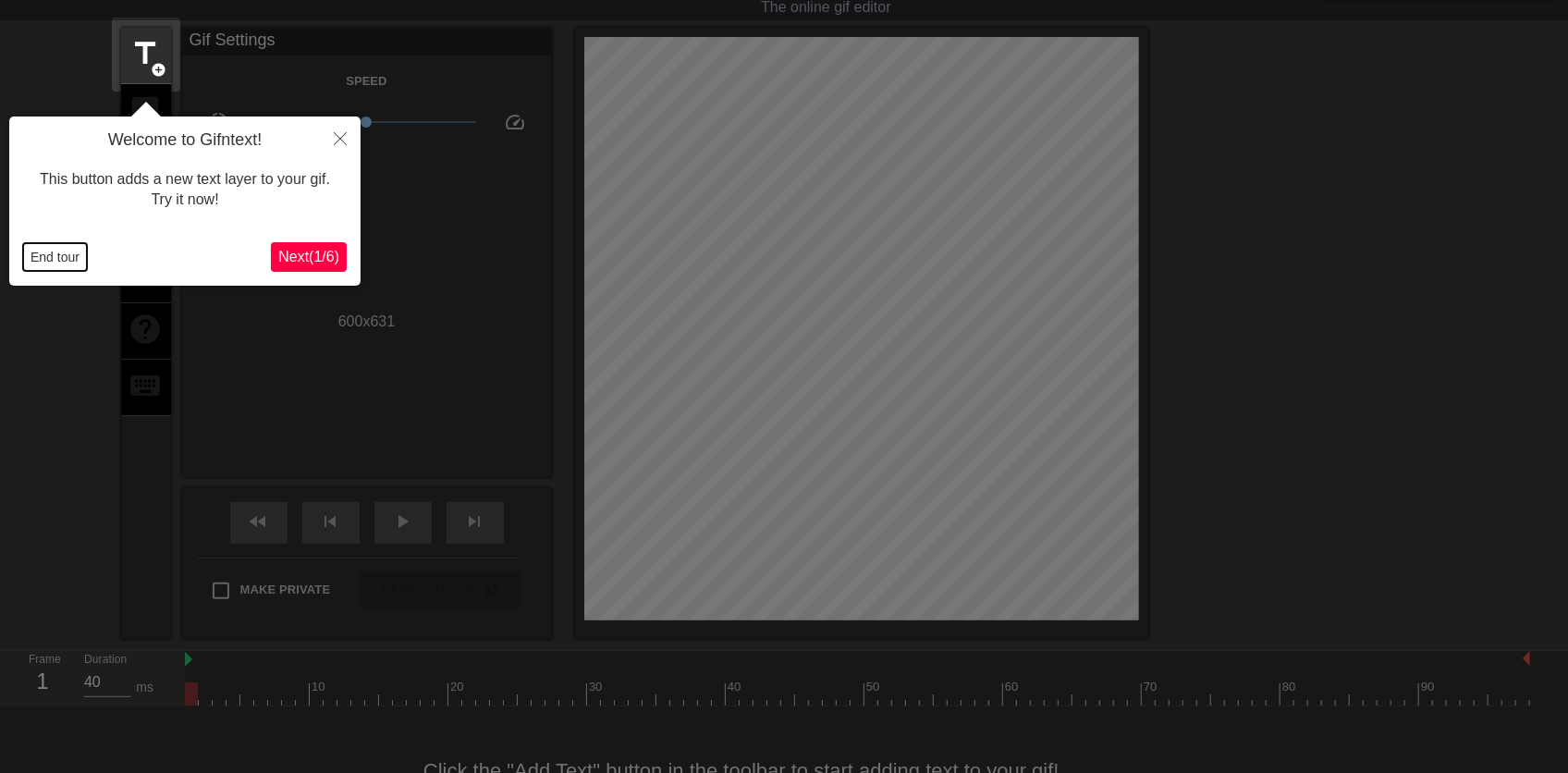 click on "End tour" at bounding box center (55, 257) 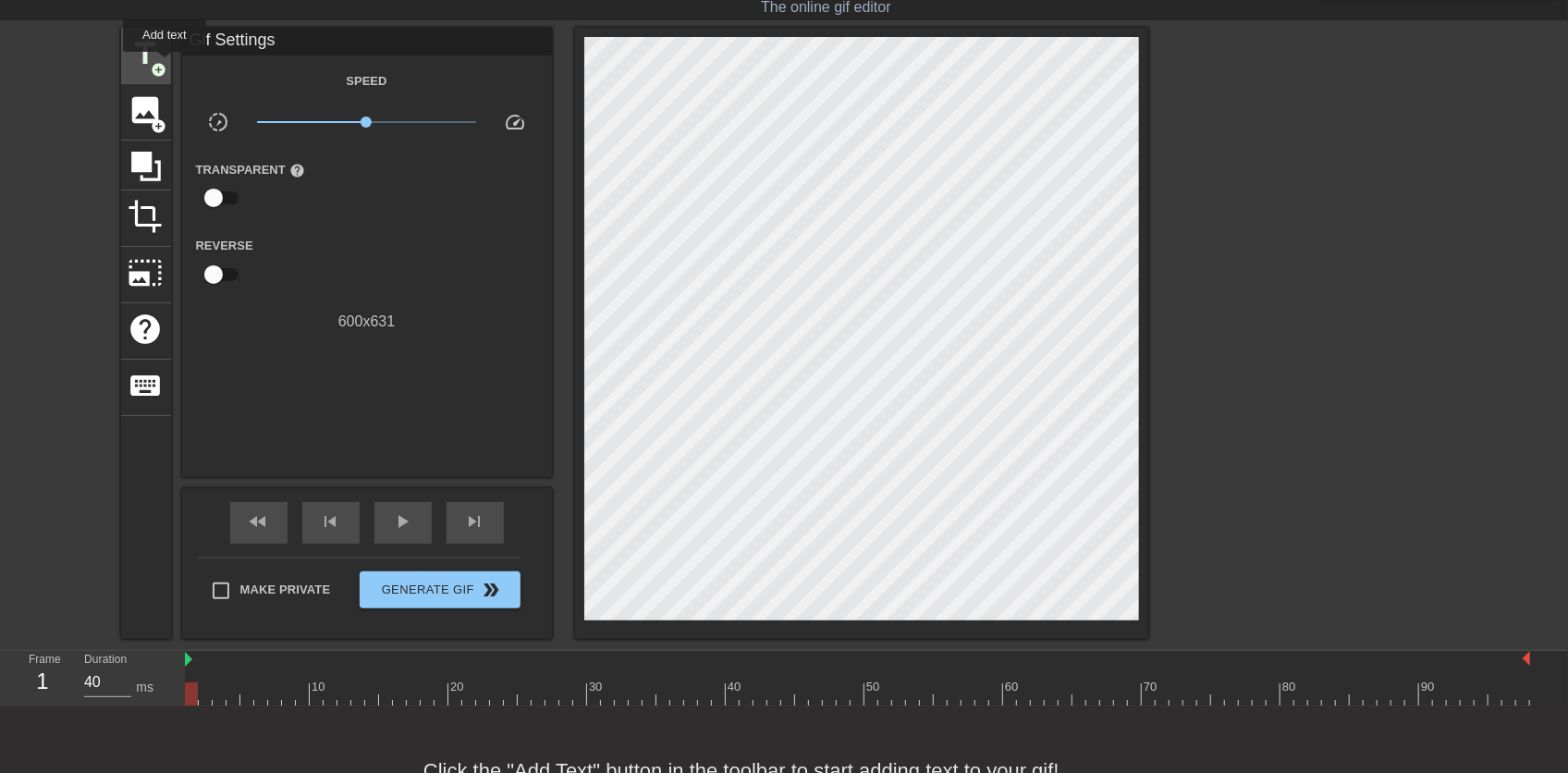 click on "add_circle" at bounding box center [159, 69] 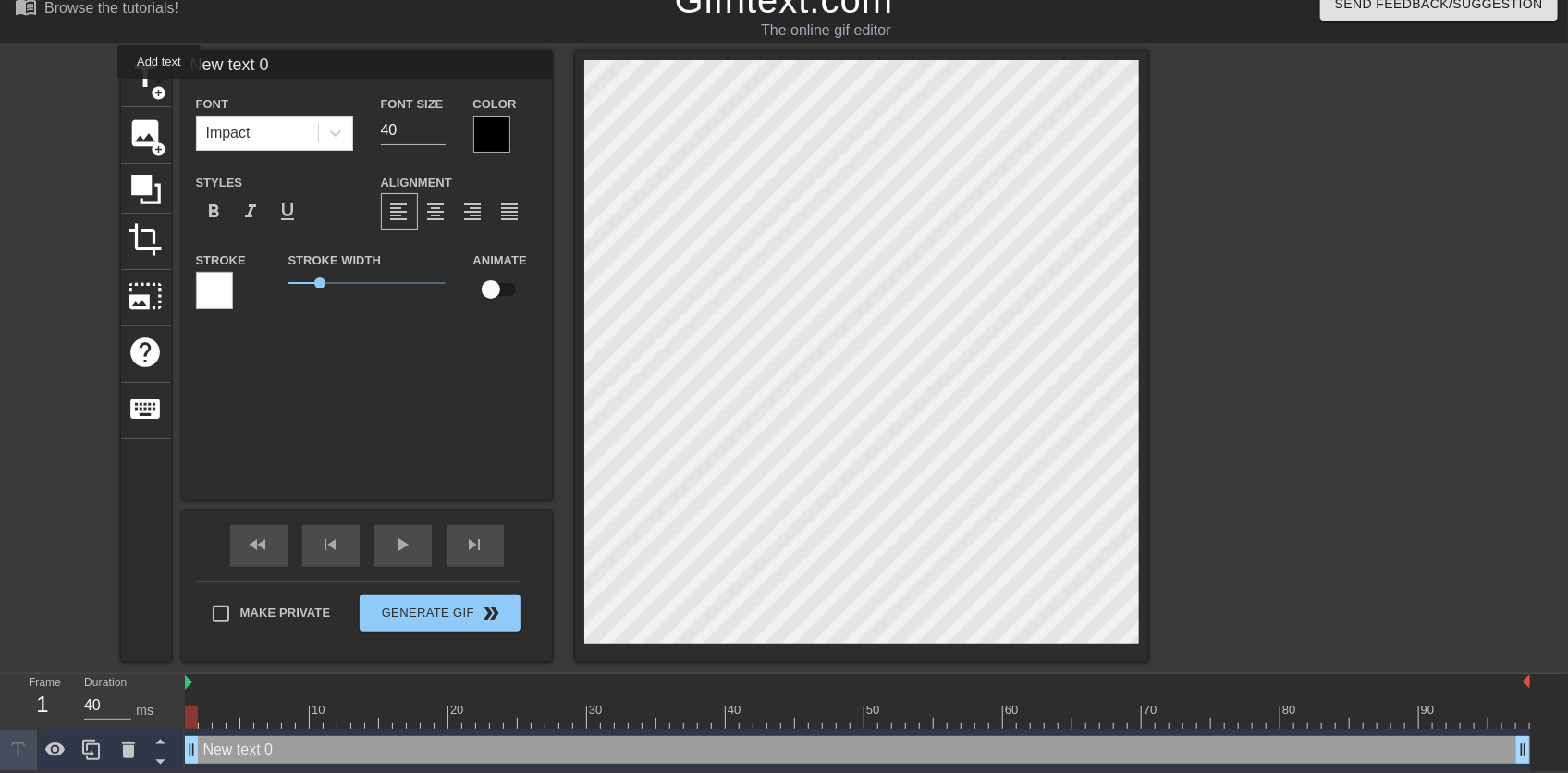 scroll, scrollTop: 23, scrollLeft: 0, axis: vertical 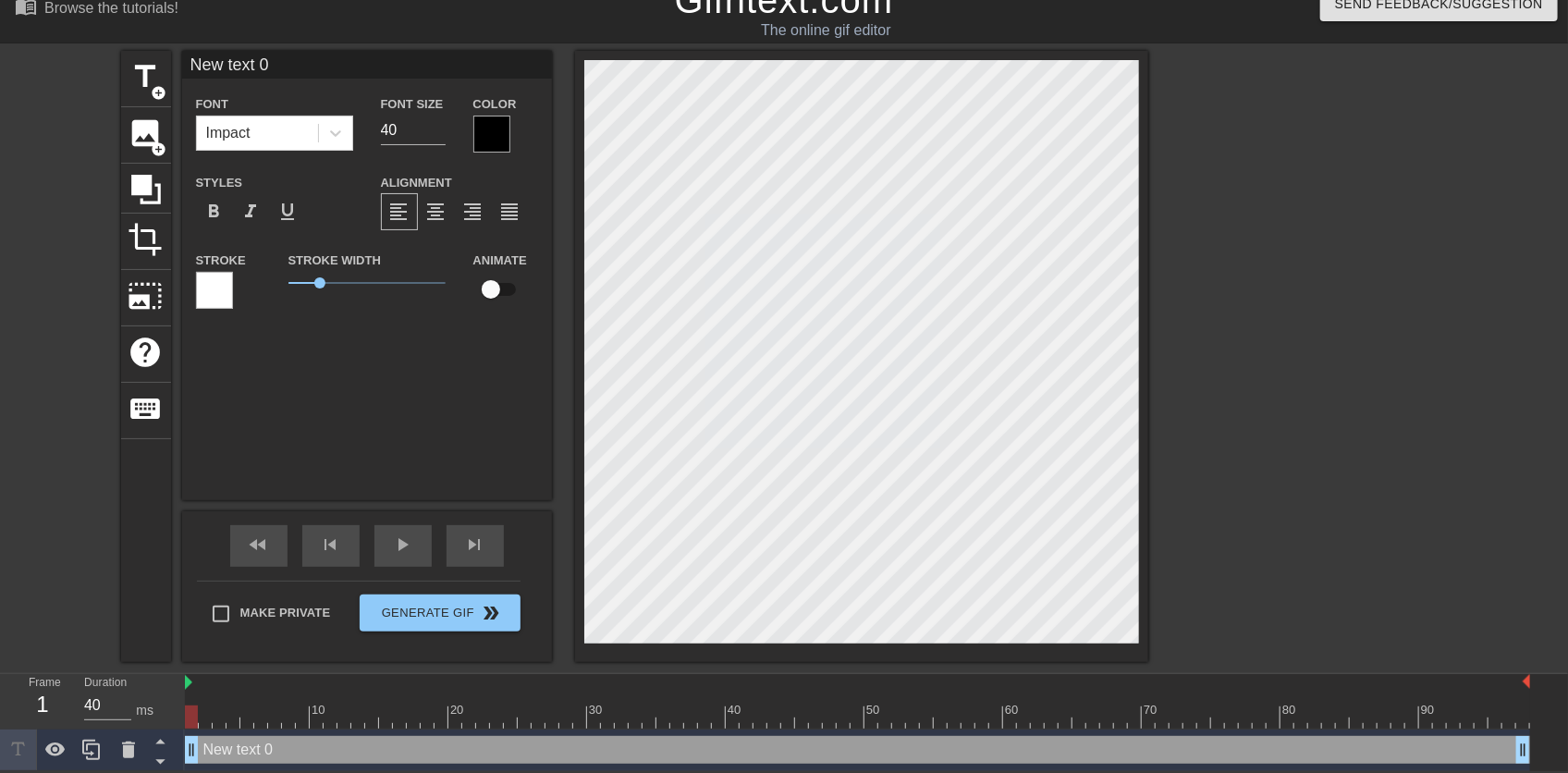 click at bounding box center (492, 134) 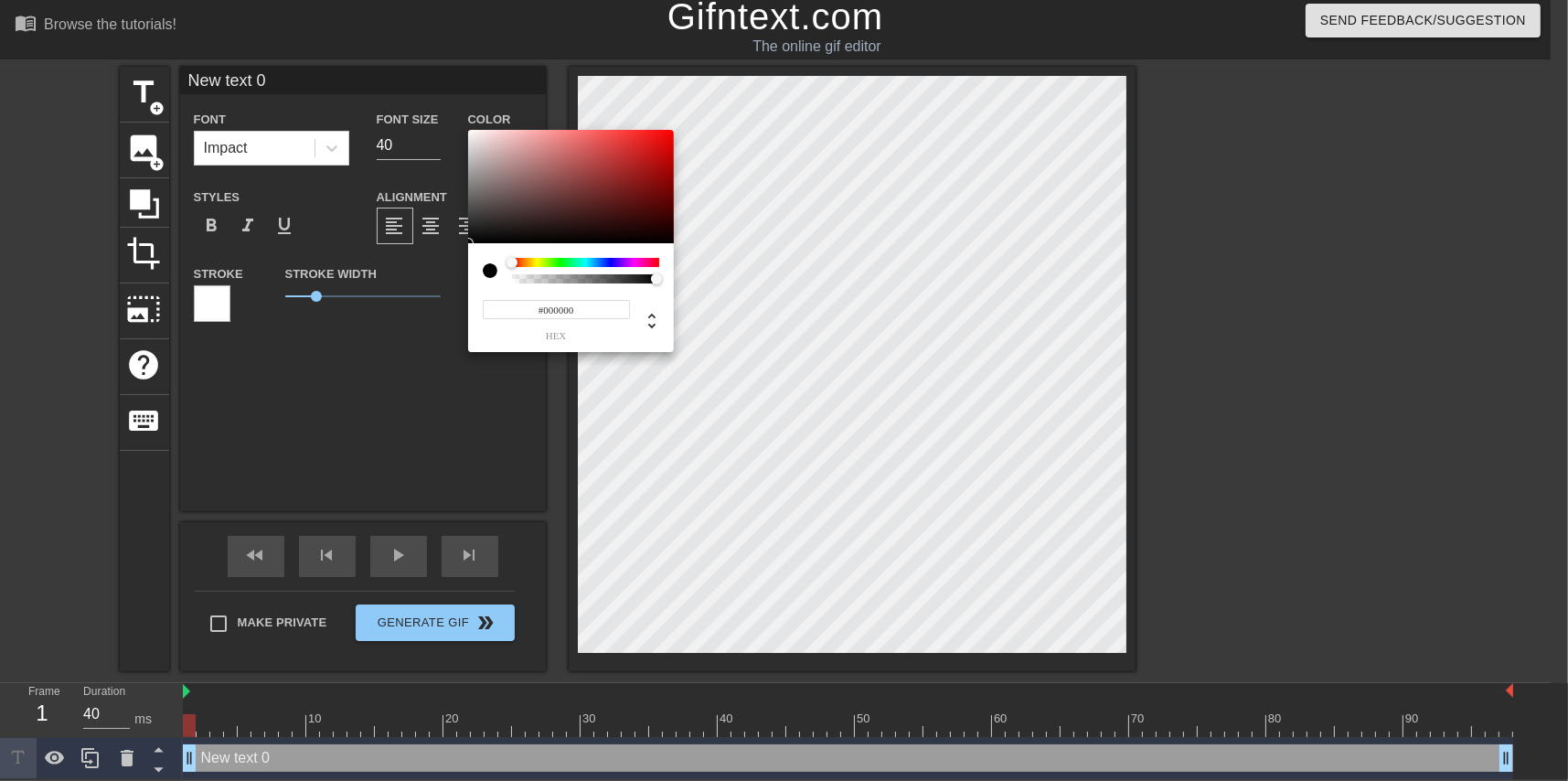 click at bounding box center (585, 262) 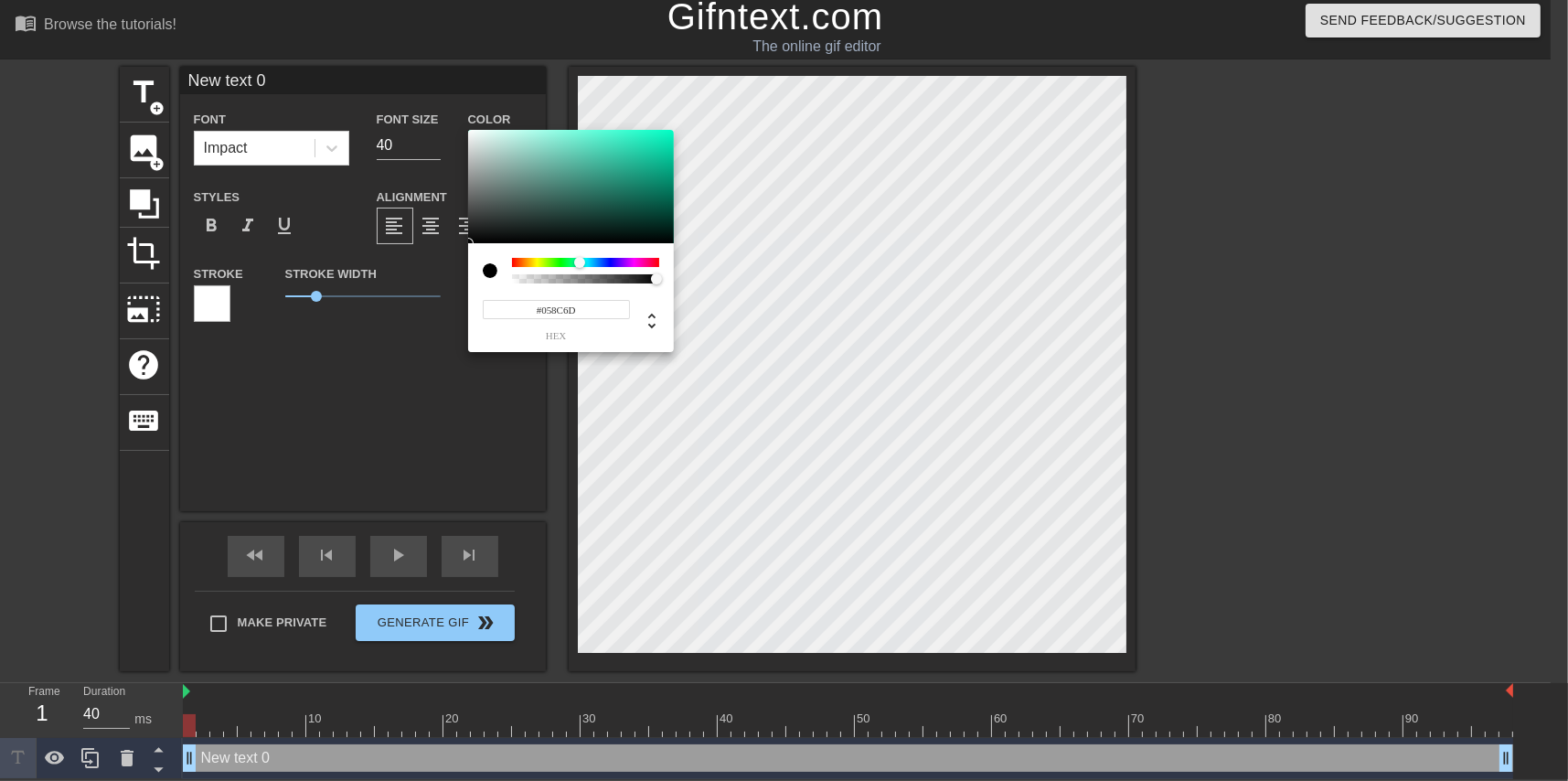 click at bounding box center (571, 187) 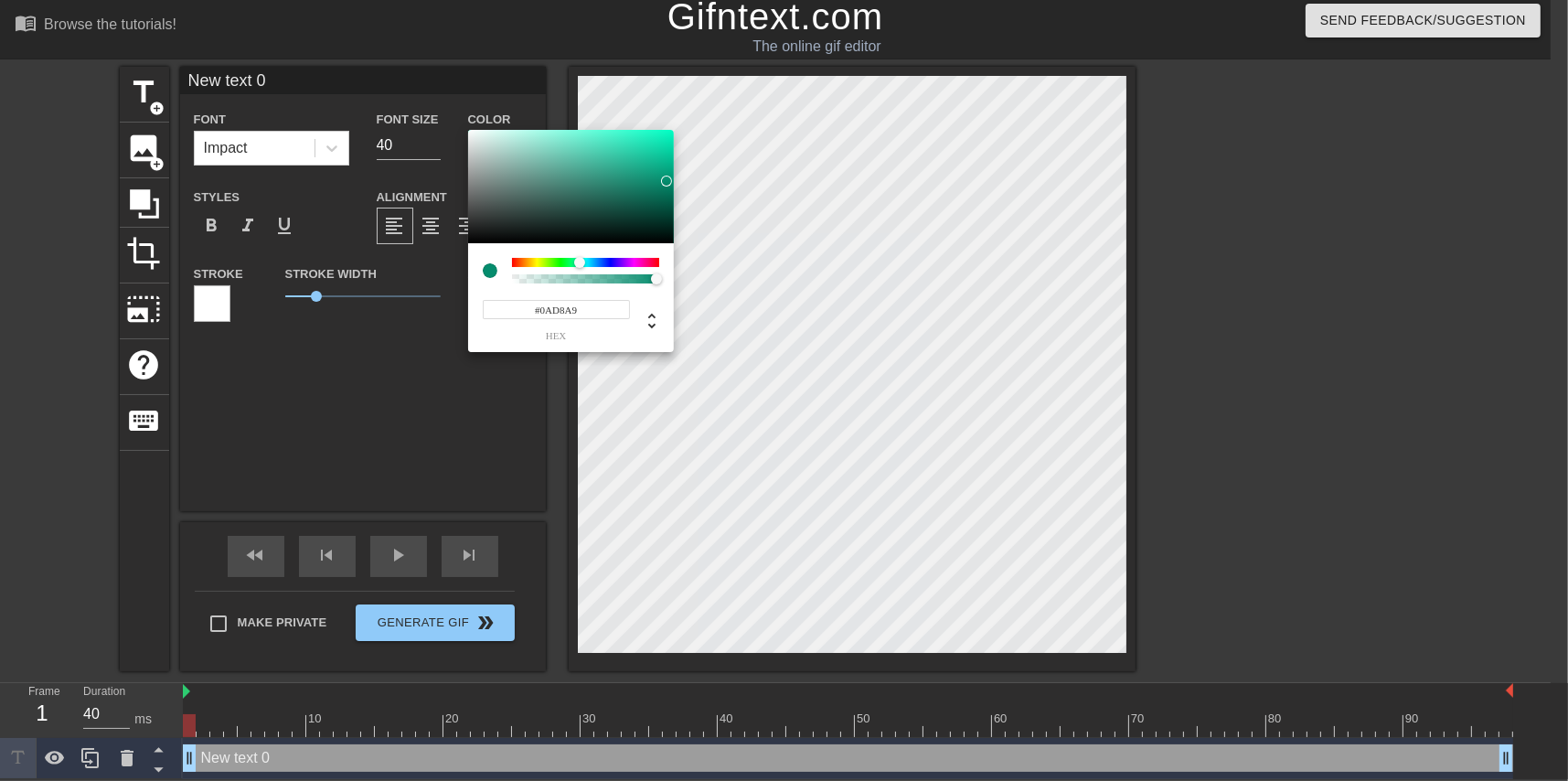 click at bounding box center [571, 187] 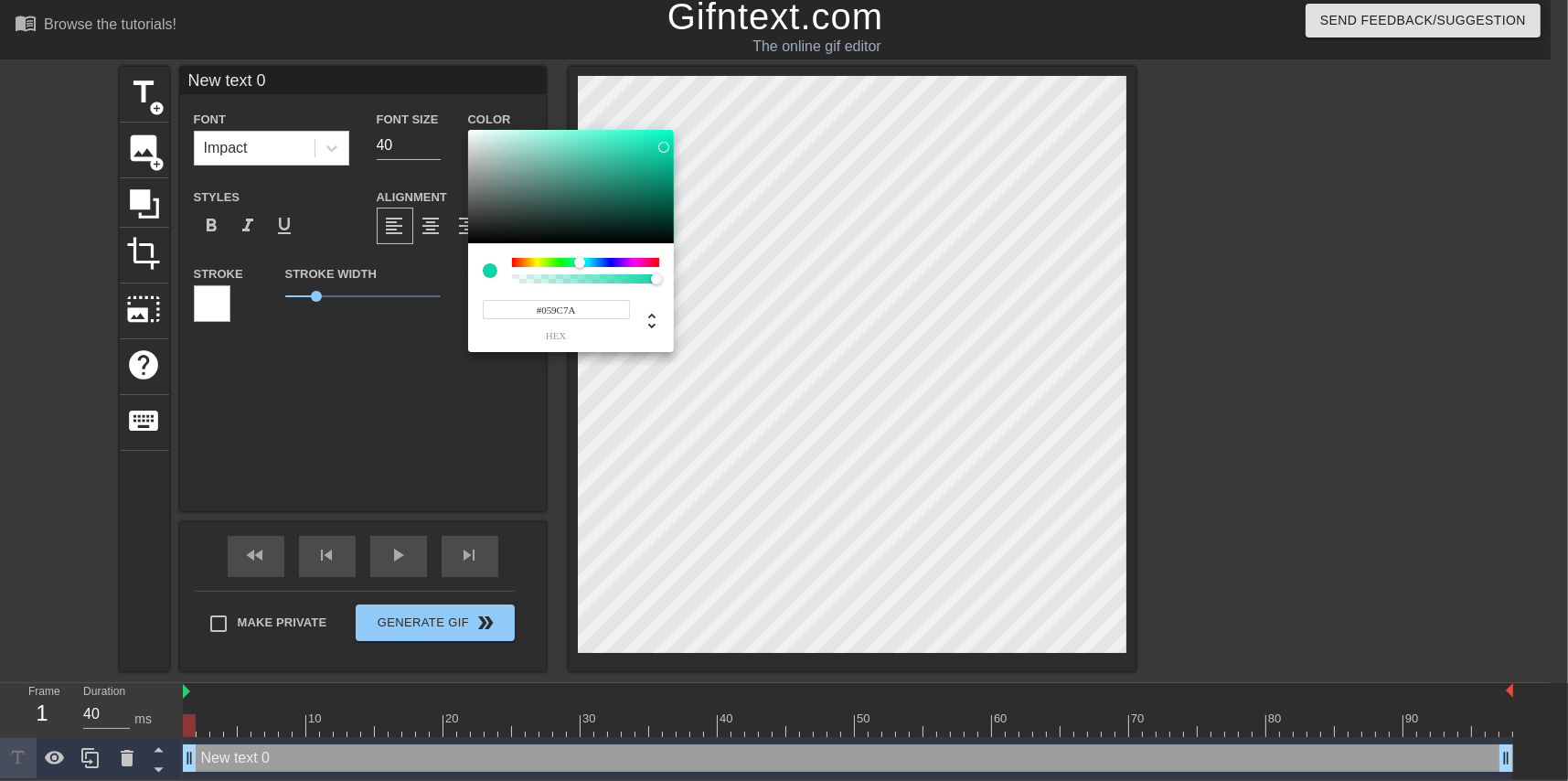 click at bounding box center [571, 187] 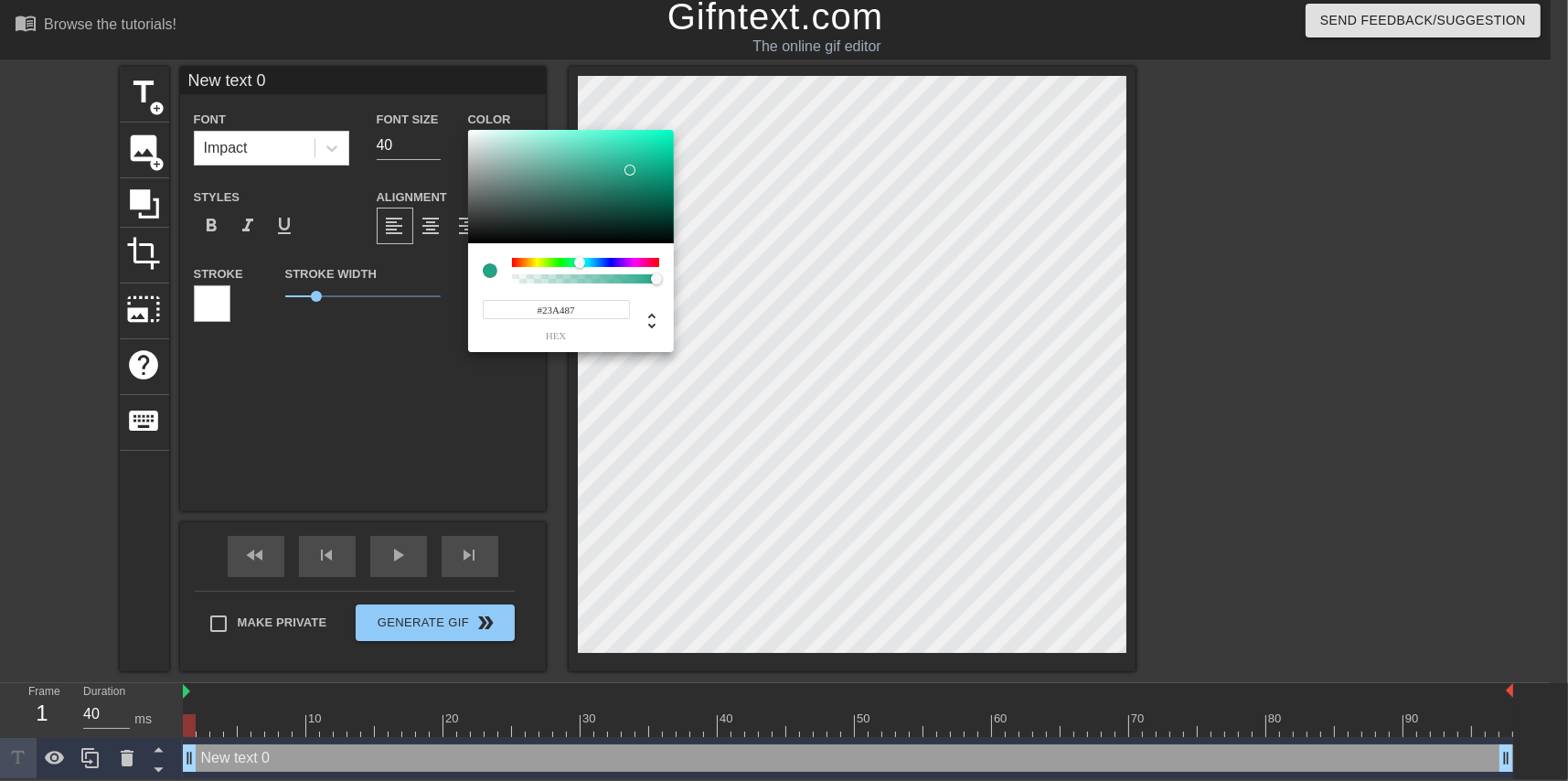 click at bounding box center (571, 187) 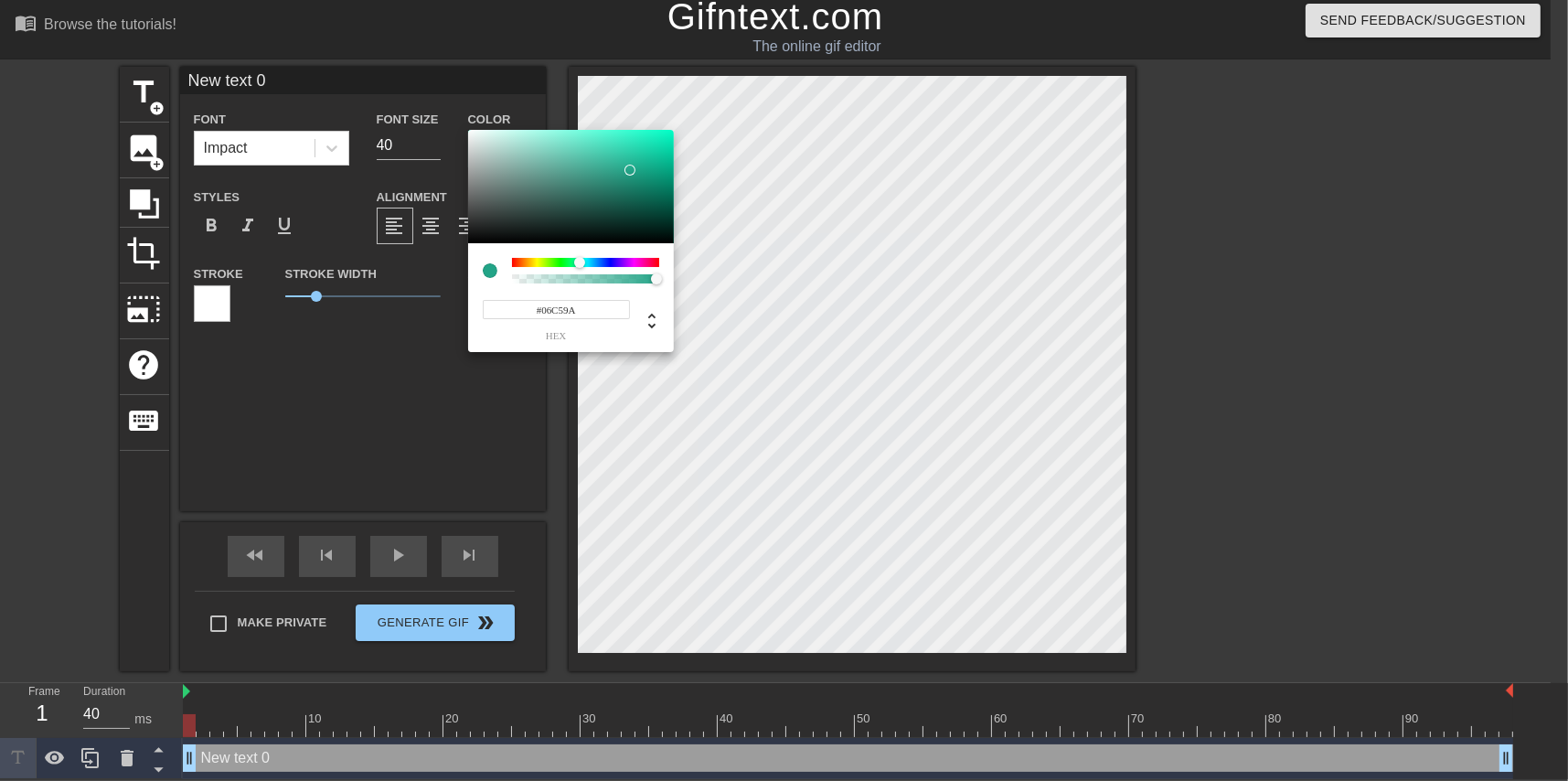 click at bounding box center [571, 187] 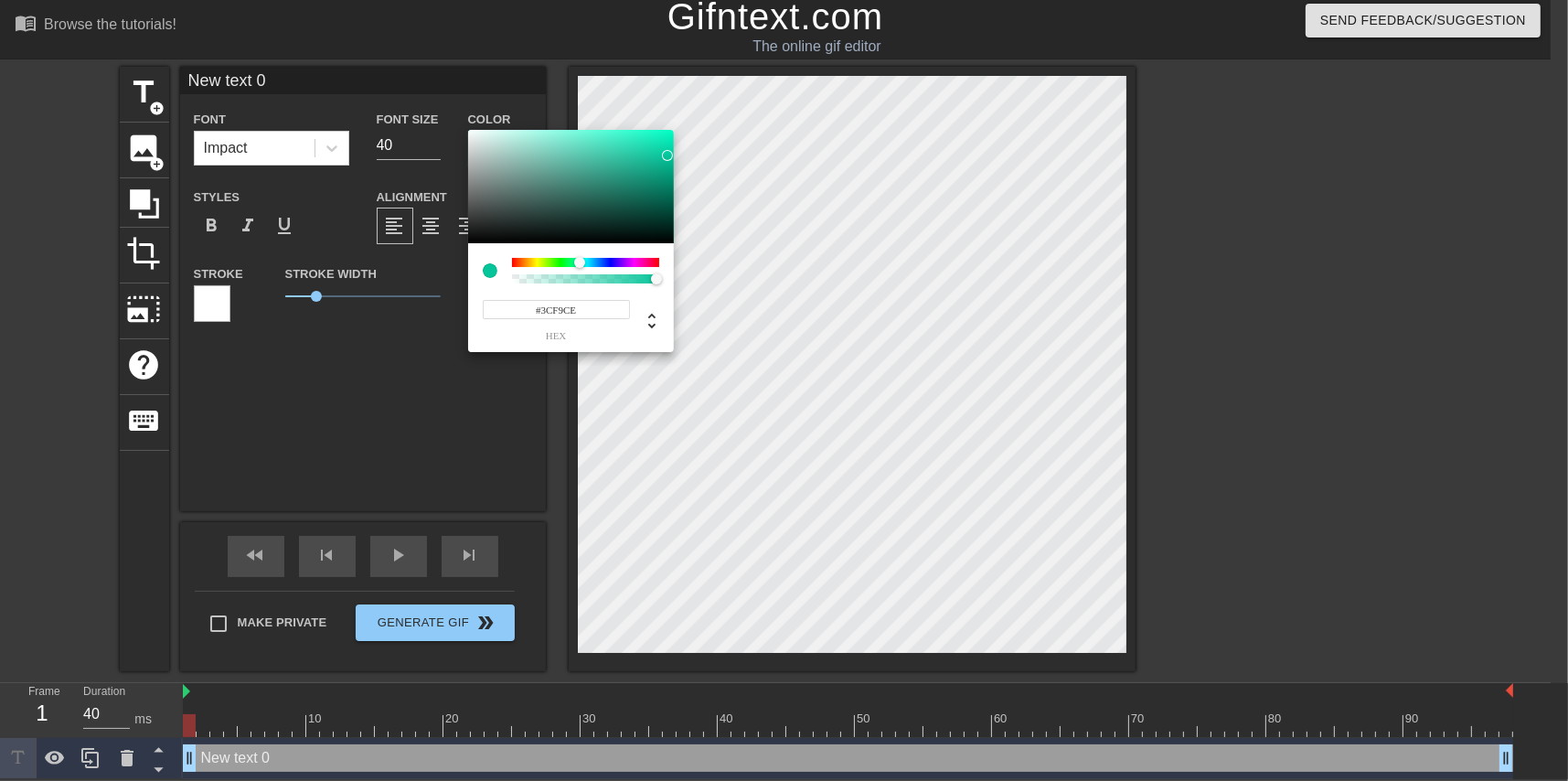 click at bounding box center [571, 187] 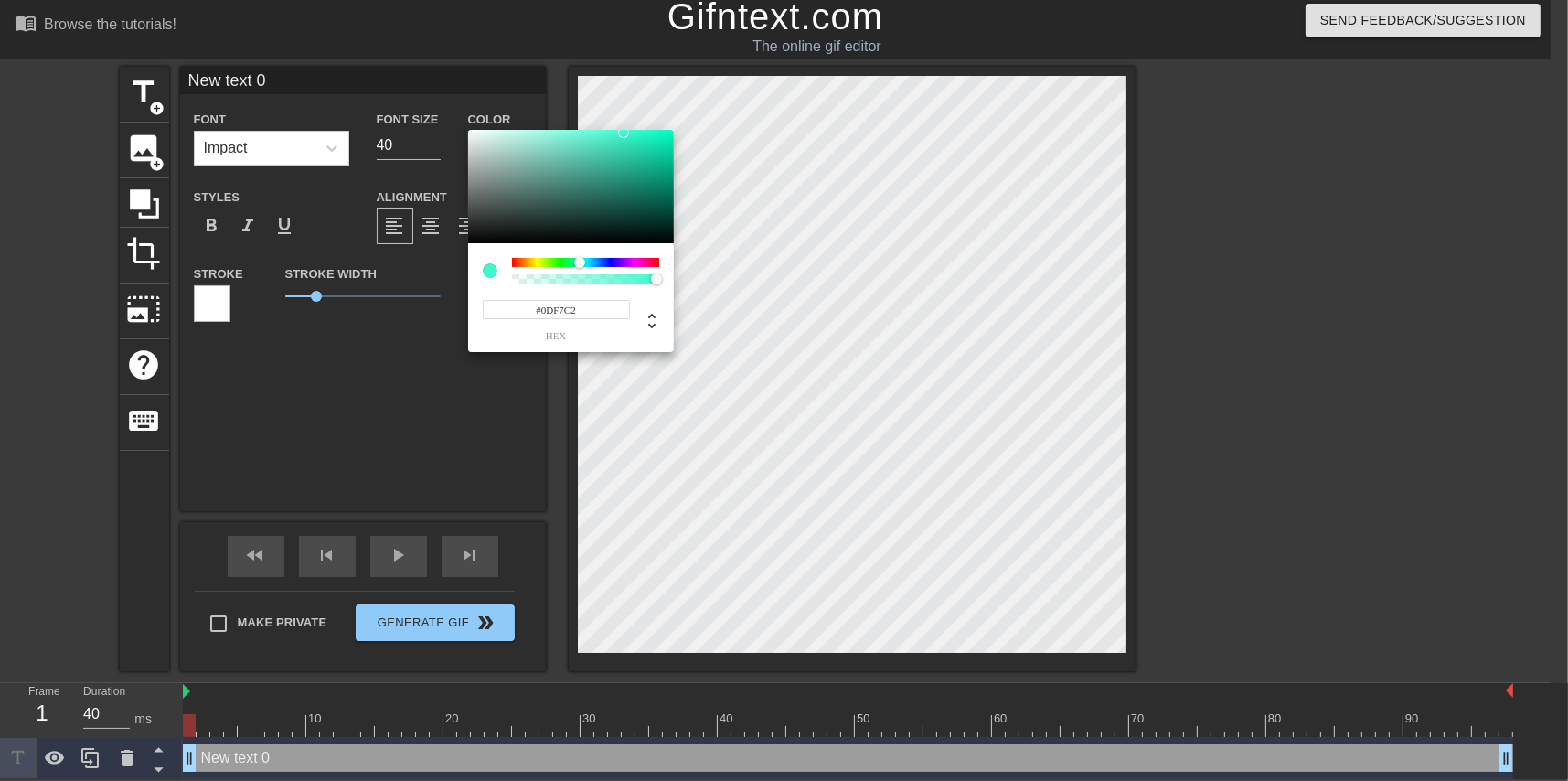 click at bounding box center [571, 187] 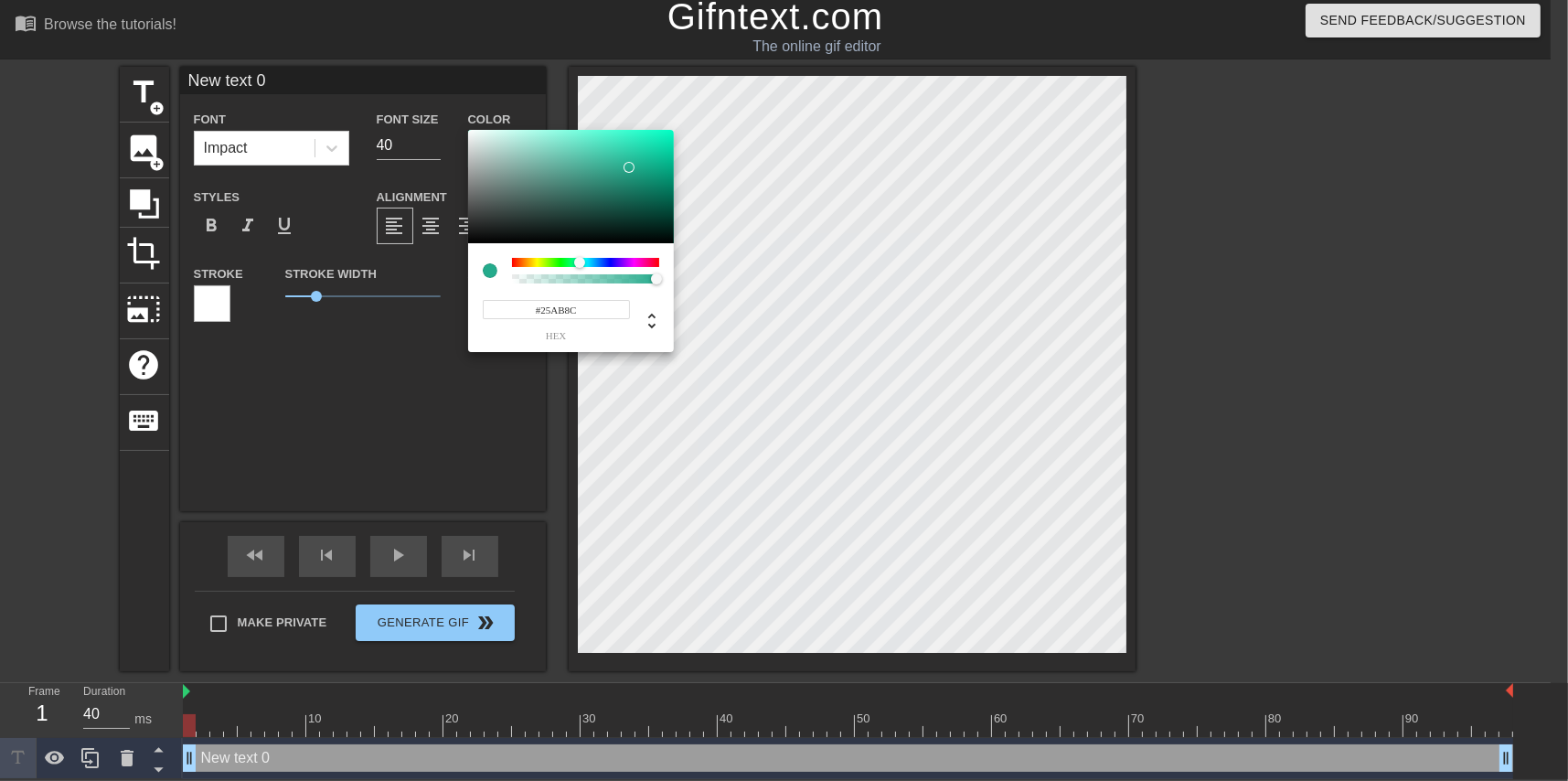 click at bounding box center [571, 187] 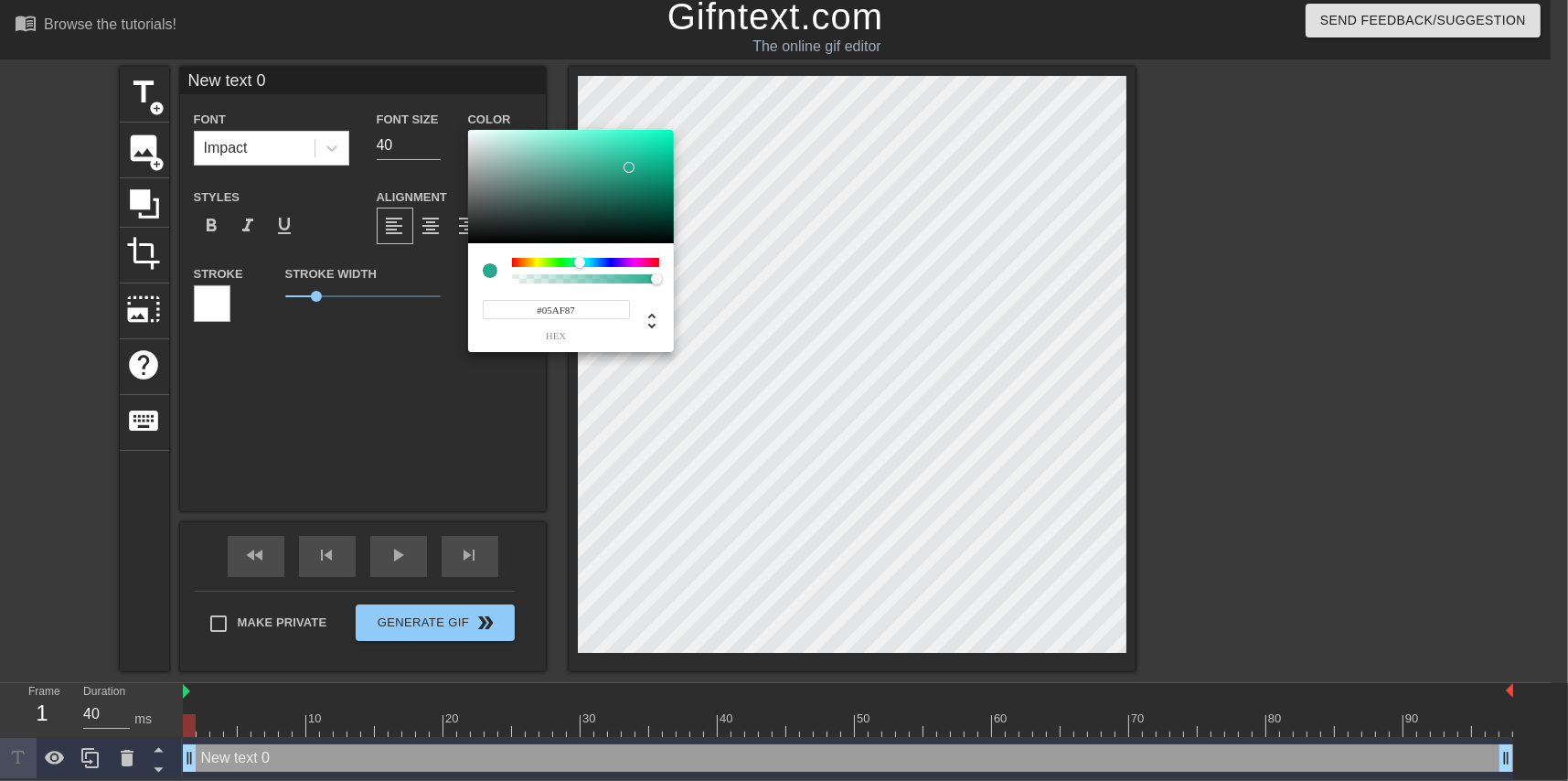 click at bounding box center (571, 187) 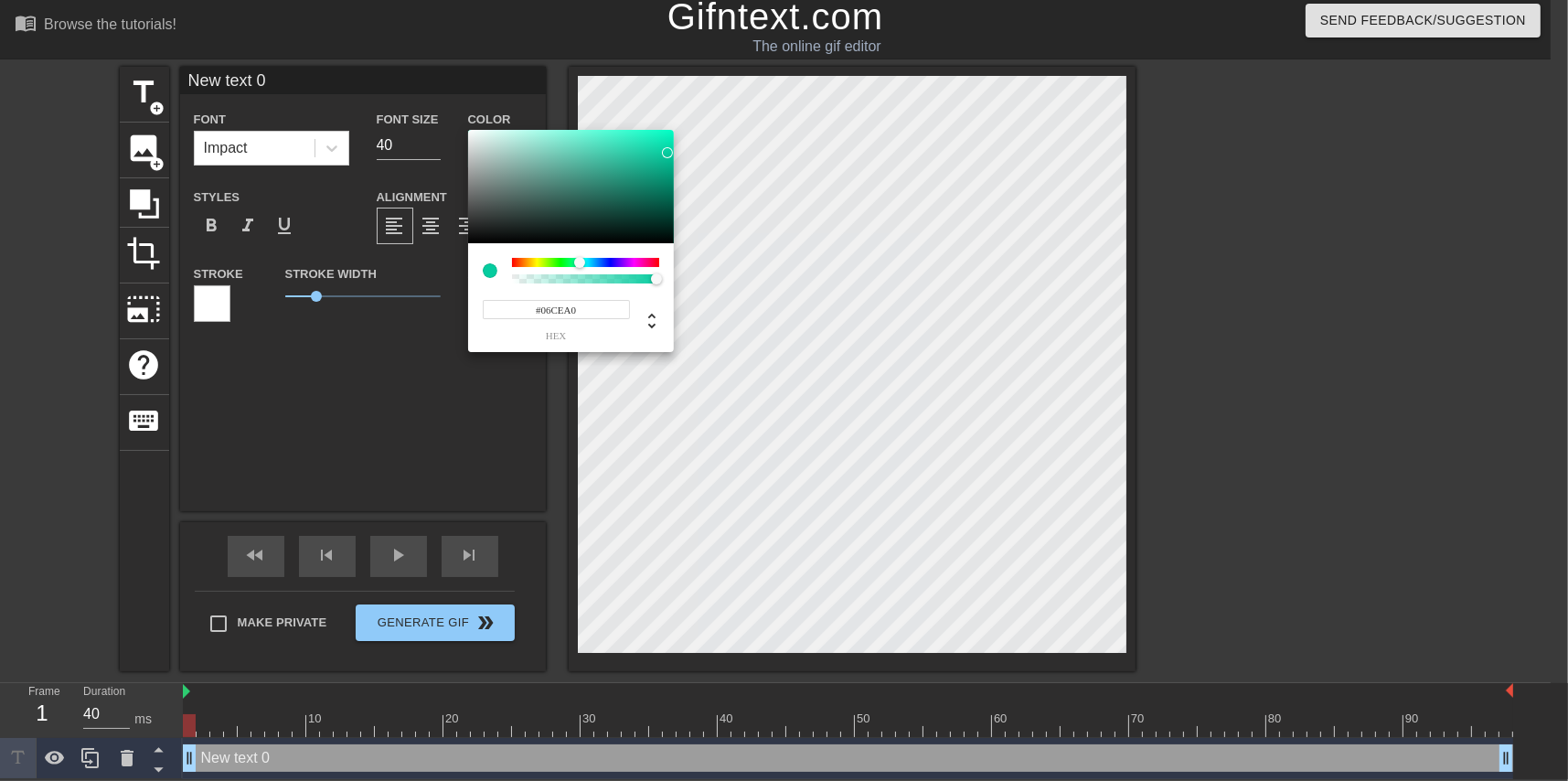 type on "#06D0A1" 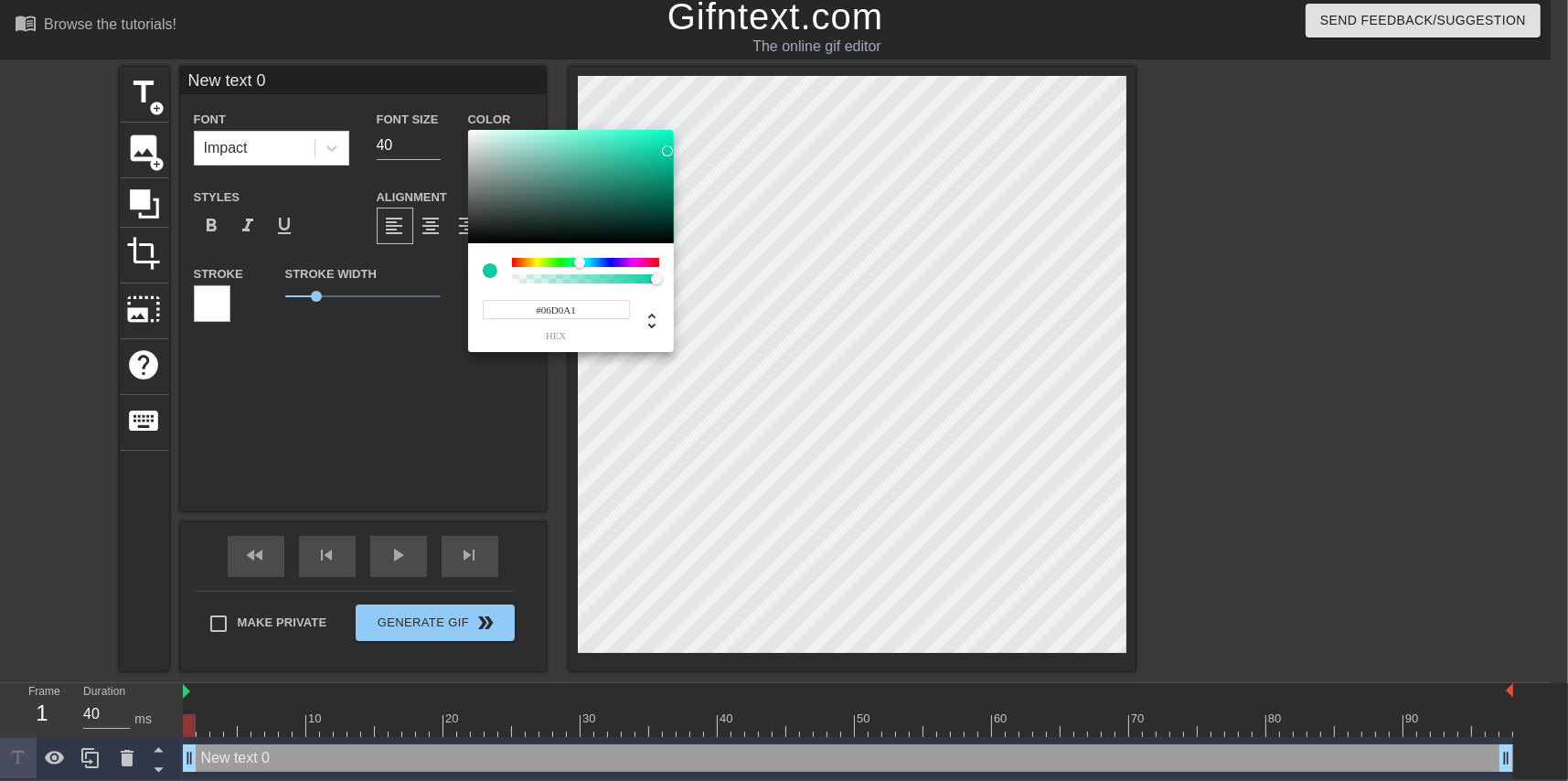drag, startPoint x: 667, startPoint y: 166, endPoint x: 667, endPoint y: 151, distance: 15 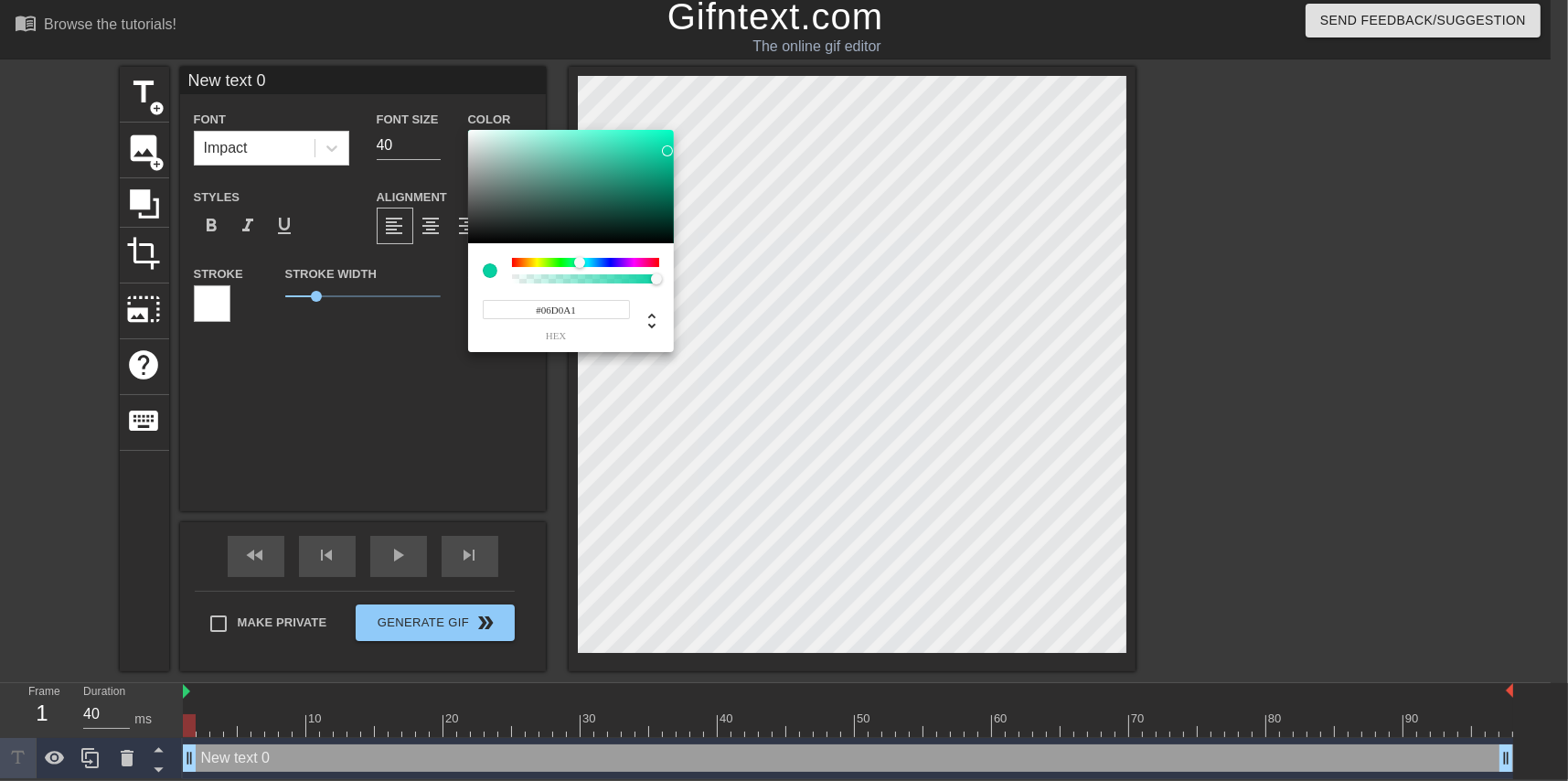click at bounding box center (667, 151) 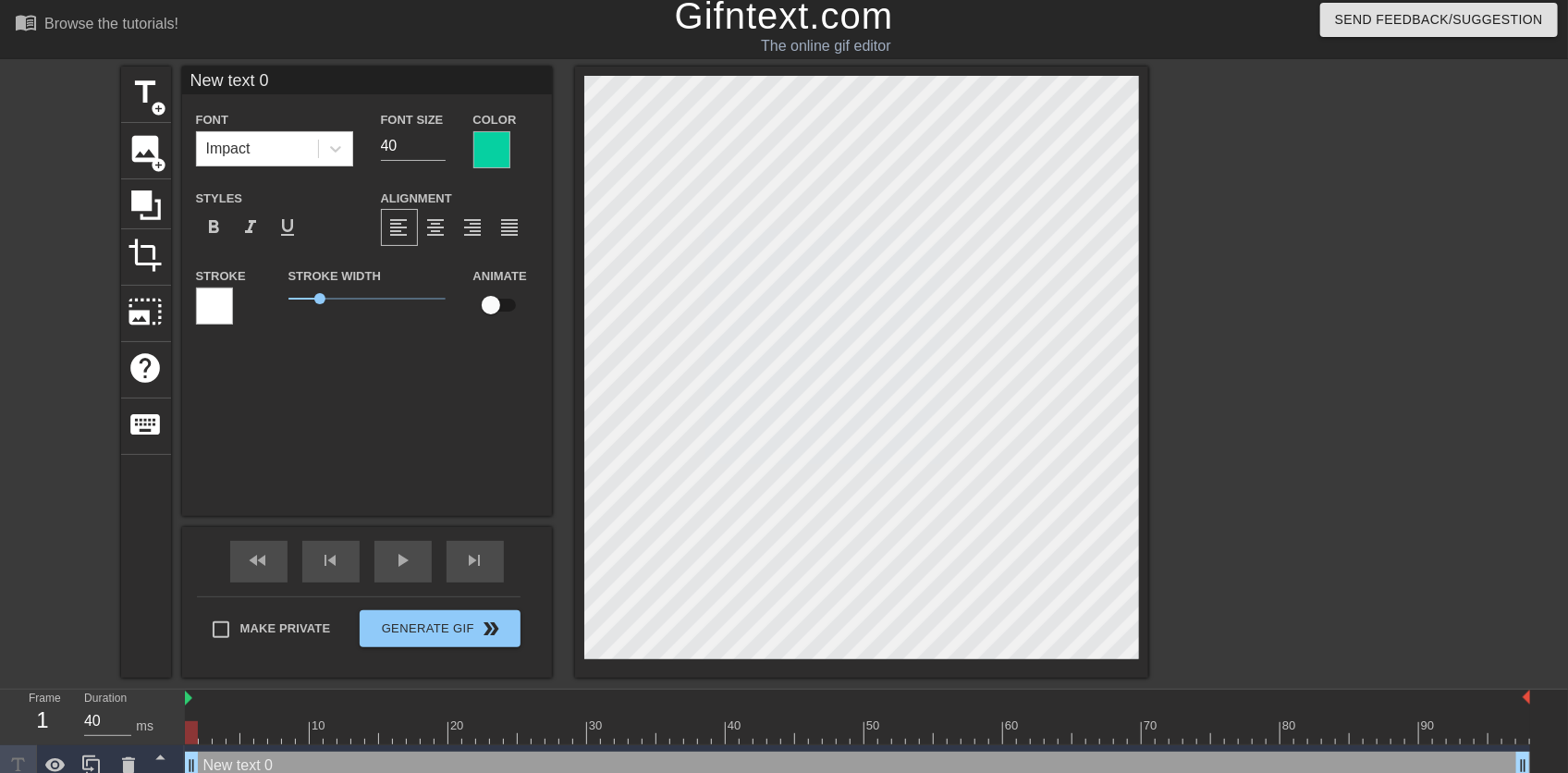 click at bounding box center [214, 306] 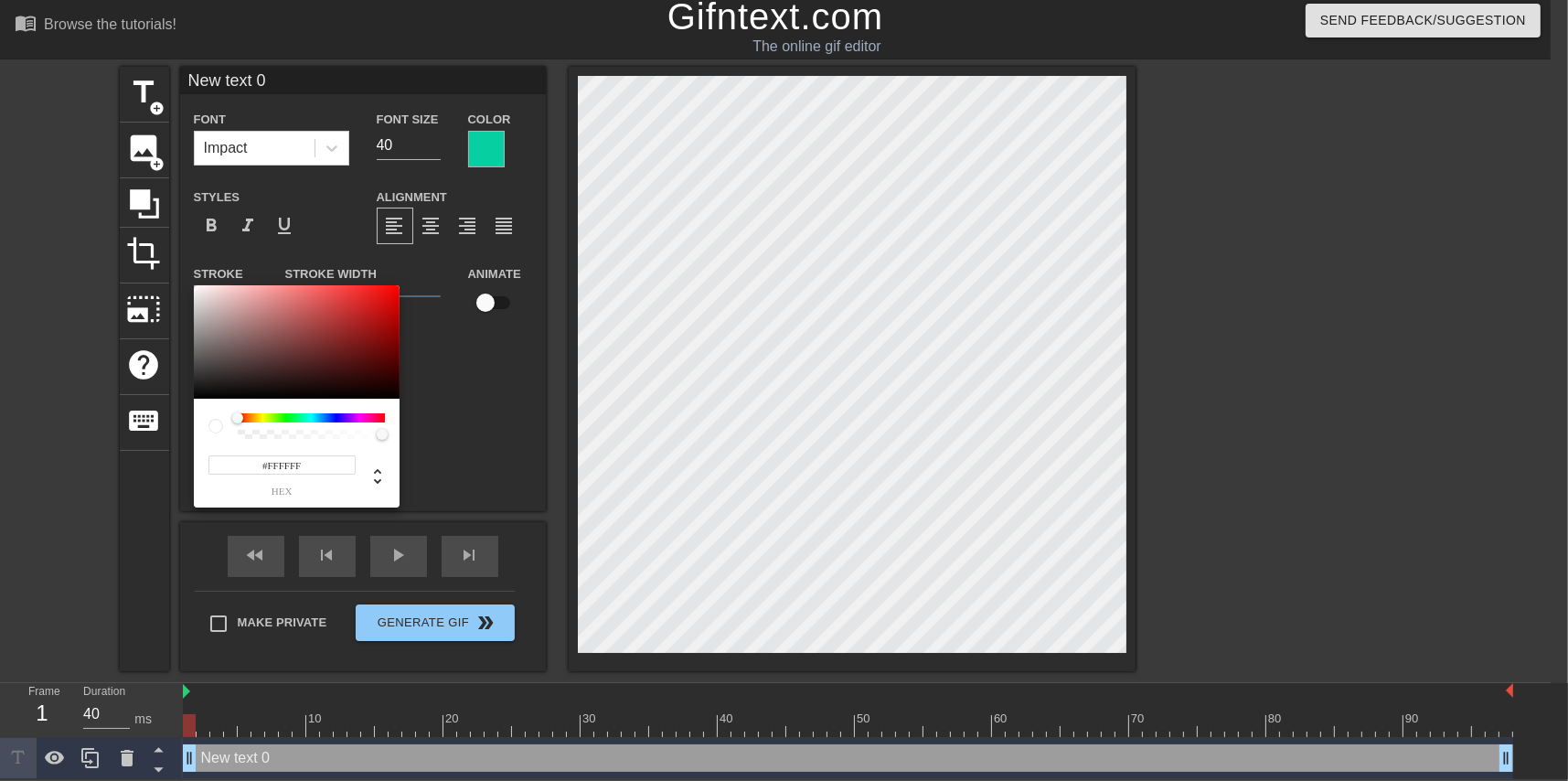 type on "#161616" 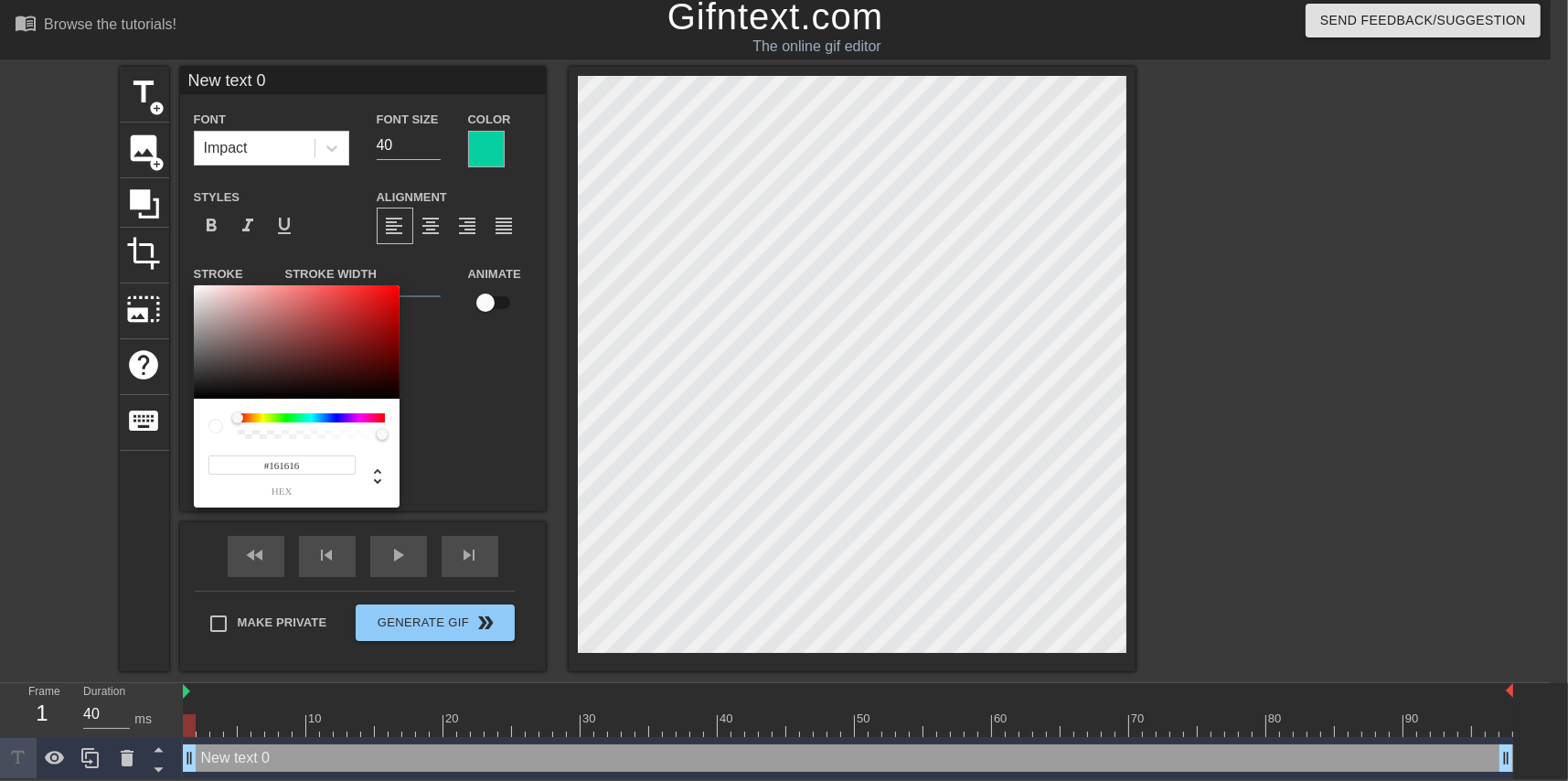 click at bounding box center [296, 342] 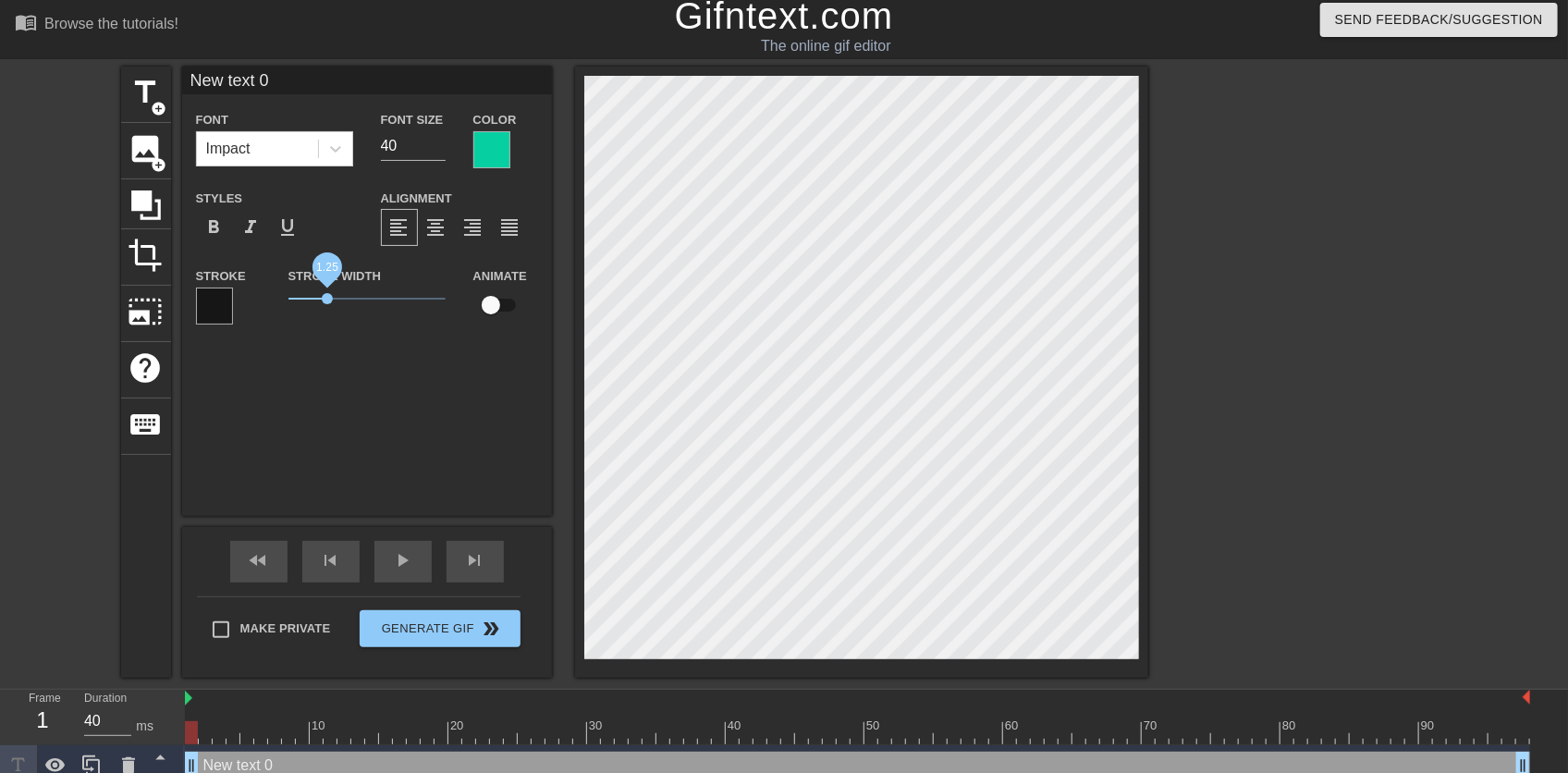 drag, startPoint x: 318, startPoint y: 297, endPoint x: 328, endPoint y: 298, distance: 10.049876 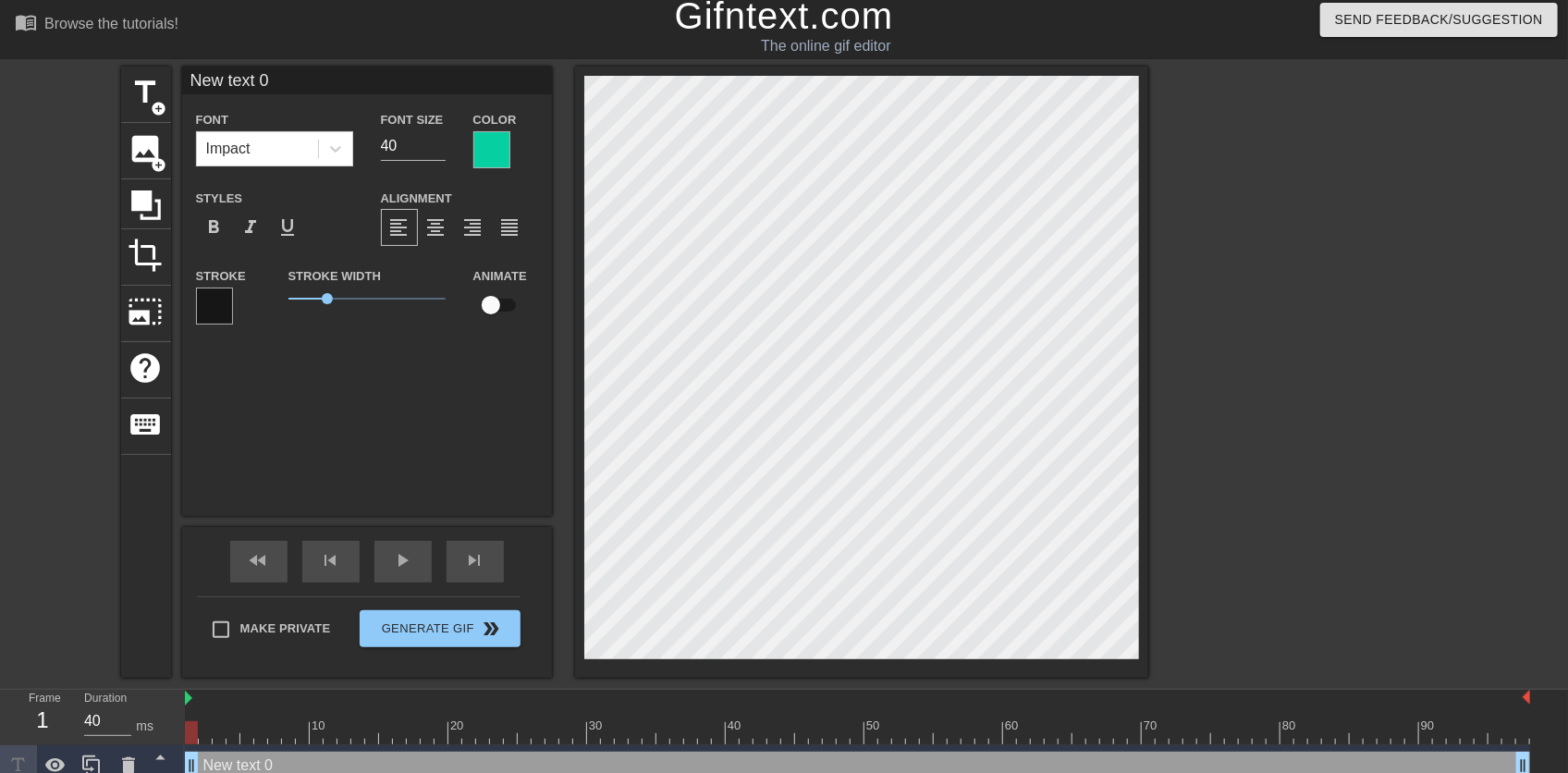 click at bounding box center (492, 150) 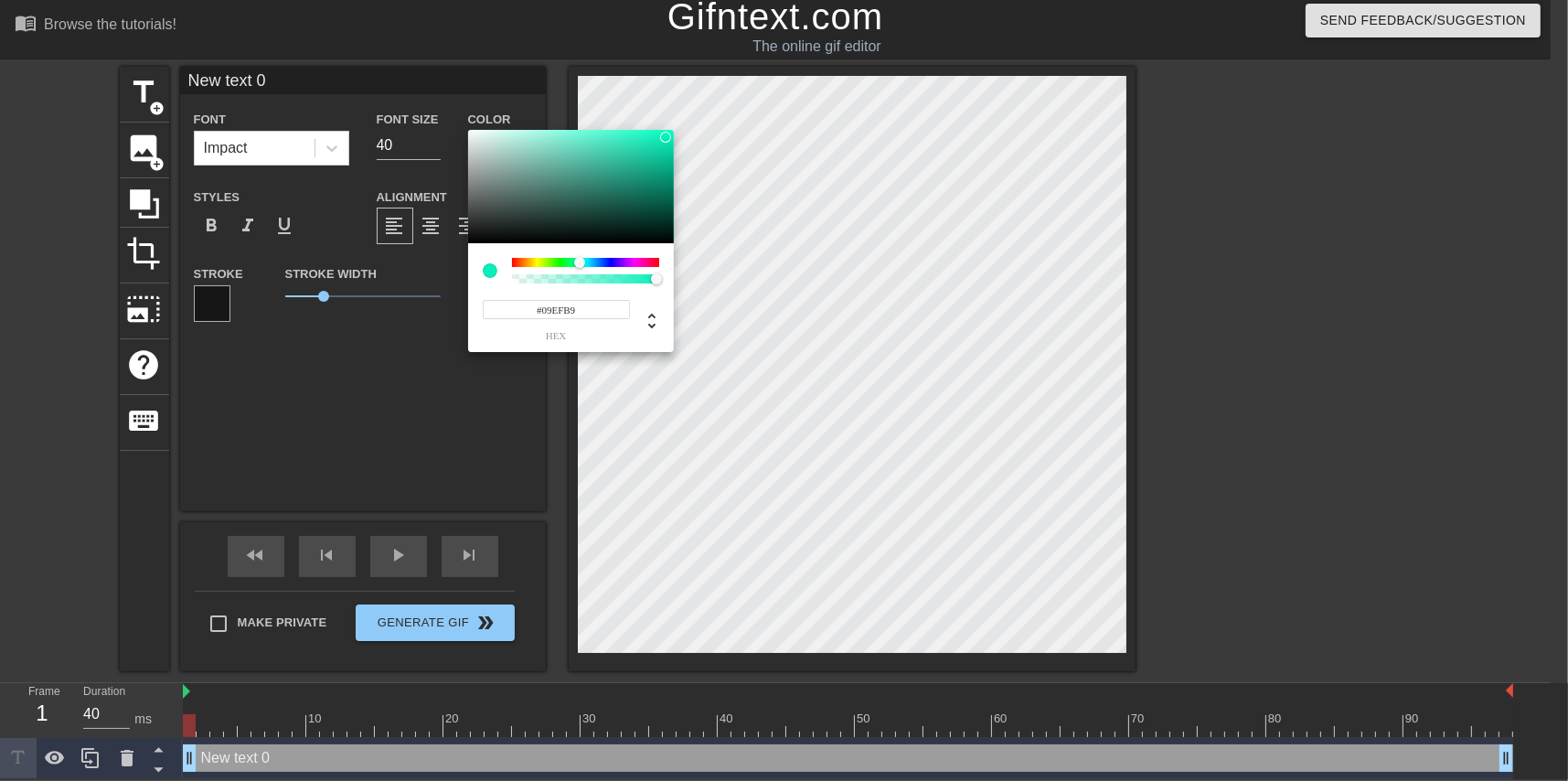type on "#08EFB8" 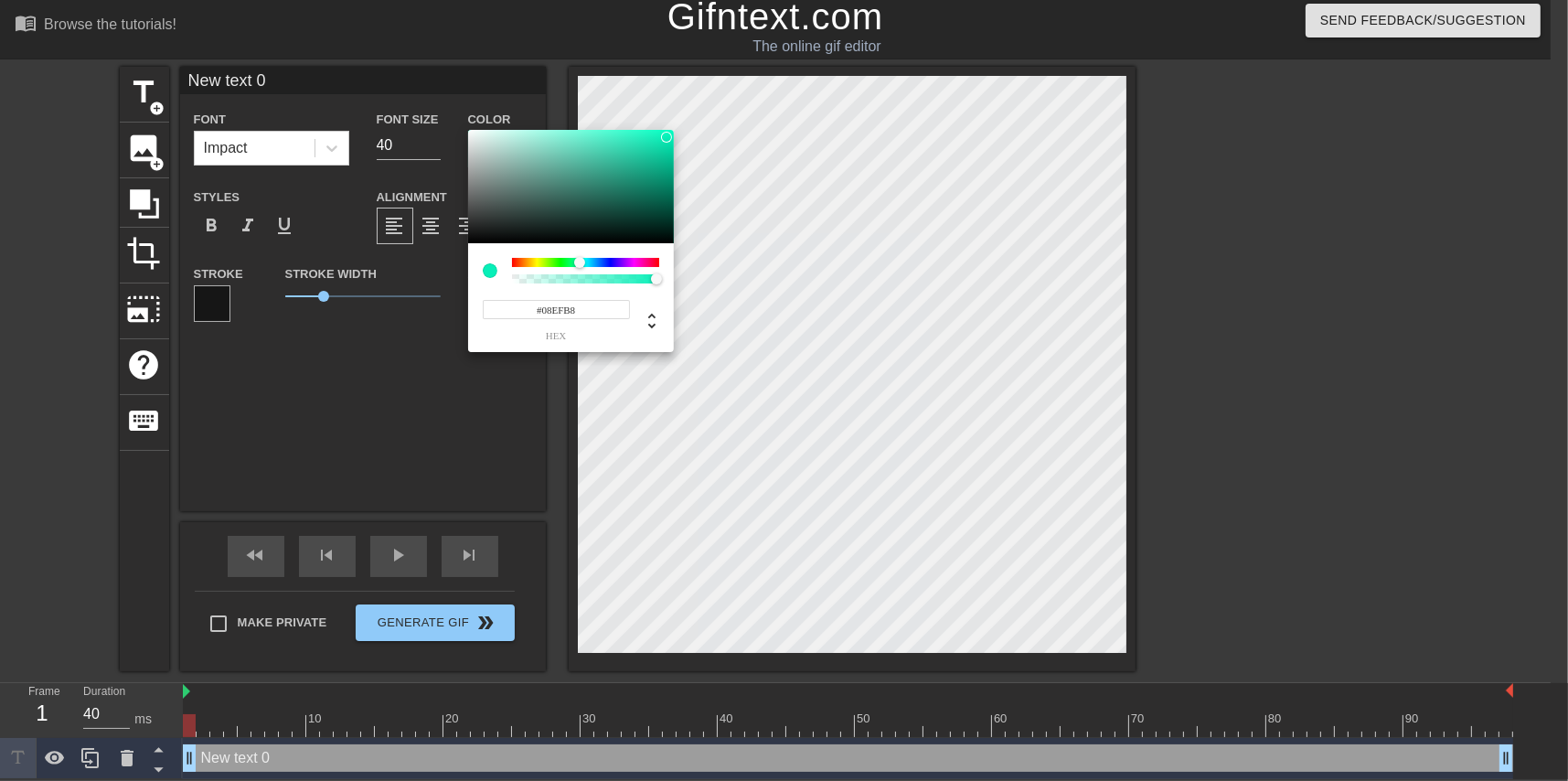 drag, startPoint x: 667, startPoint y: 152, endPoint x: 667, endPoint y: 137, distance: 15 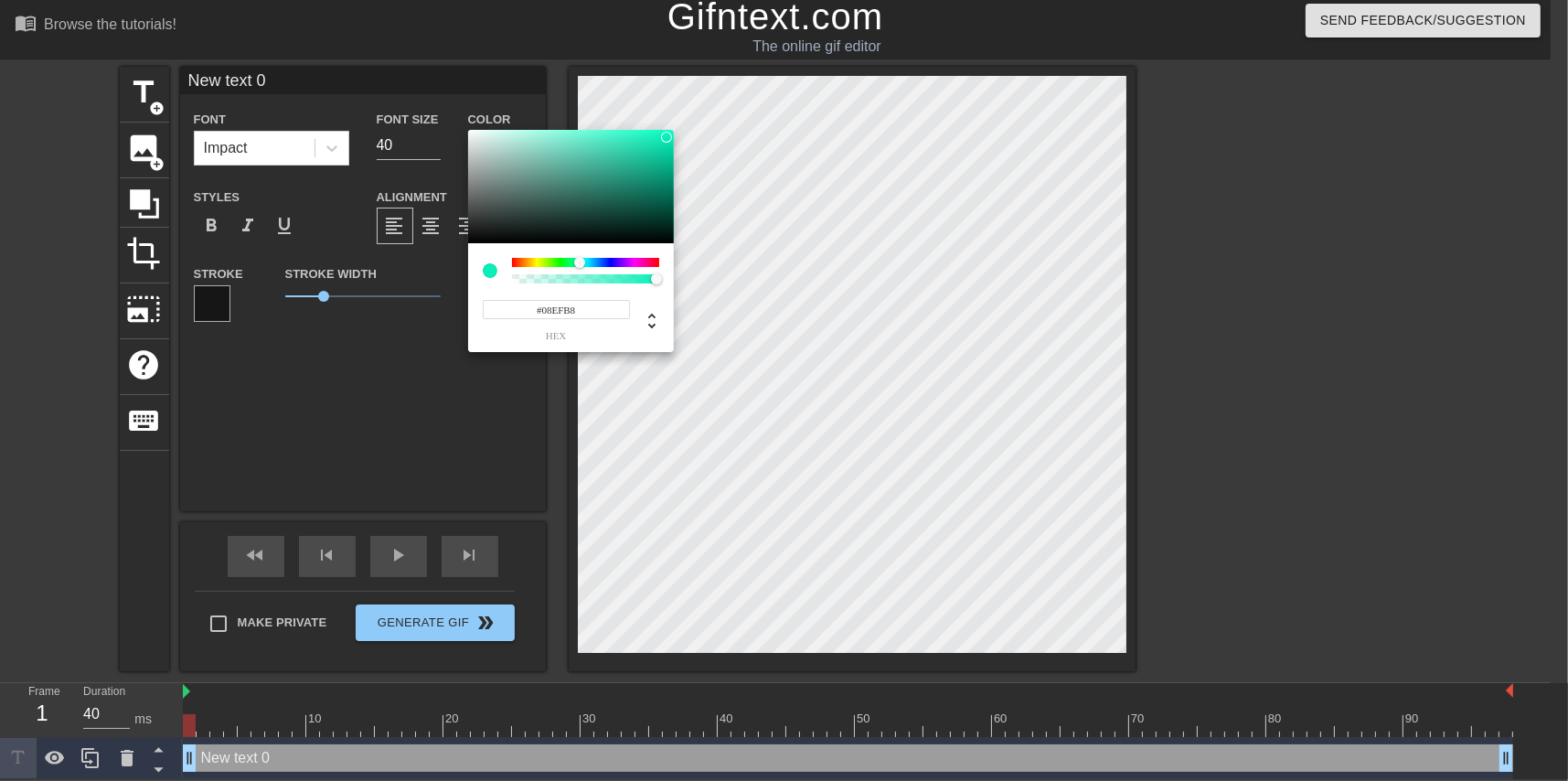 click at bounding box center [667, 137] 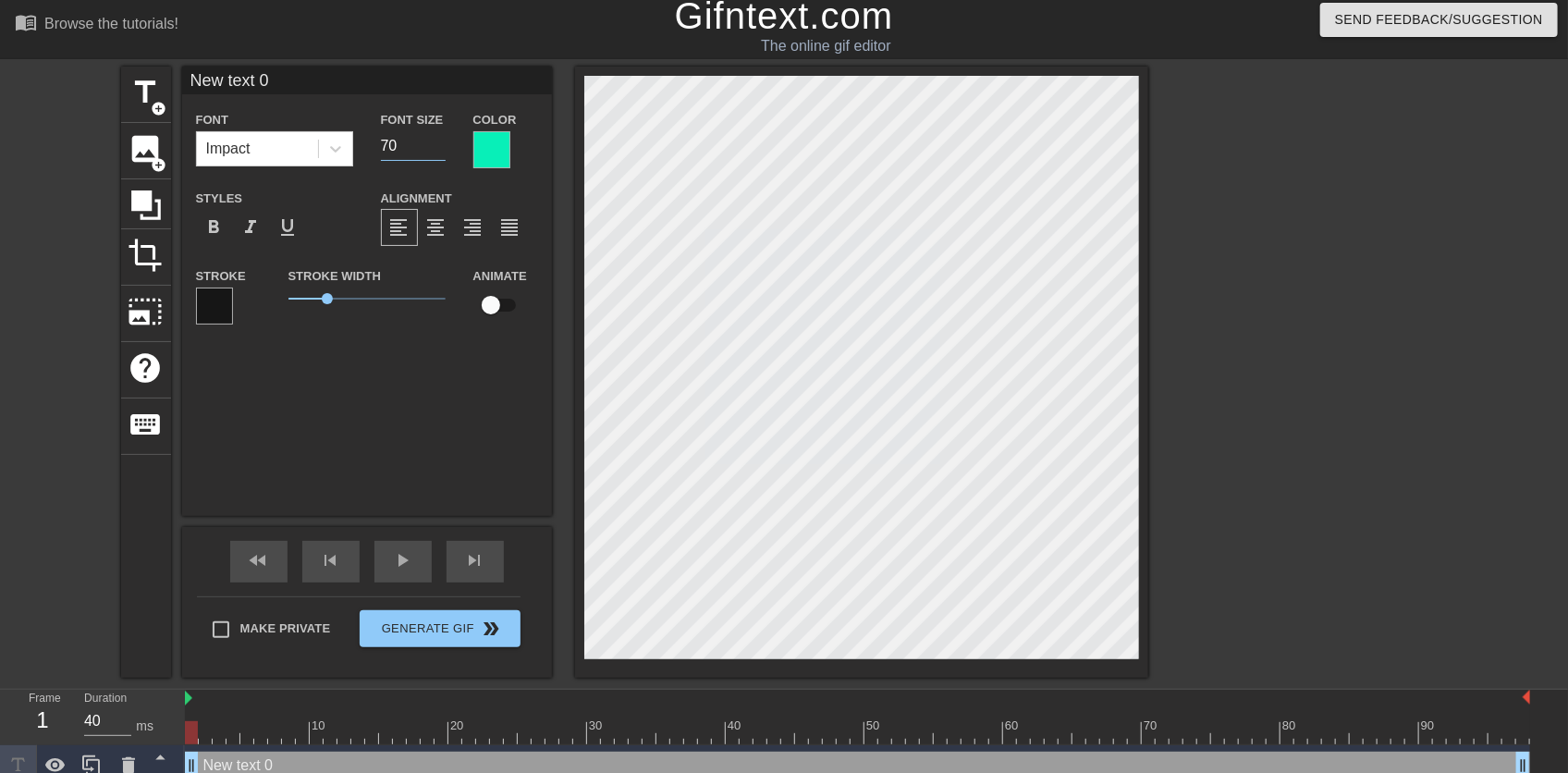 click on "70" at bounding box center [413, 146] 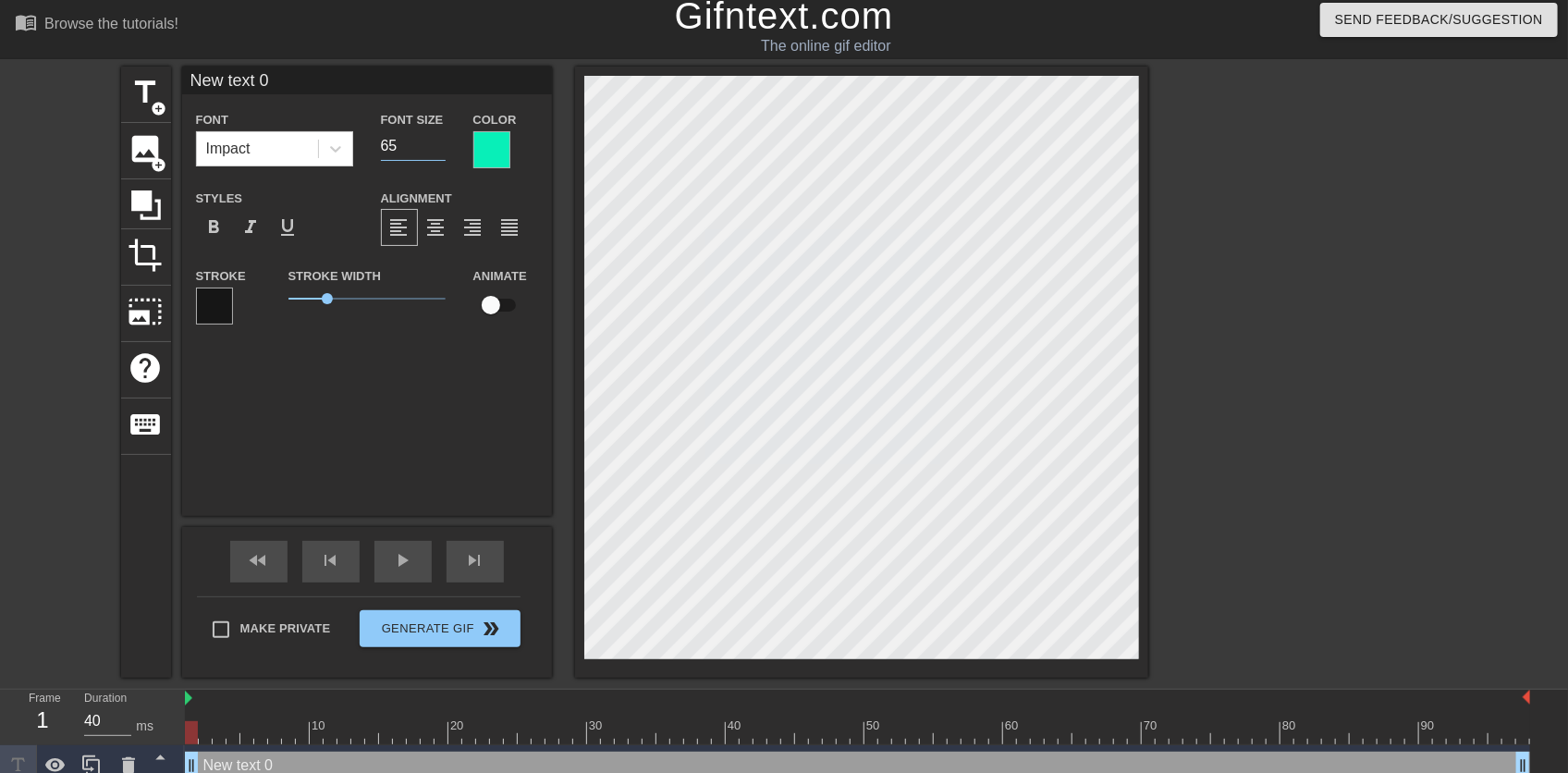 click on "65" at bounding box center (413, 146) 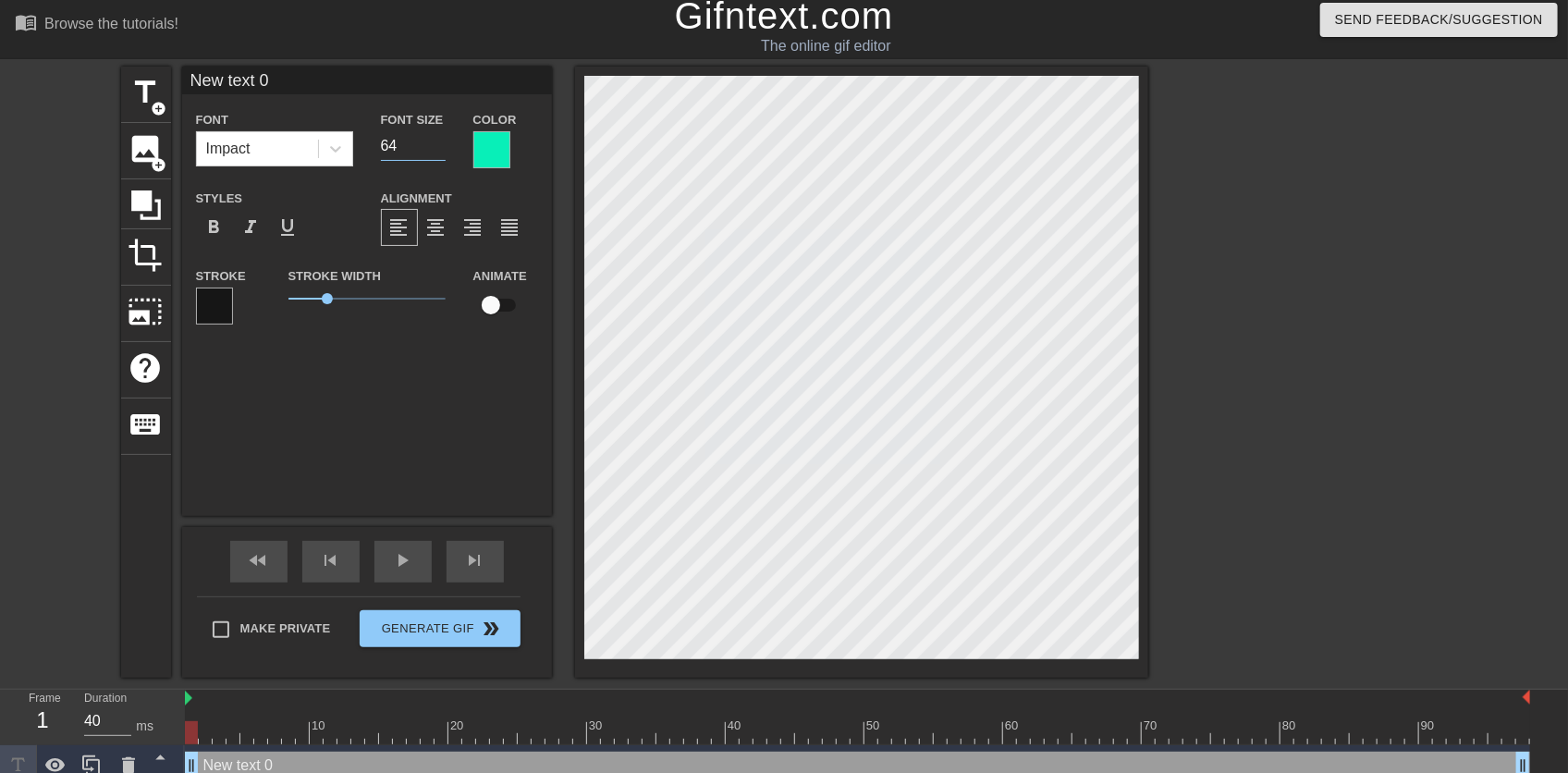 click on "64" at bounding box center (413, 146) 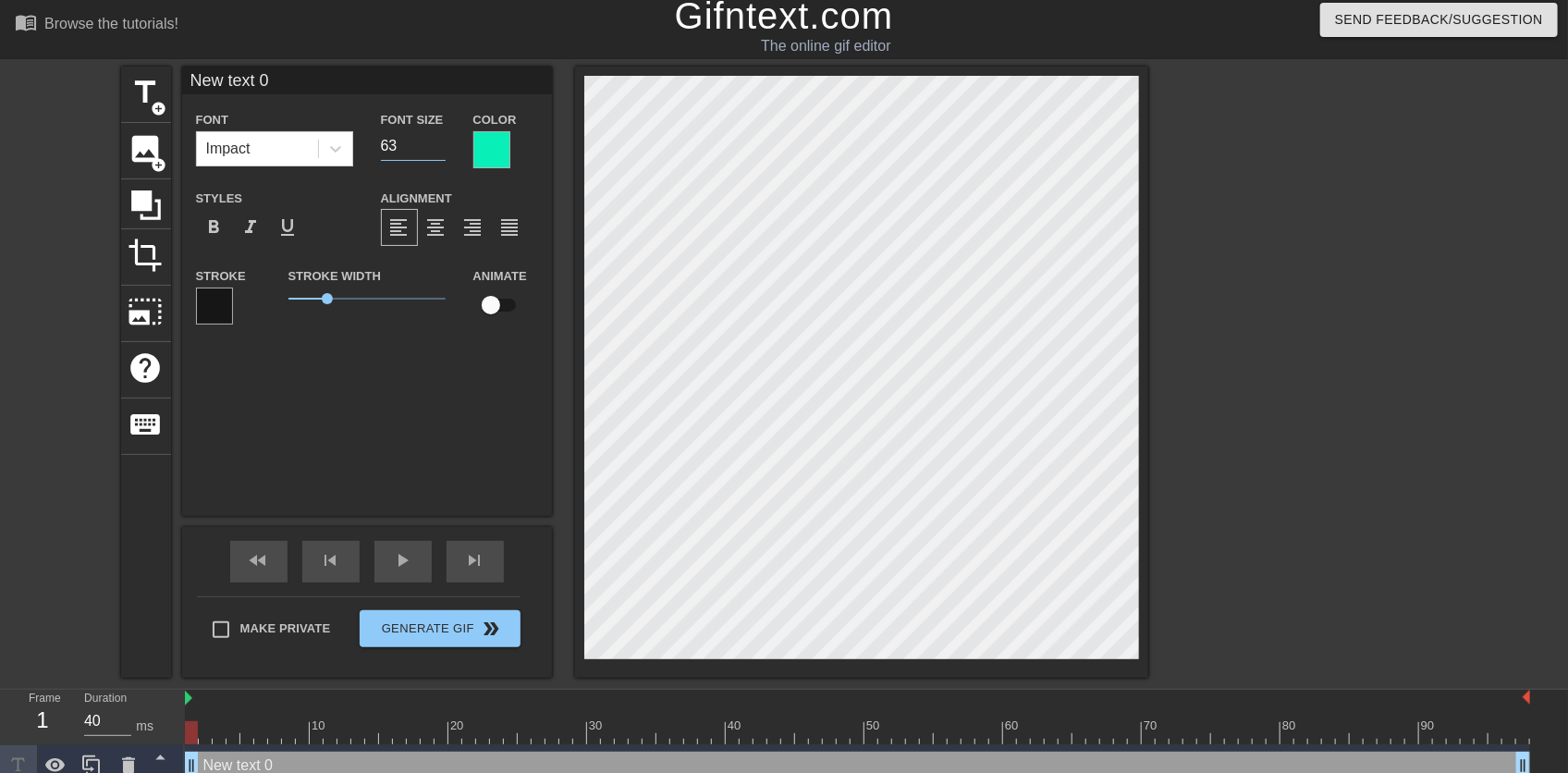 click on "63" at bounding box center [413, 146] 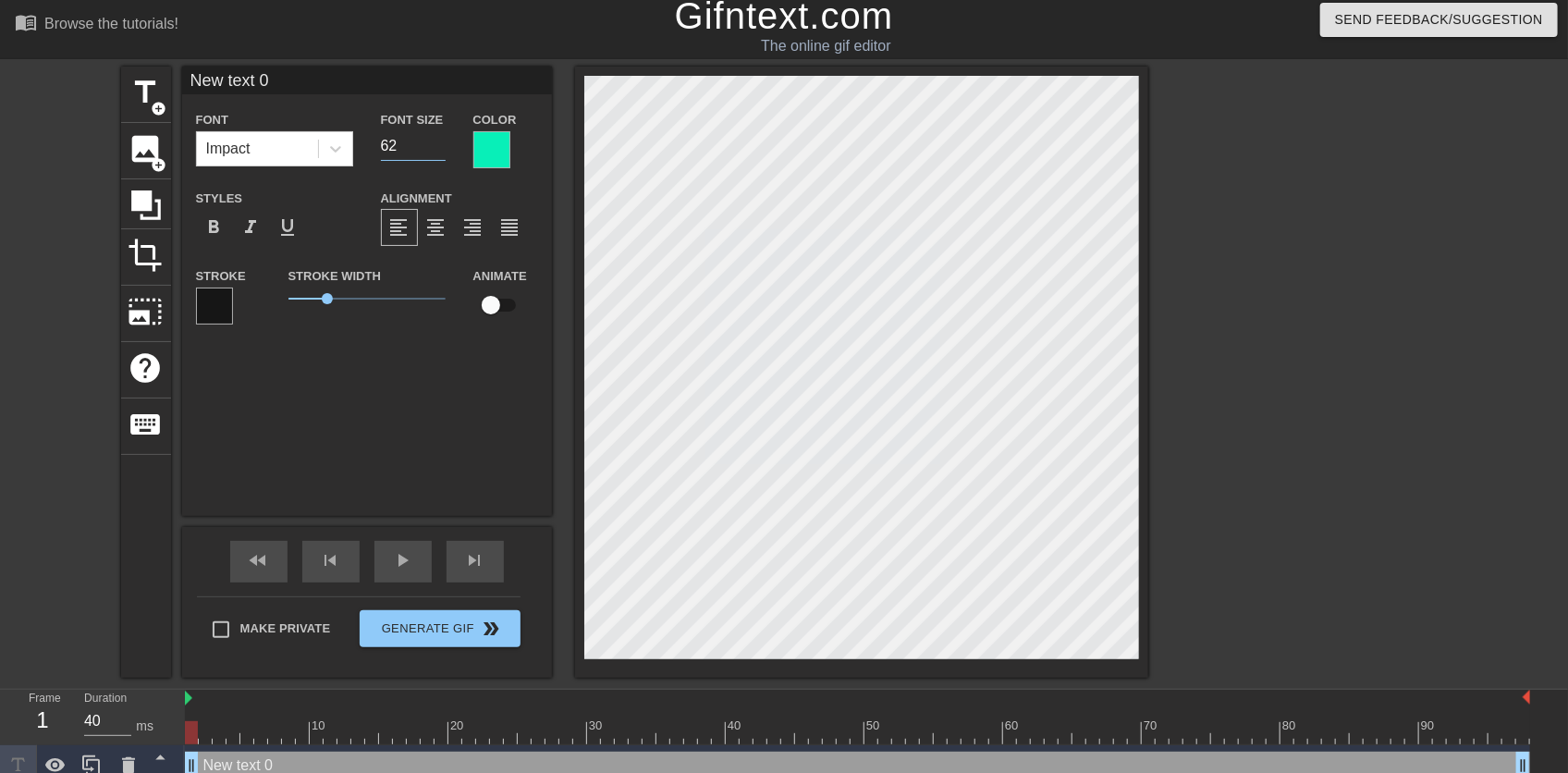 click on "62" at bounding box center [413, 146] 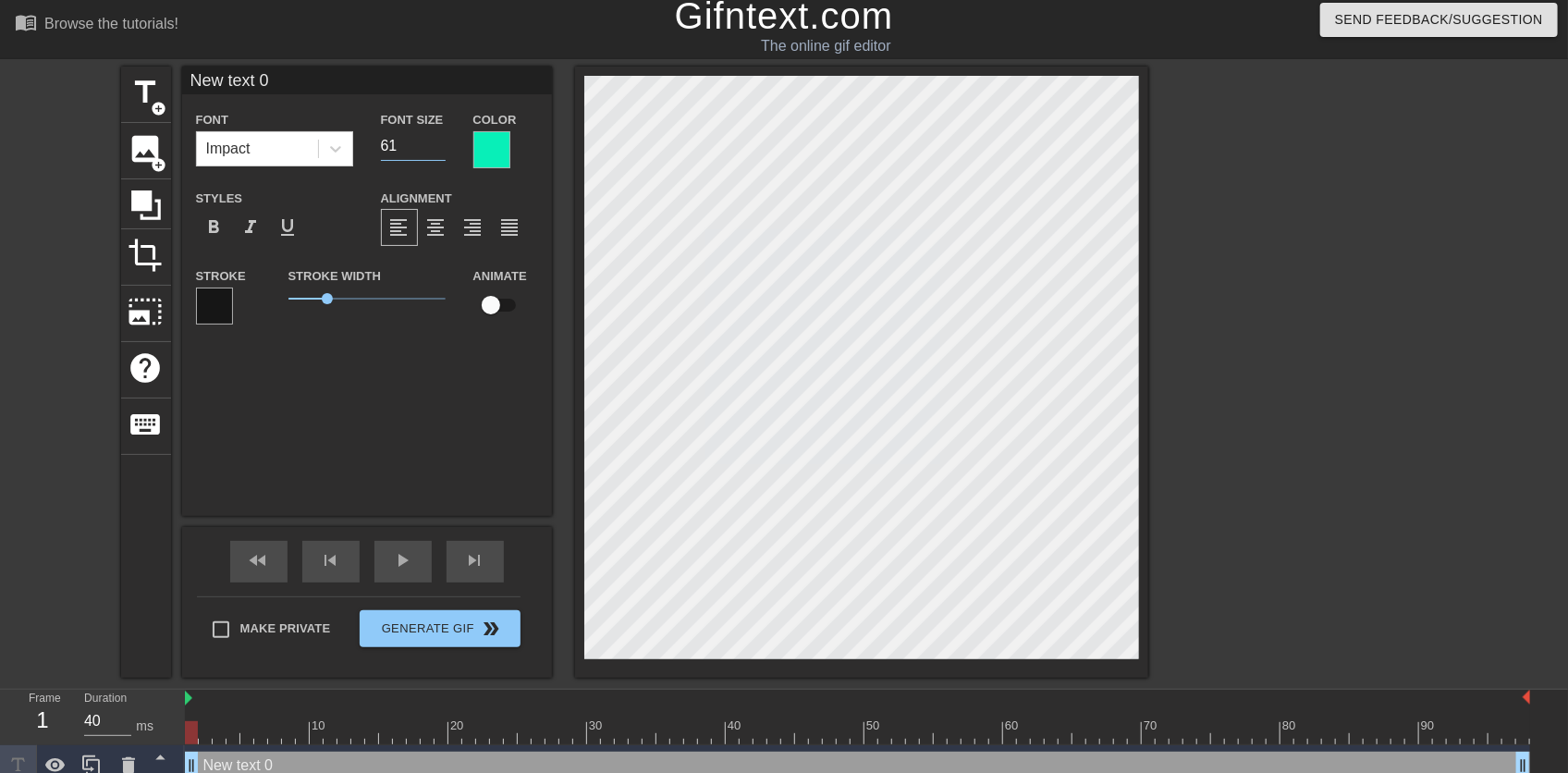 click on "61" at bounding box center [413, 146] 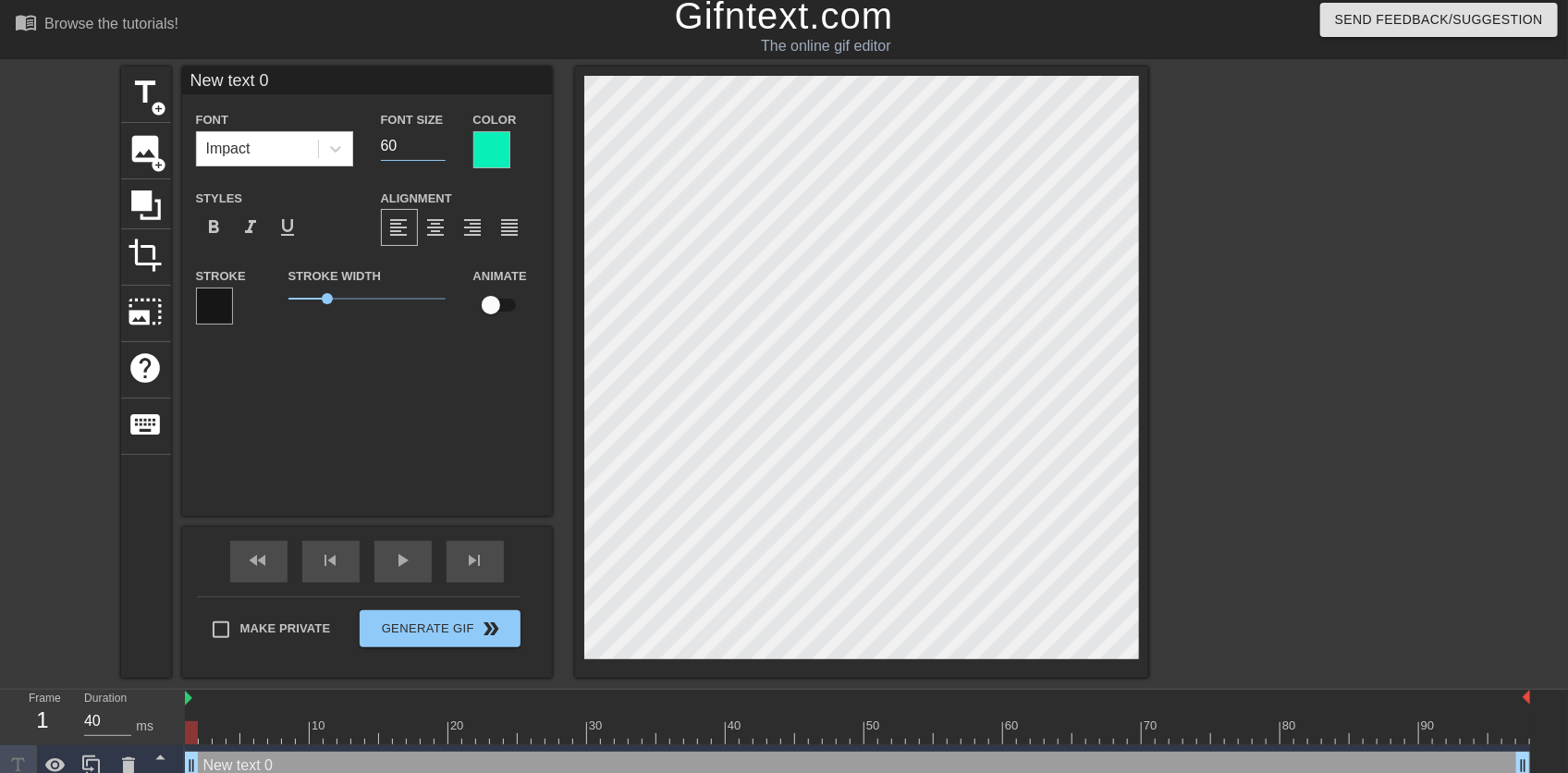 type on "60" 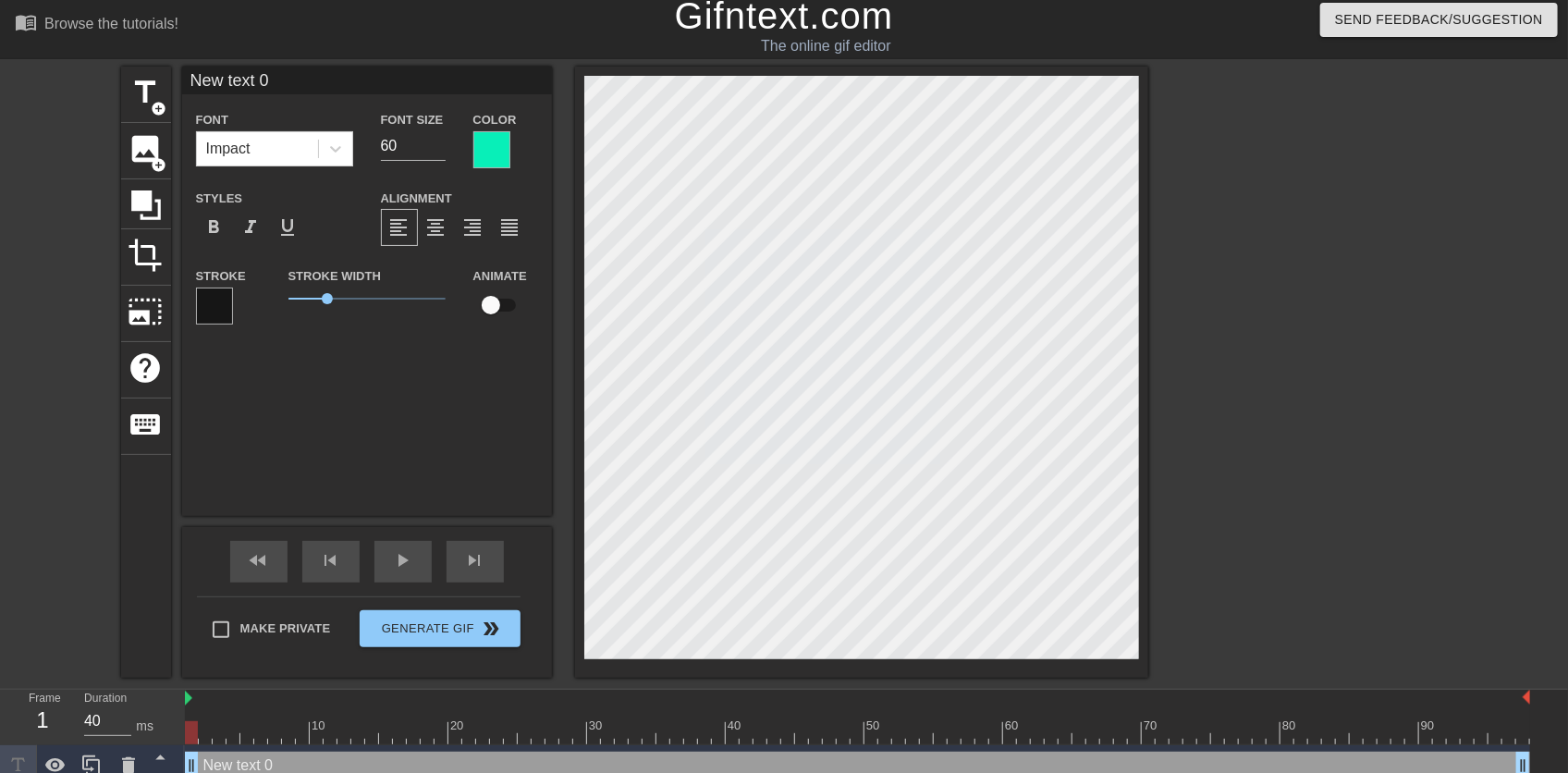 scroll, scrollTop: 2, scrollLeft: 2, axis: both 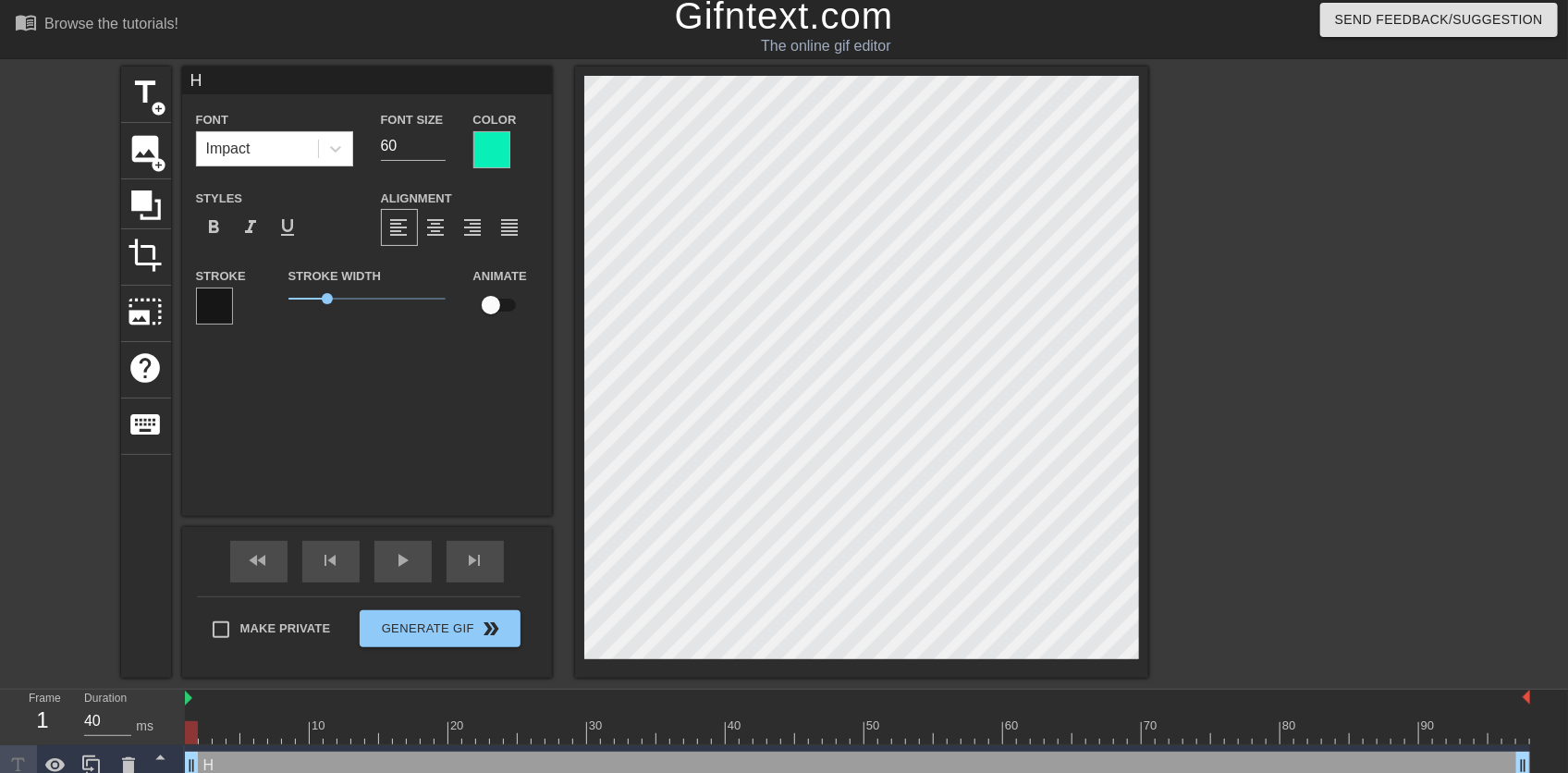 type on "HA" 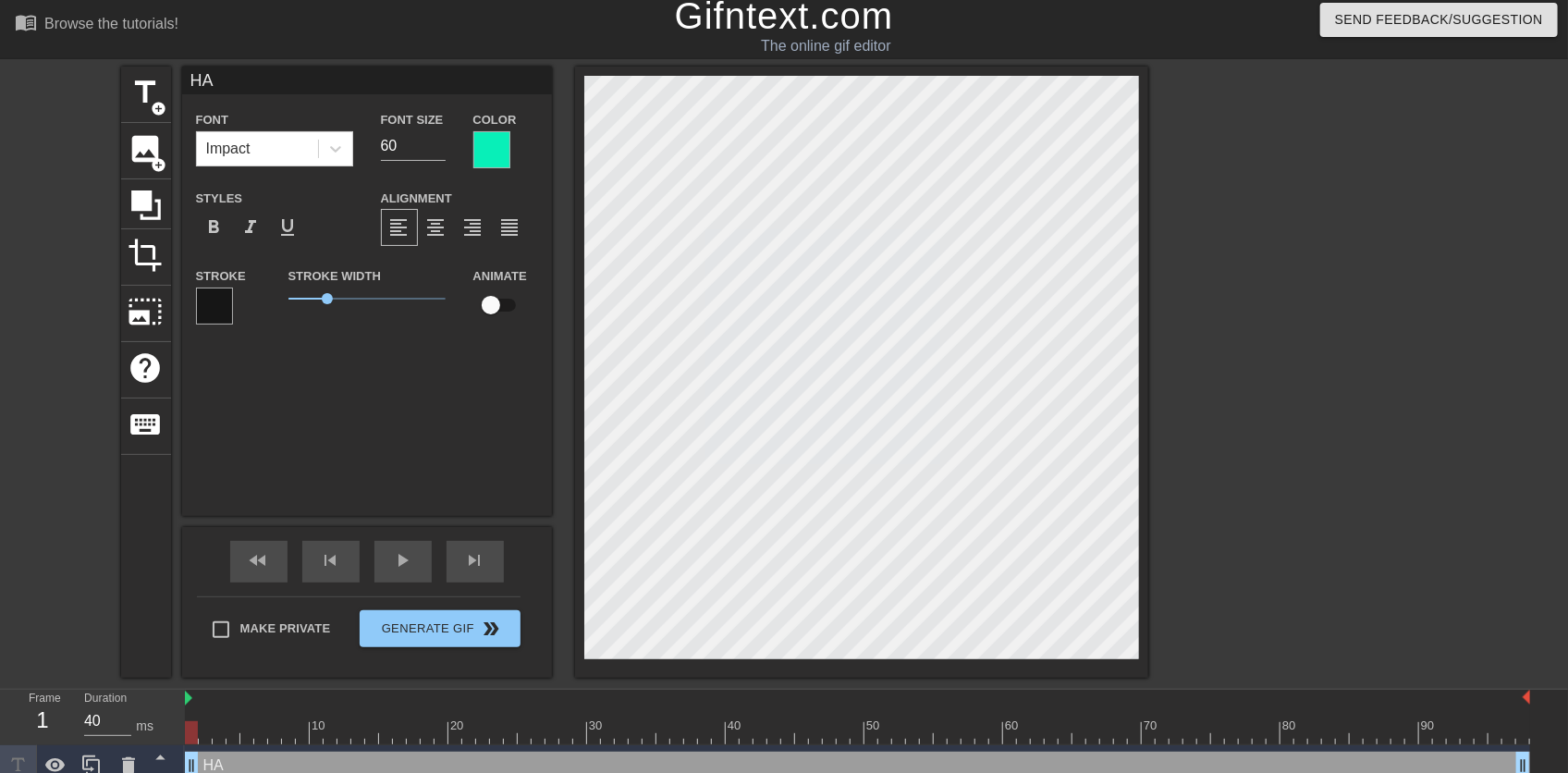 type on "HAP" 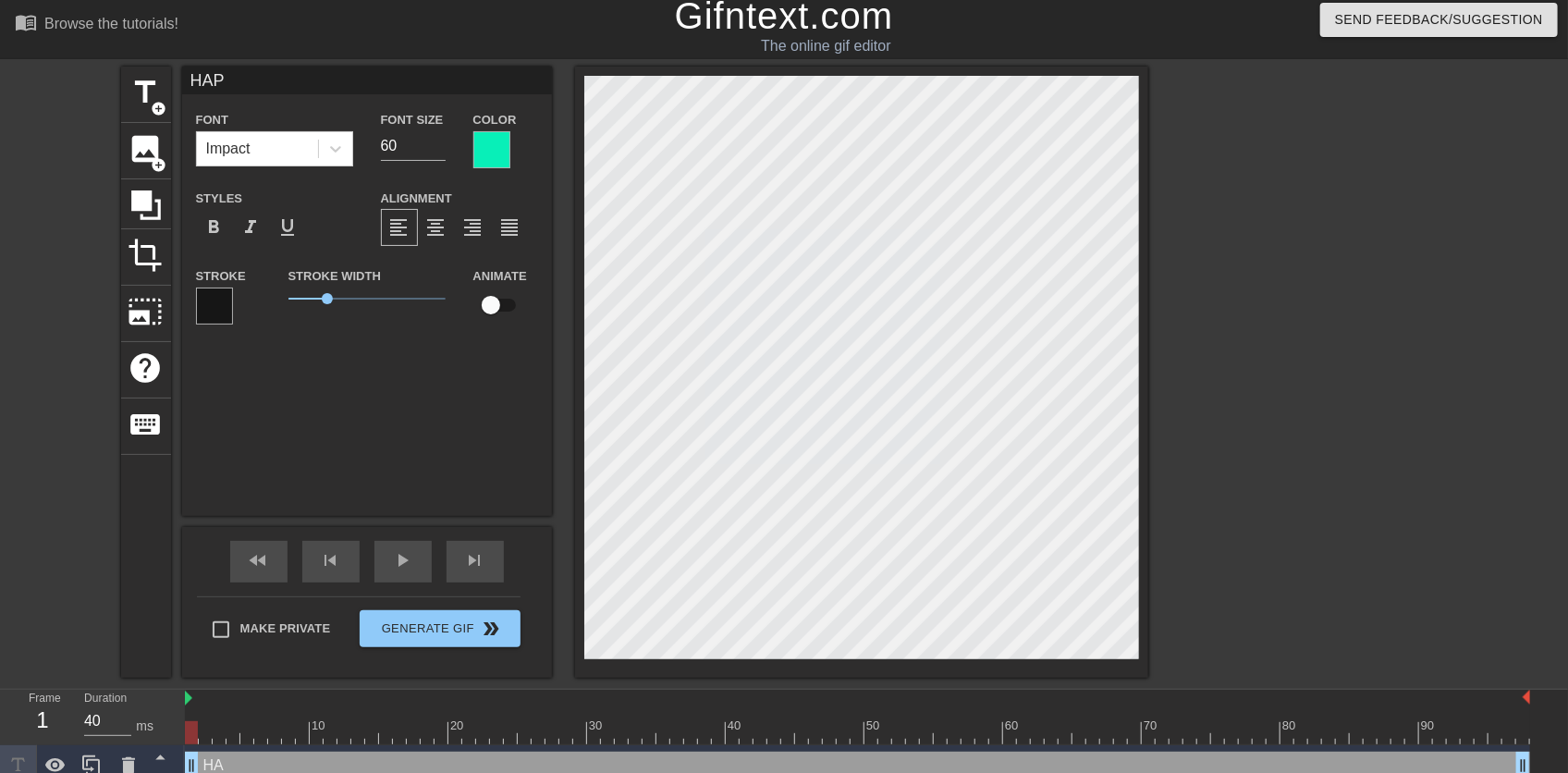 type on "HAPP" 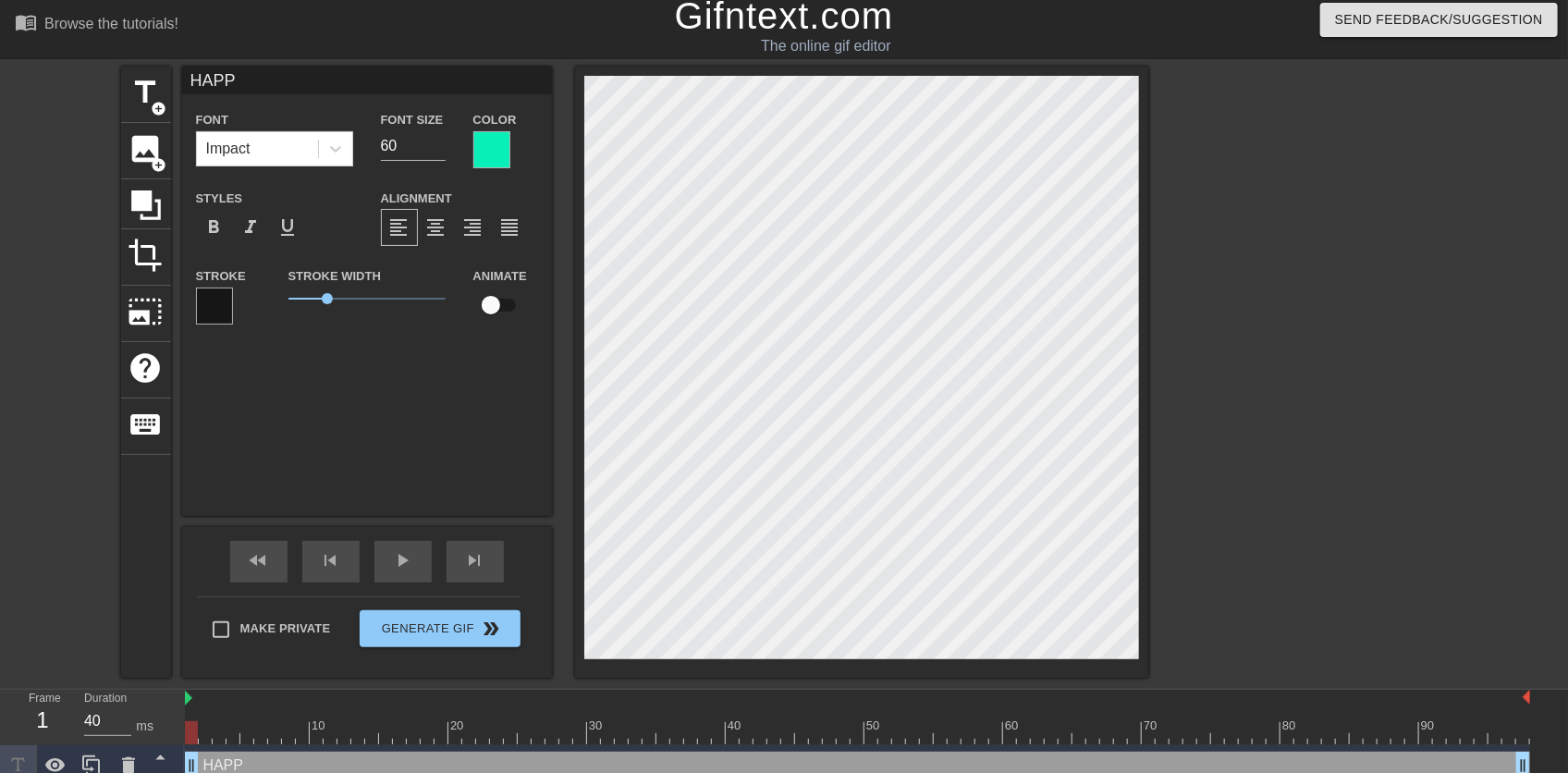 type on "HAPPY" 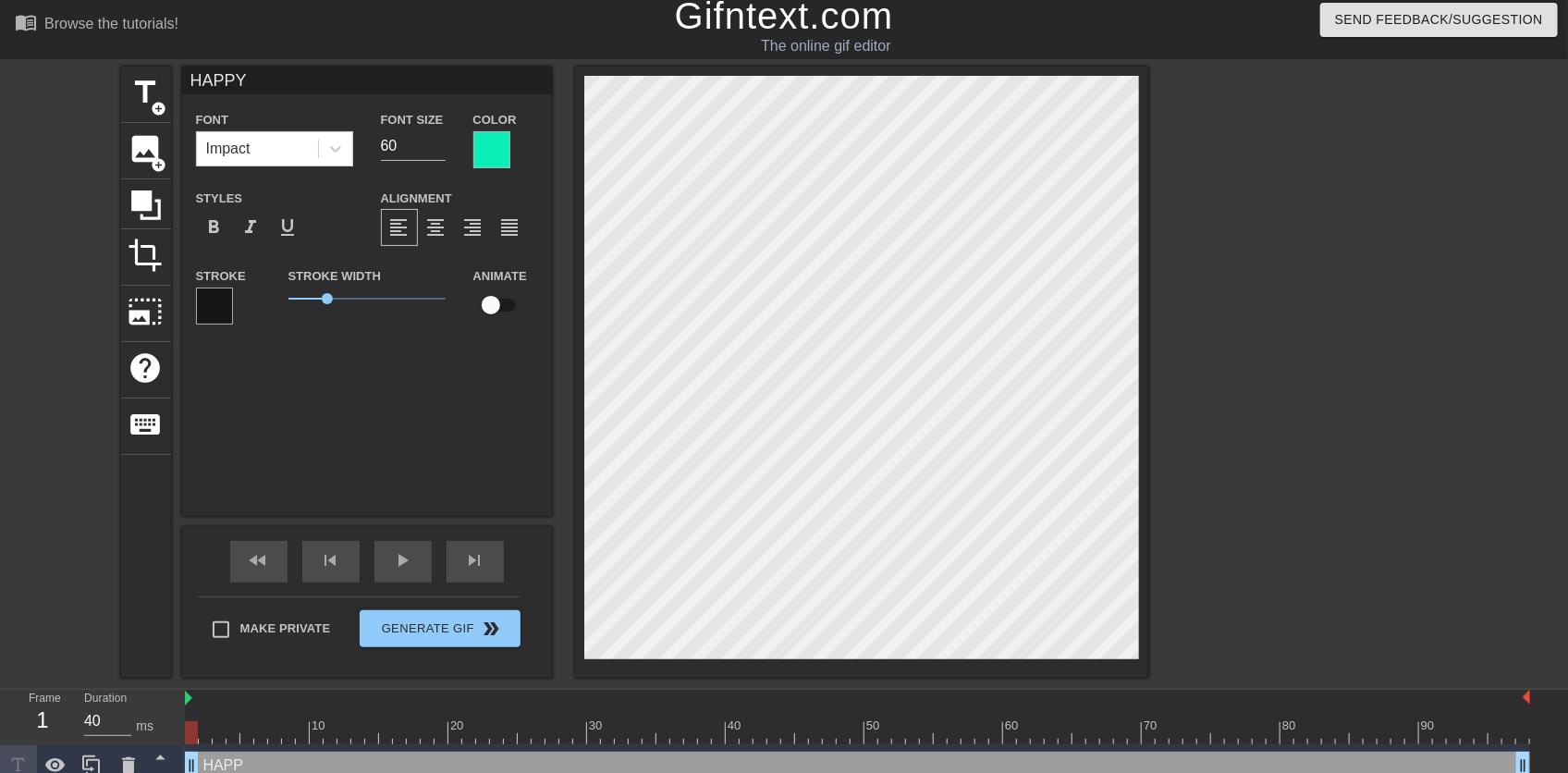 scroll, scrollTop: 2, scrollLeft: 3, axis: both 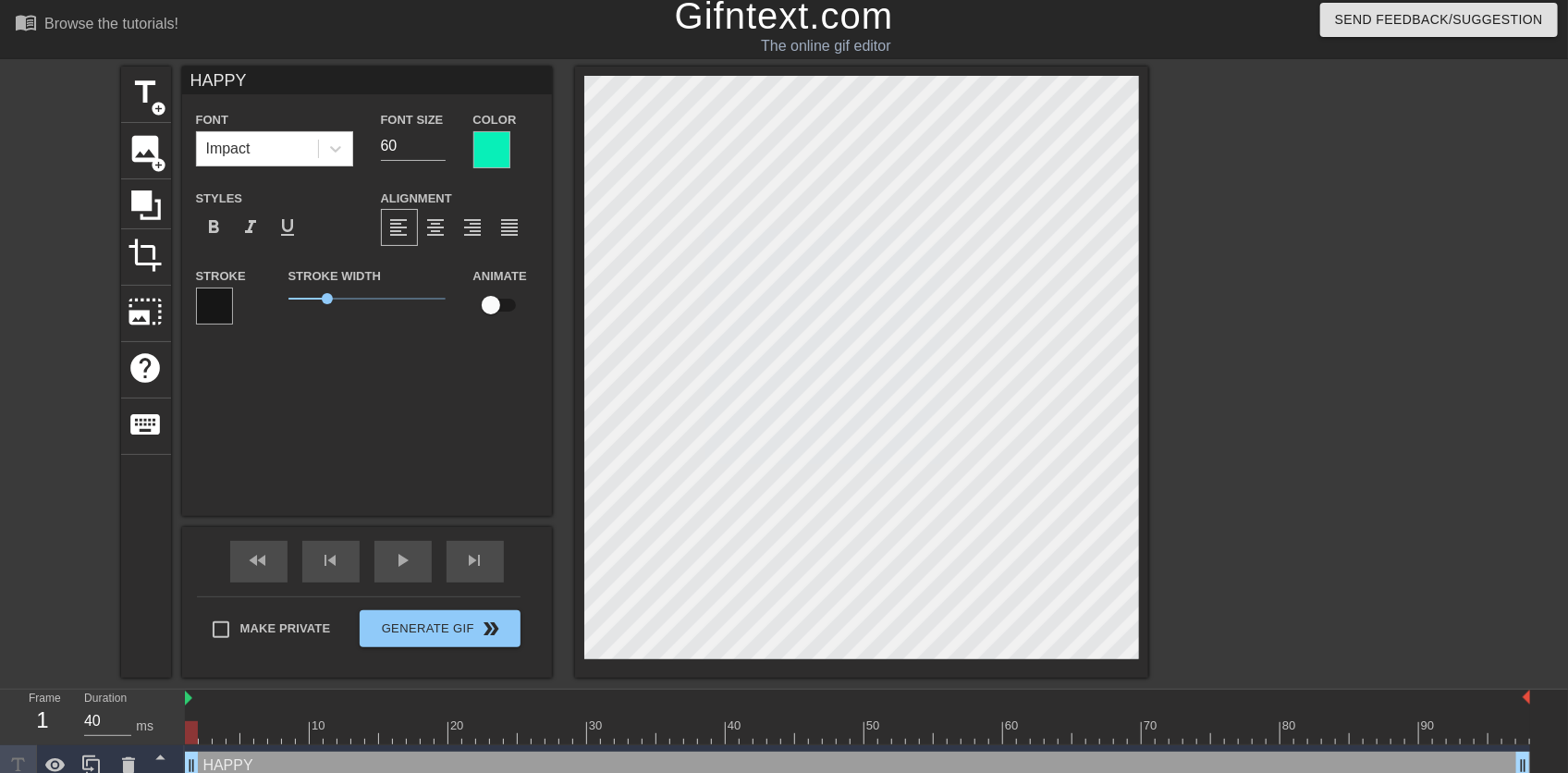 type on "HAPPY" 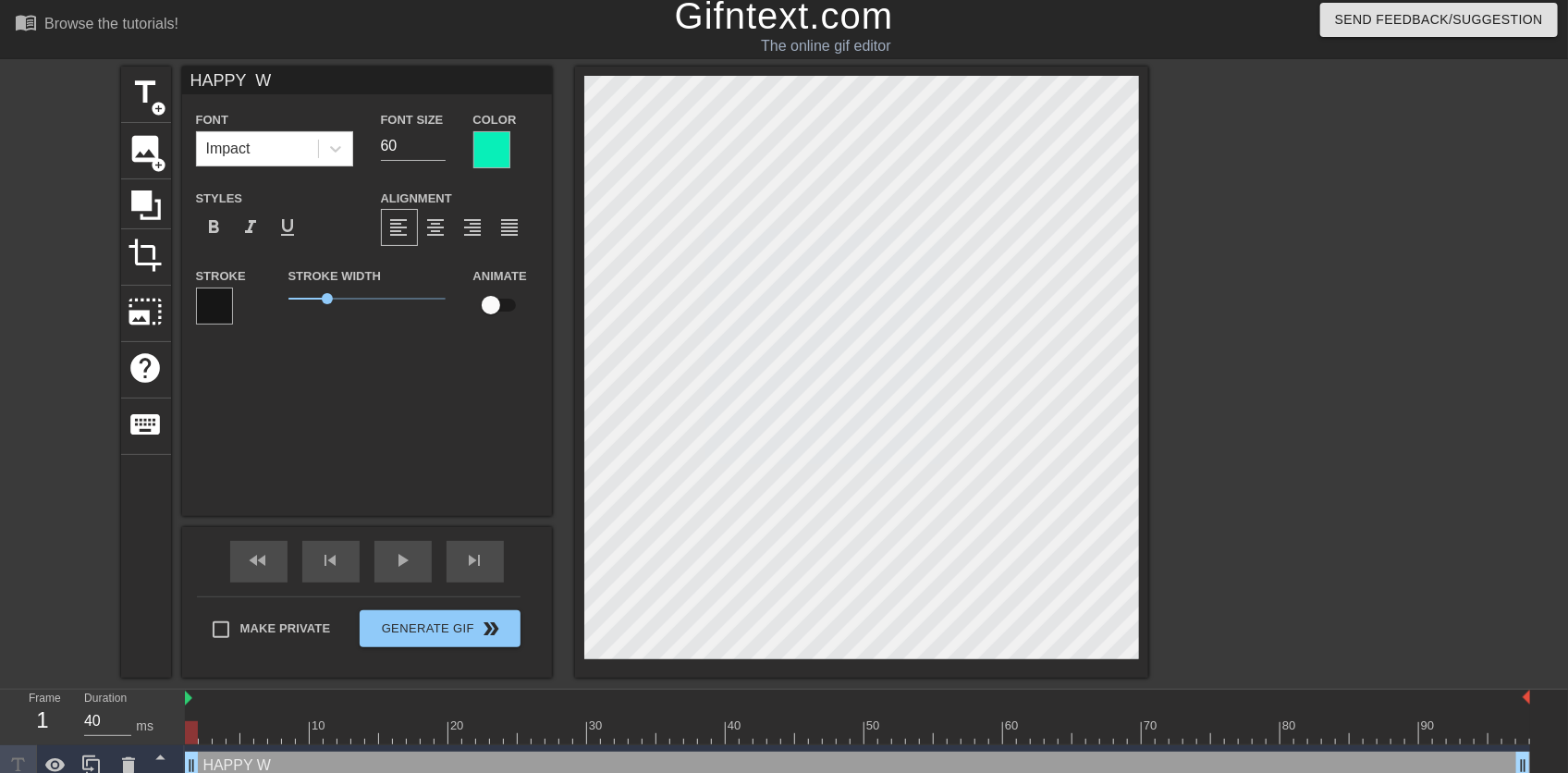 type on "HAPPY  WE" 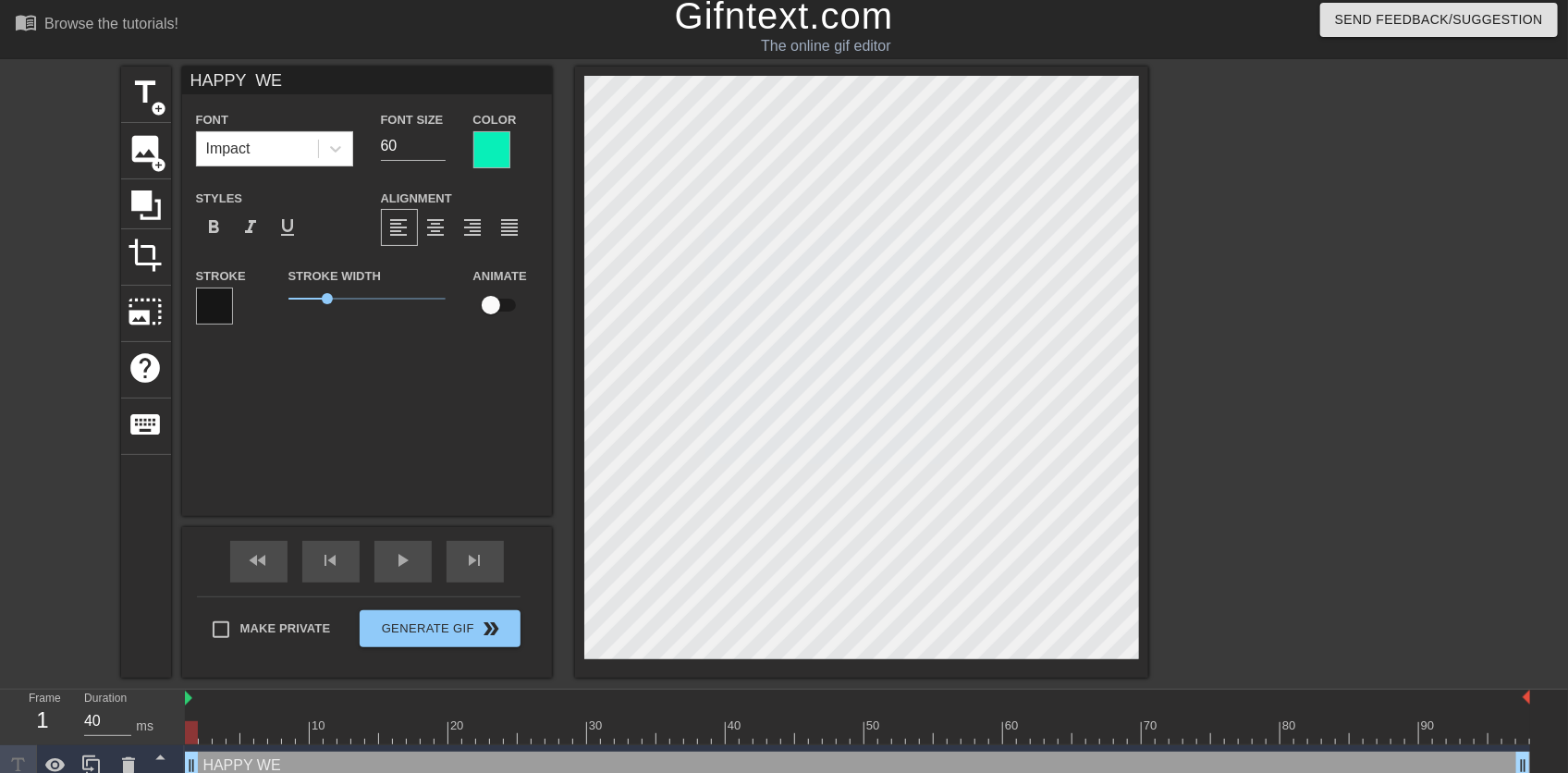 type on "HAPPY  WEE" 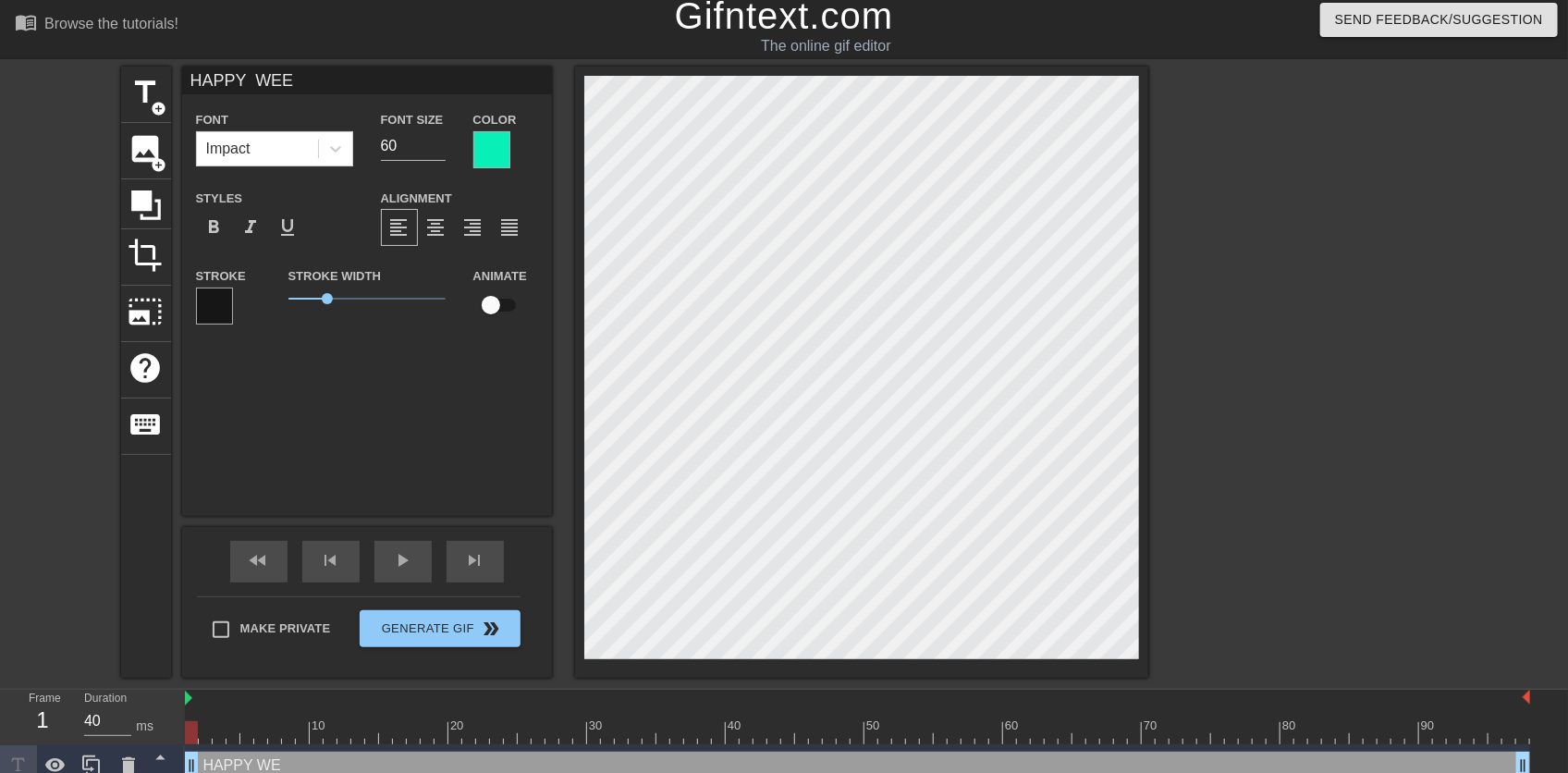 type on "HAPPY  WEEK" 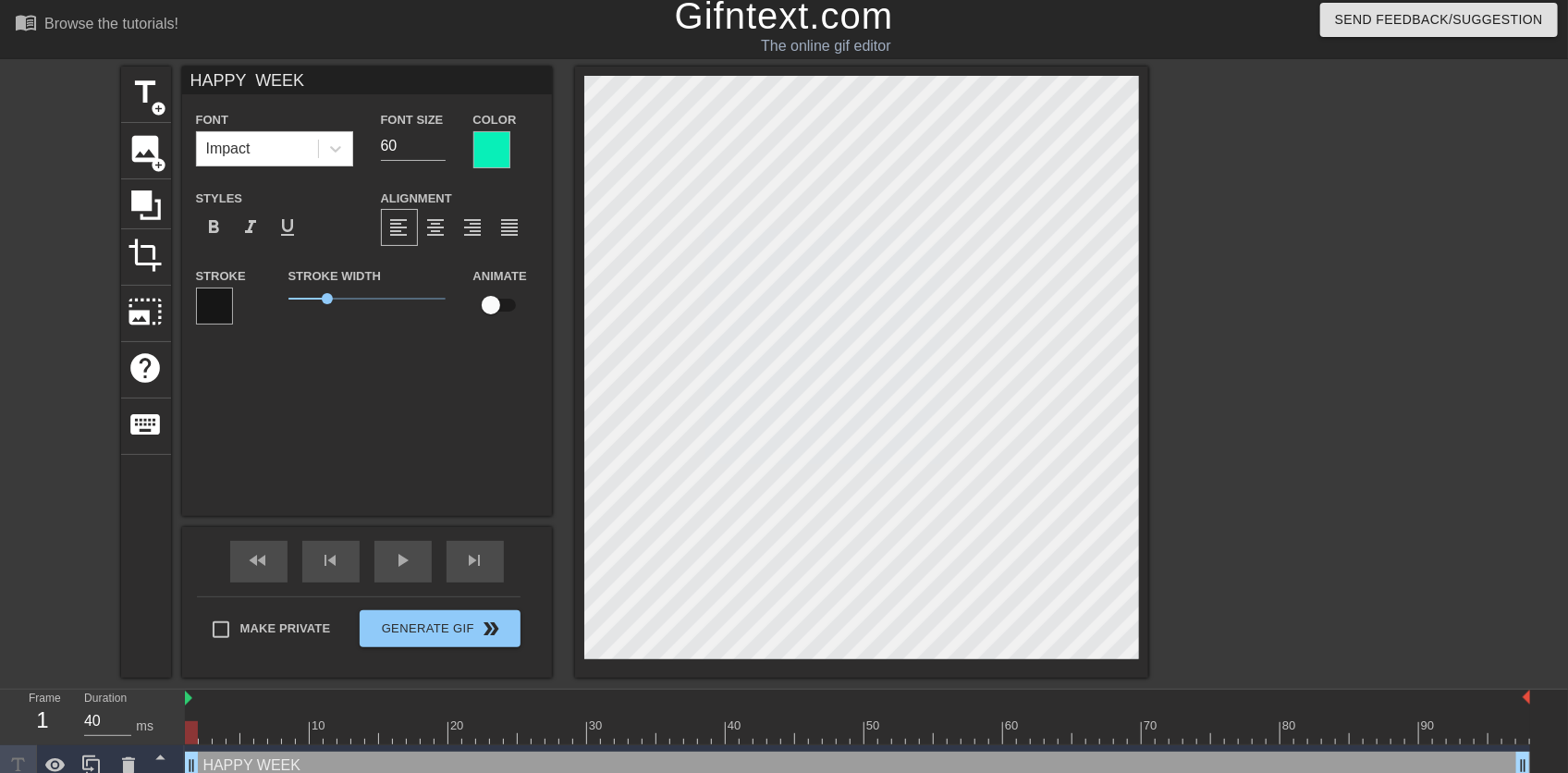 scroll, scrollTop: 2, scrollLeft: 6, axis: both 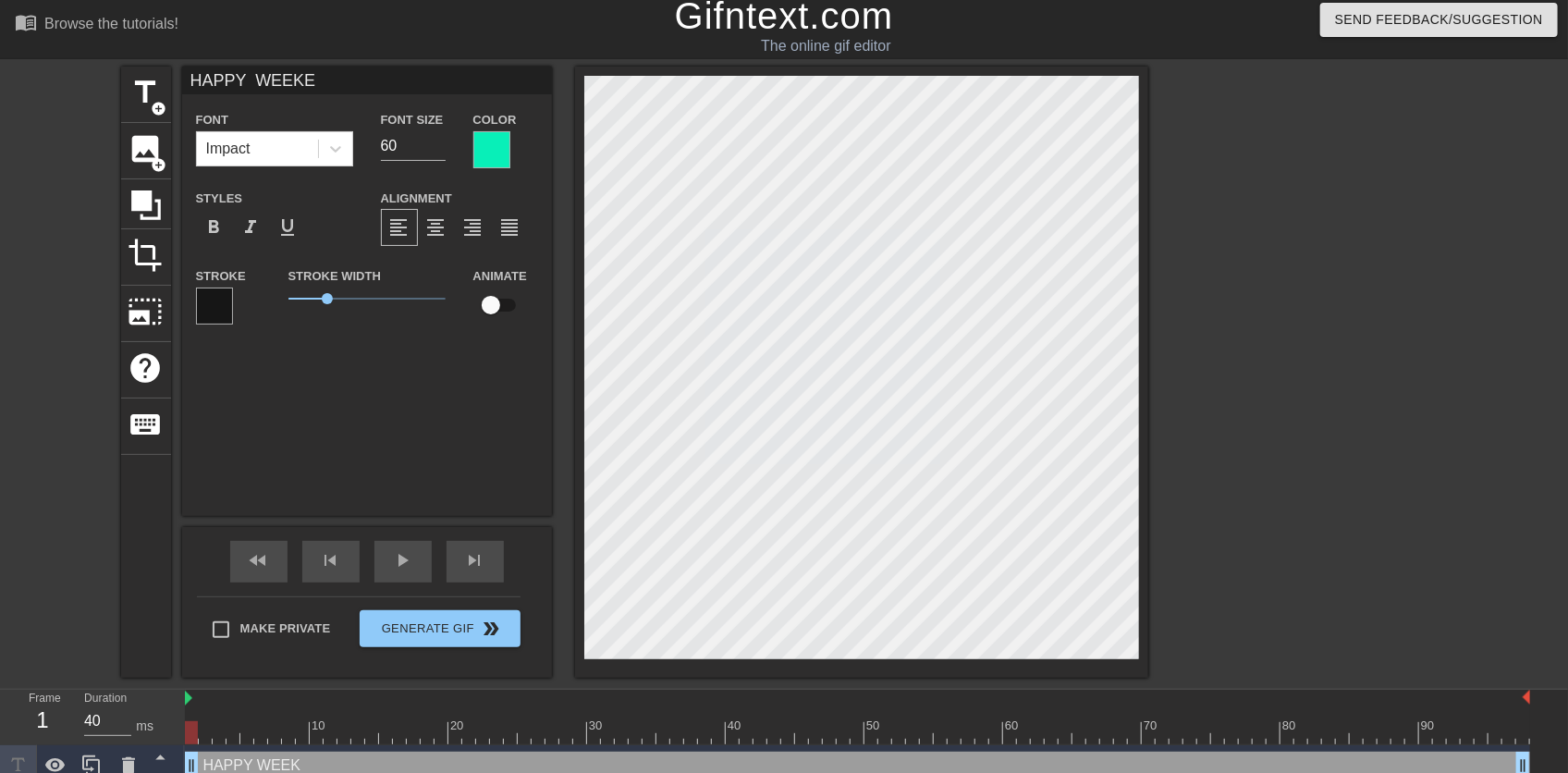 type on "HAPPY  WEEKE" 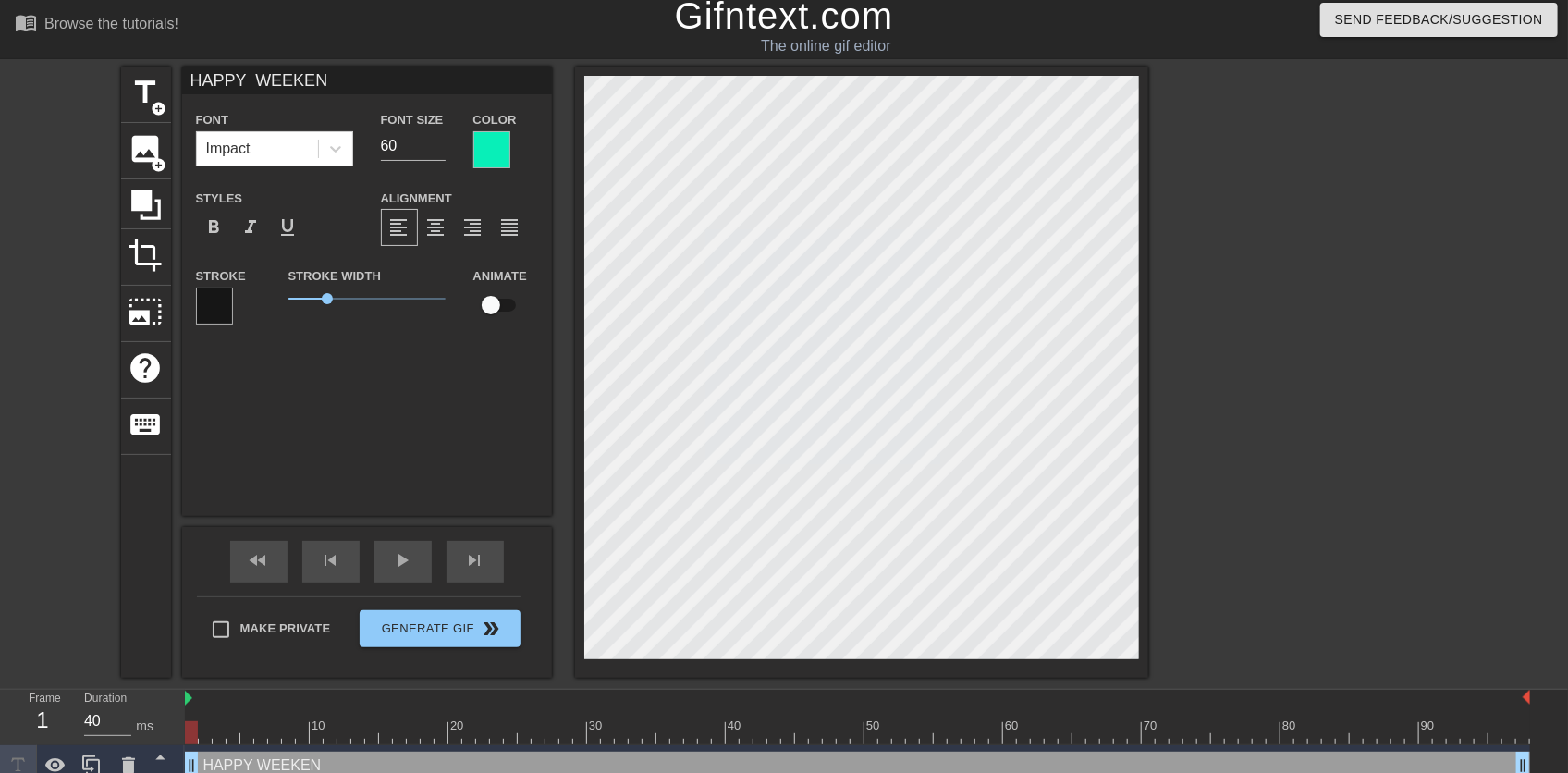 type on "HAPPY  WEEKEND" 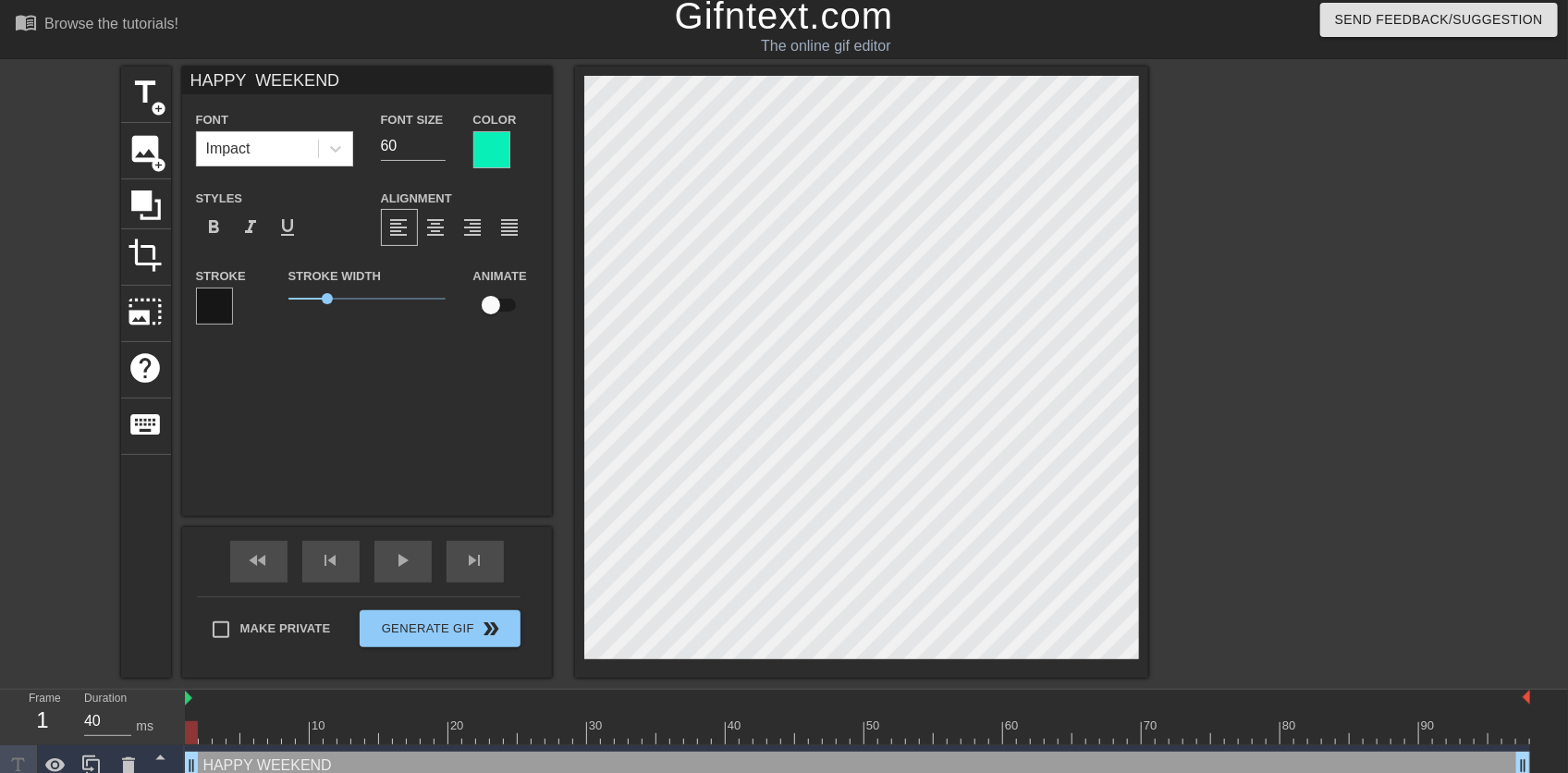 type on "HAPPY  WEEKEND" 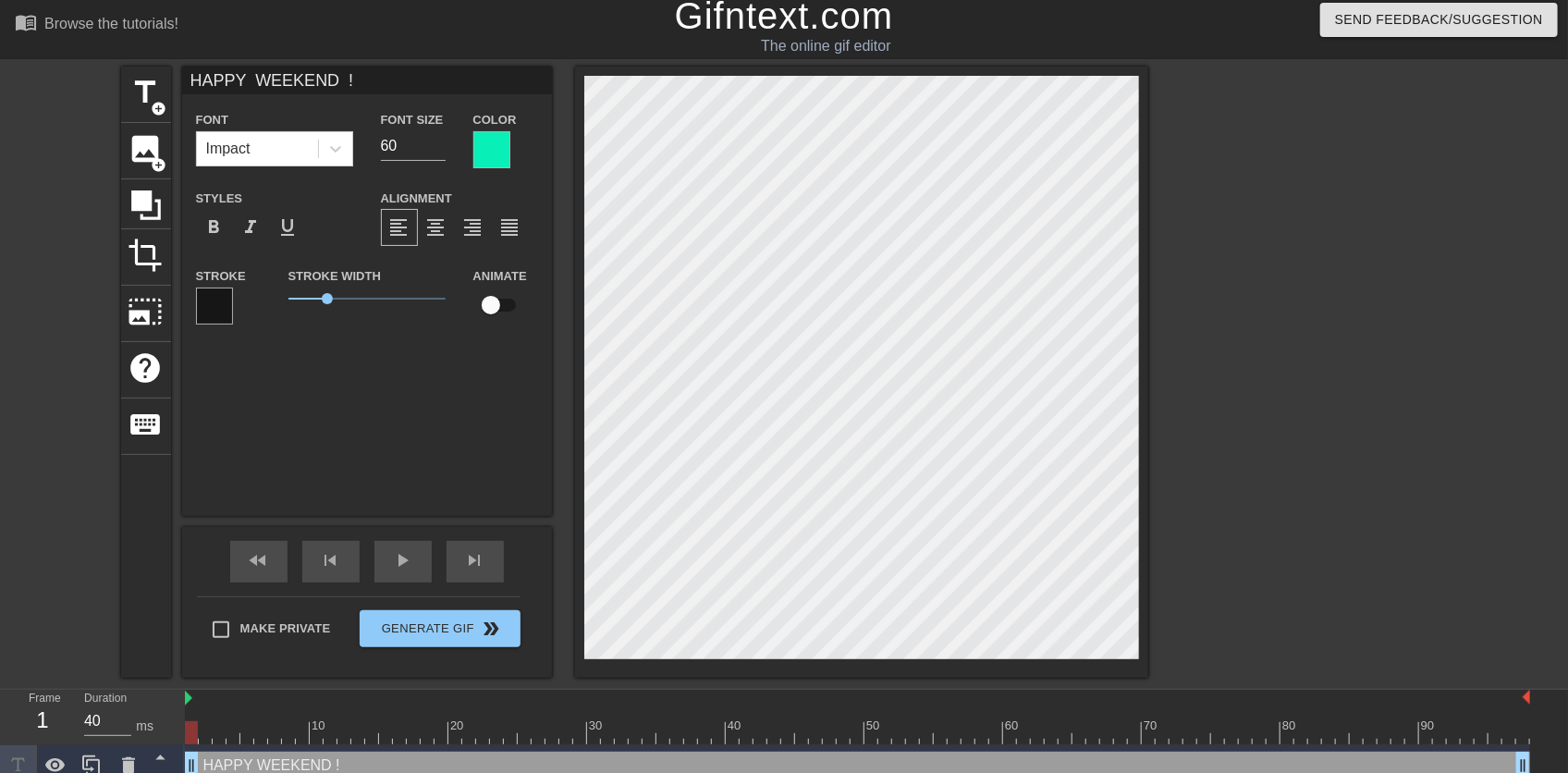 type on "HAPPY  WEEKEND  !" 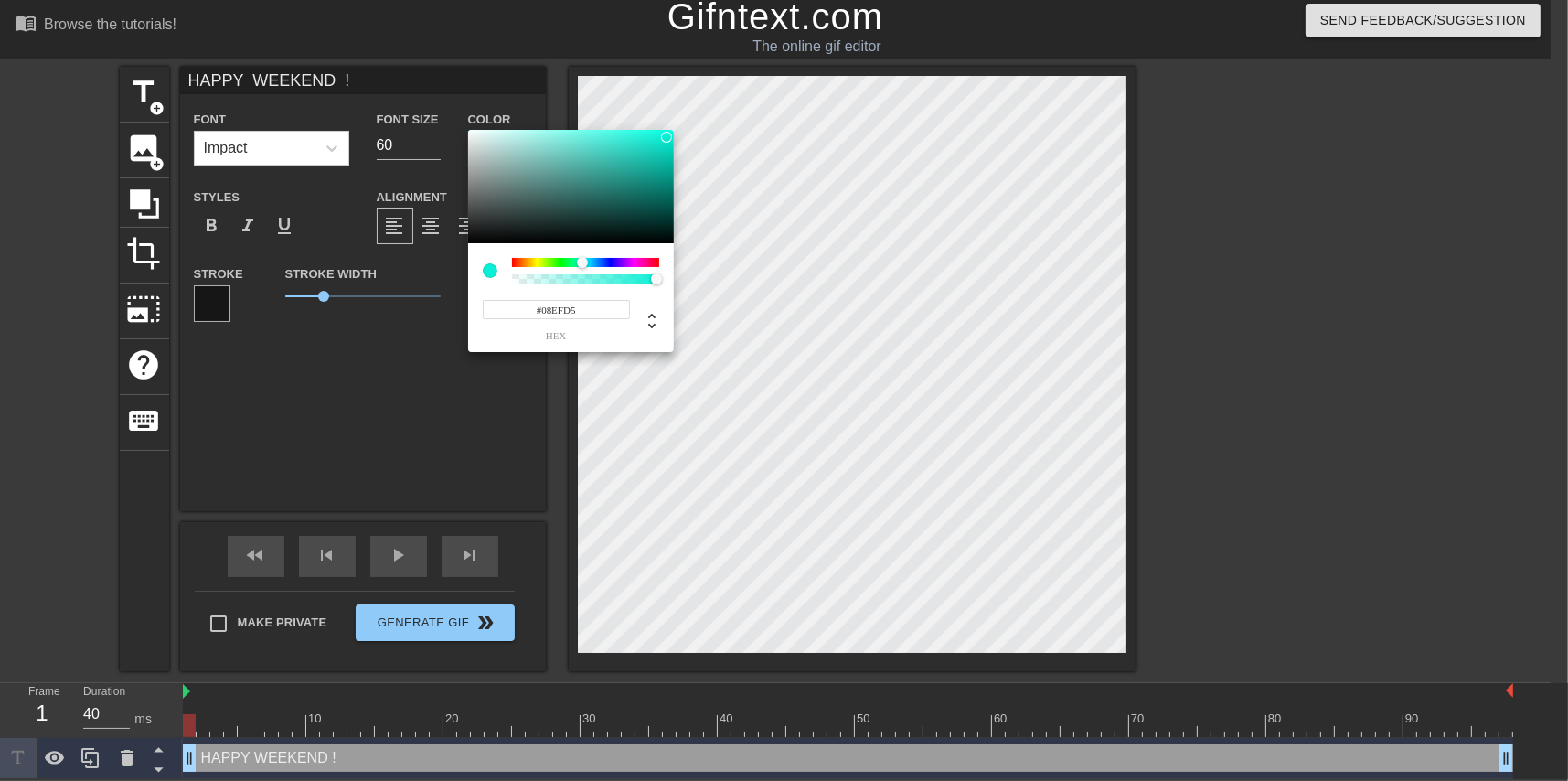 type on "#08EFCC" 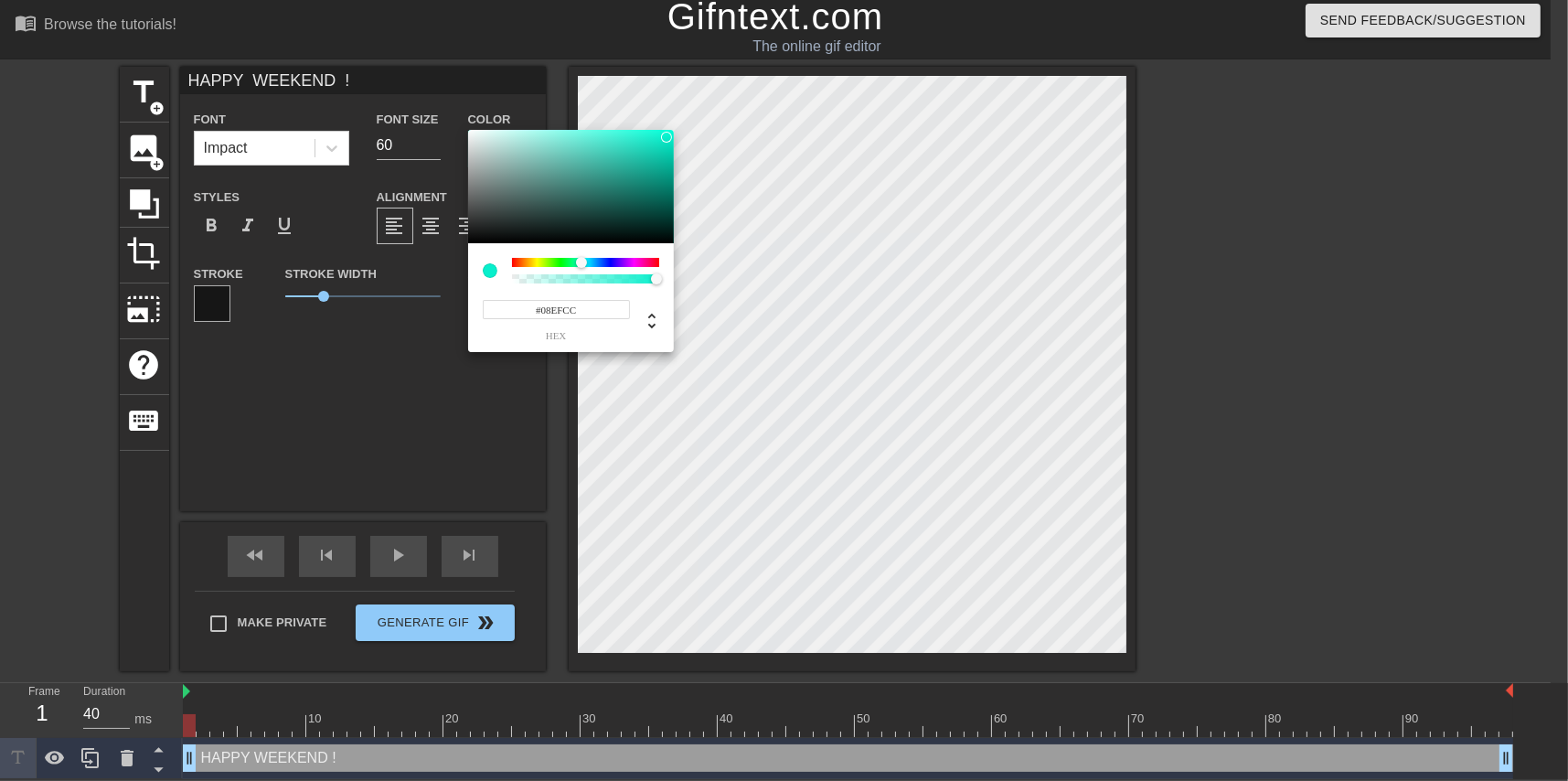 click at bounding box center (581, 262) 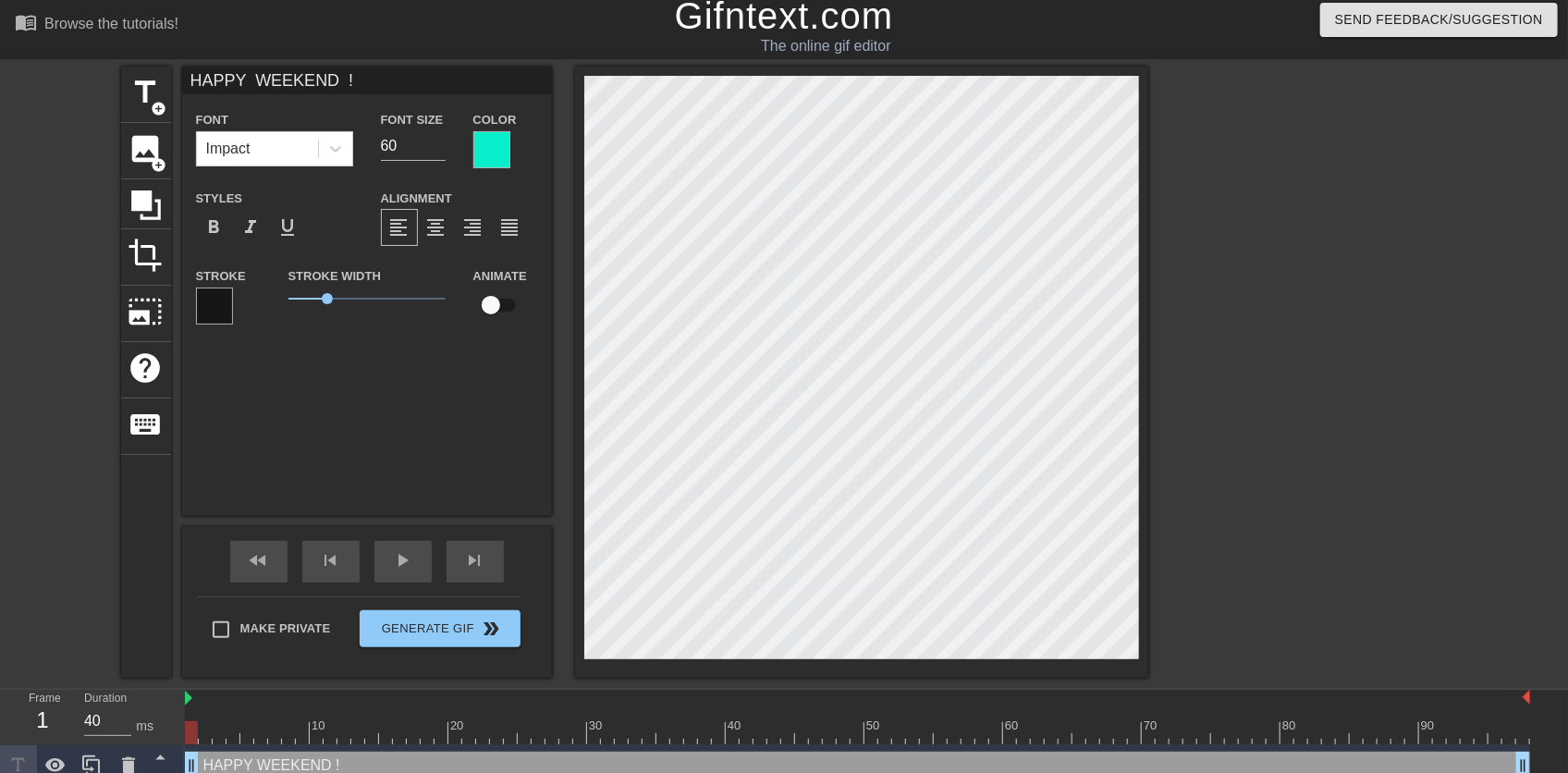 scroll, scrollTop: 2, scrollLeft: 4, axis: both 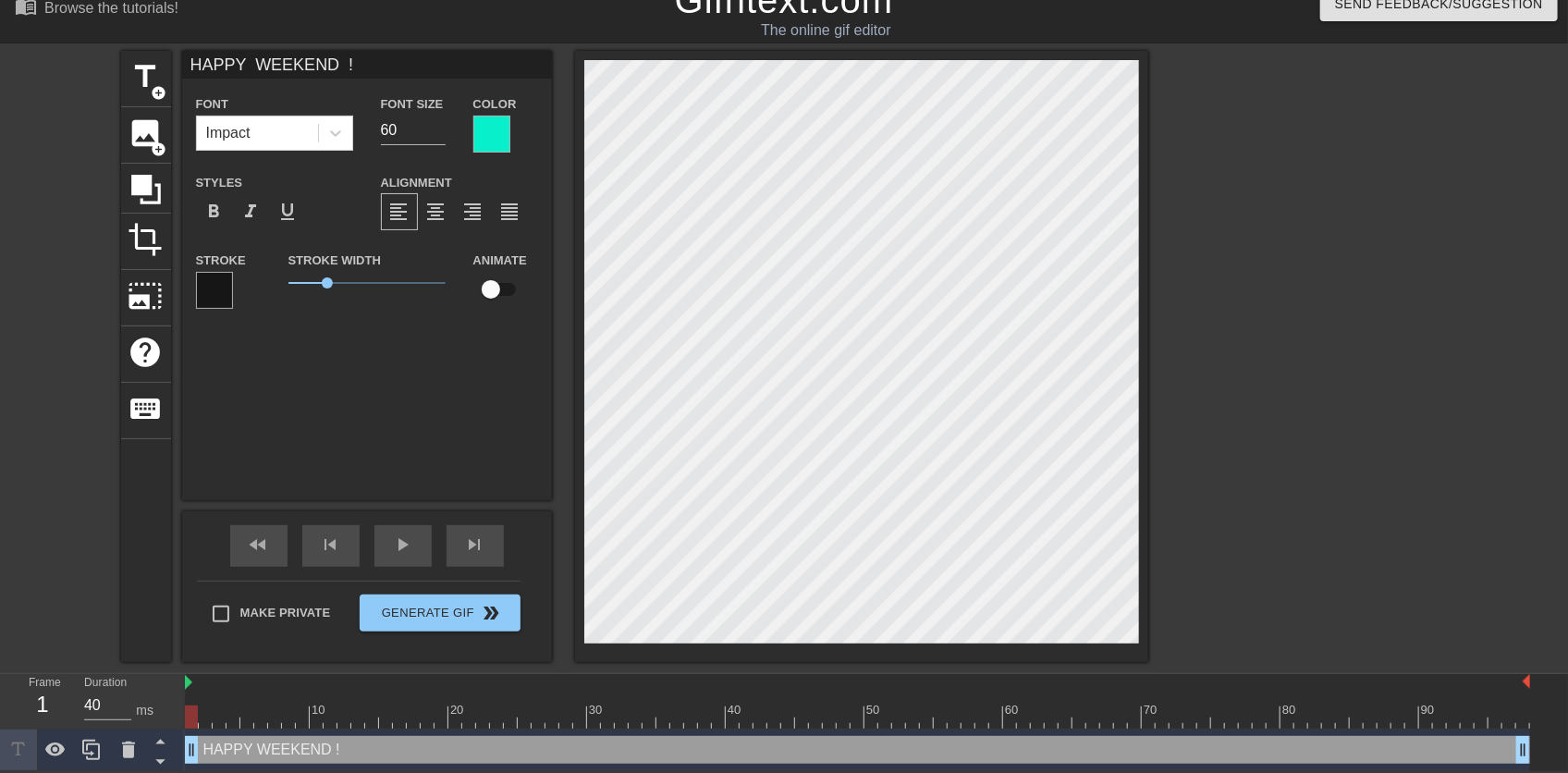 click at bounding box center [491, 289] 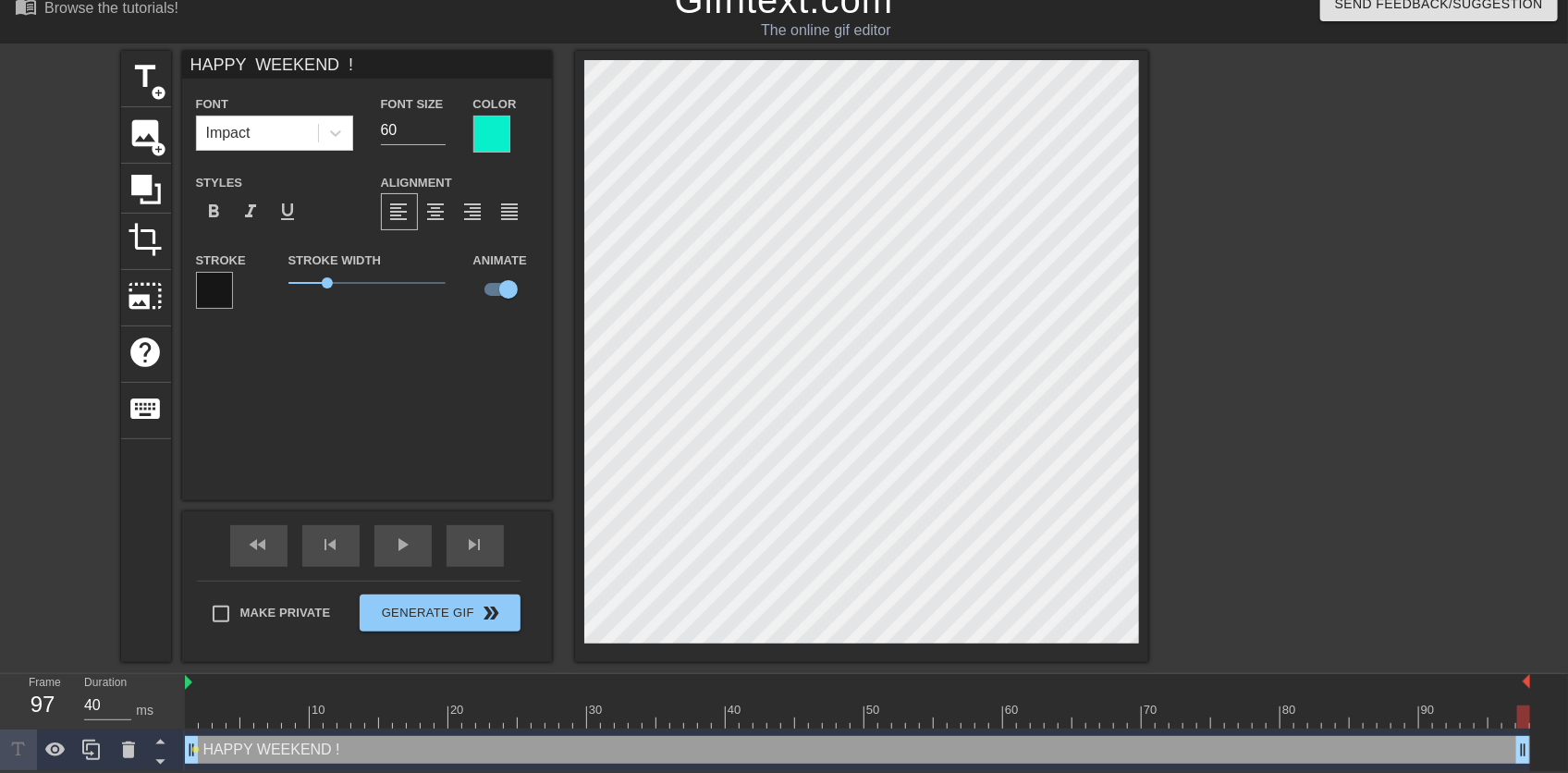 drag, startPoint x: 192, startPoint y: 715, endPoint x: 1546, endPoint y: 689, distance: 1354.2496 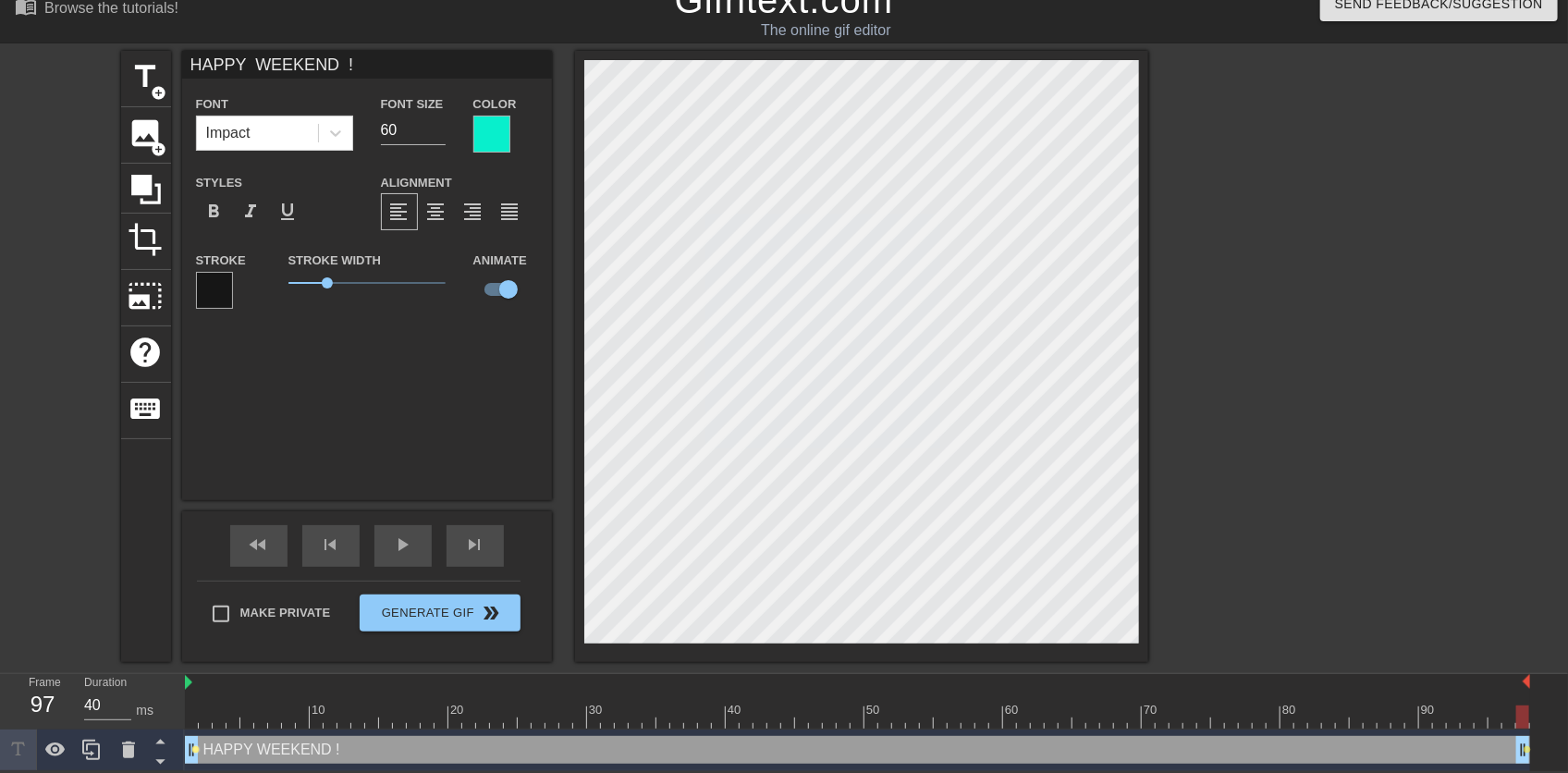 click on "lens" at bounding box center (196, 749) 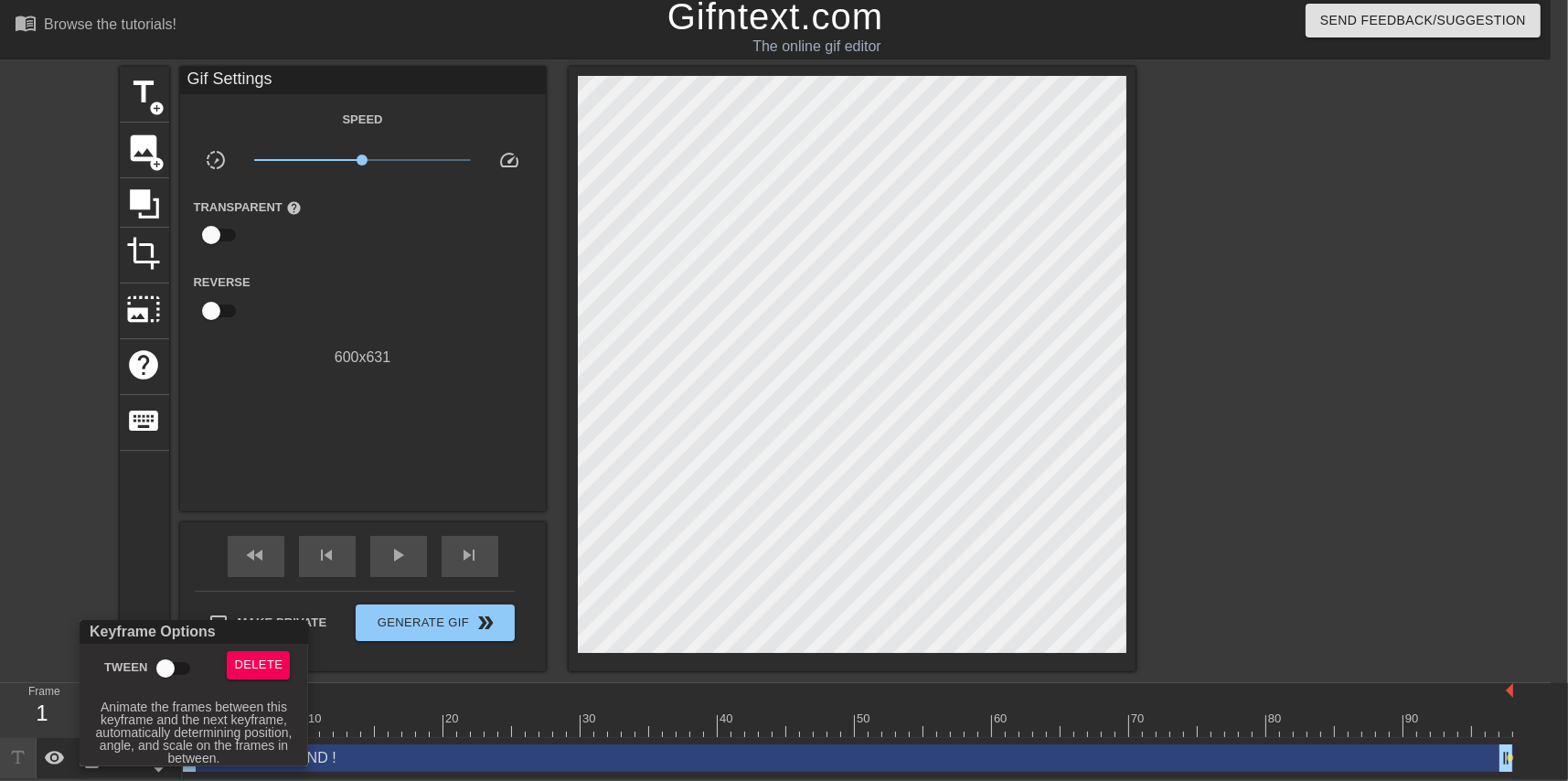 click on "Tween" at bounding box center [165, 669] 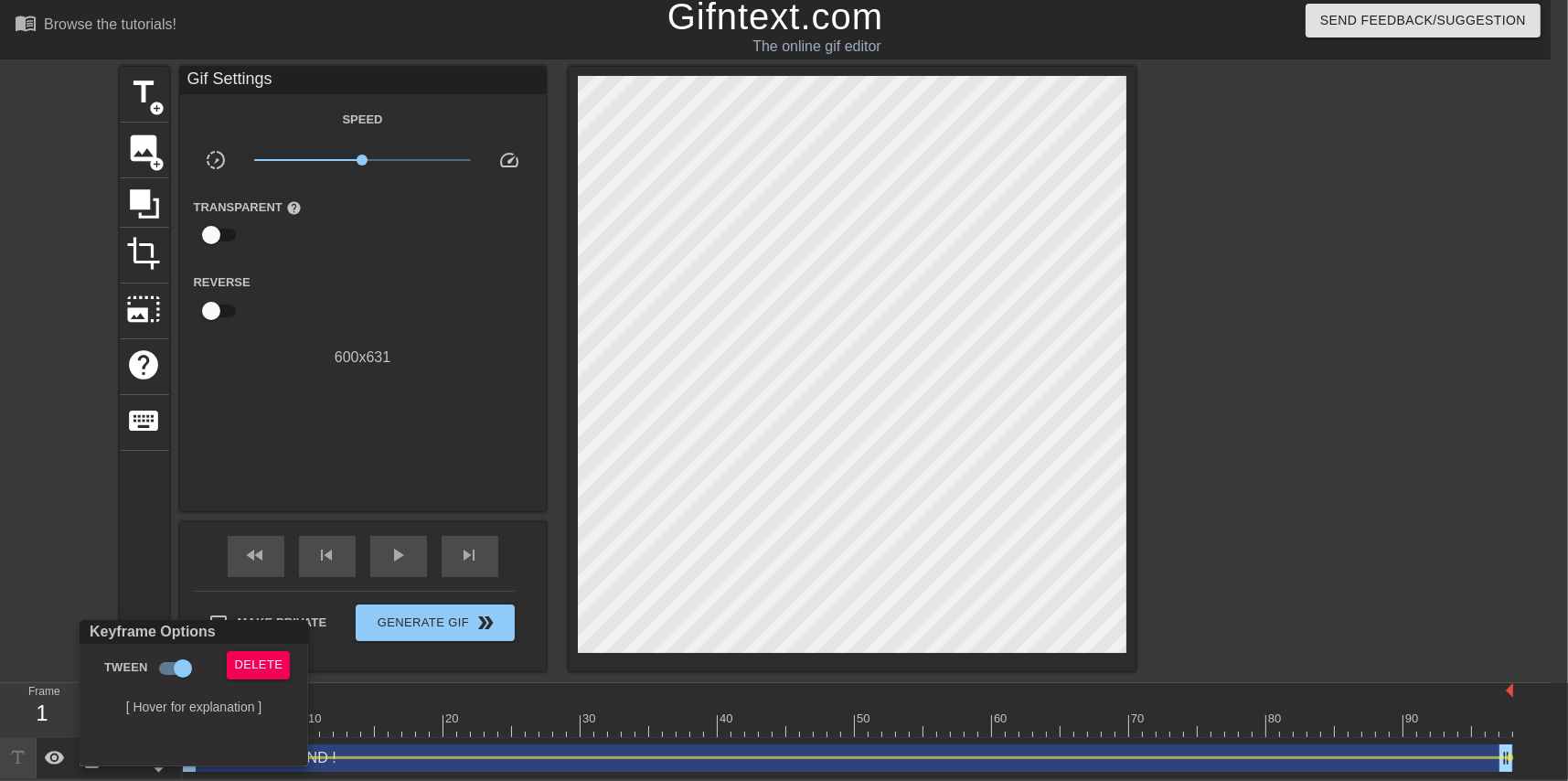 click at bounding box center (784, 390) 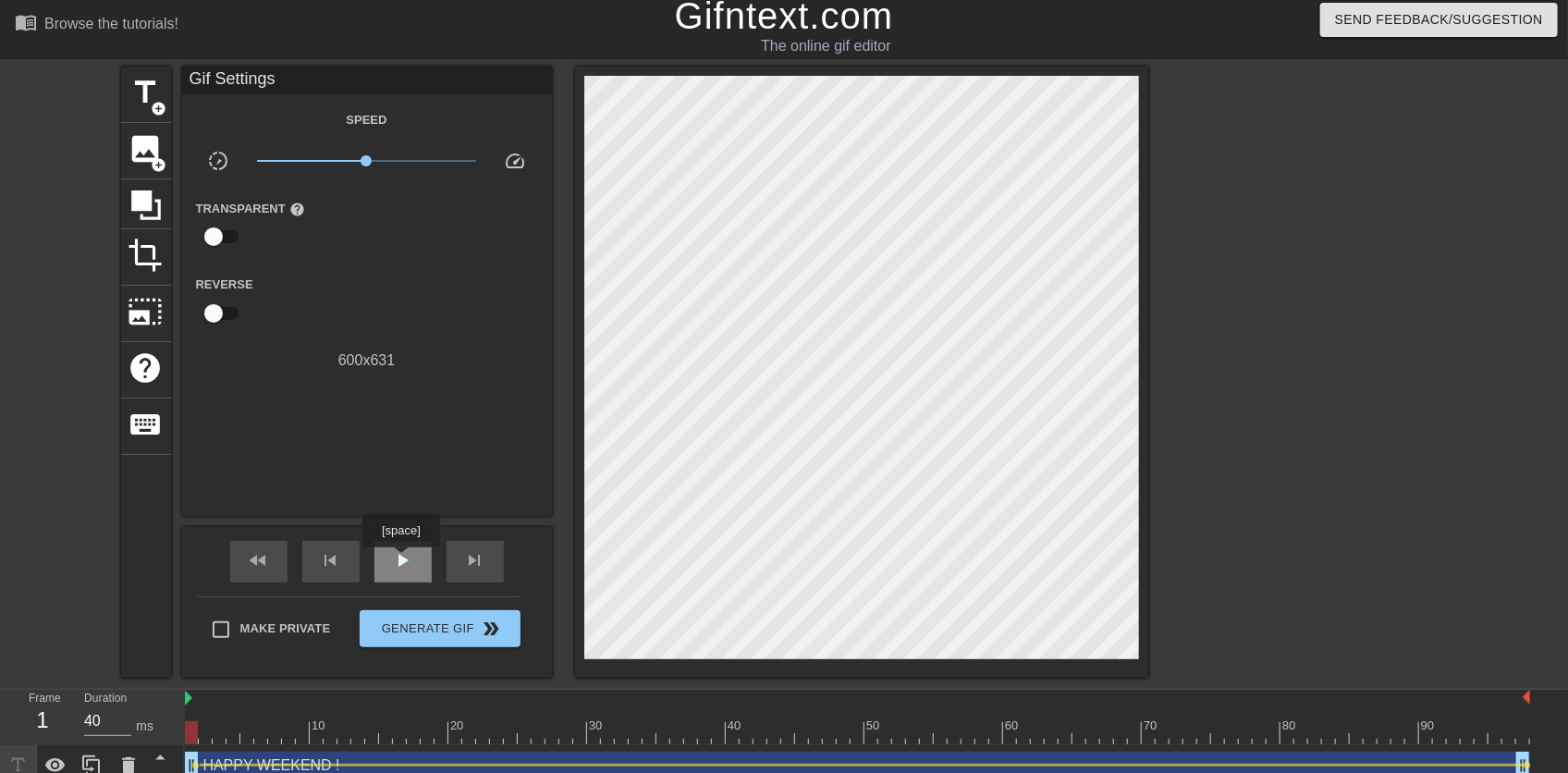 click on "play_arrow" at bounding box center [403, 560] 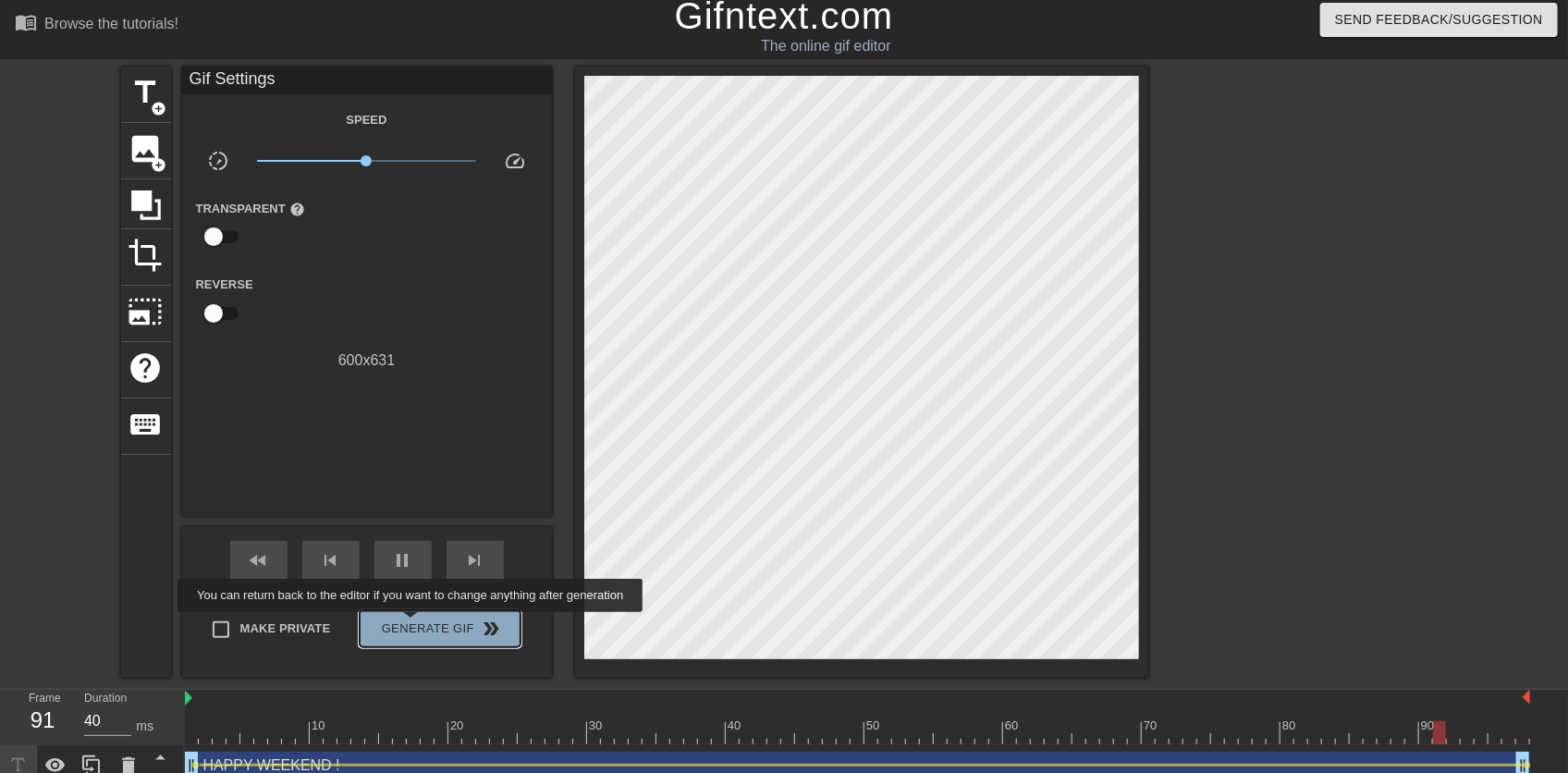 click on "Generate Gif double_arrow" at bounding box center [439, 629] 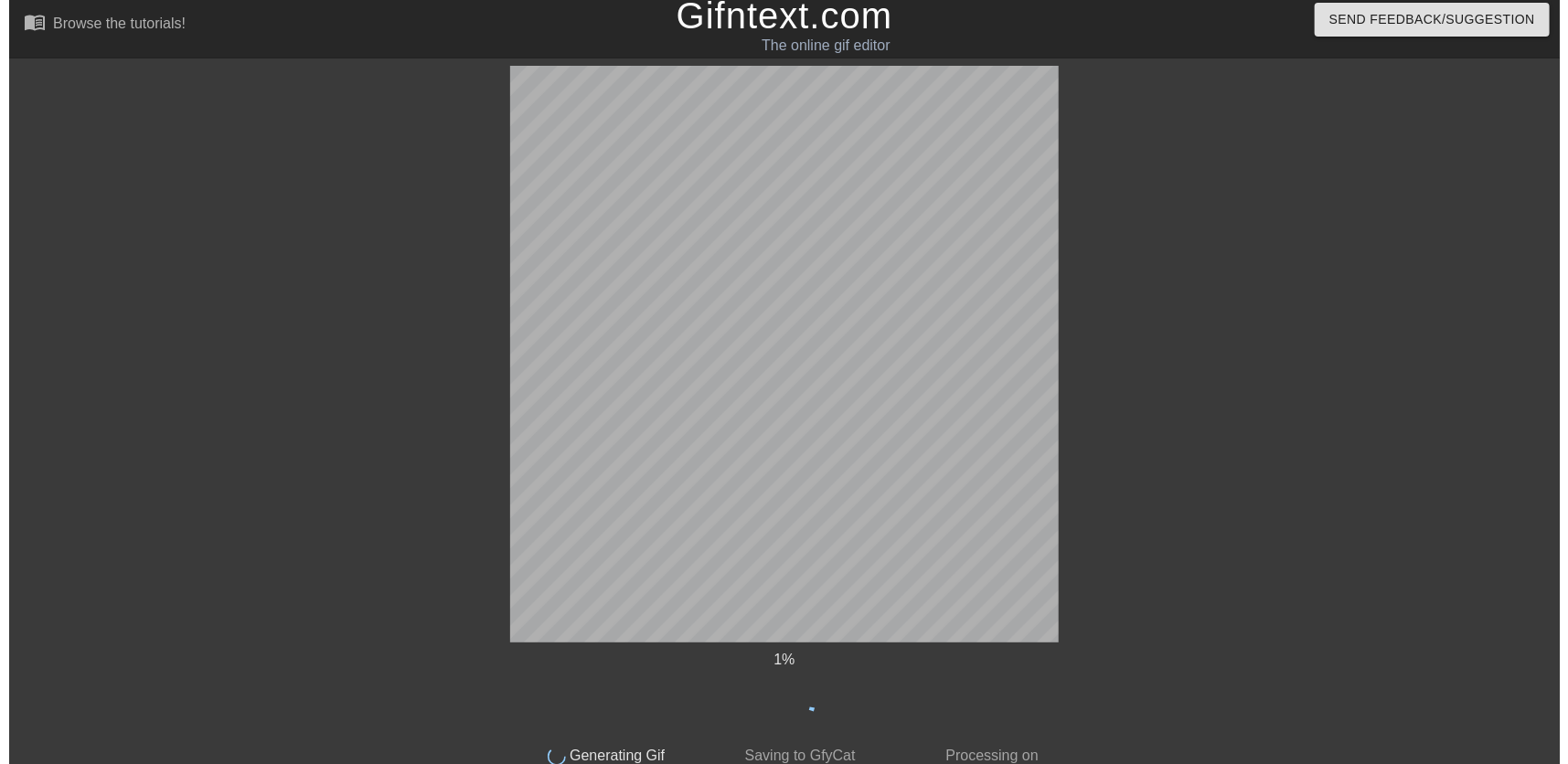 scroll, scrollTop: 0, scrollLeft: 0, axis: both 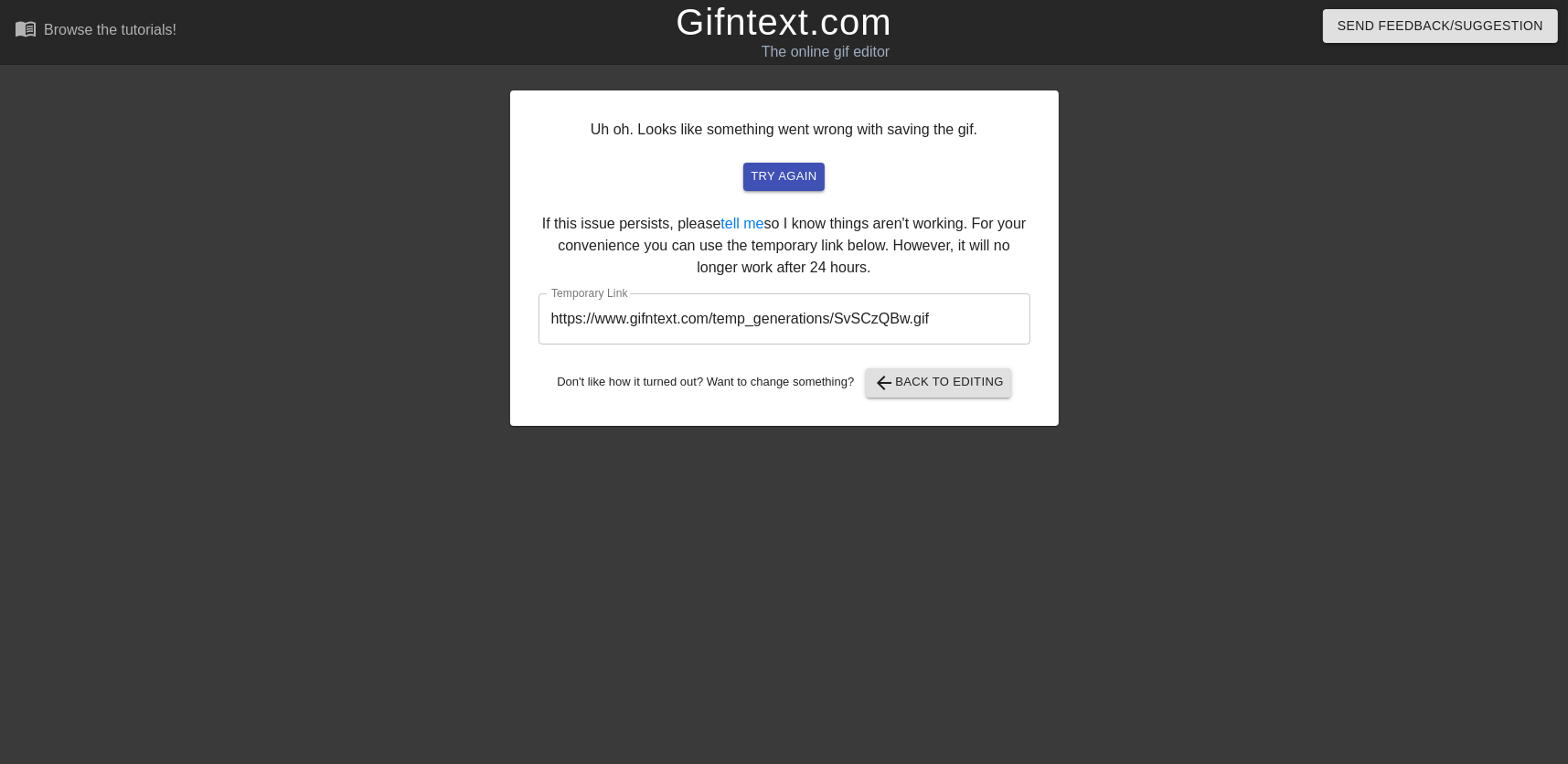 click on "https://www.gifntext.com/temp_generations/SvSCzQBw.gif" at bounding box center (784, 319) 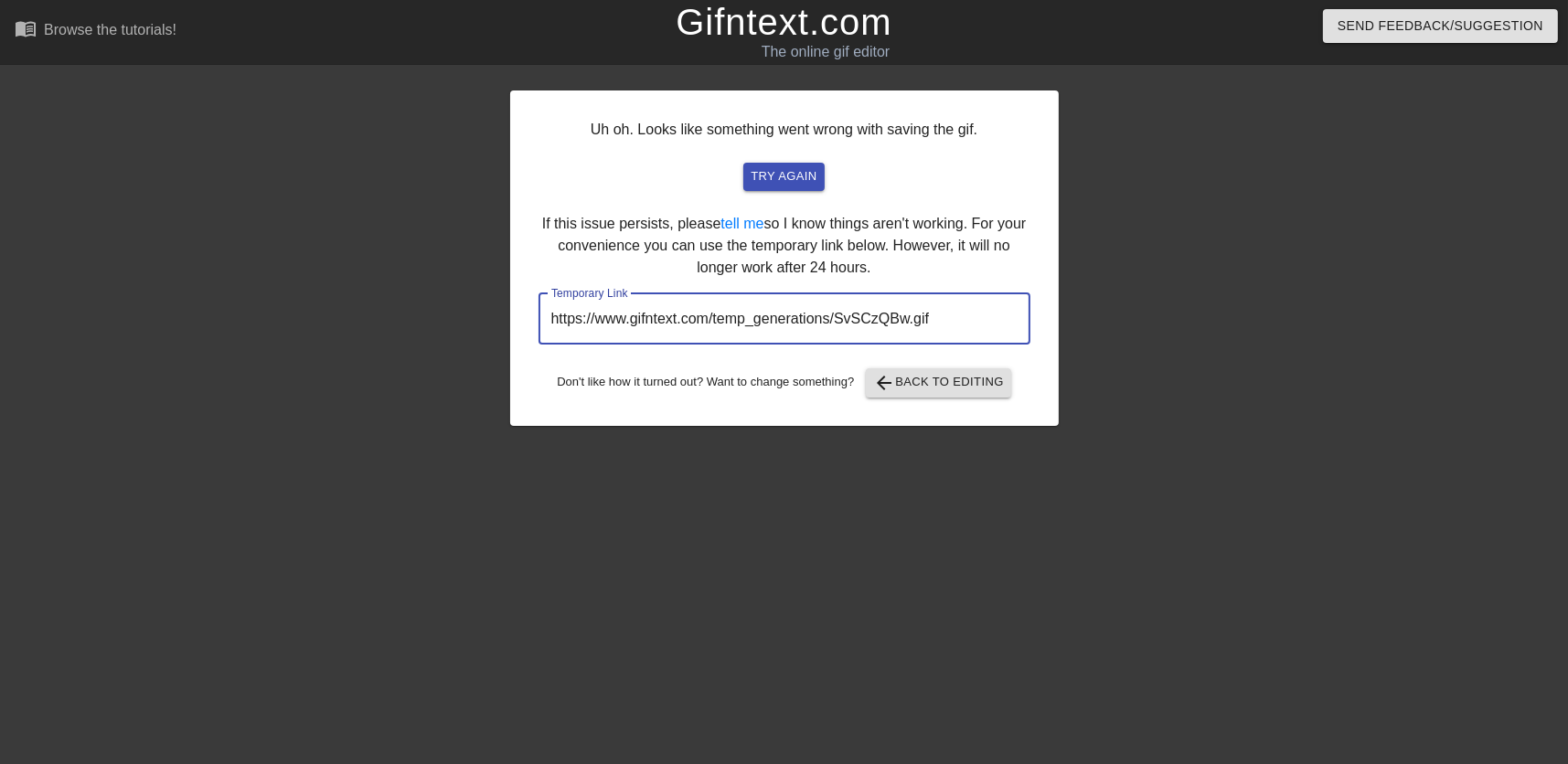 click on "https://www.gifntext.com/temp_generations/SvSCzQBw.gif" at bounding box center (784, 319) 